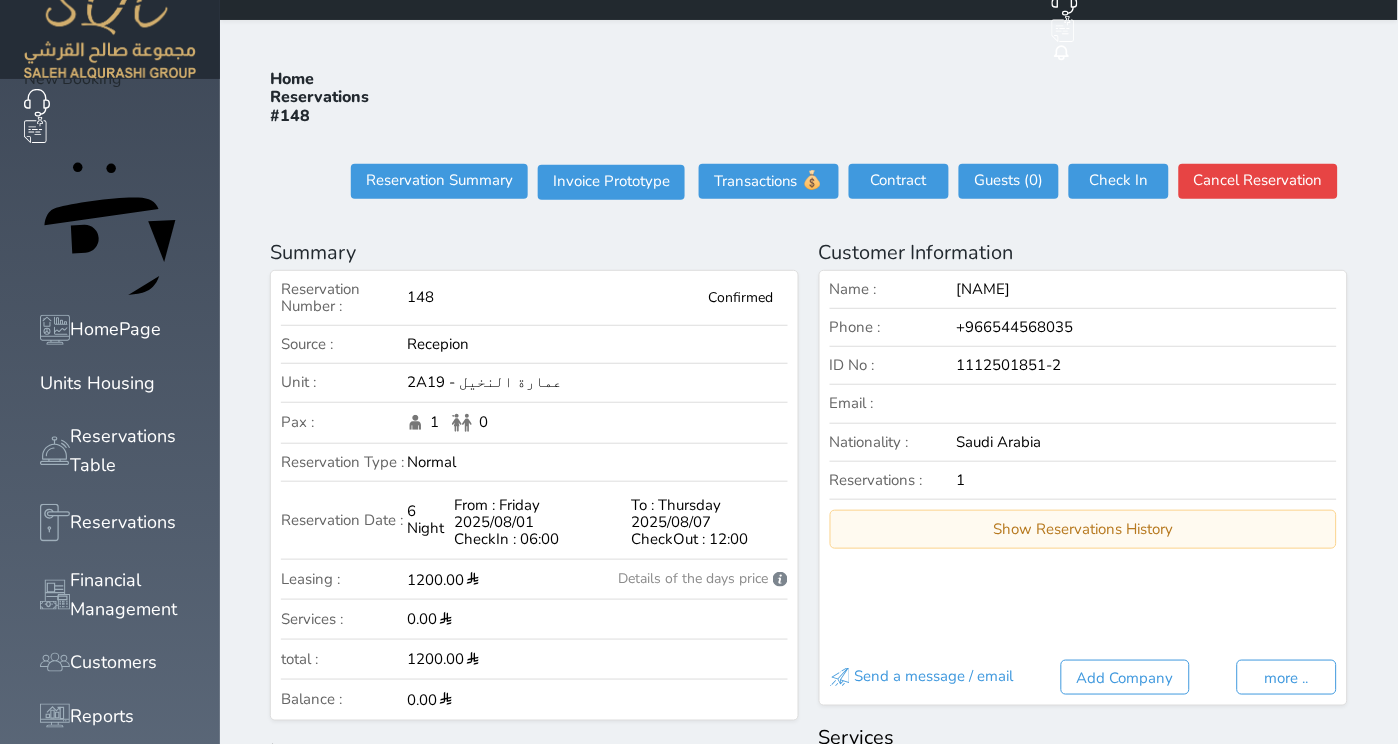 scroll, scrollTop: 0, scrollLeft: 0, axis: both 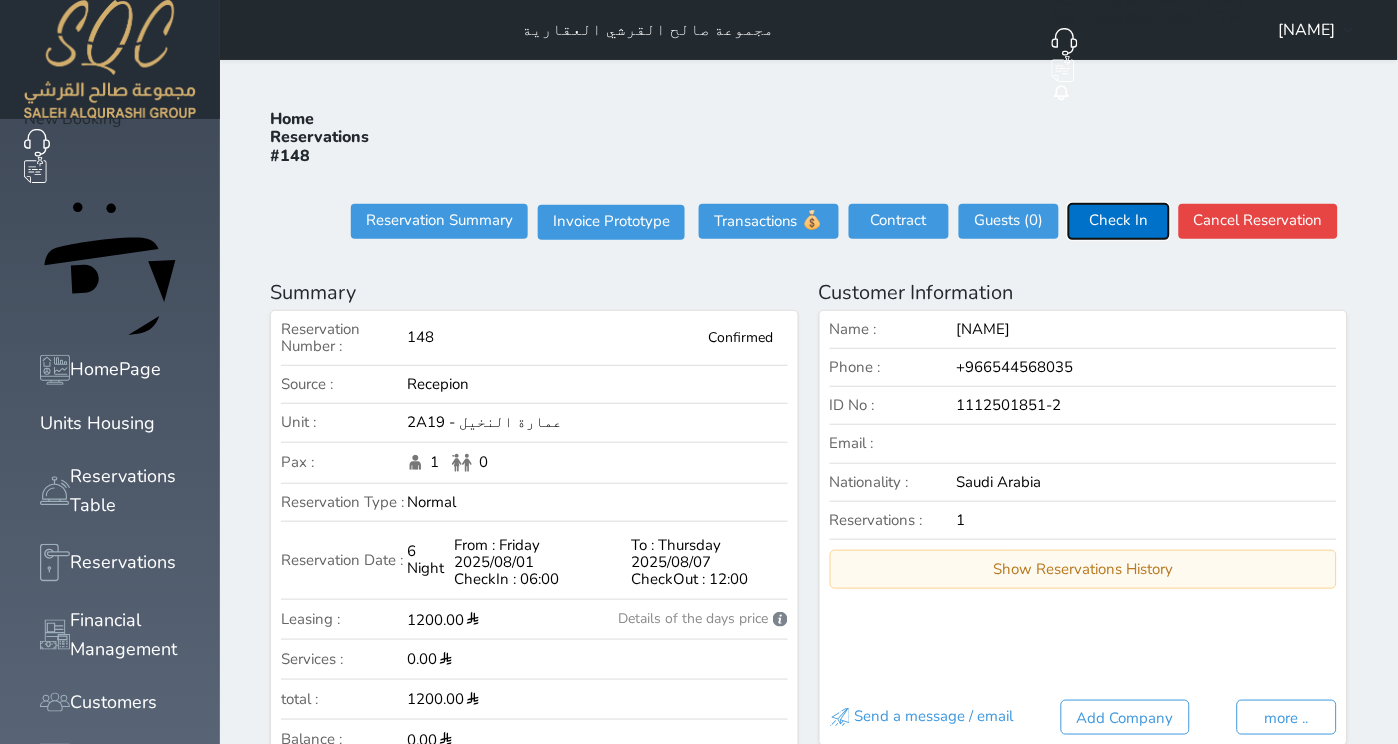 click on "Check In" at bounding box center (1119, 221) 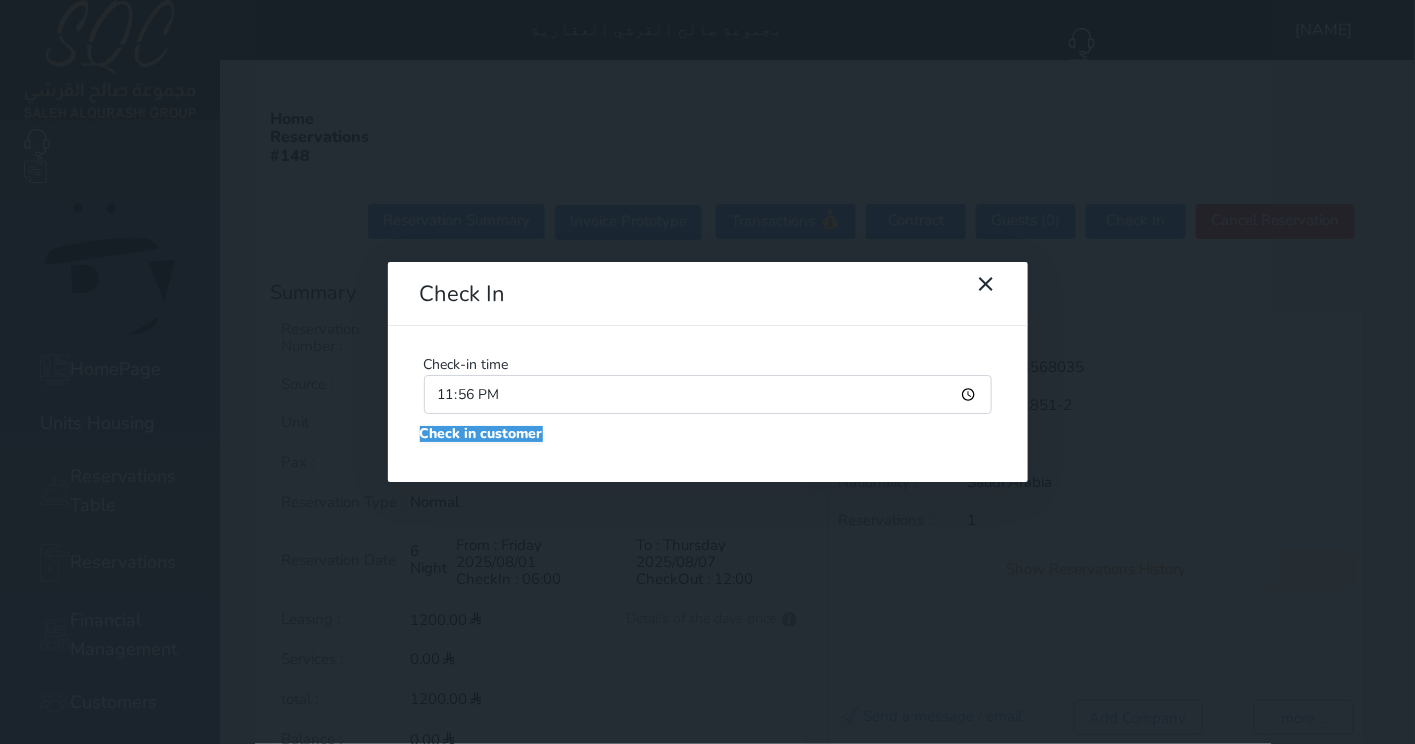 click on "23:56" at bounding box center (708, 394) 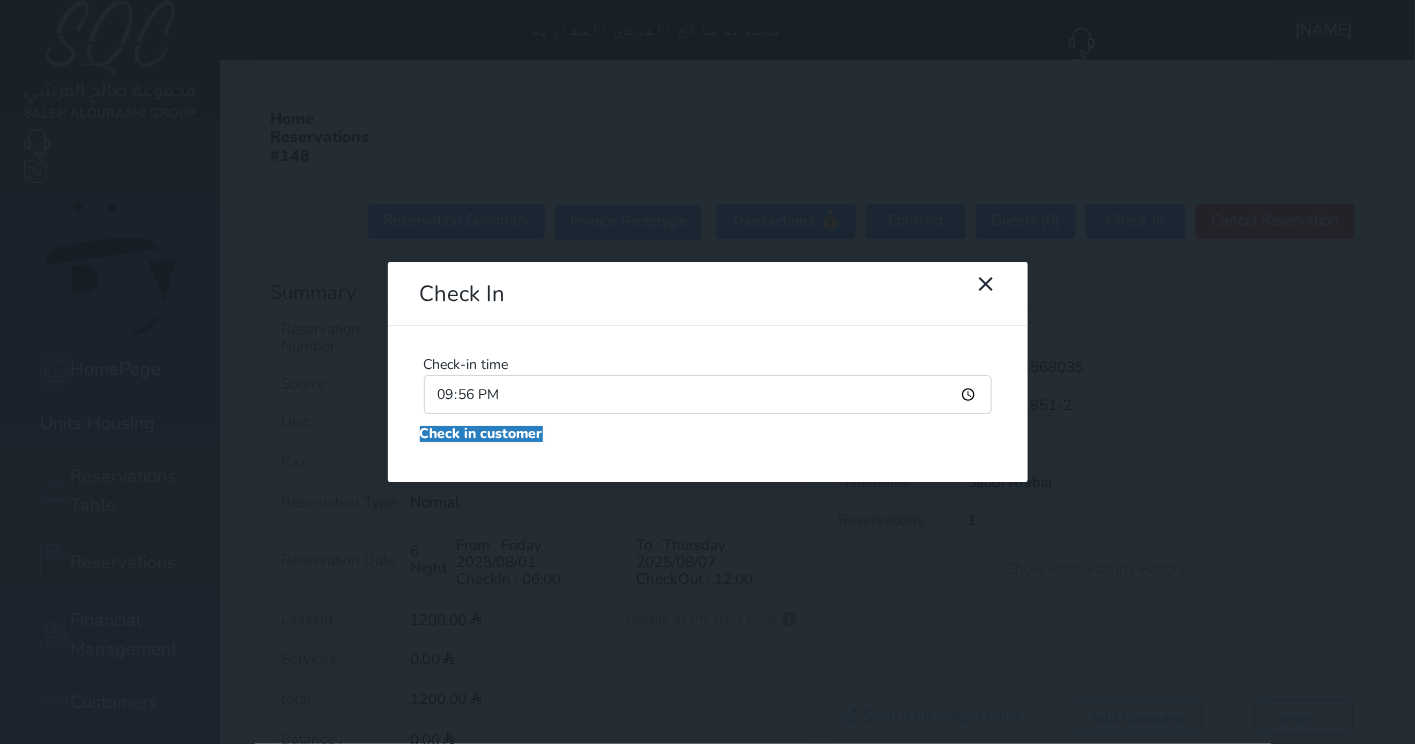 drag, startPoint x: 419, startPoint y: 128, endPoint x: 483, endPoint y: 187, distance: 87.04597 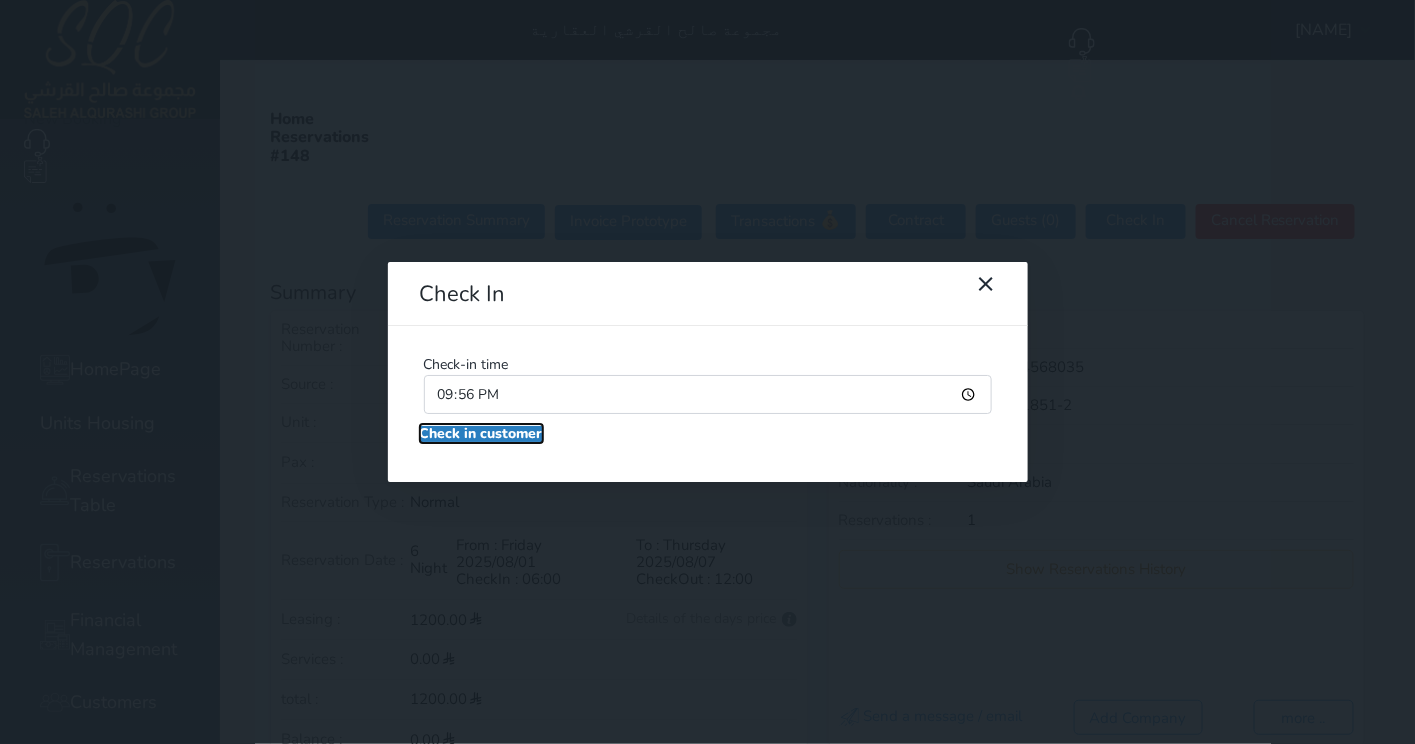 click on "Check in customer" at bounding box center [481, 434] 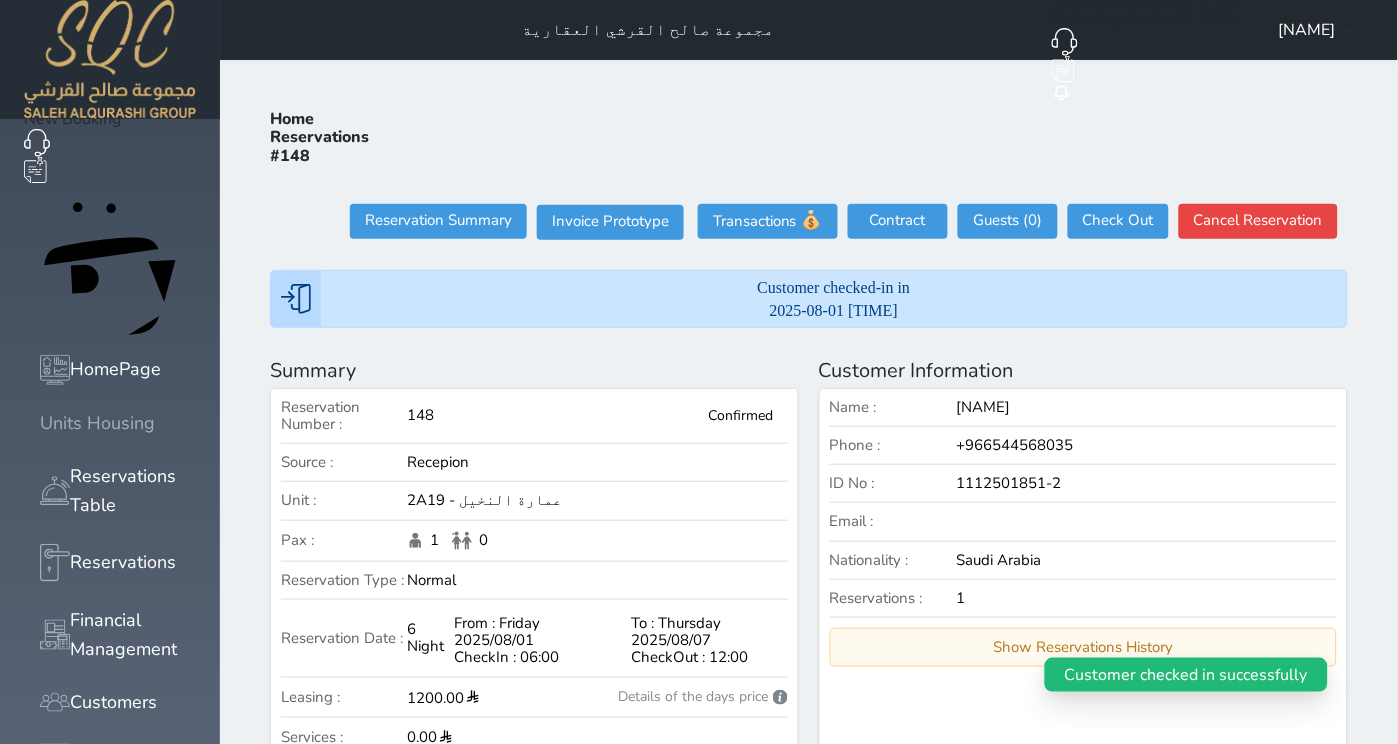 click 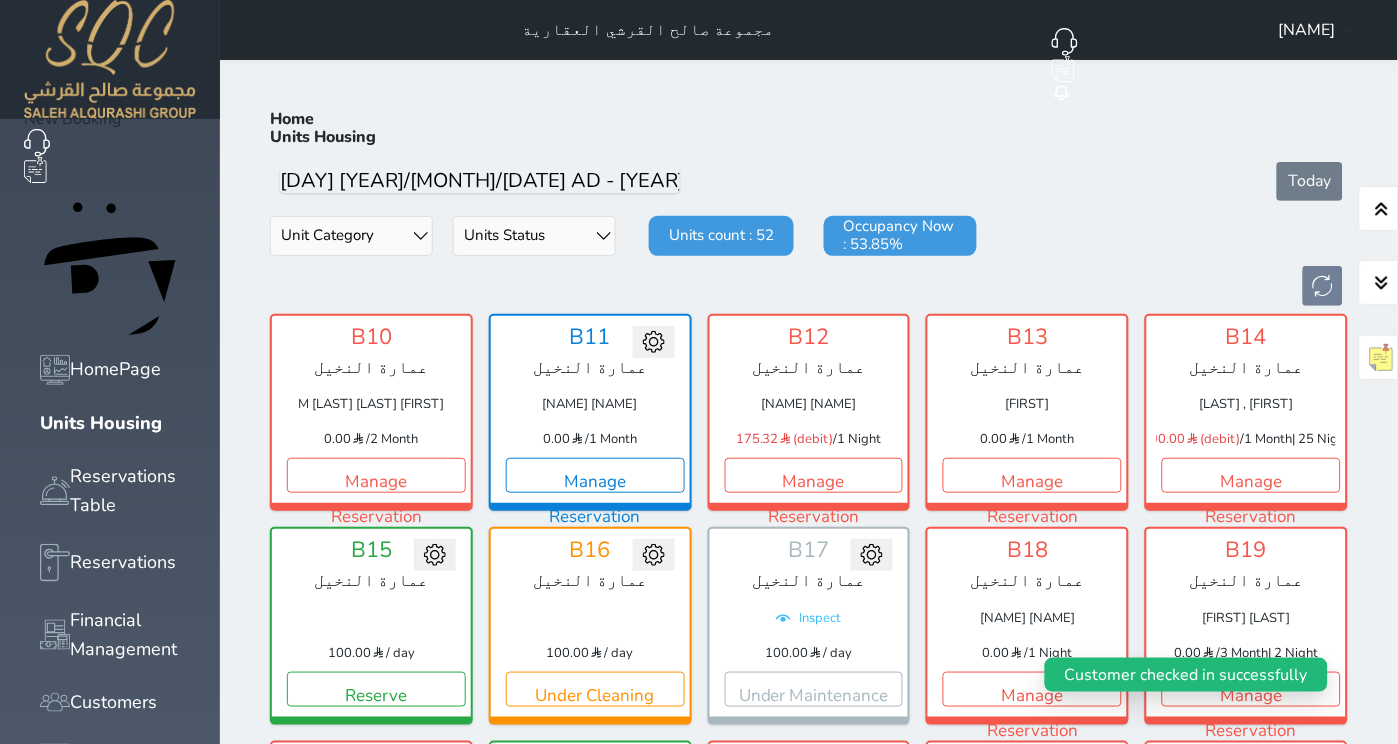 scroll, scrollTop: 64, scrollLeft: 0, axis: vertical 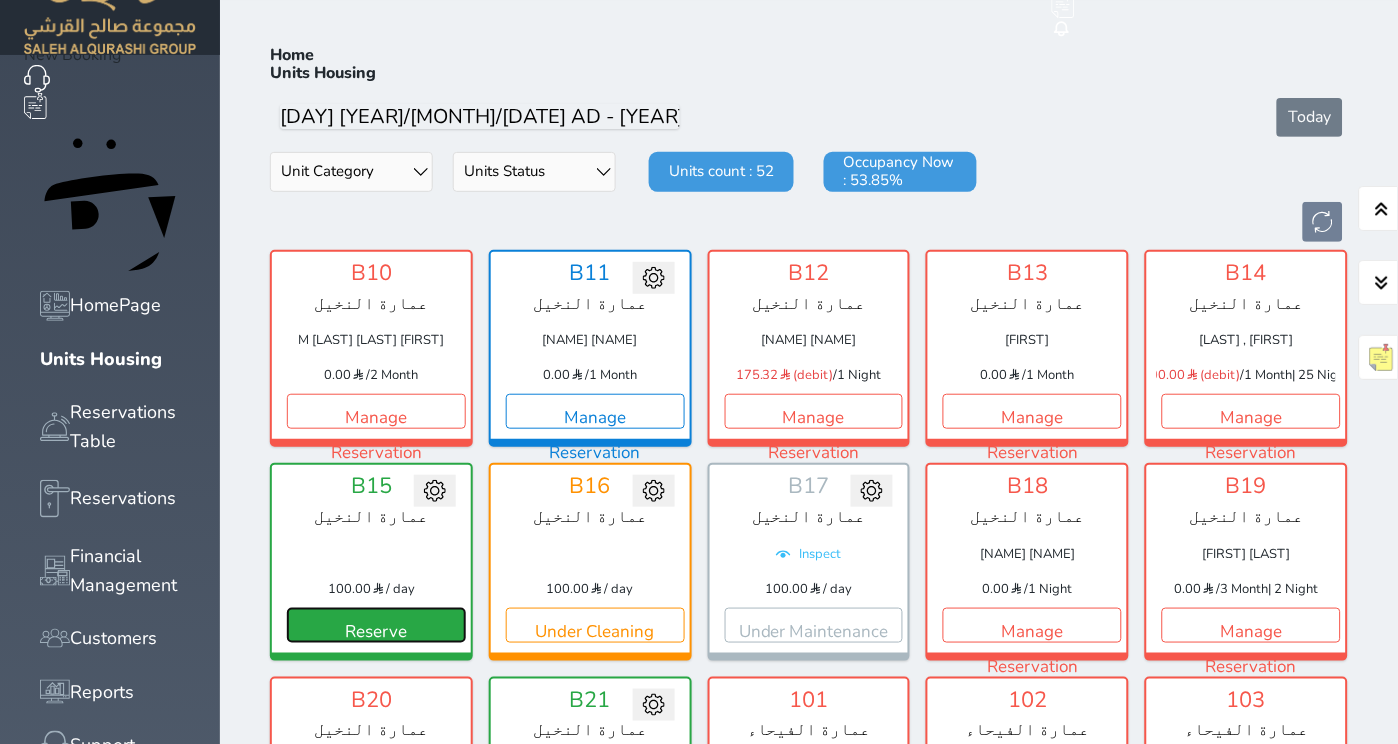 click on "Reserve" at bounding box center (376, 625) 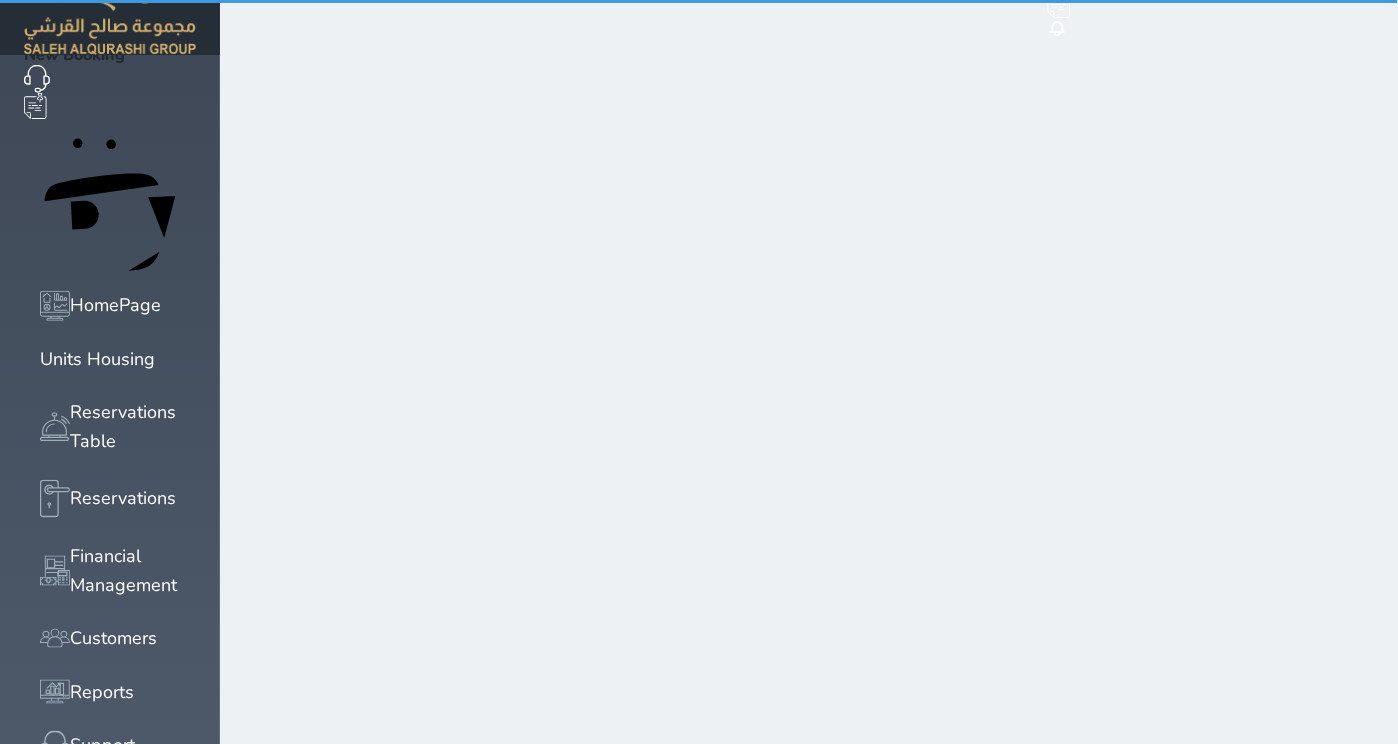 scroll, scrollTop: 7, scrollLeft: 0, axis: vertical 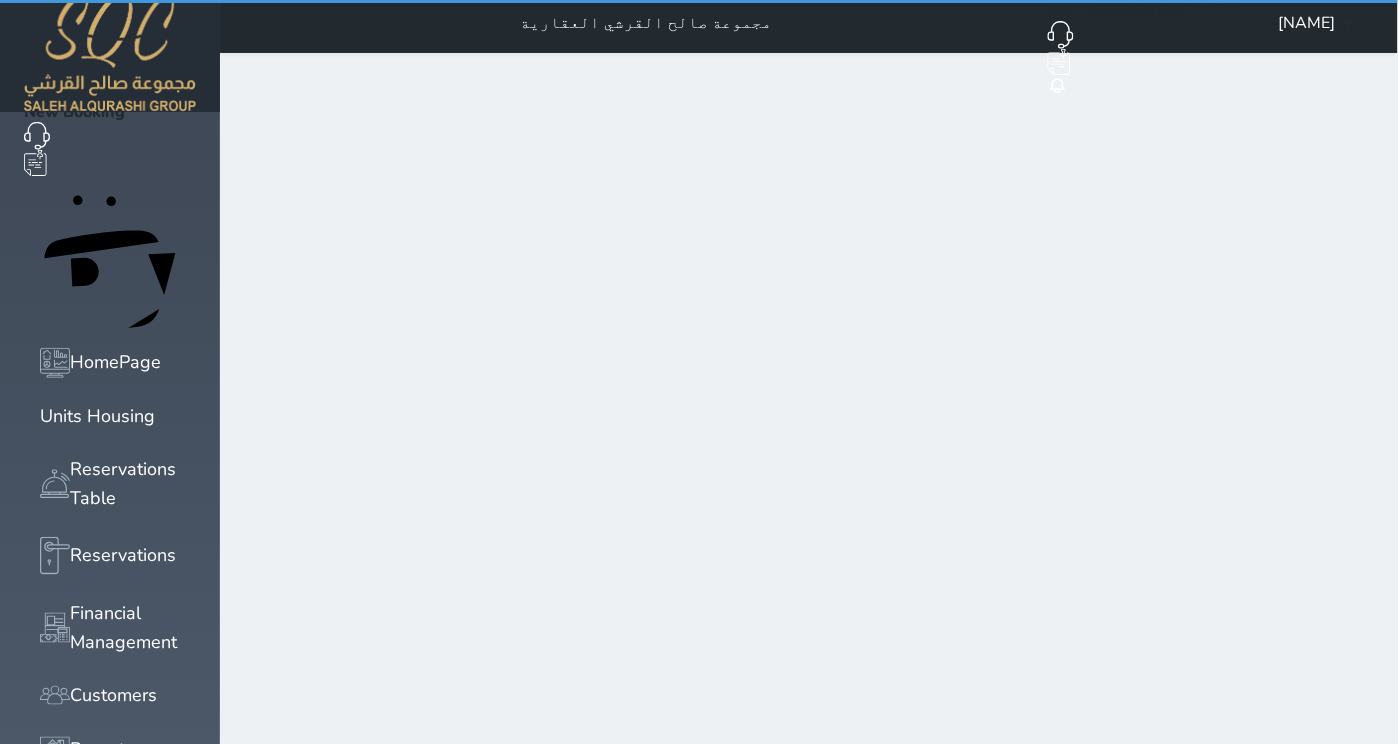 select on "1" 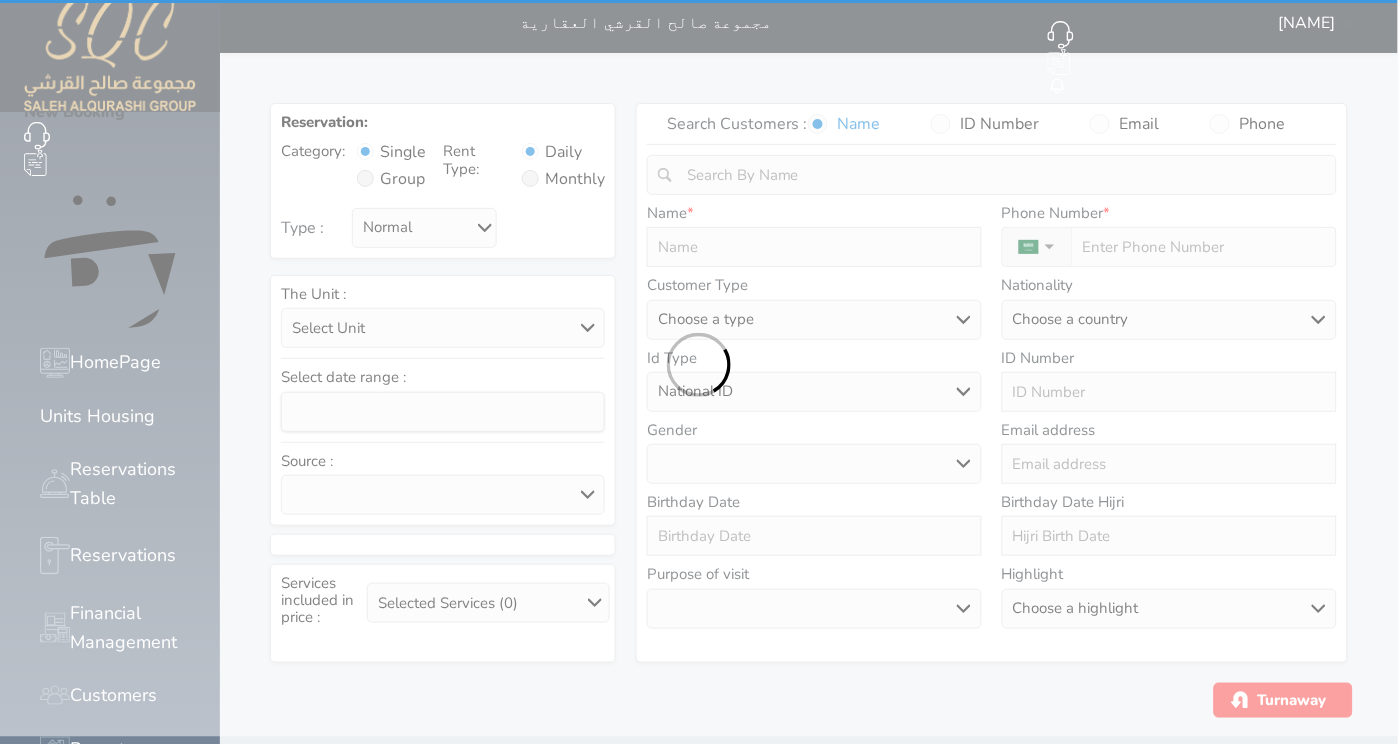 scroll, scrollTop: 0, scrollLeft: 0, axis: both 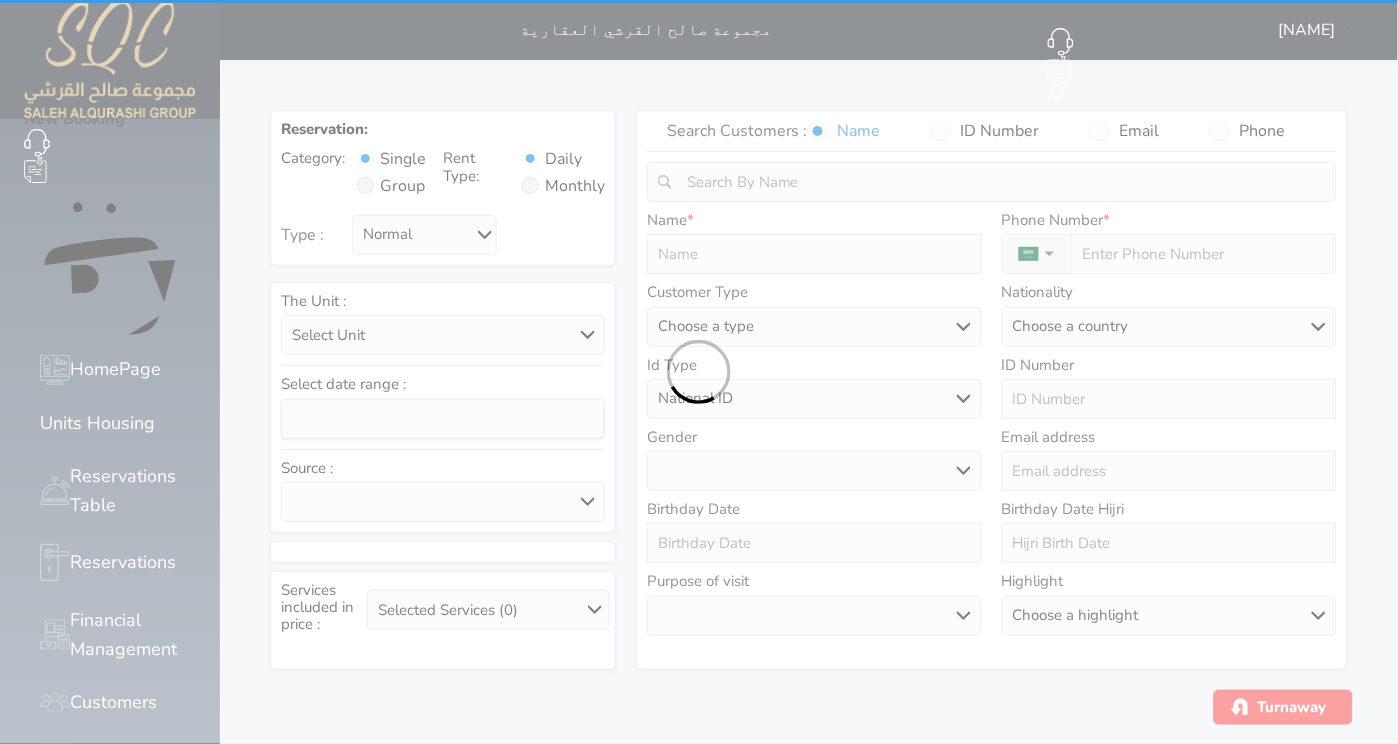 select 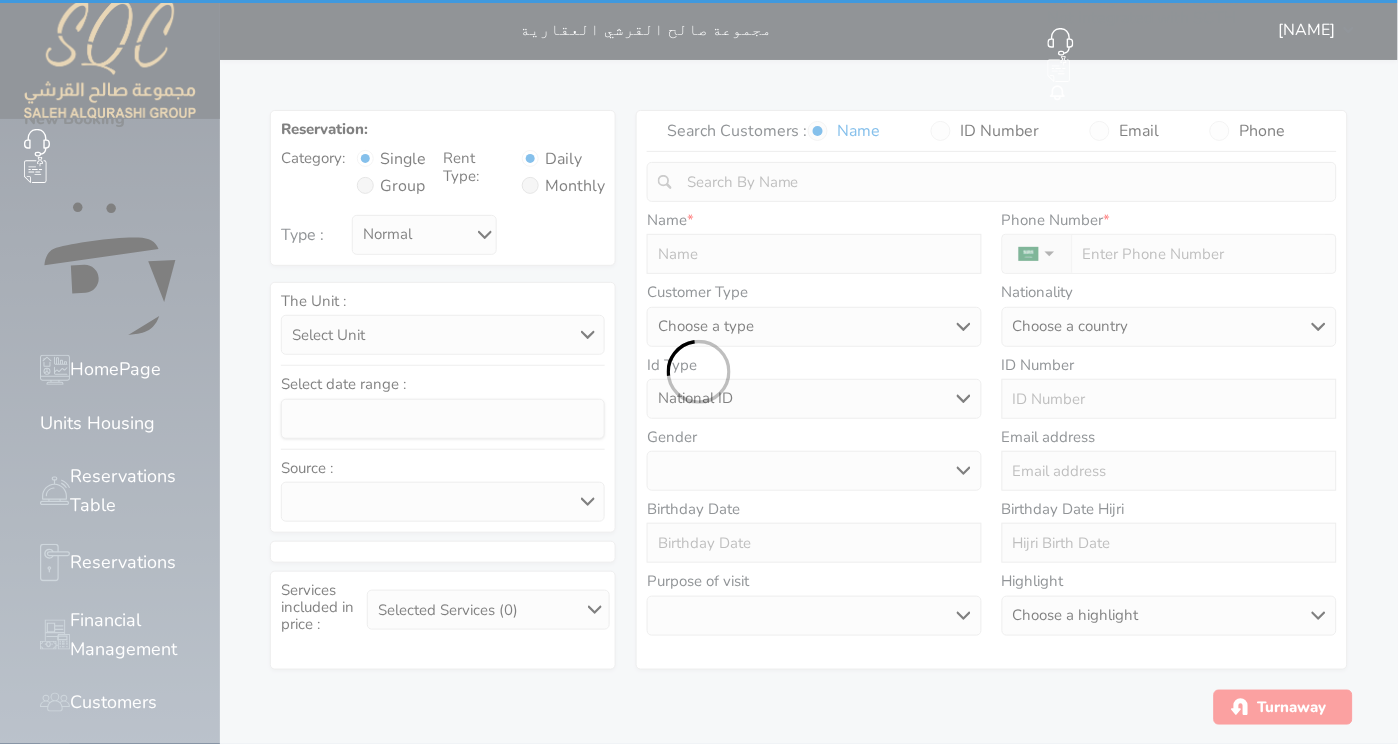 select 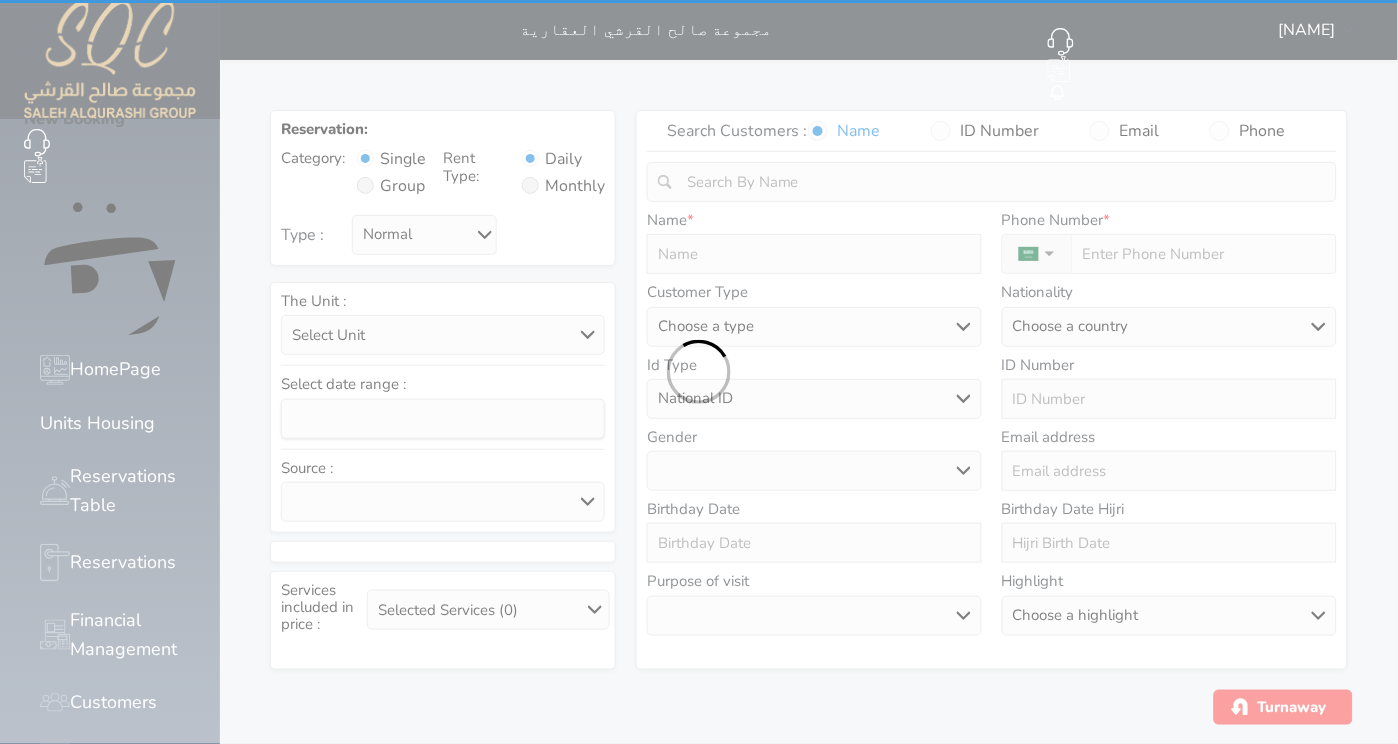 select 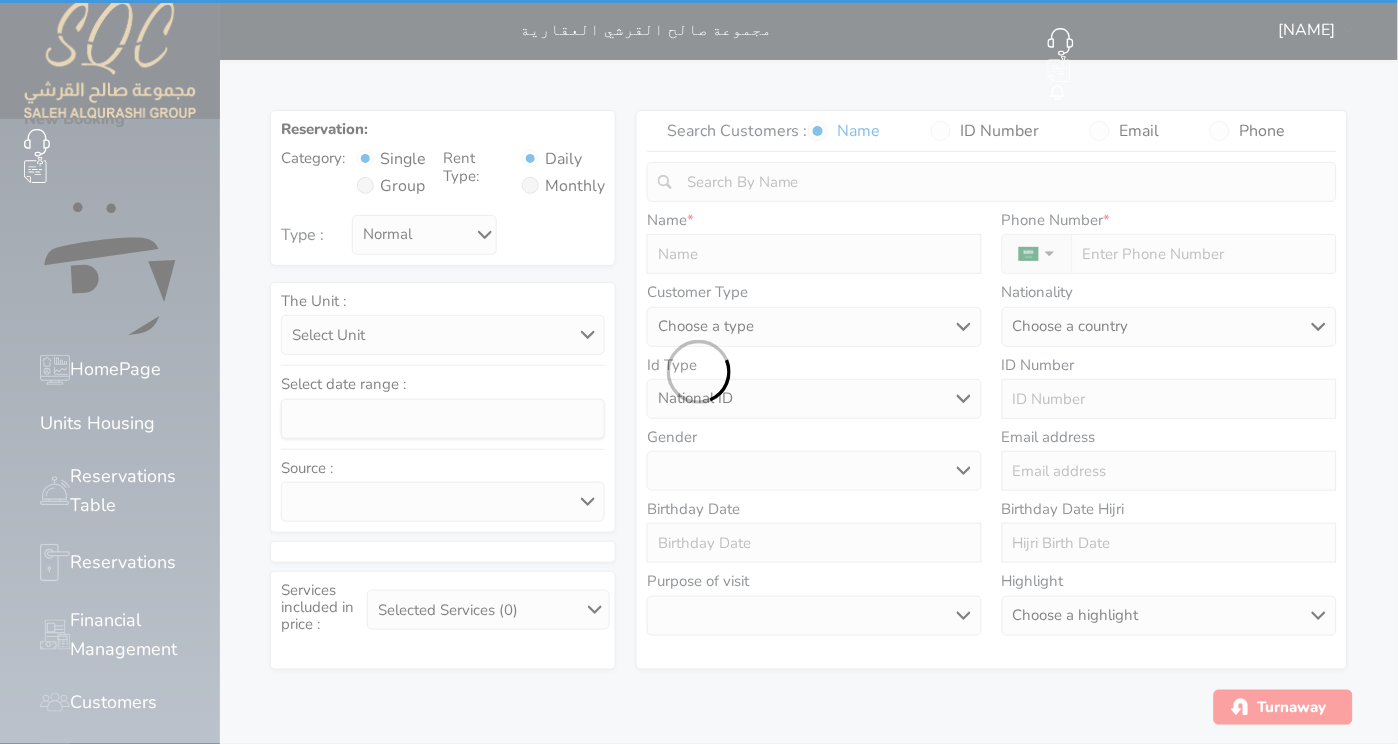 select 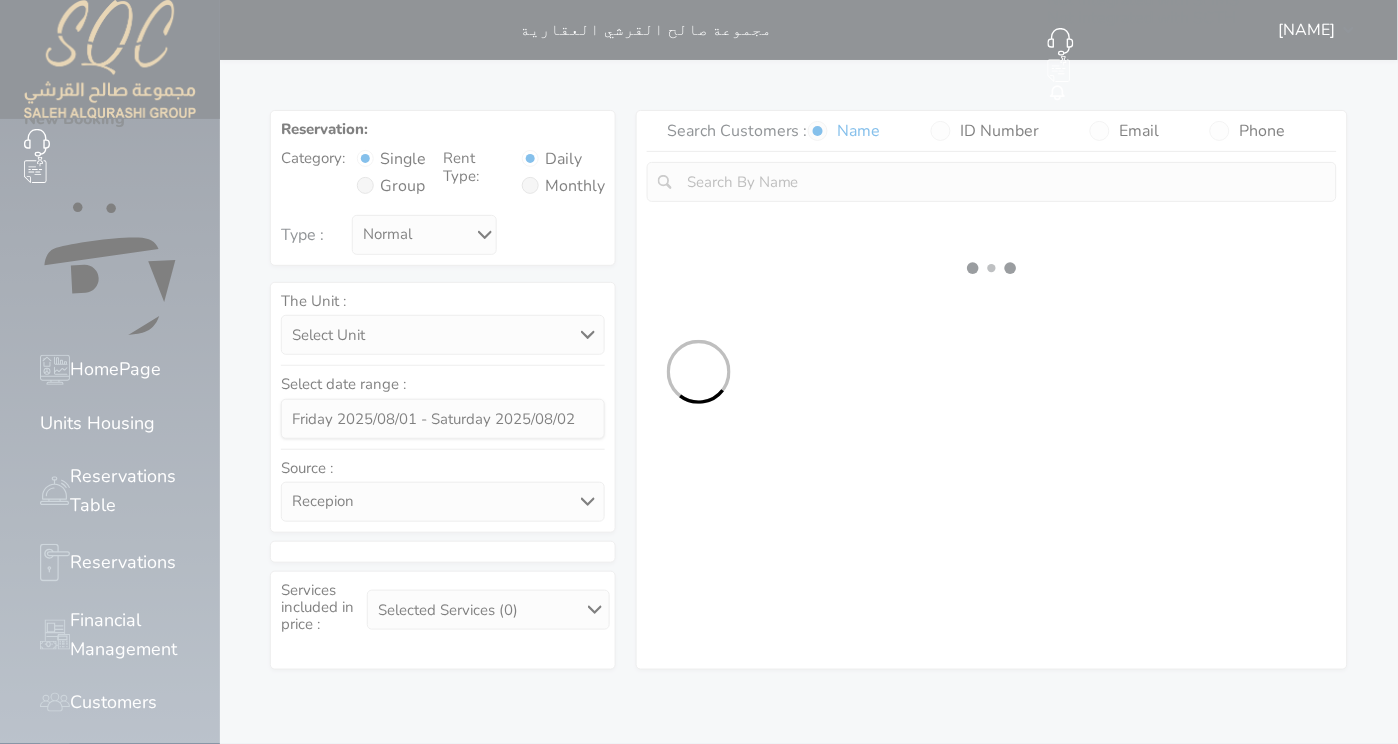 select 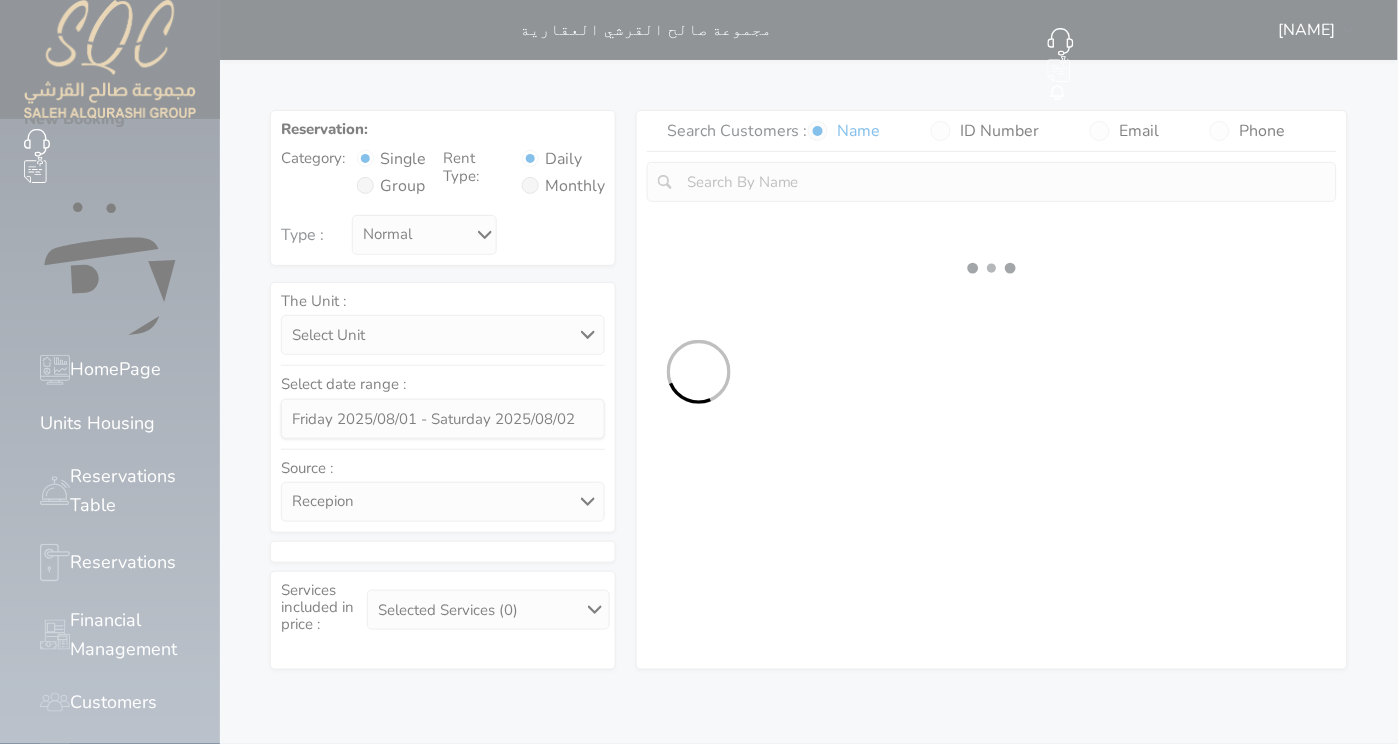 select on "1" 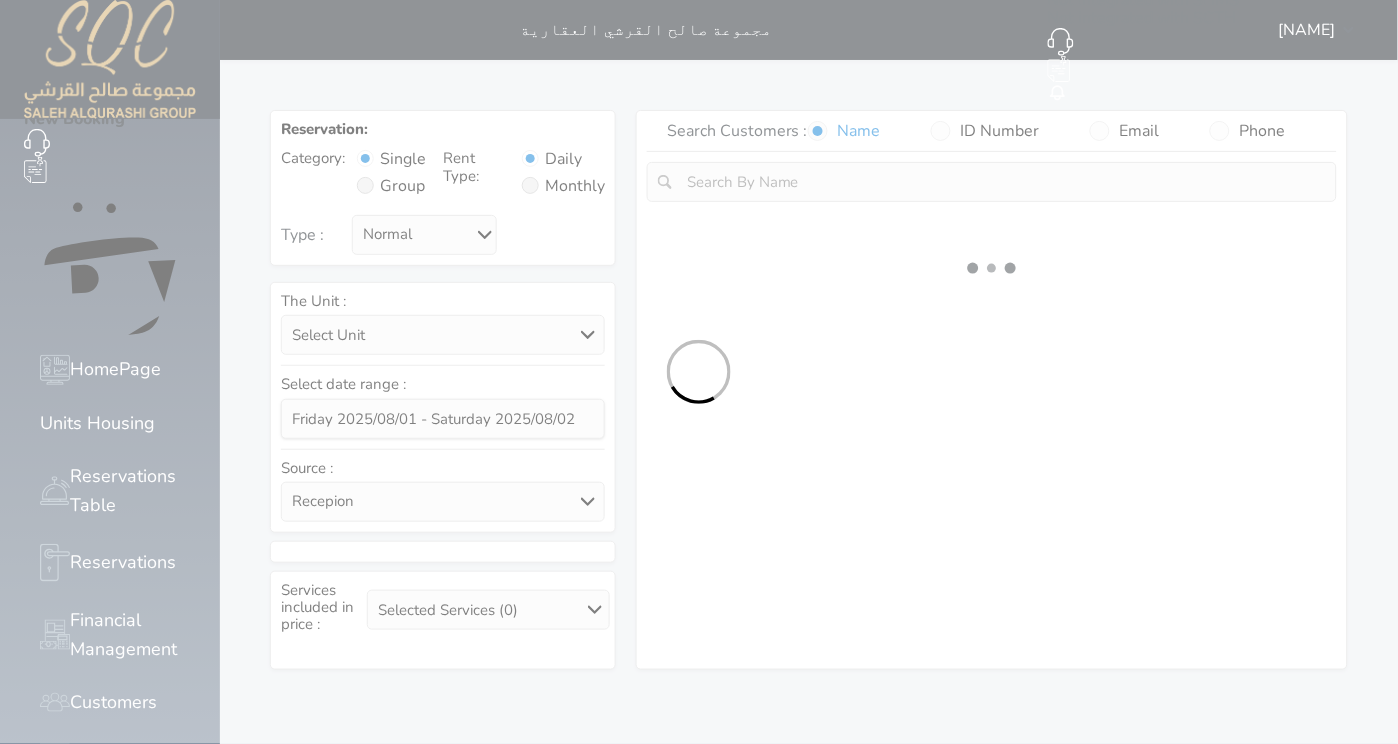 select on "113" 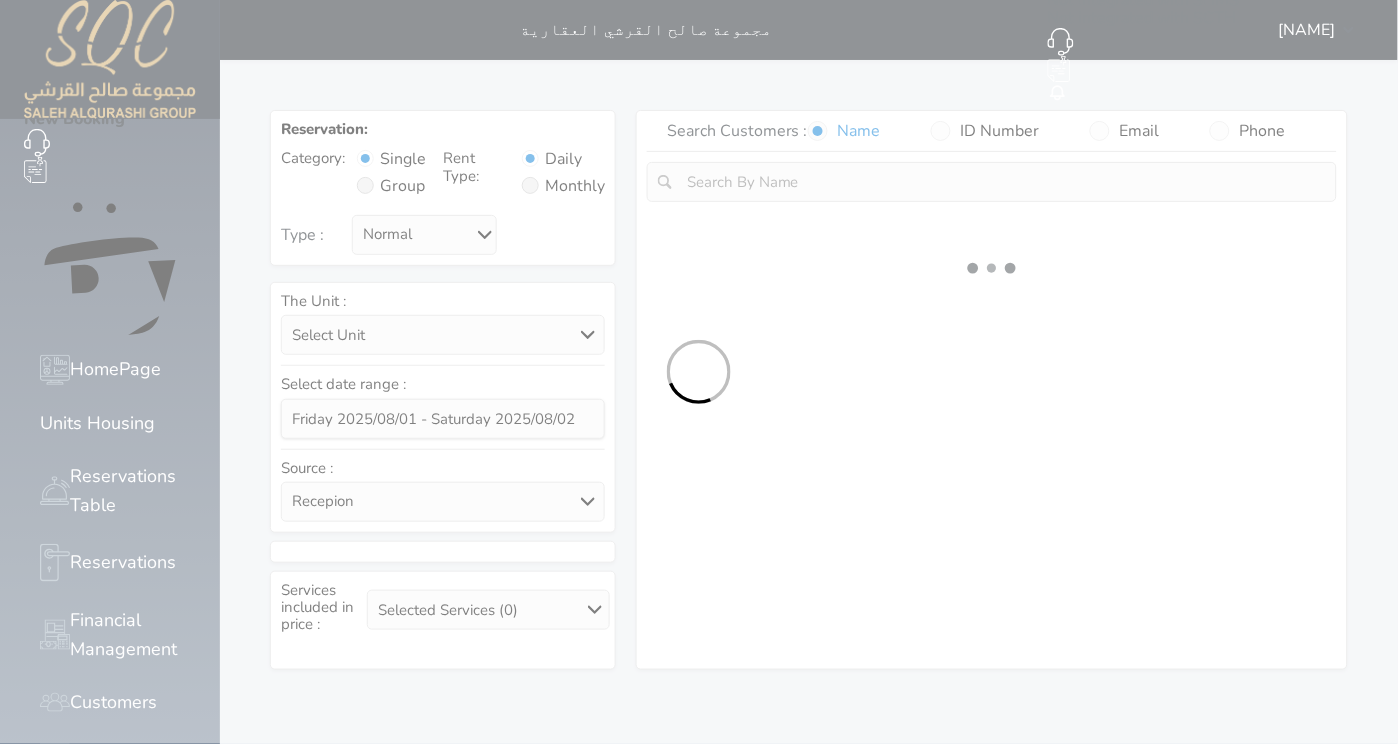 select on "1" 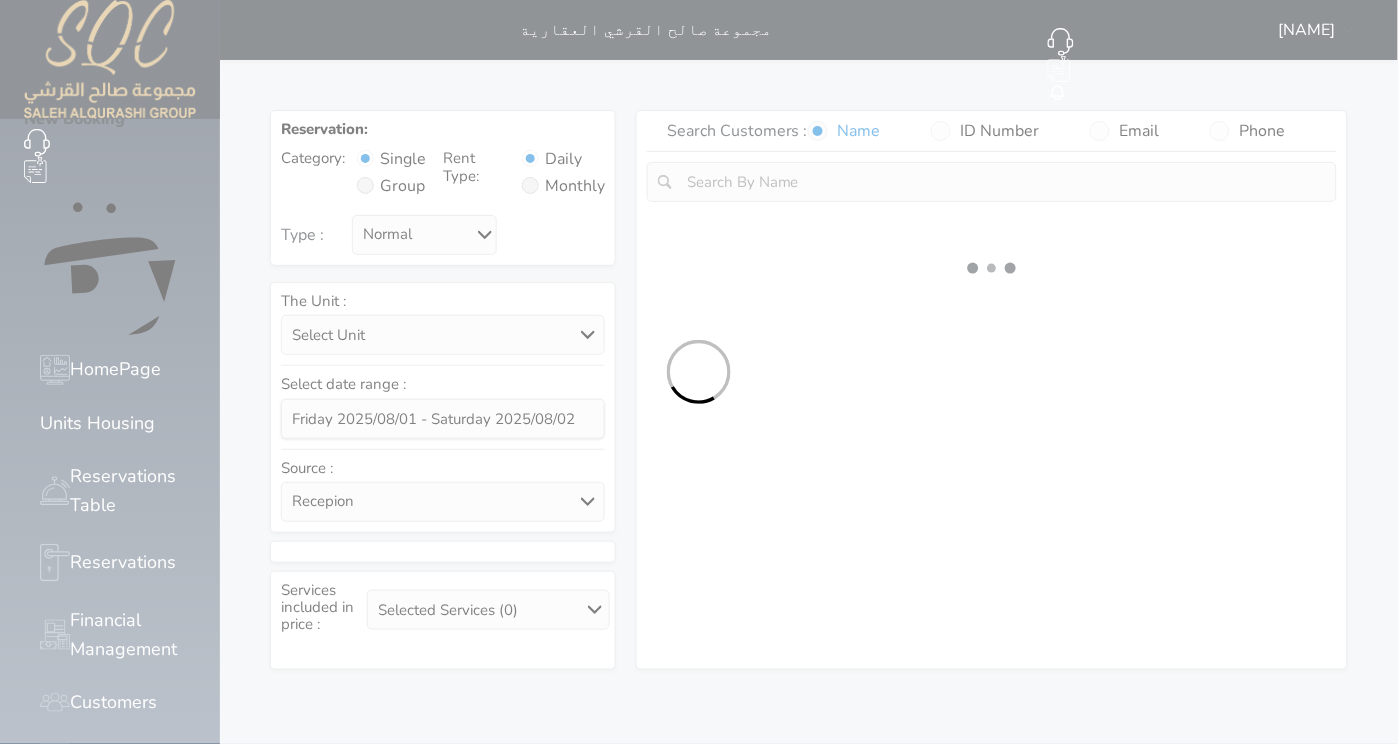 select 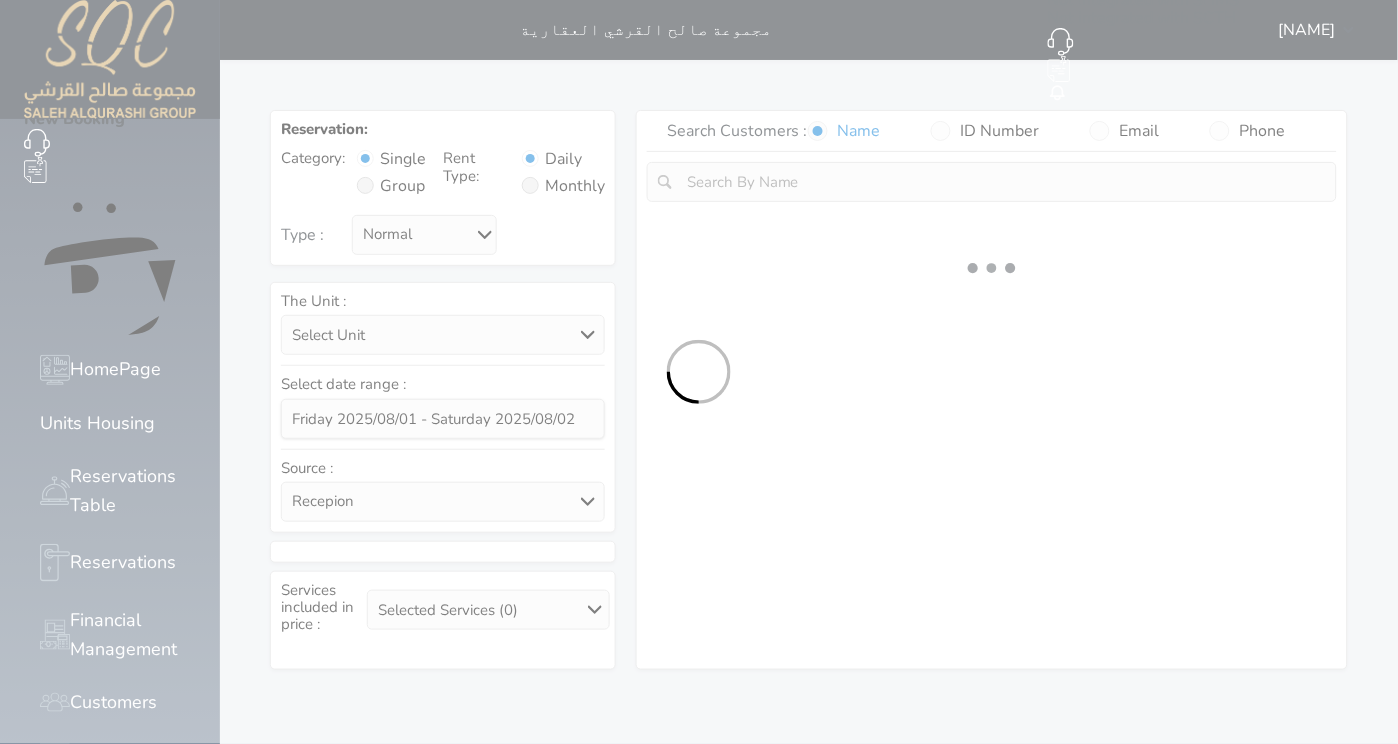 select on "7" 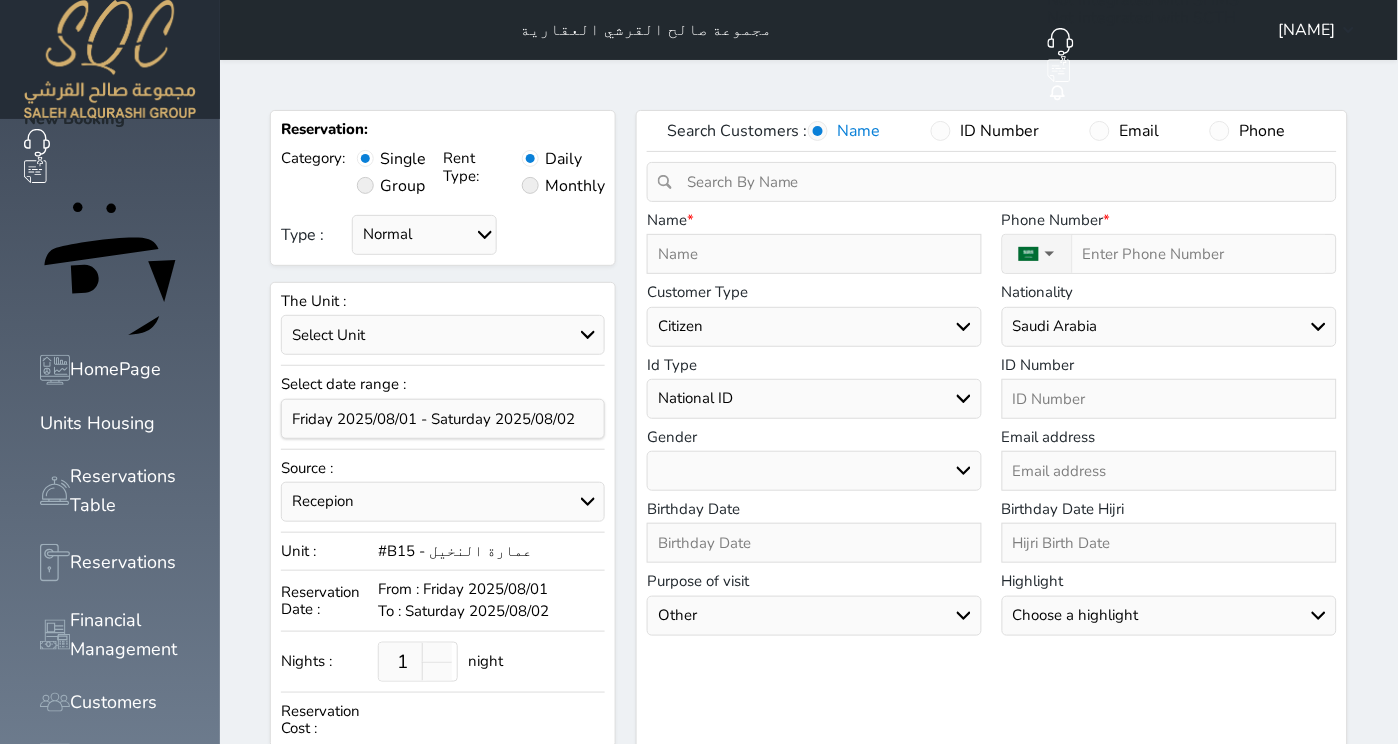 click at bounding box center [814, 254] 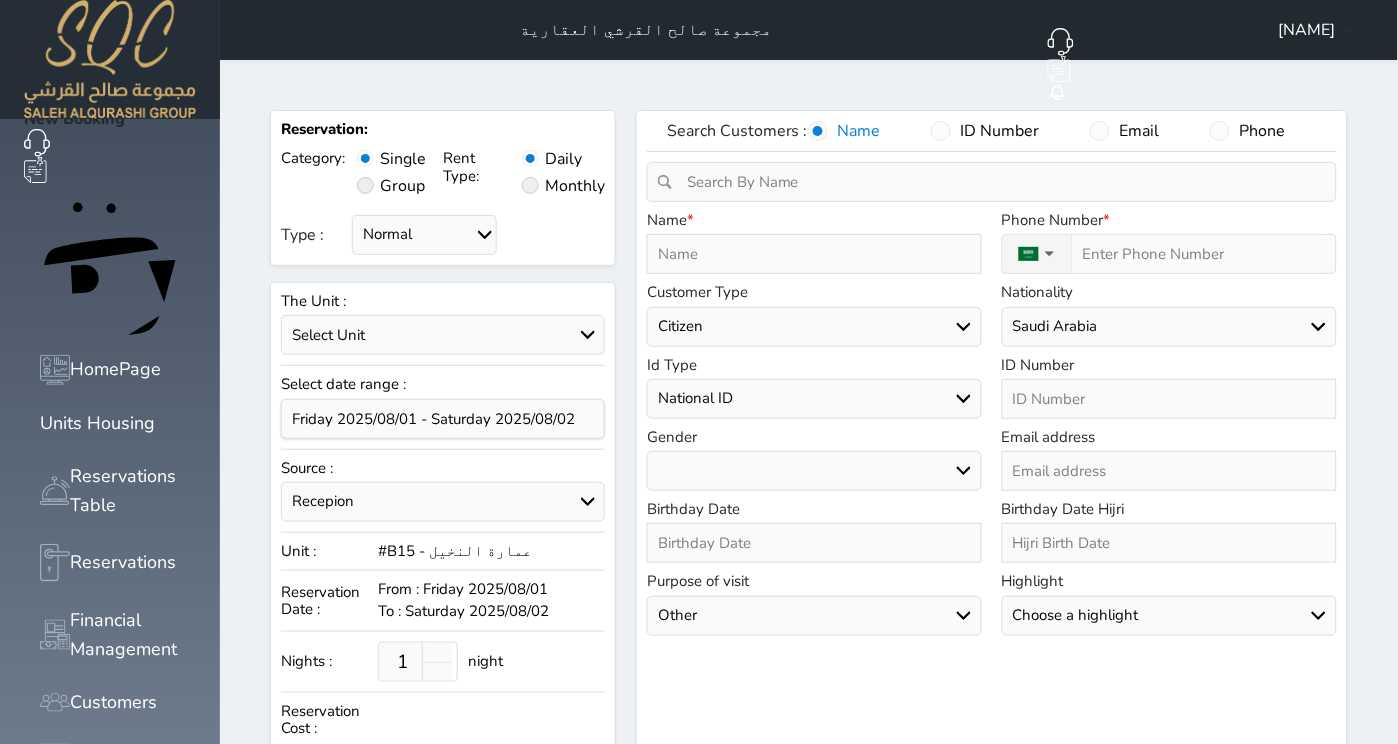 type on "M" 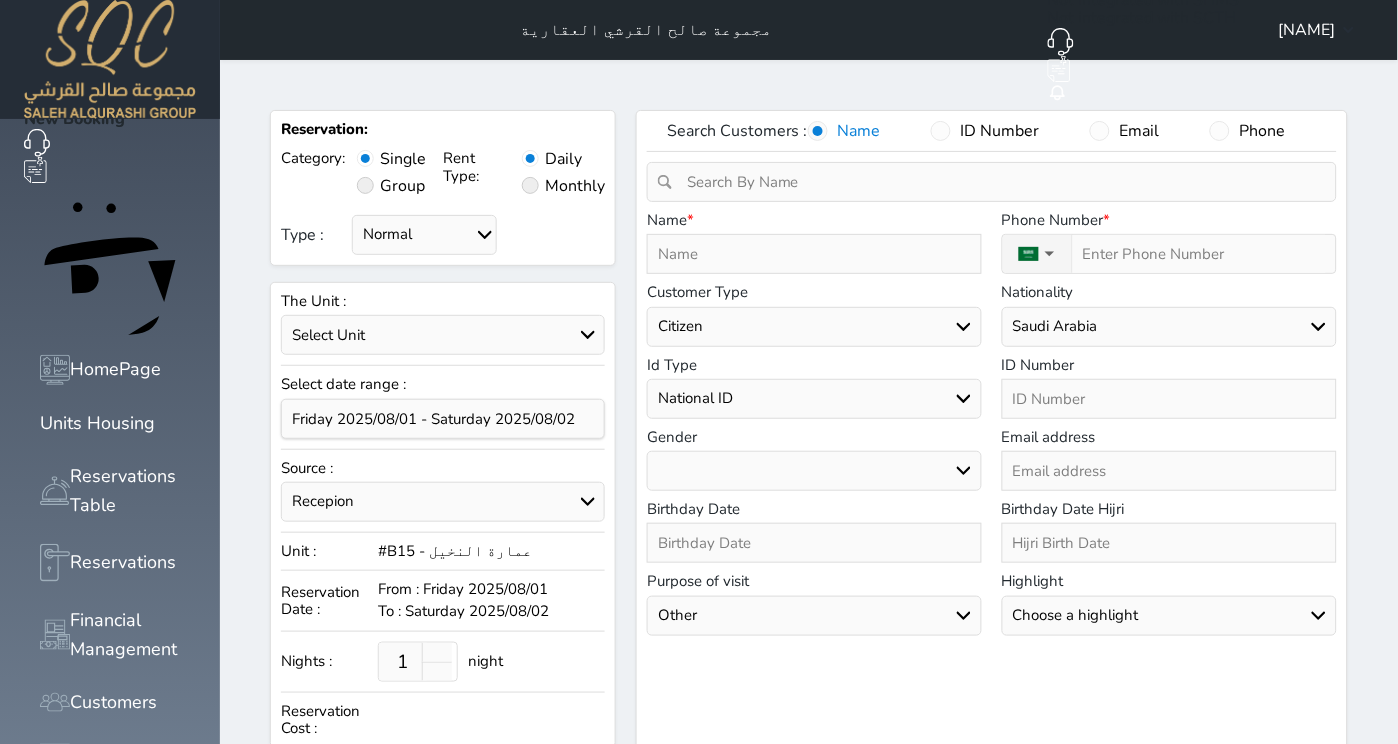 select 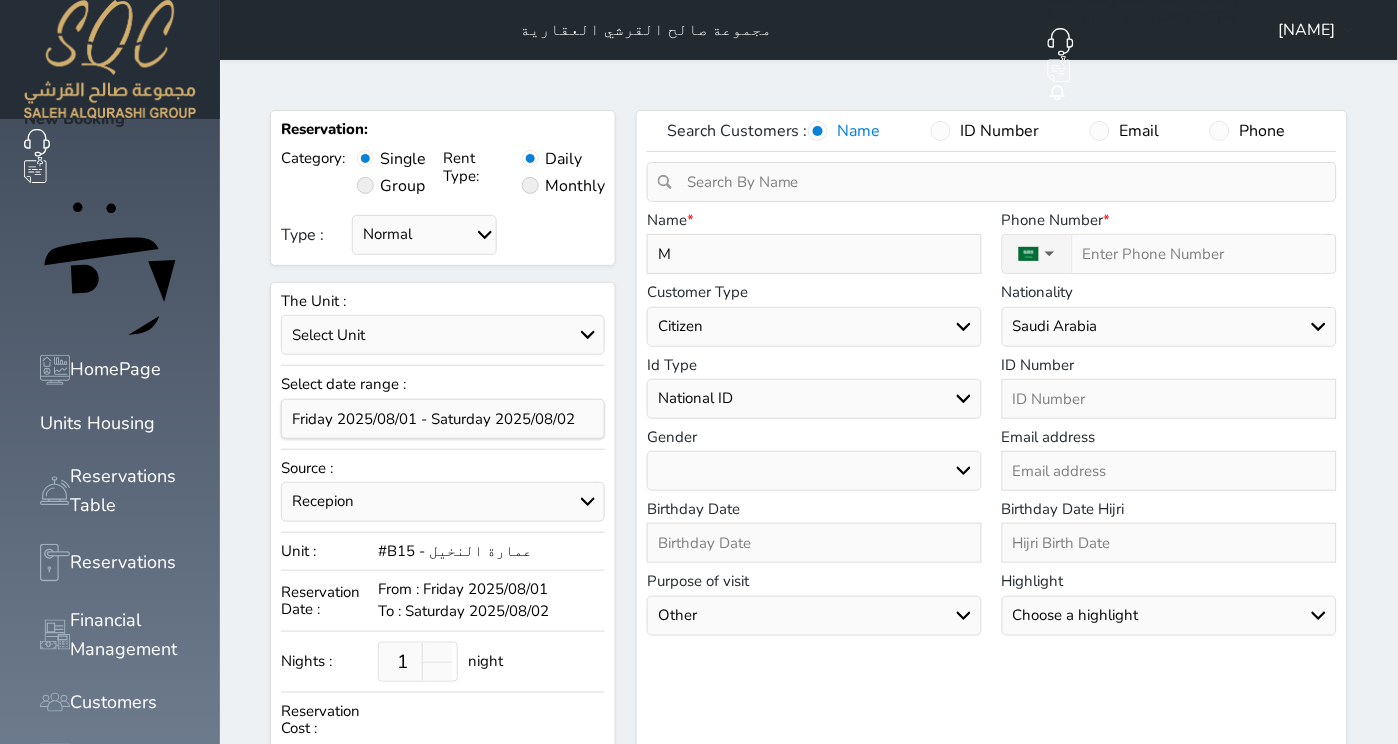 type on "M" 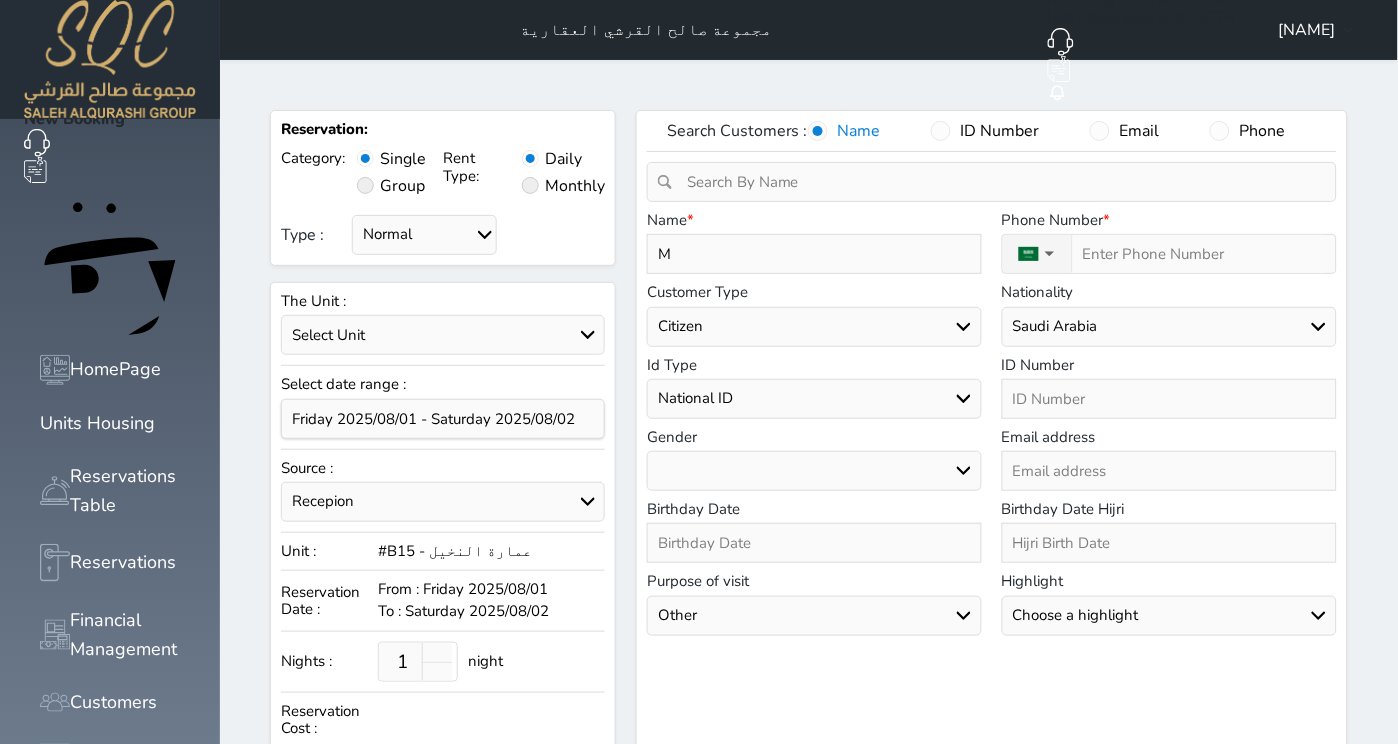 select 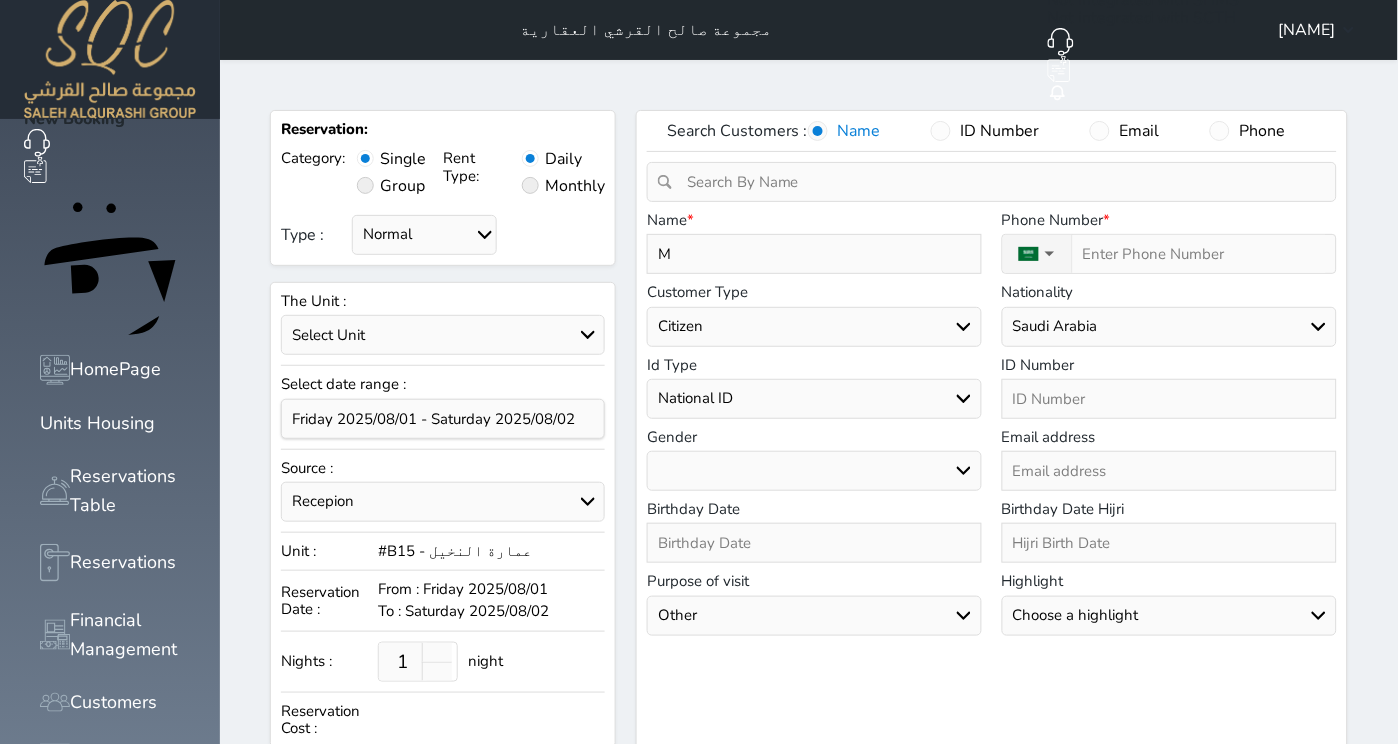 type on "M k" 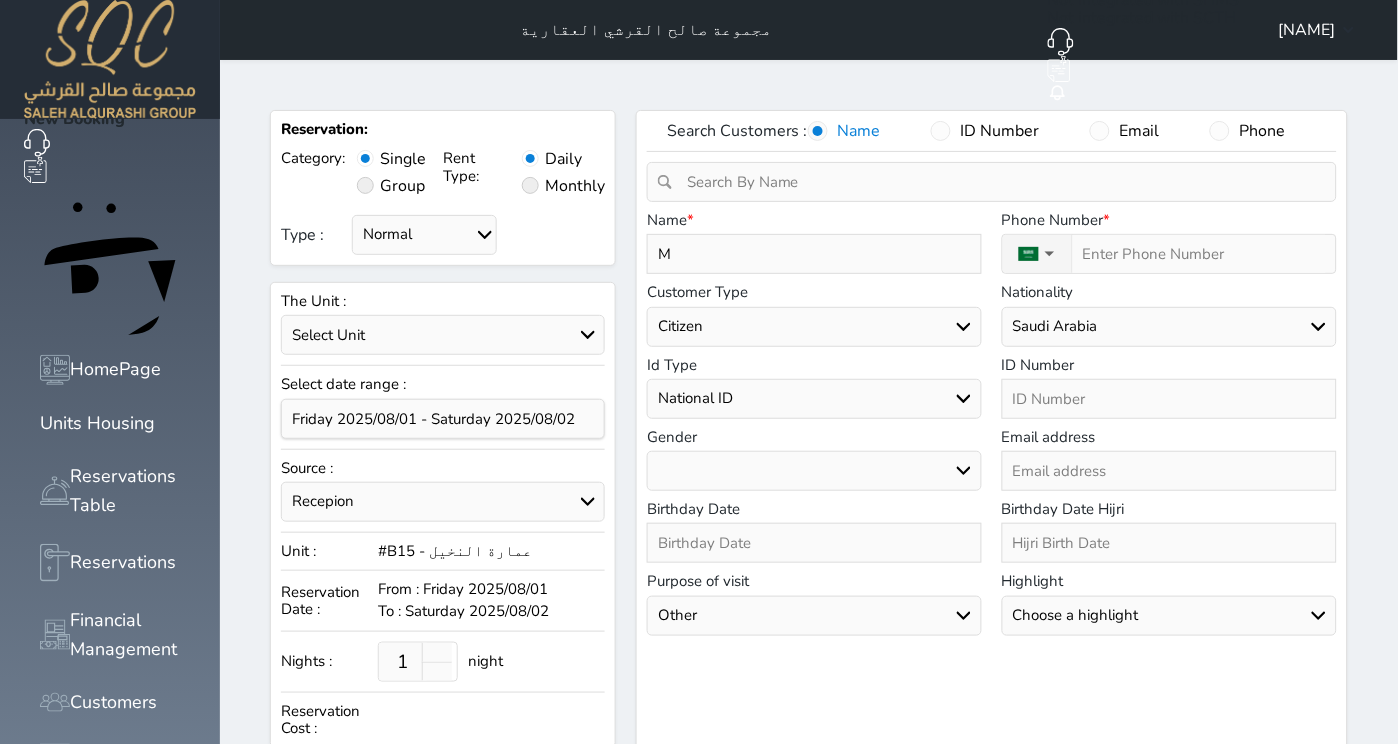 select 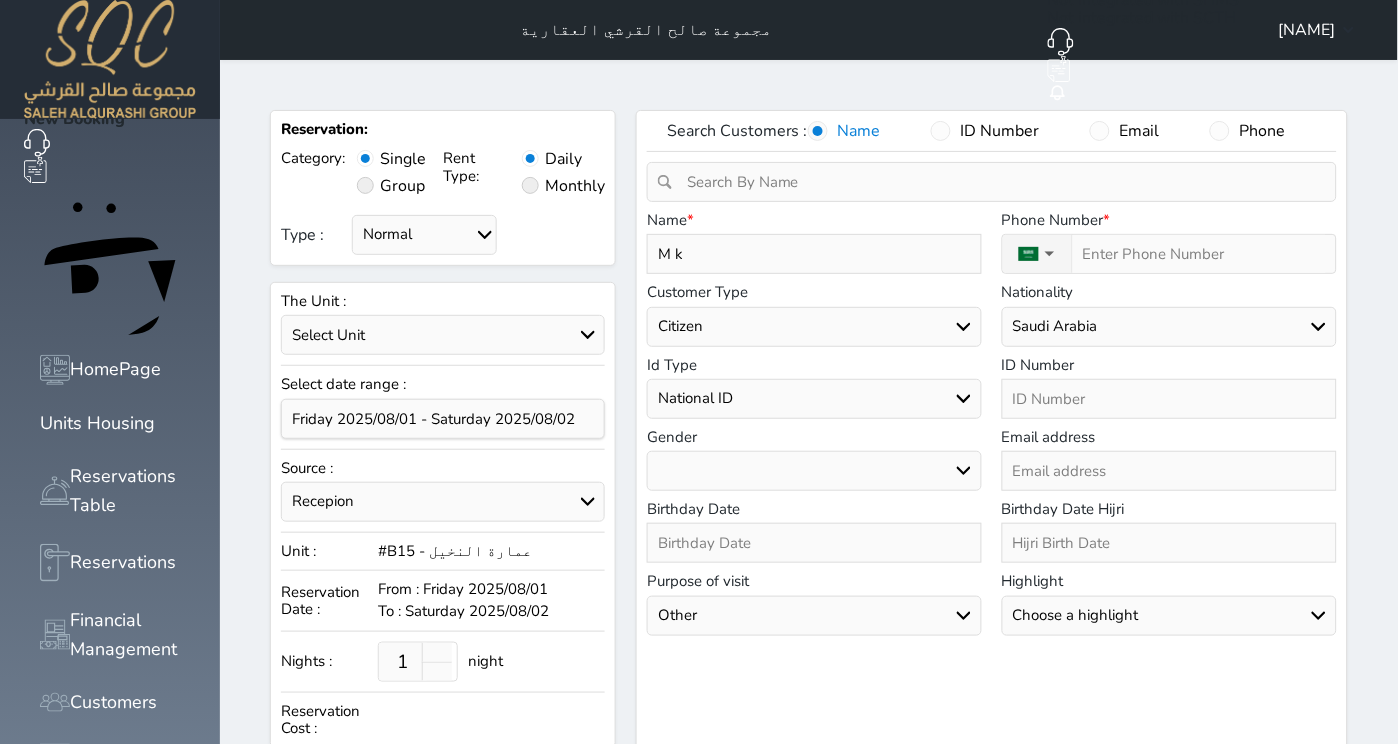 type on "M kh" 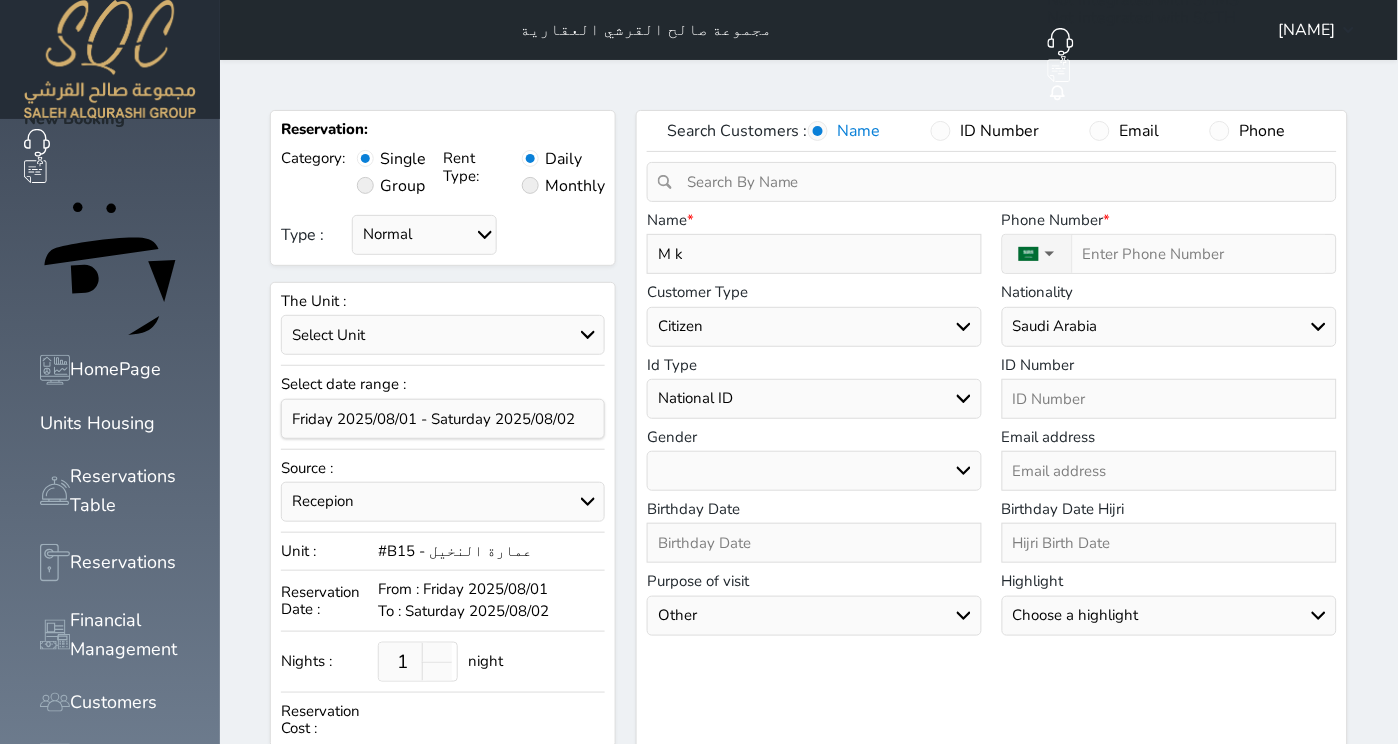 select 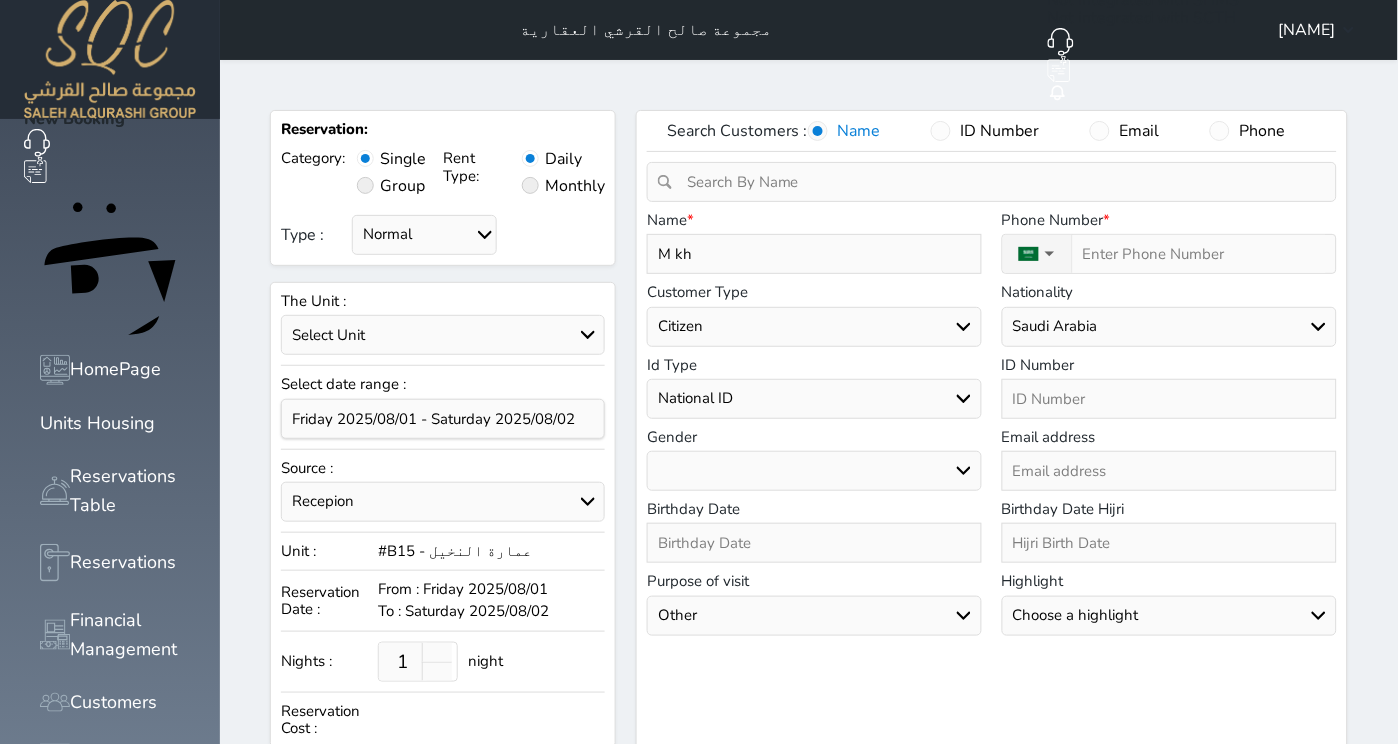type on "M kha" 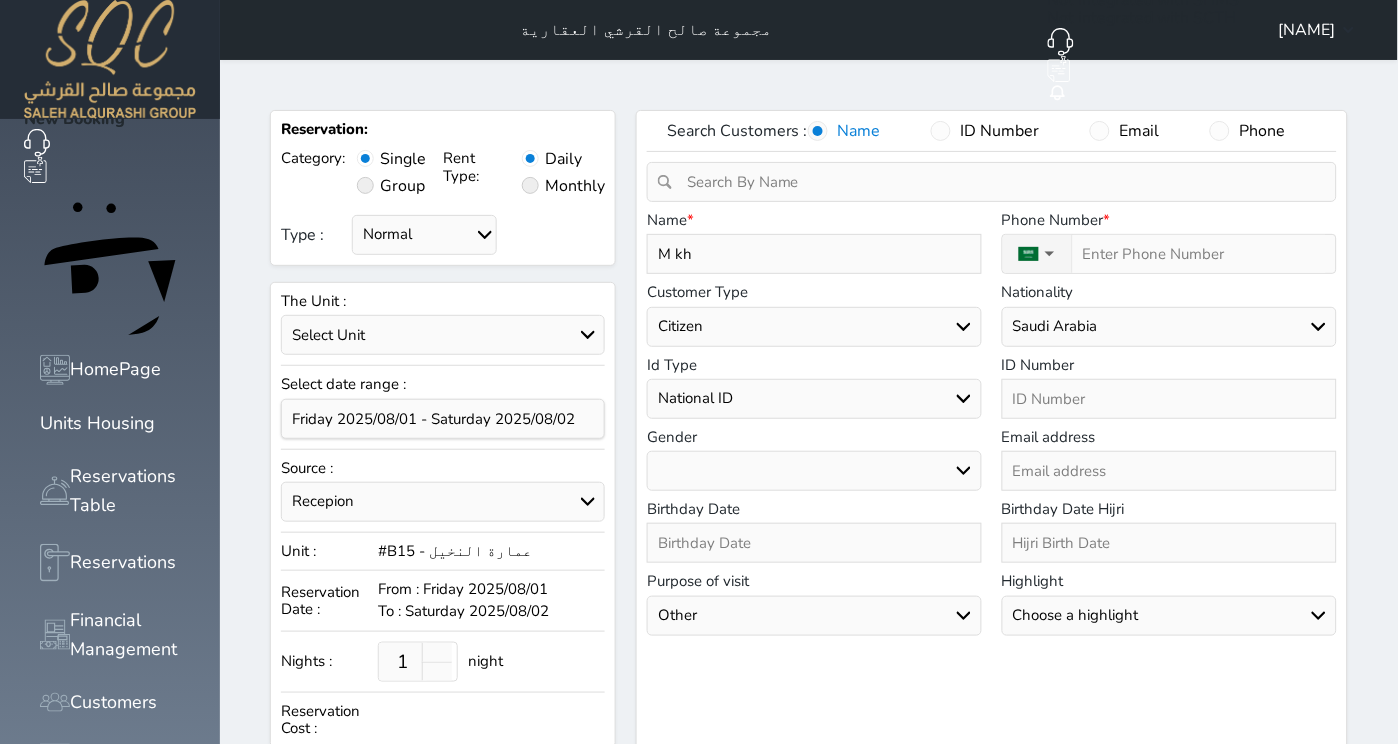 select 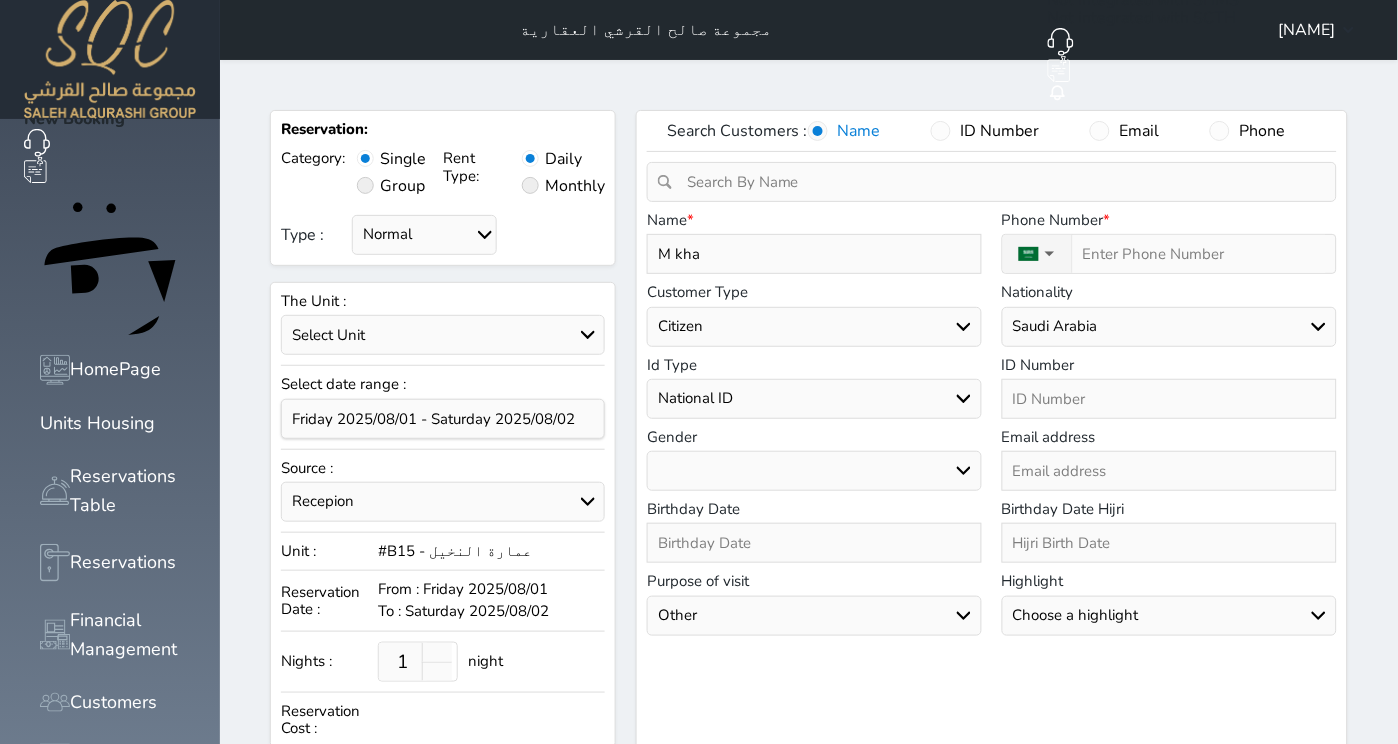select on "96718" 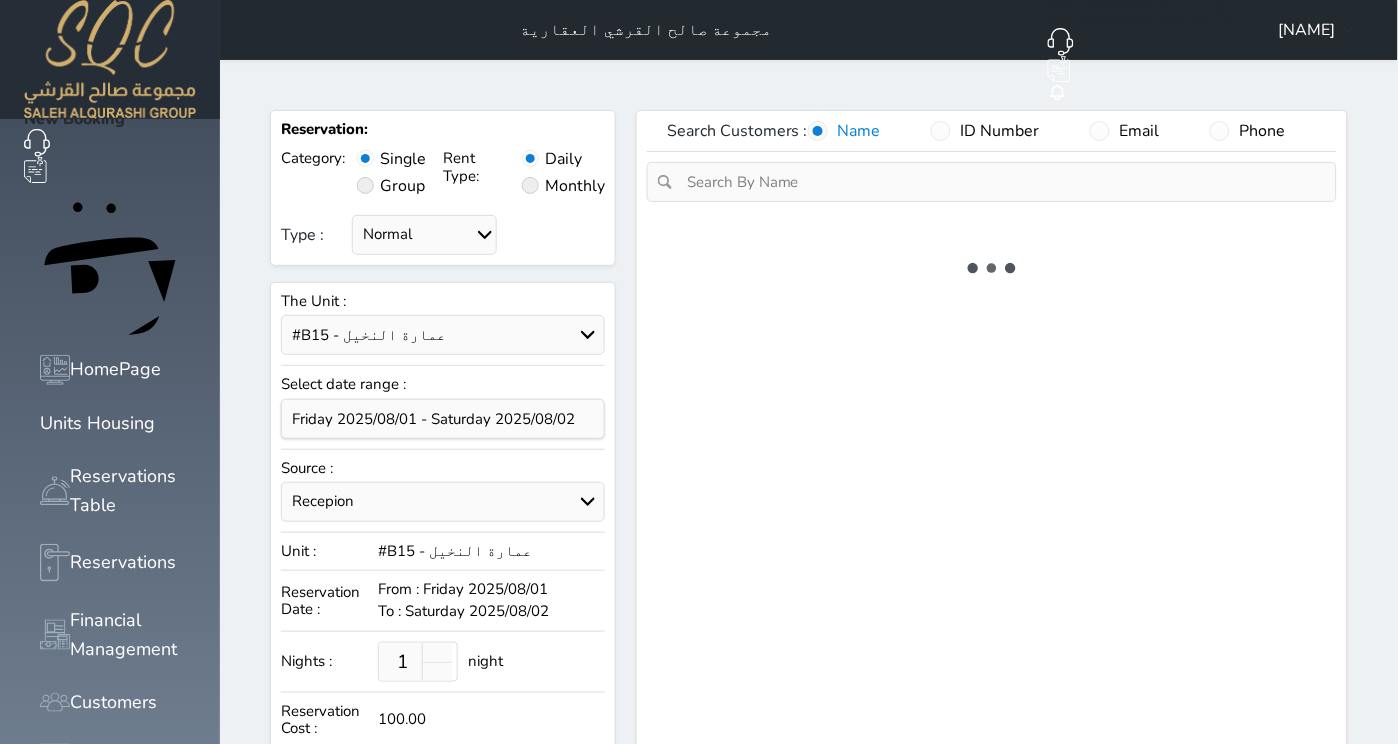select on "1" 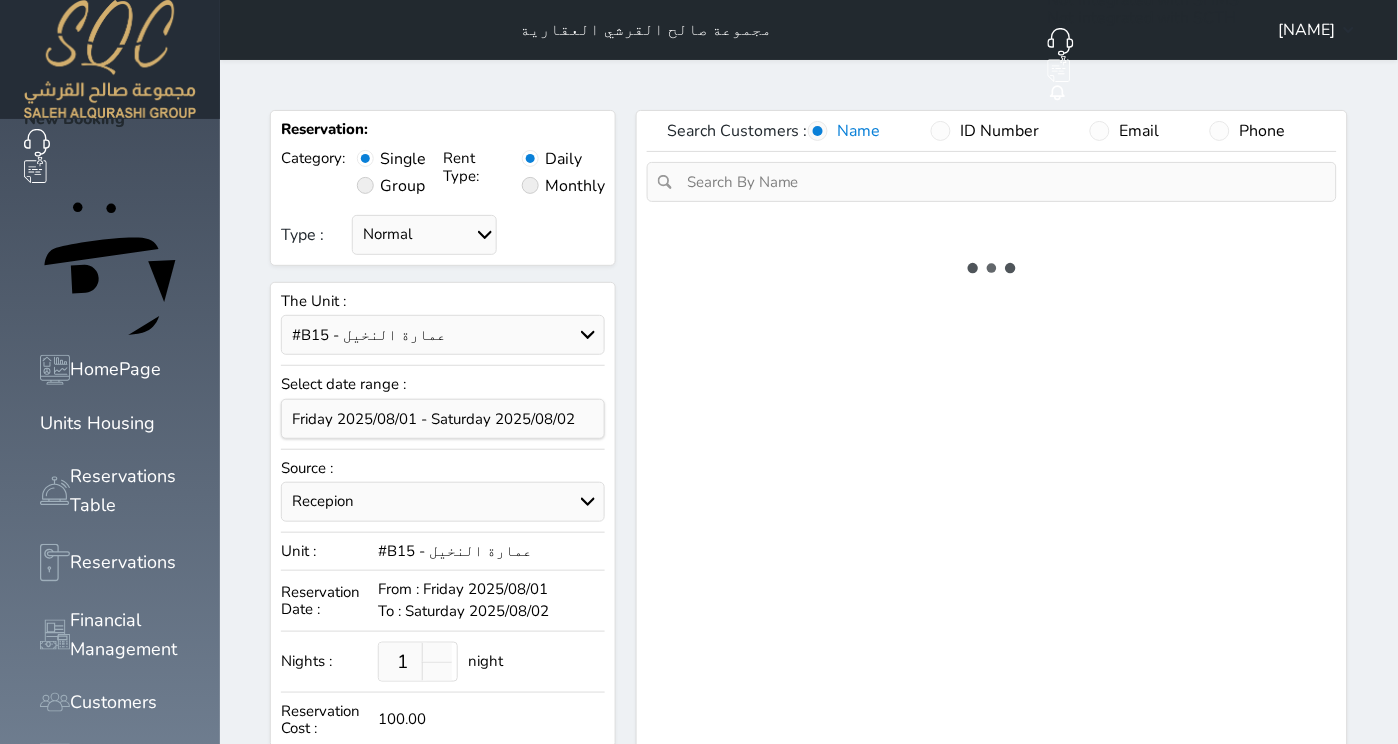 select on "113" 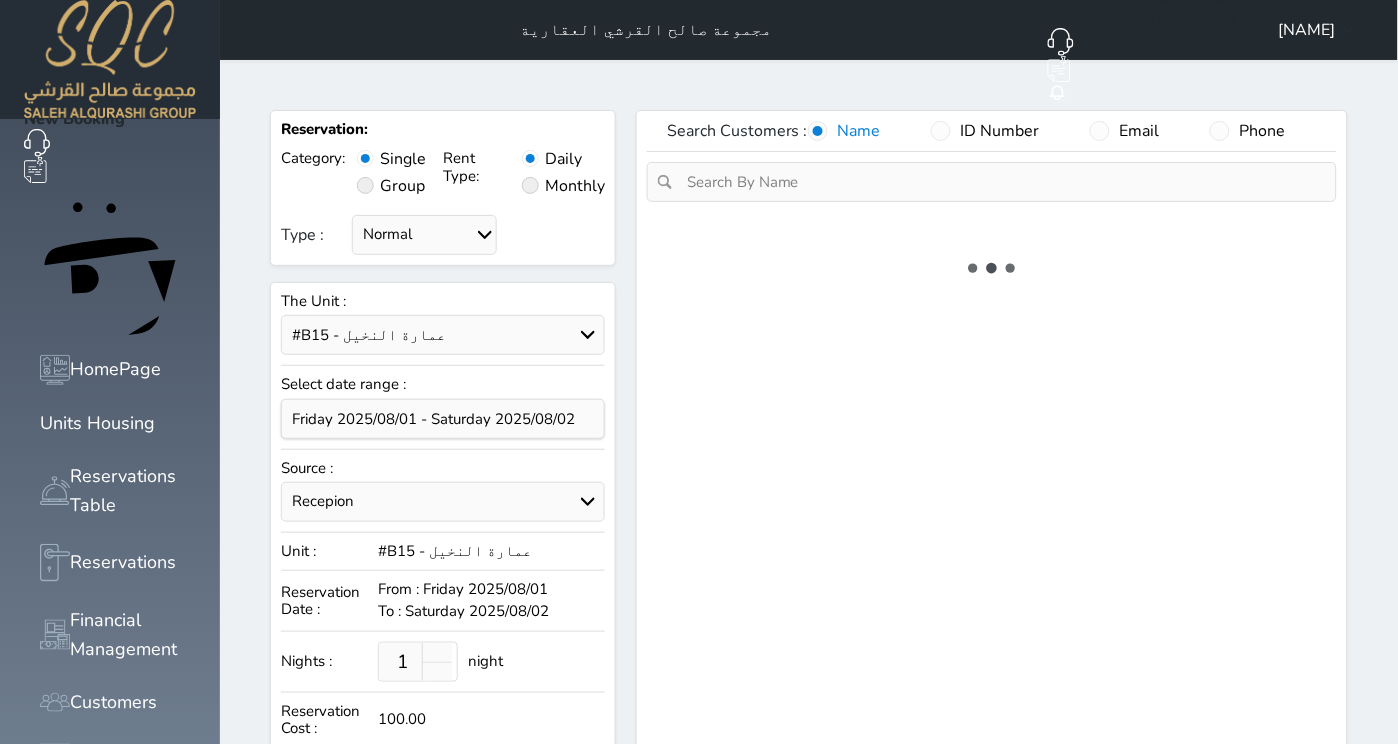 select on "1" 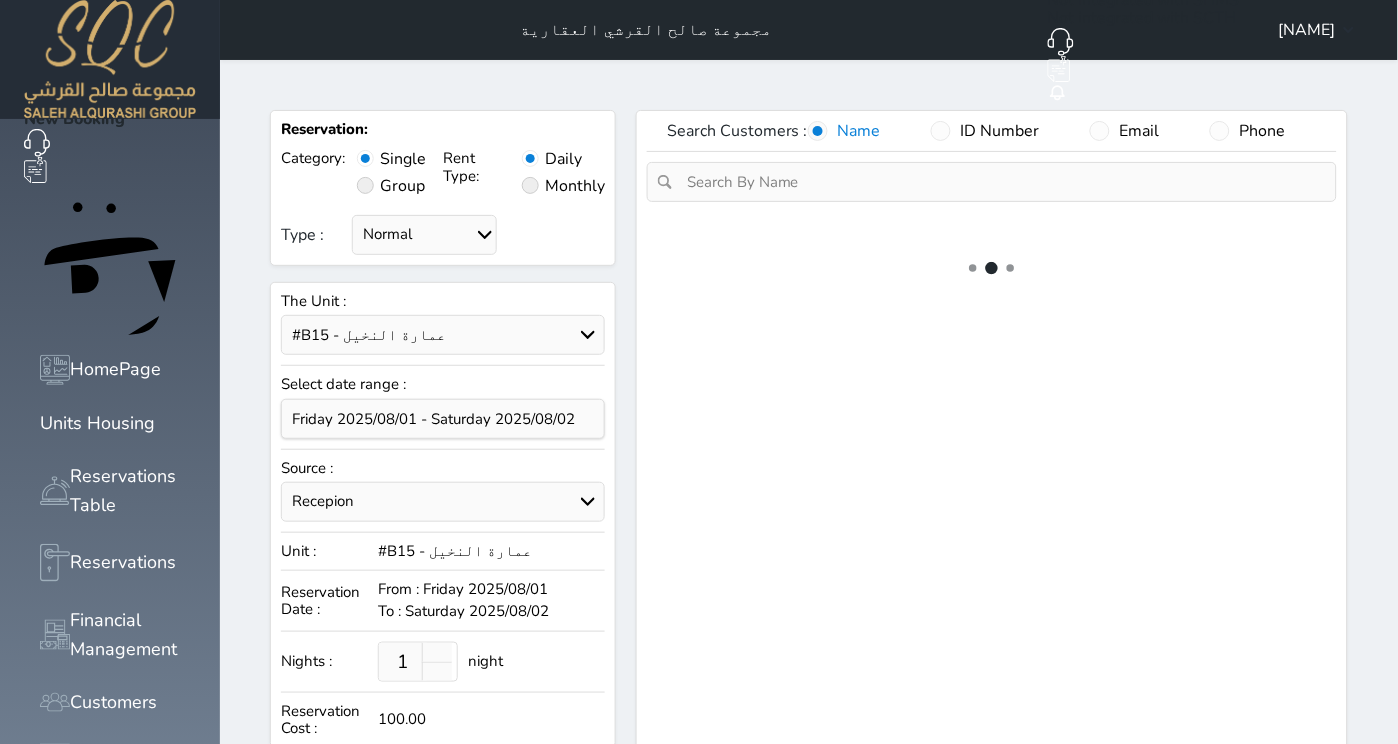 select 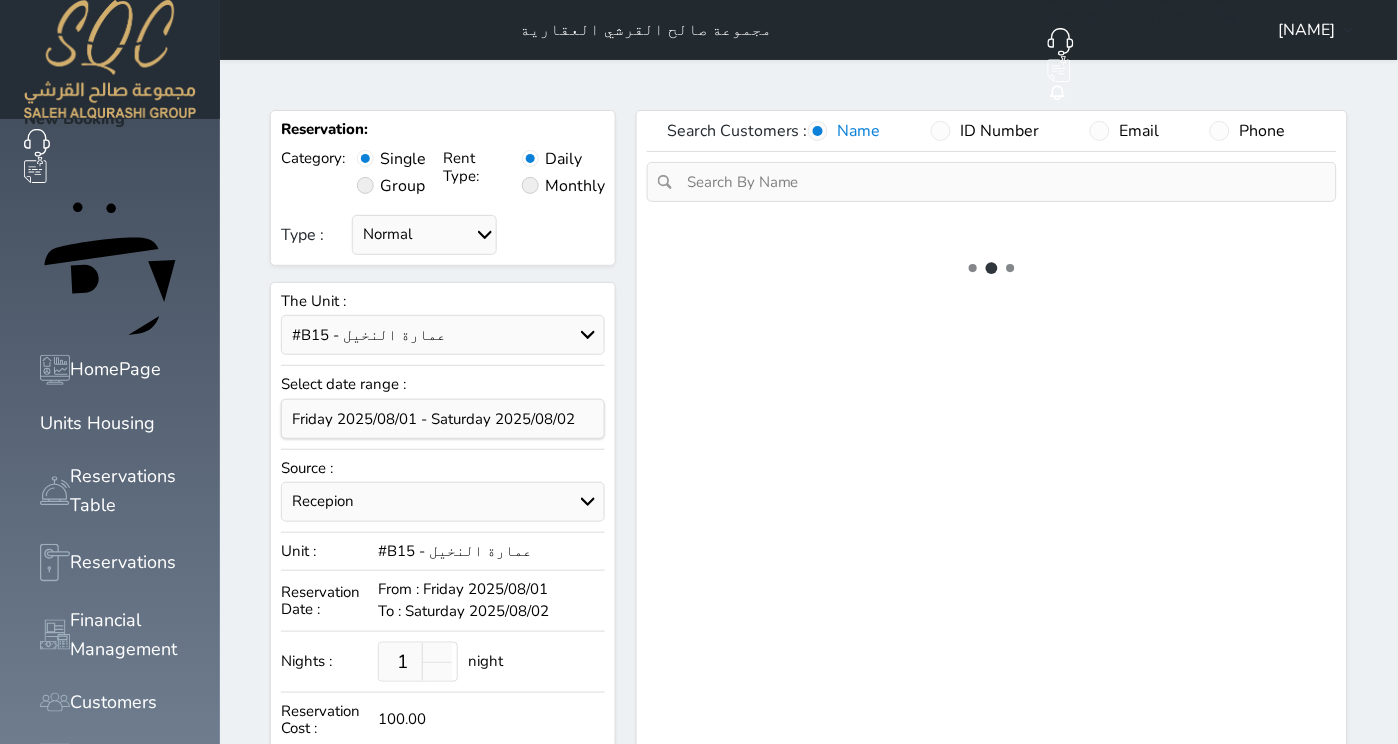 select on "7" 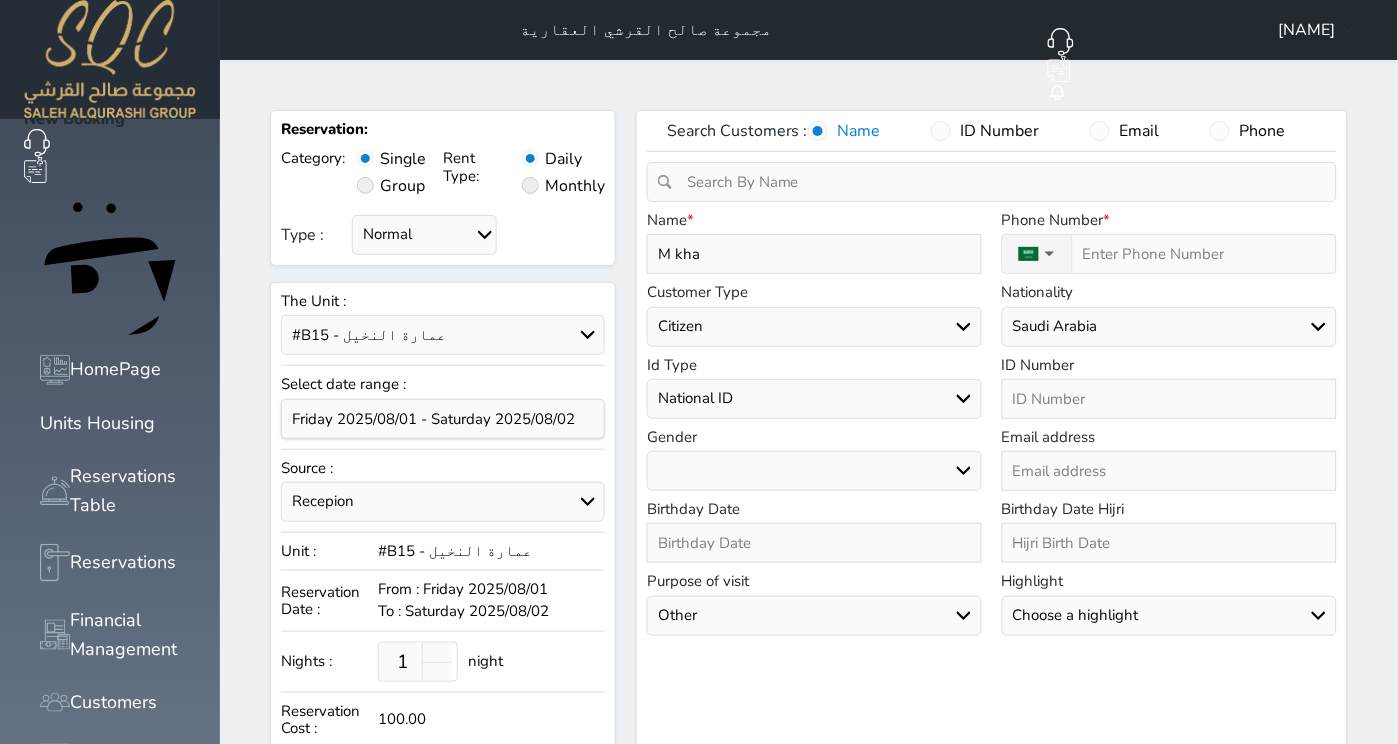 select 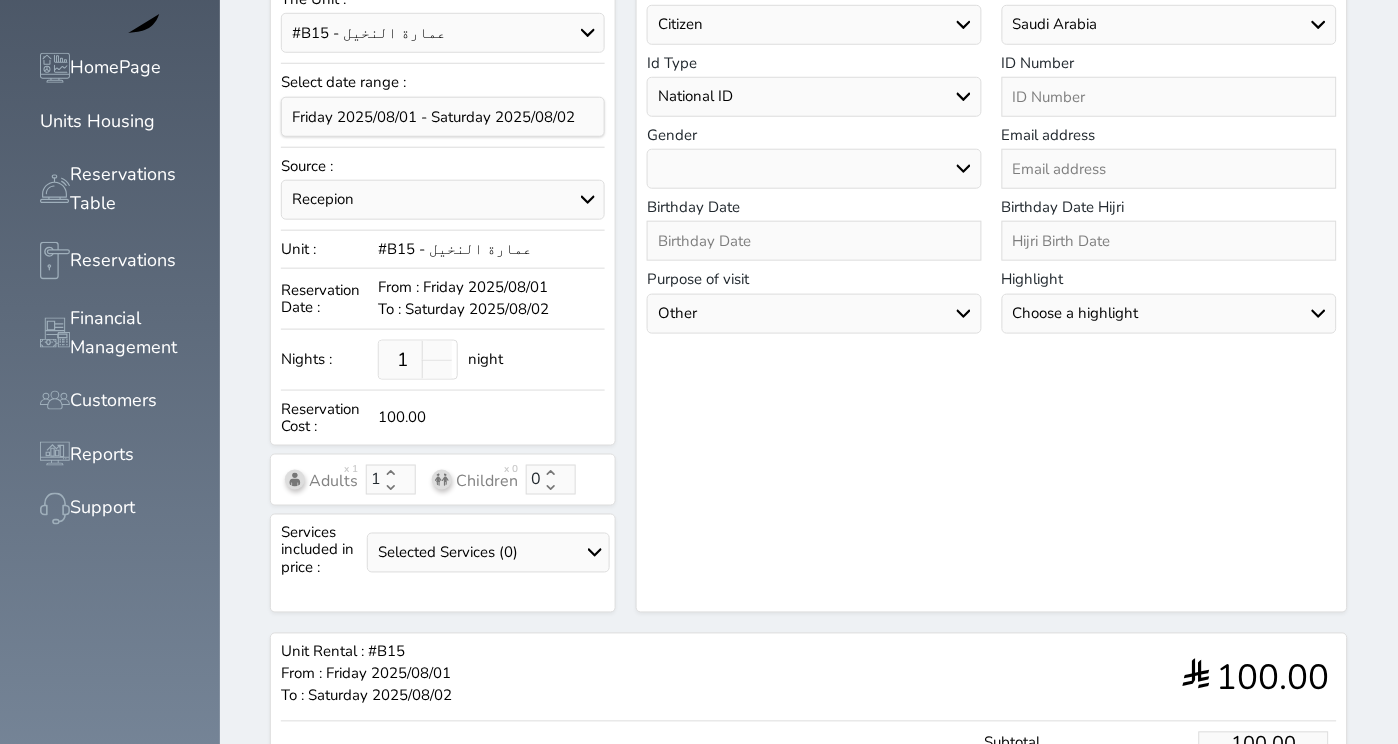 scroll, scrollTop: 0, scrollLeft: 0, axis: both 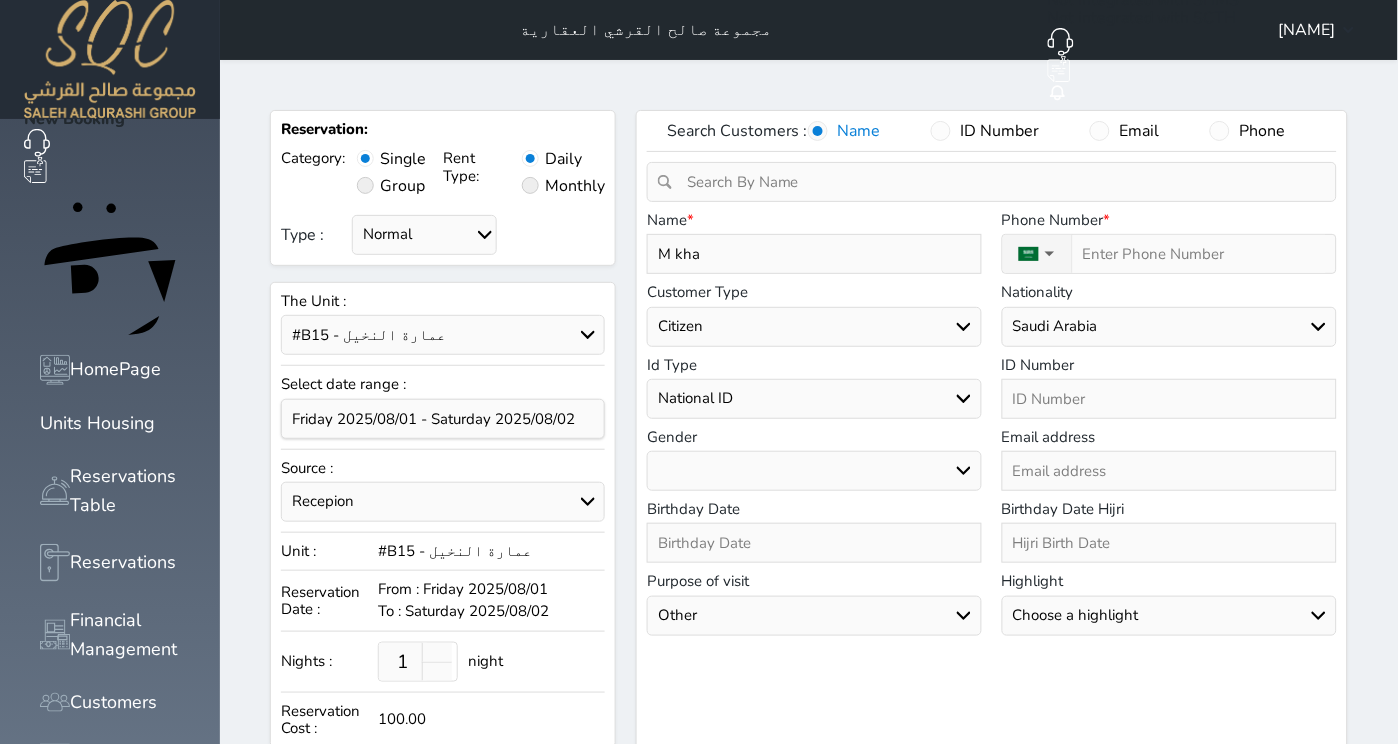click on "M kha" at bounding box center (814, 254) 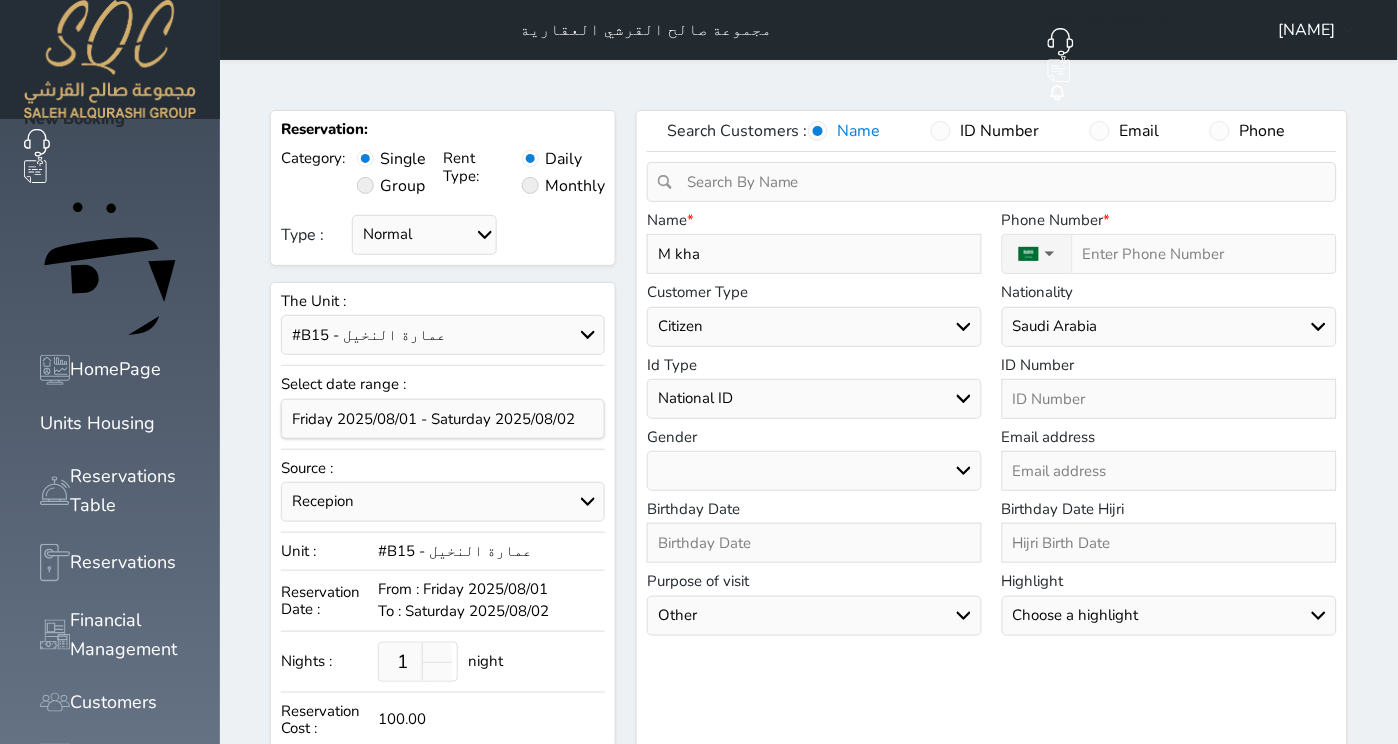 type on "M khal" 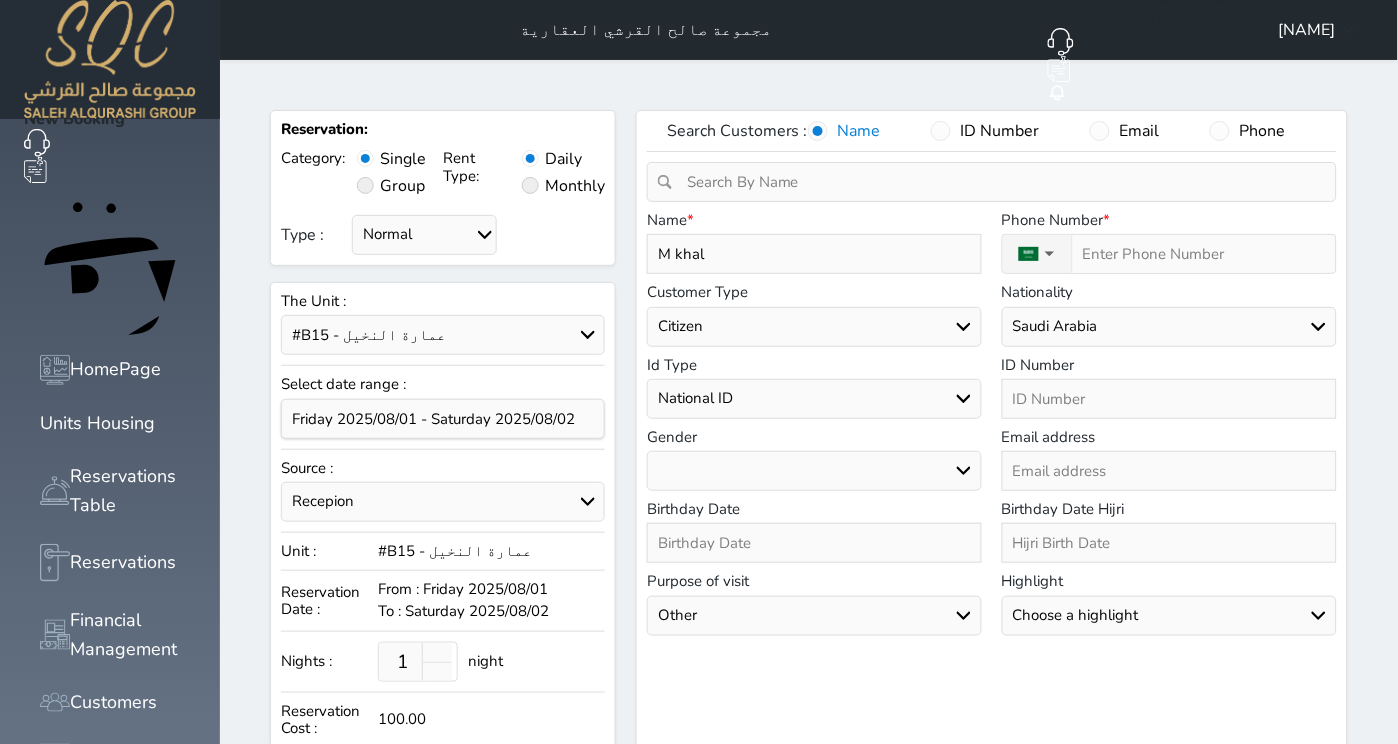 select 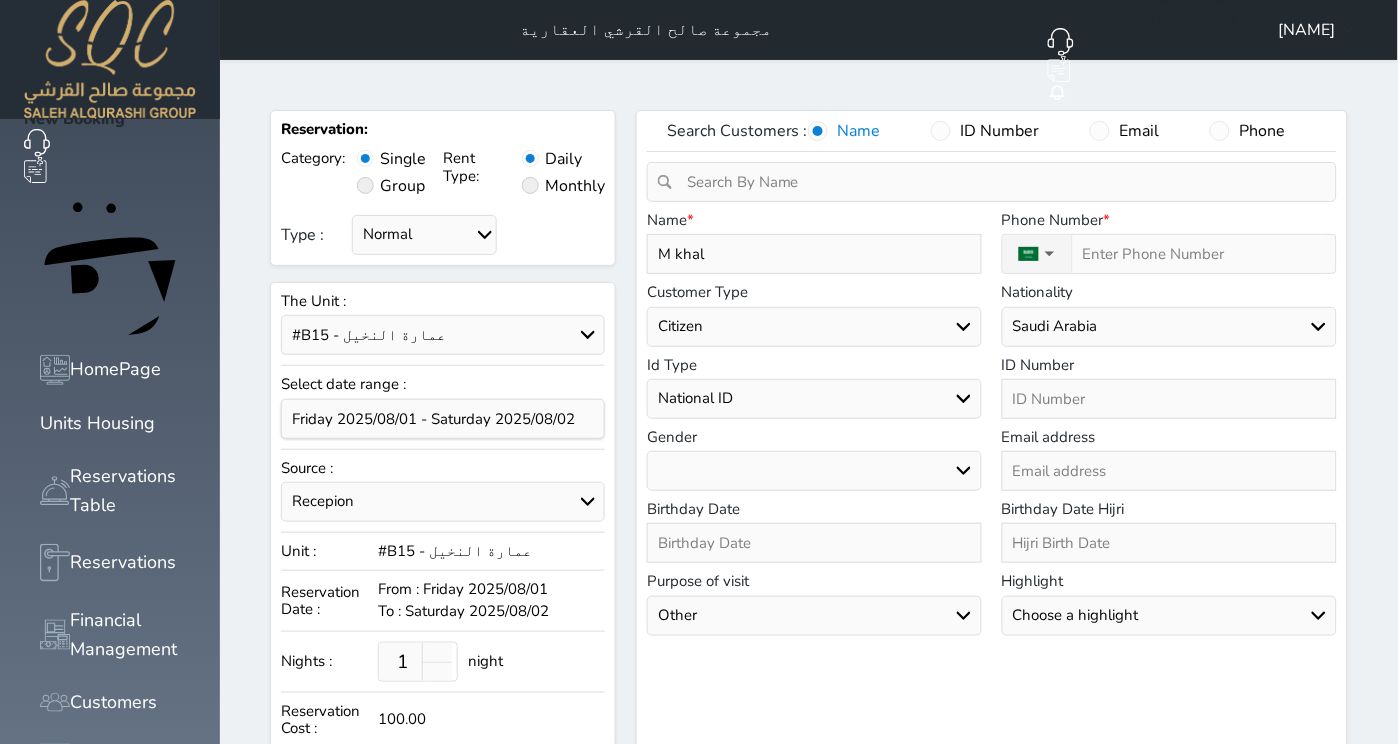 type on "M khali" 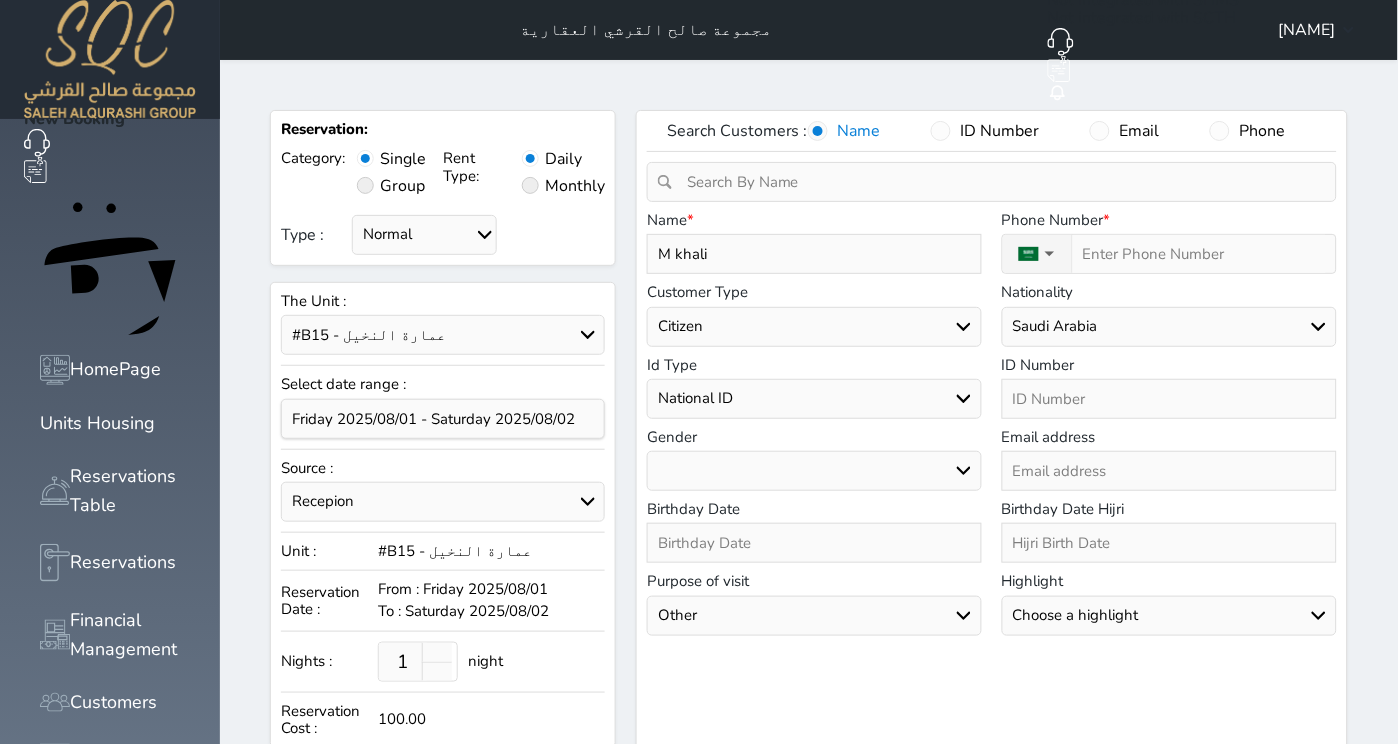 select 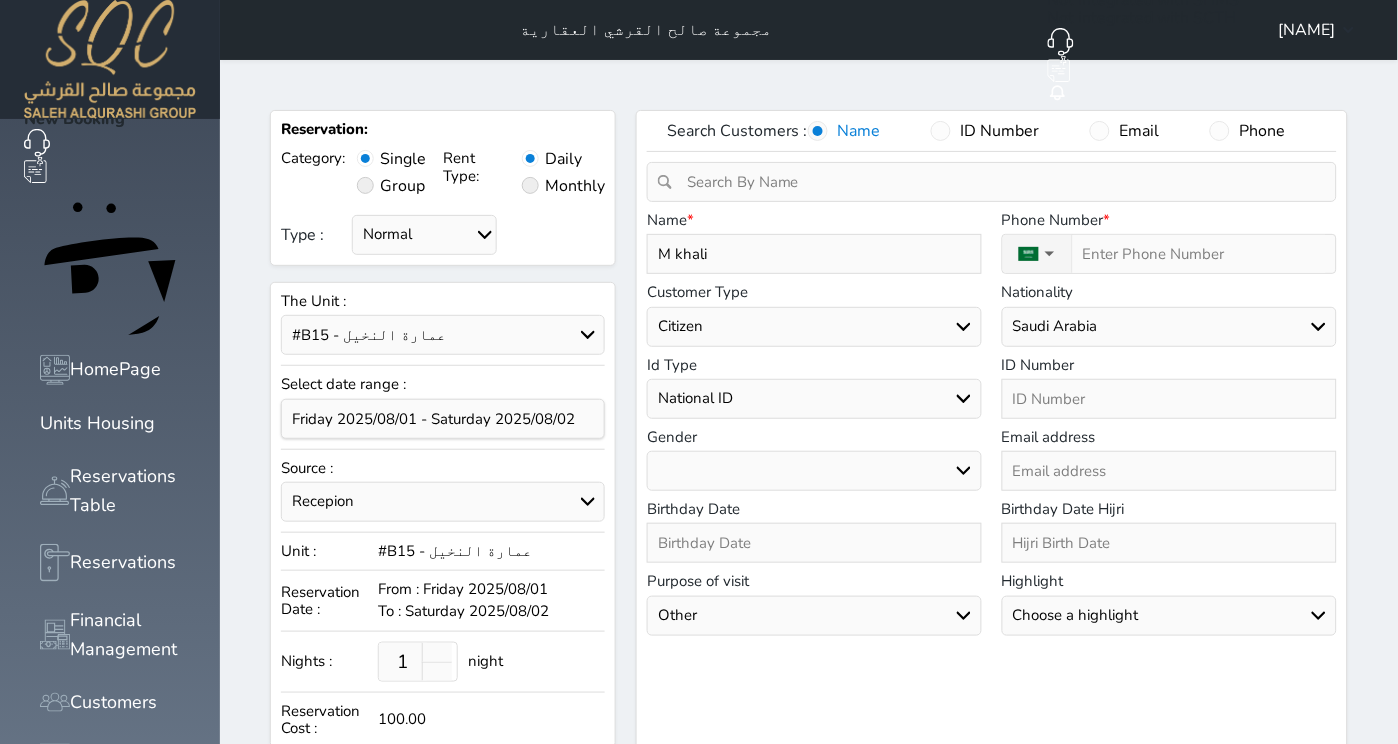 type on "M khalid" 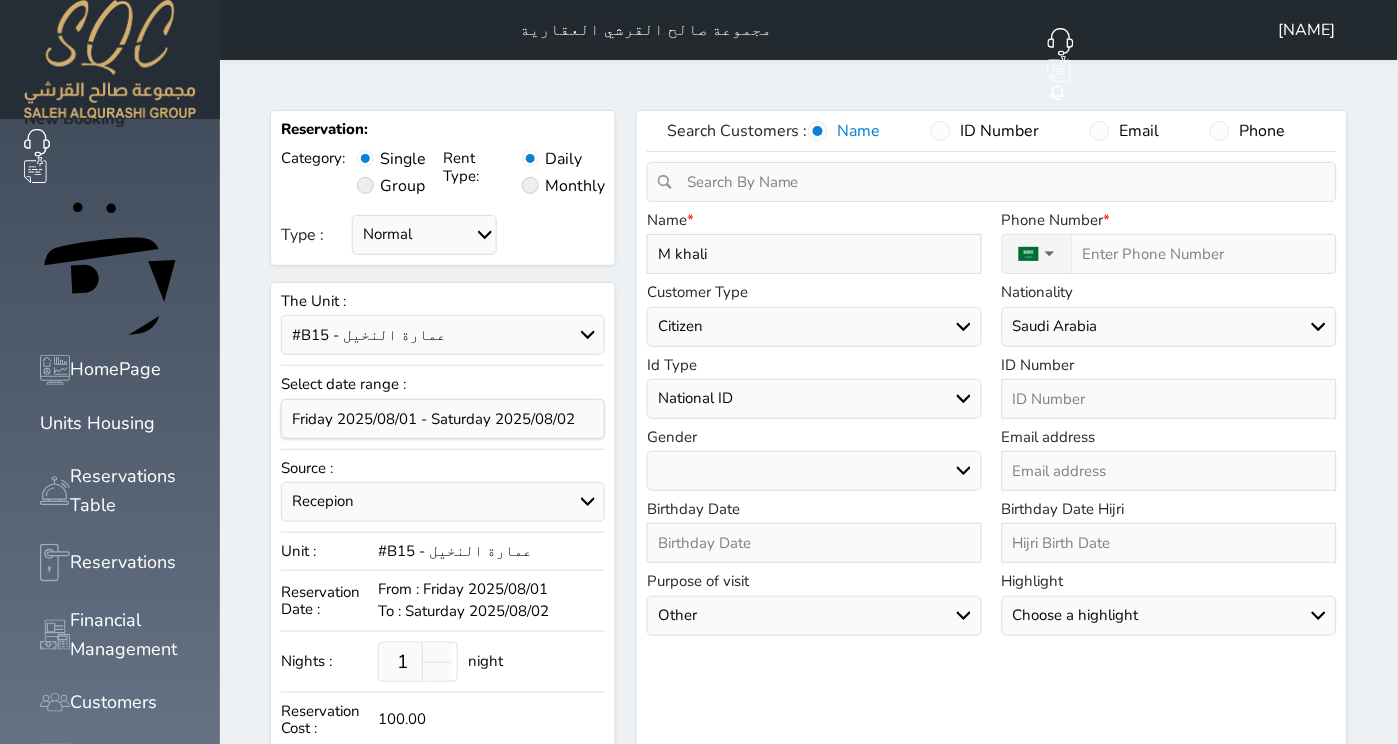 select 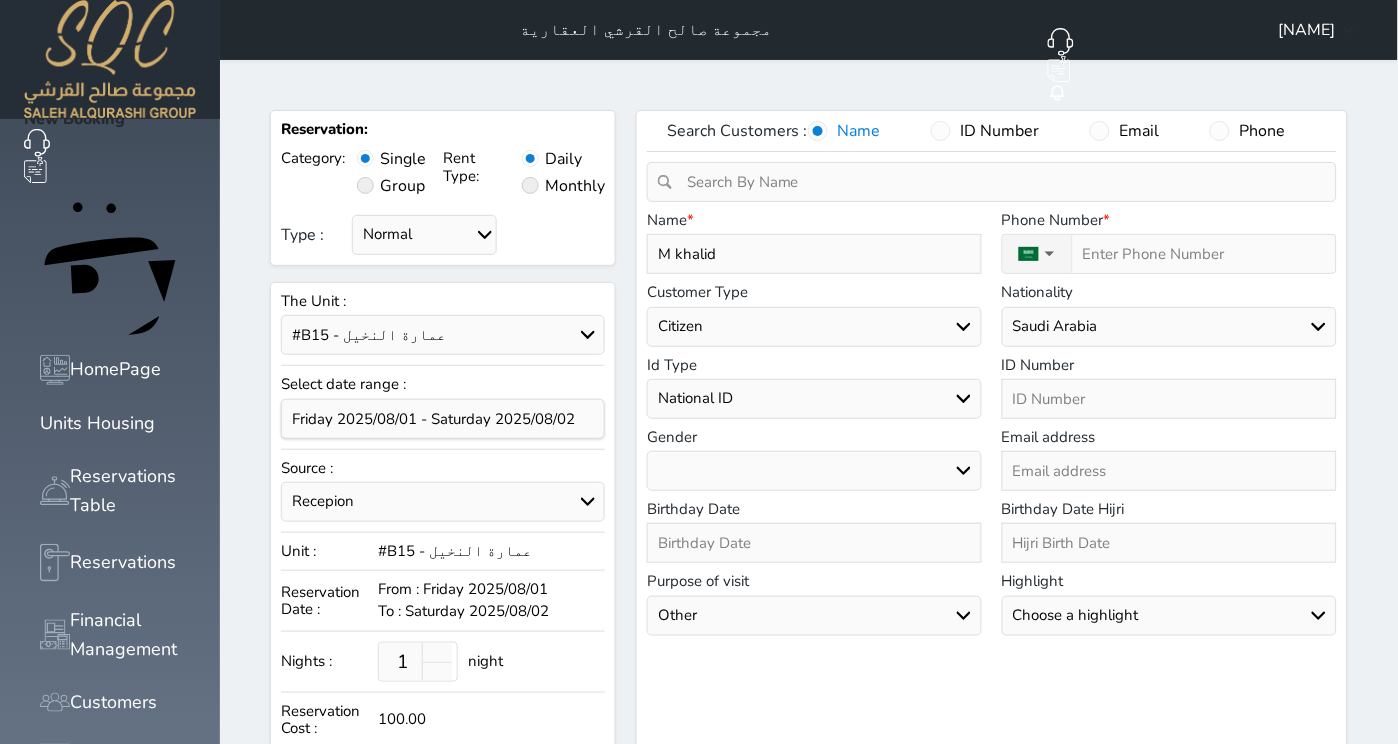 type on "M khalid" 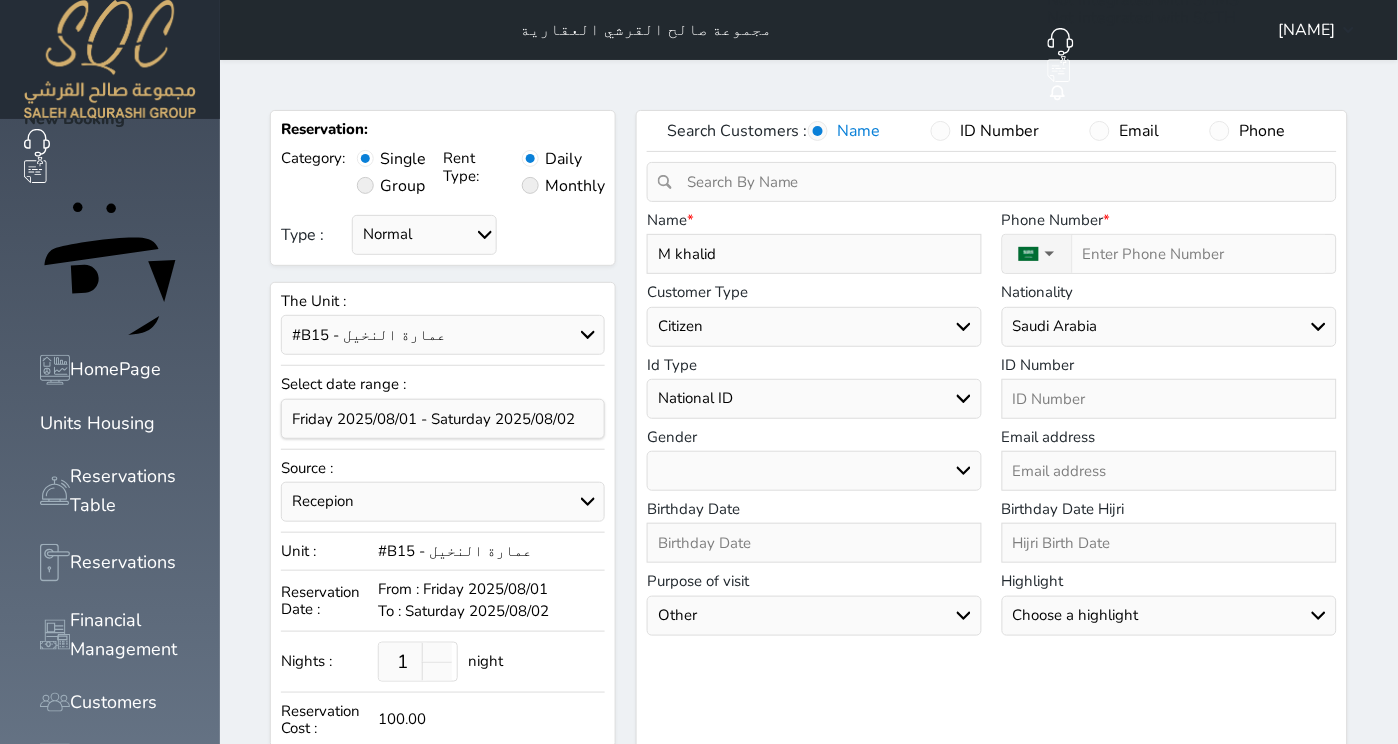 select 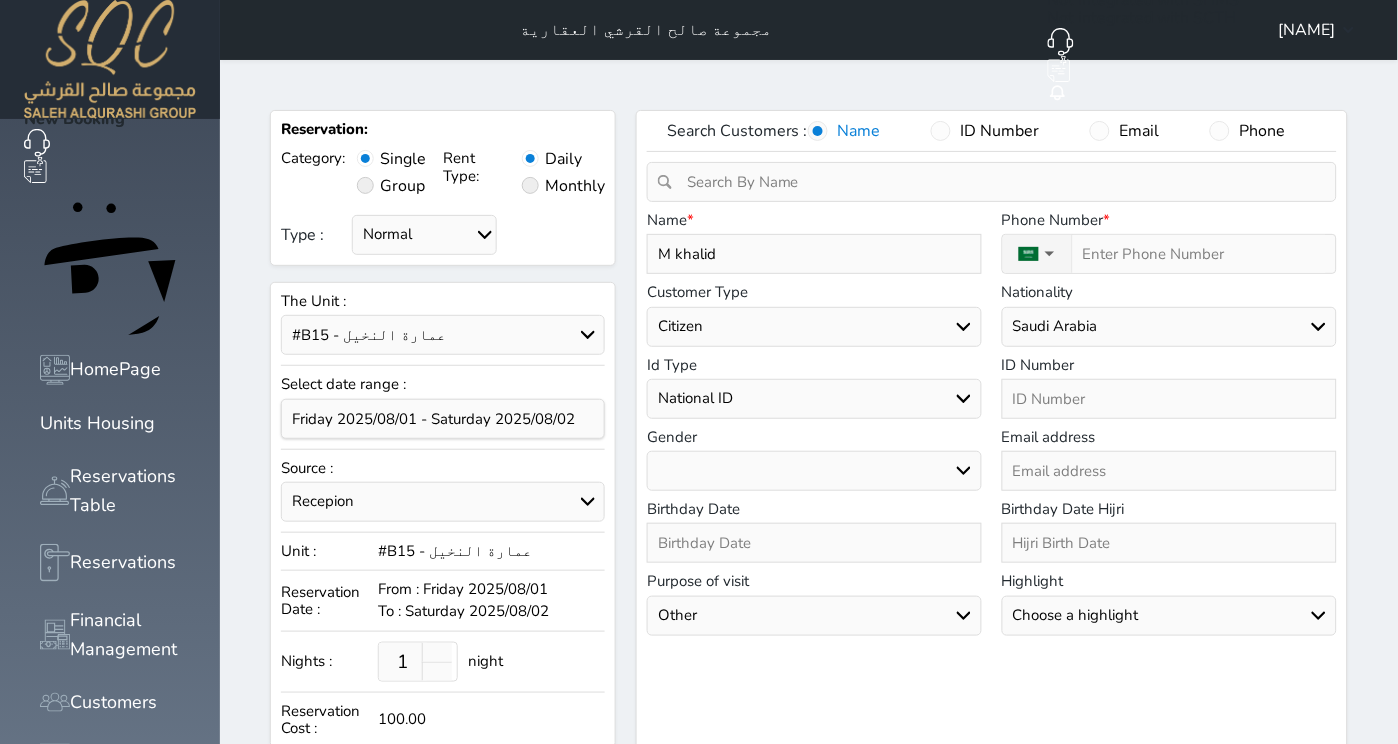 type on "M khalid ," 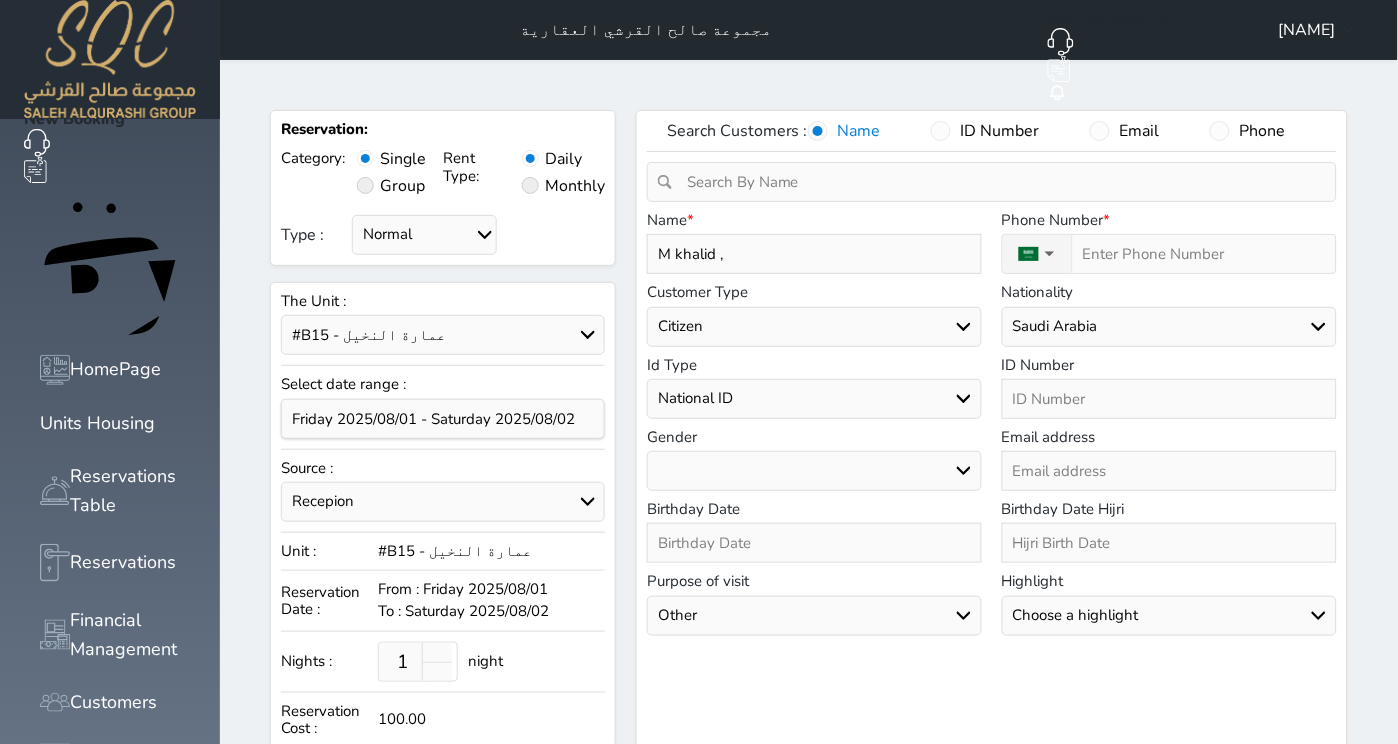 select 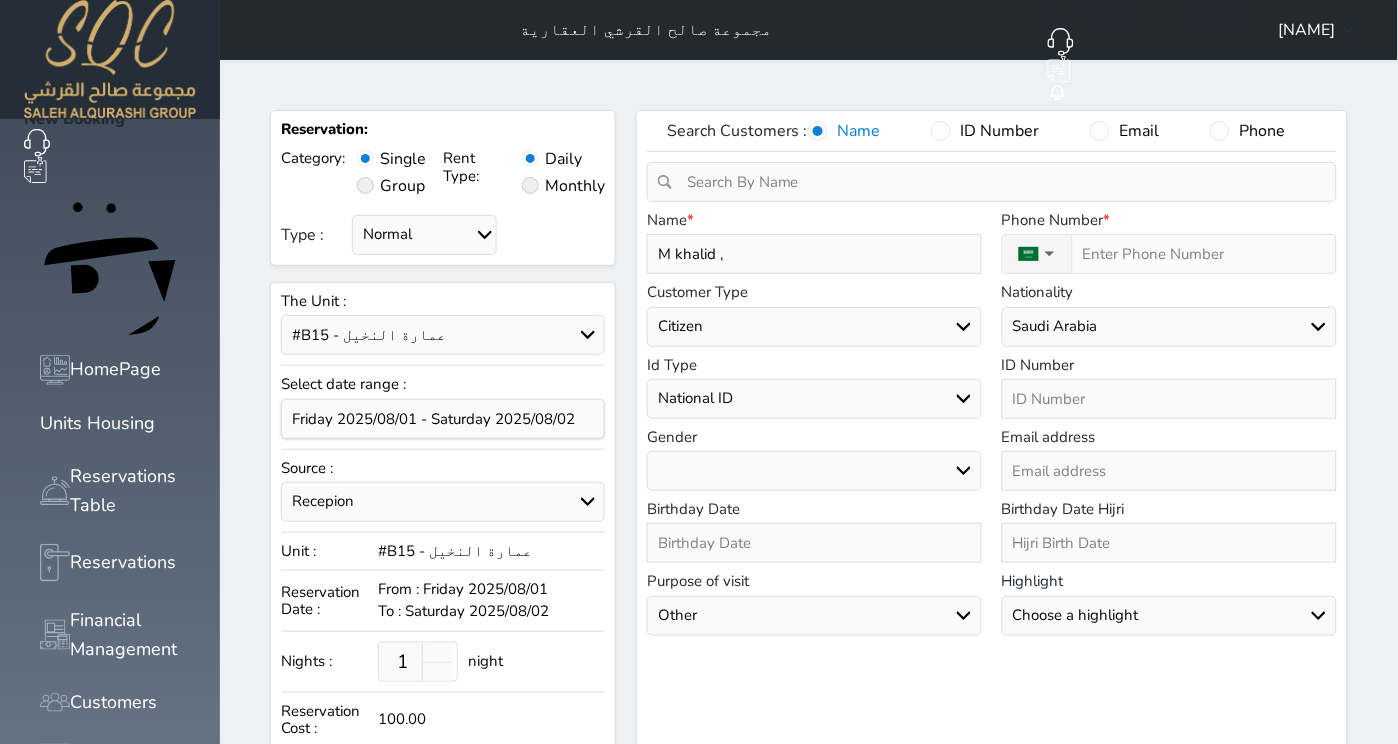 type on "M khalid ," 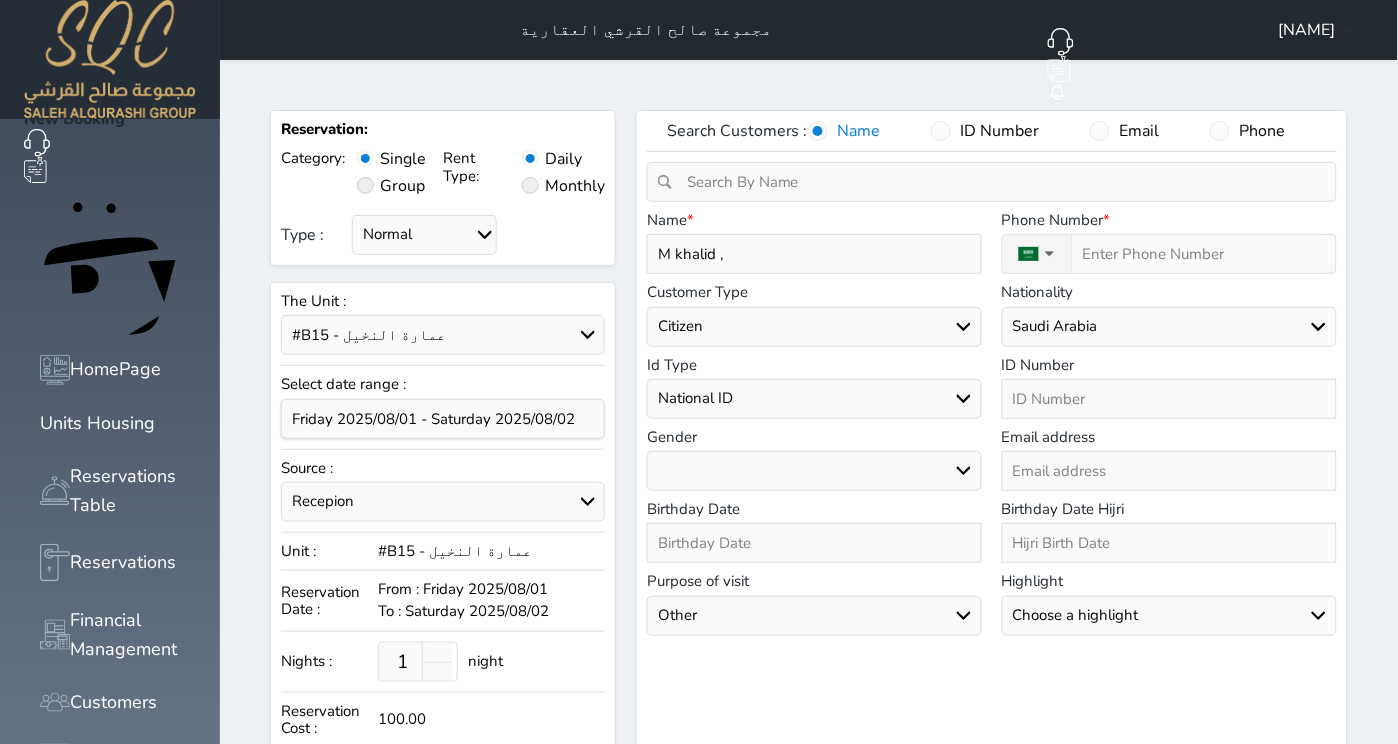 select 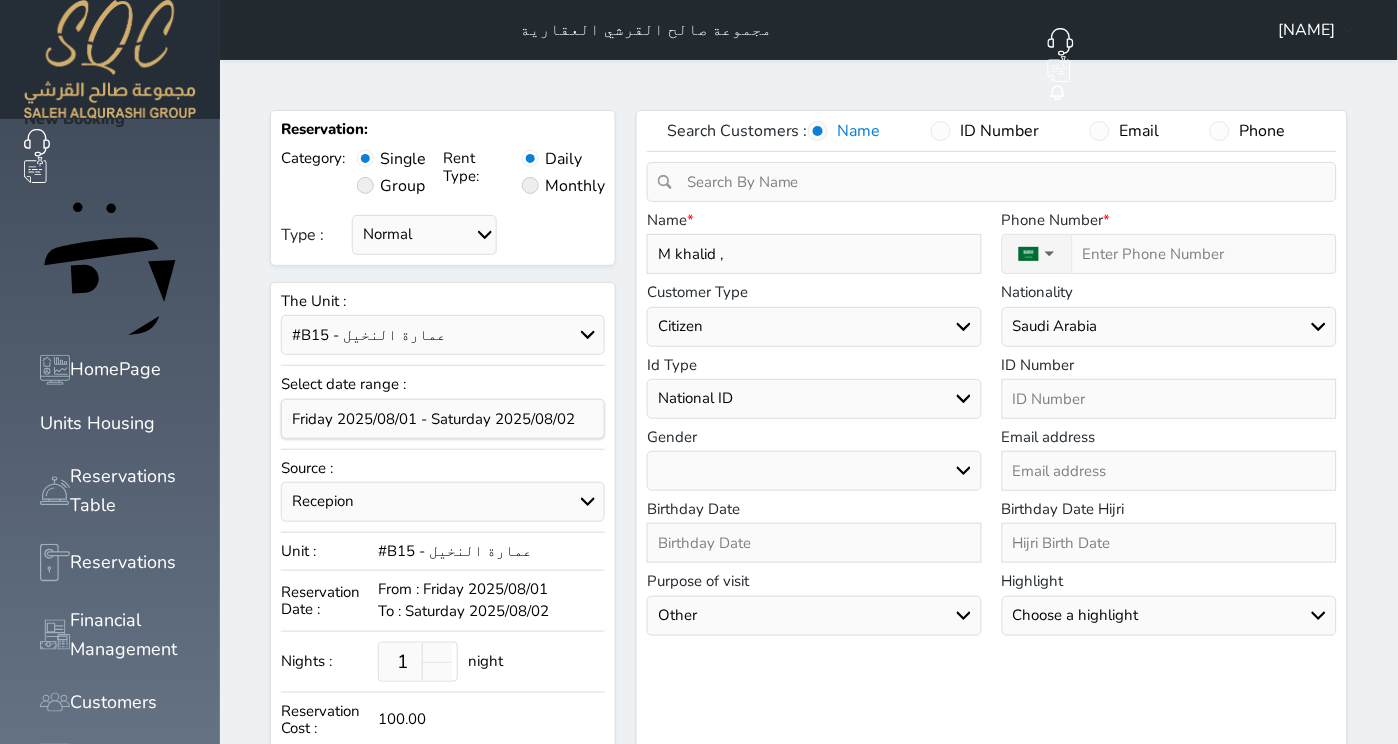 type on "M khalid , A" 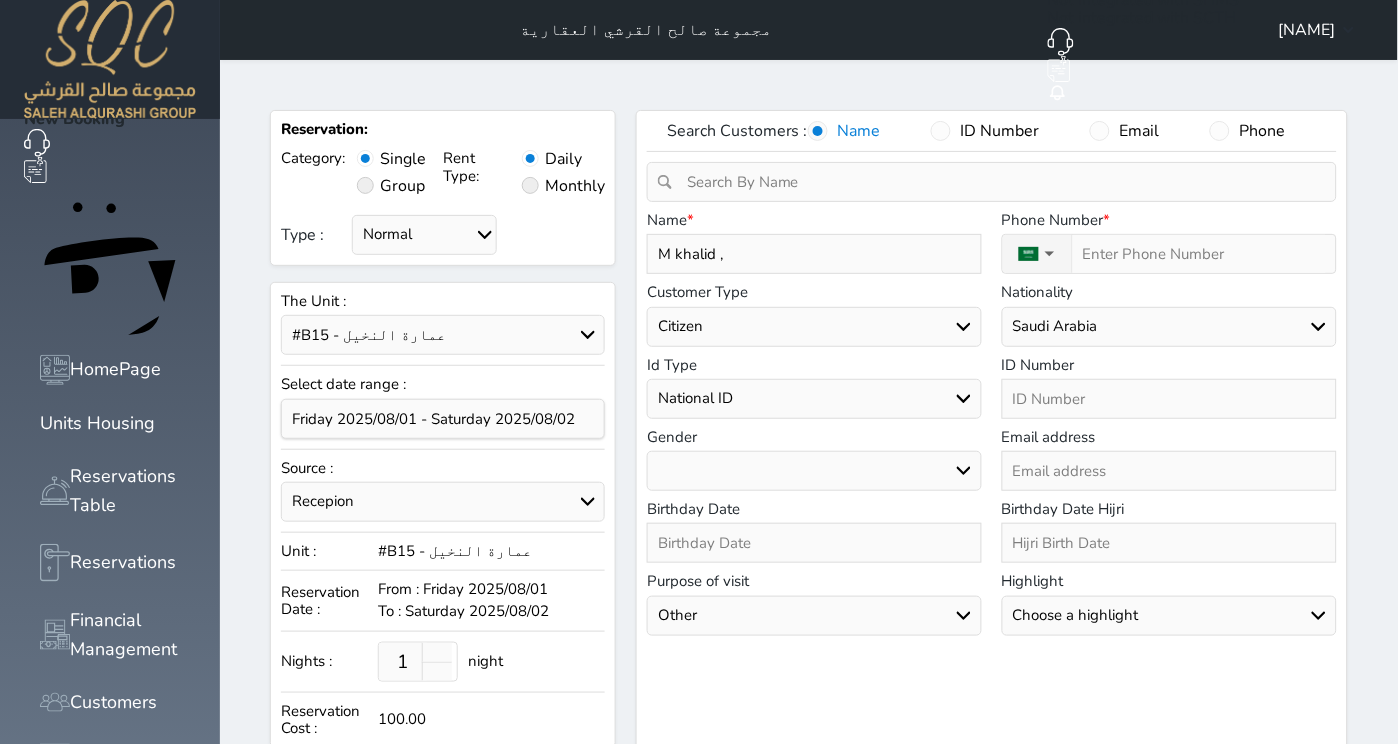 select 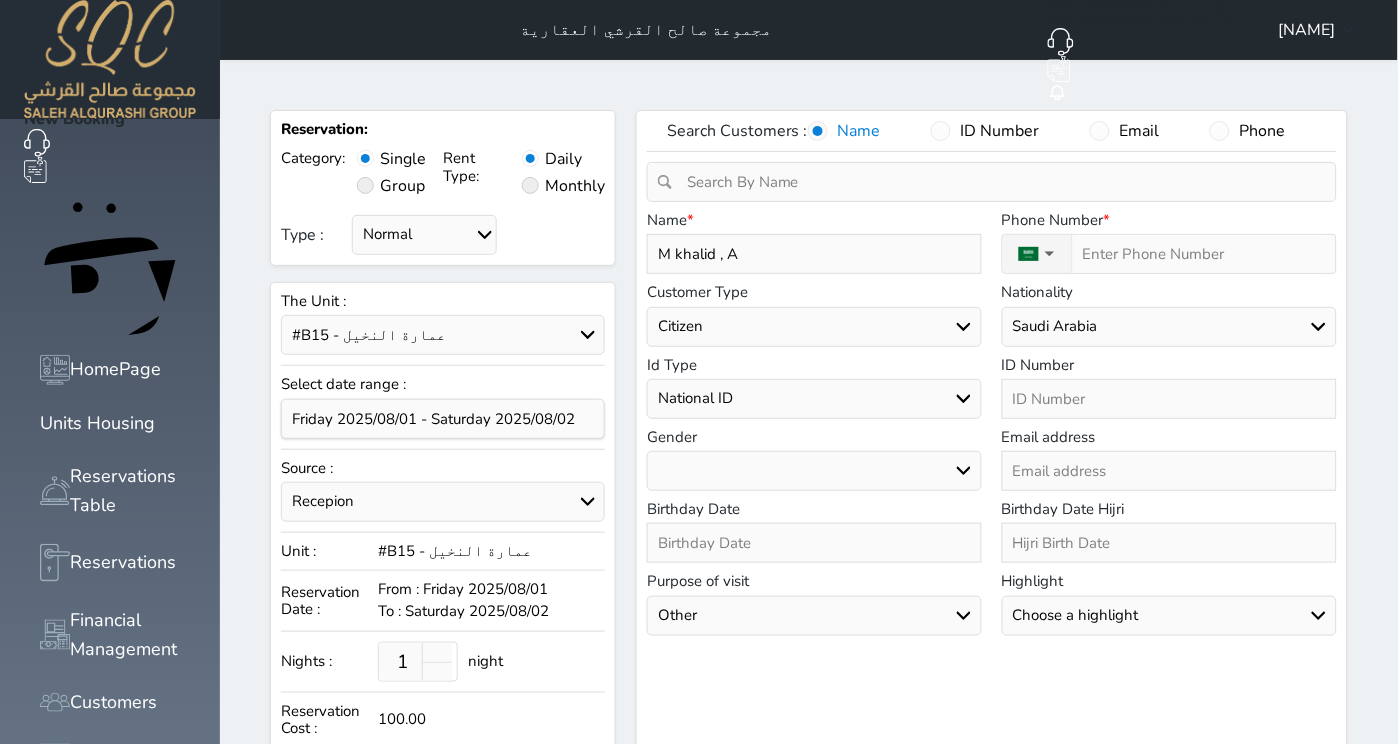 type on "M khalid , Al" 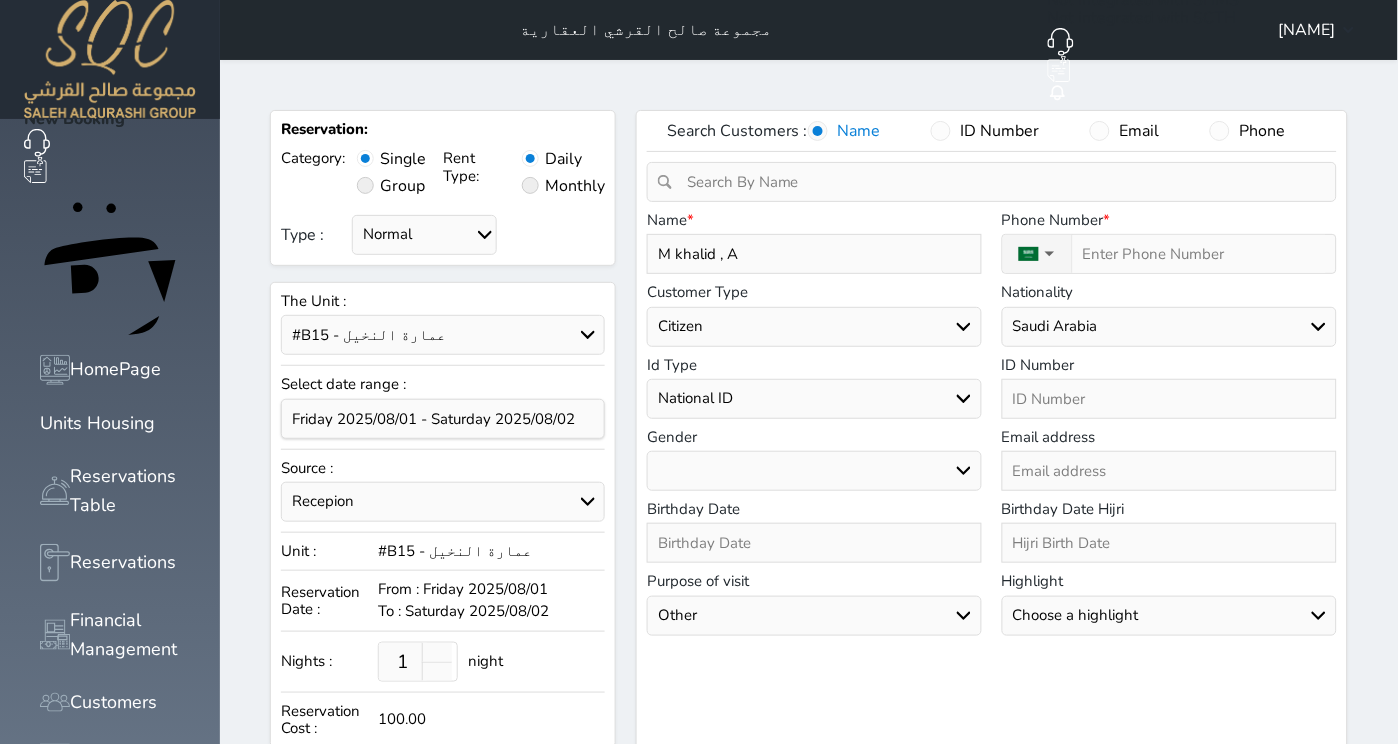 select 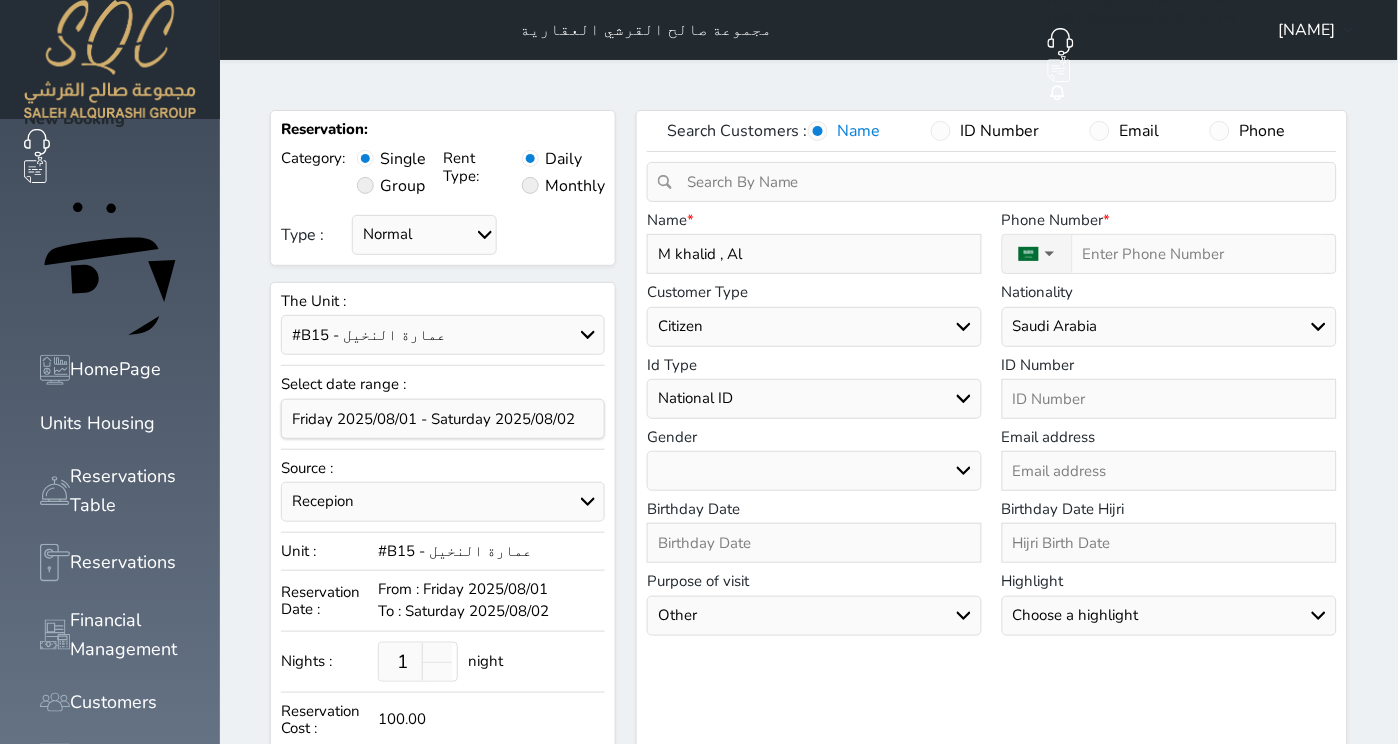 type on "M khalid , Aln" 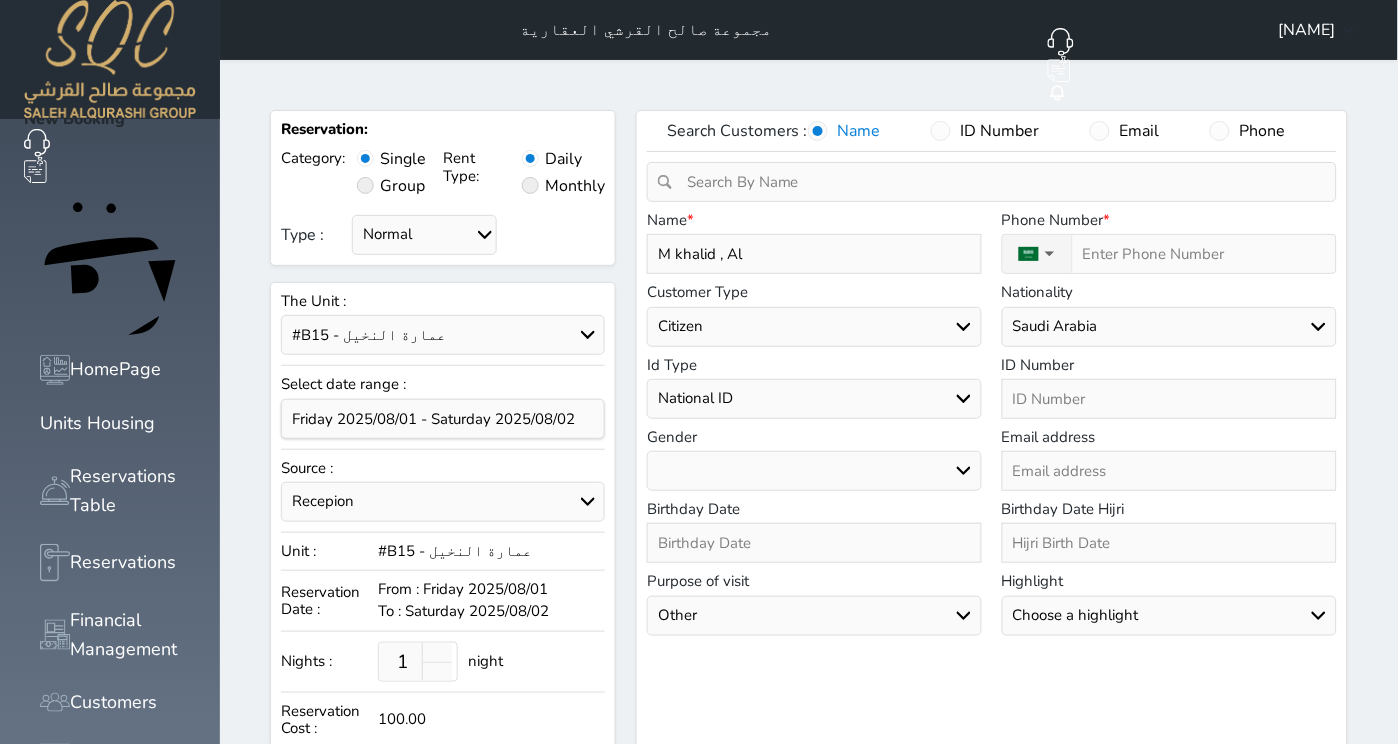select 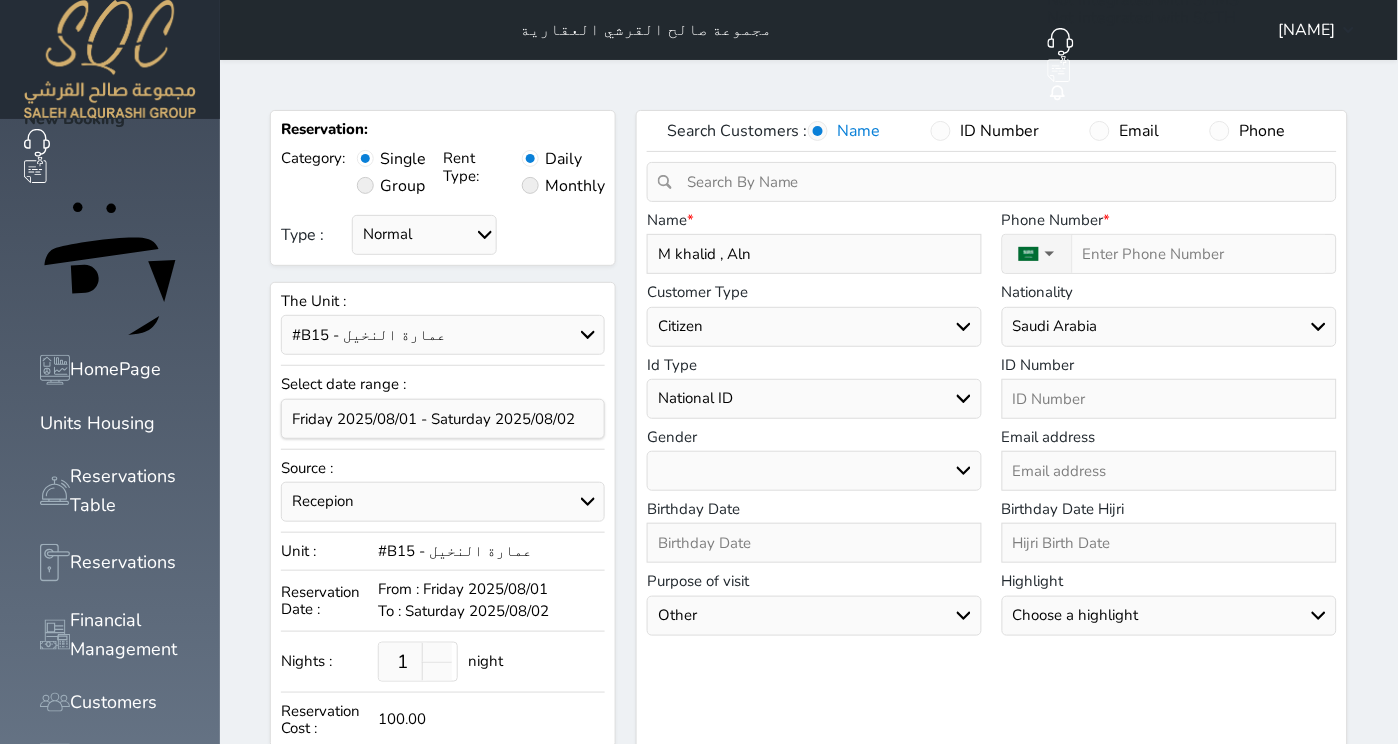 type on "M khalid , Alno" 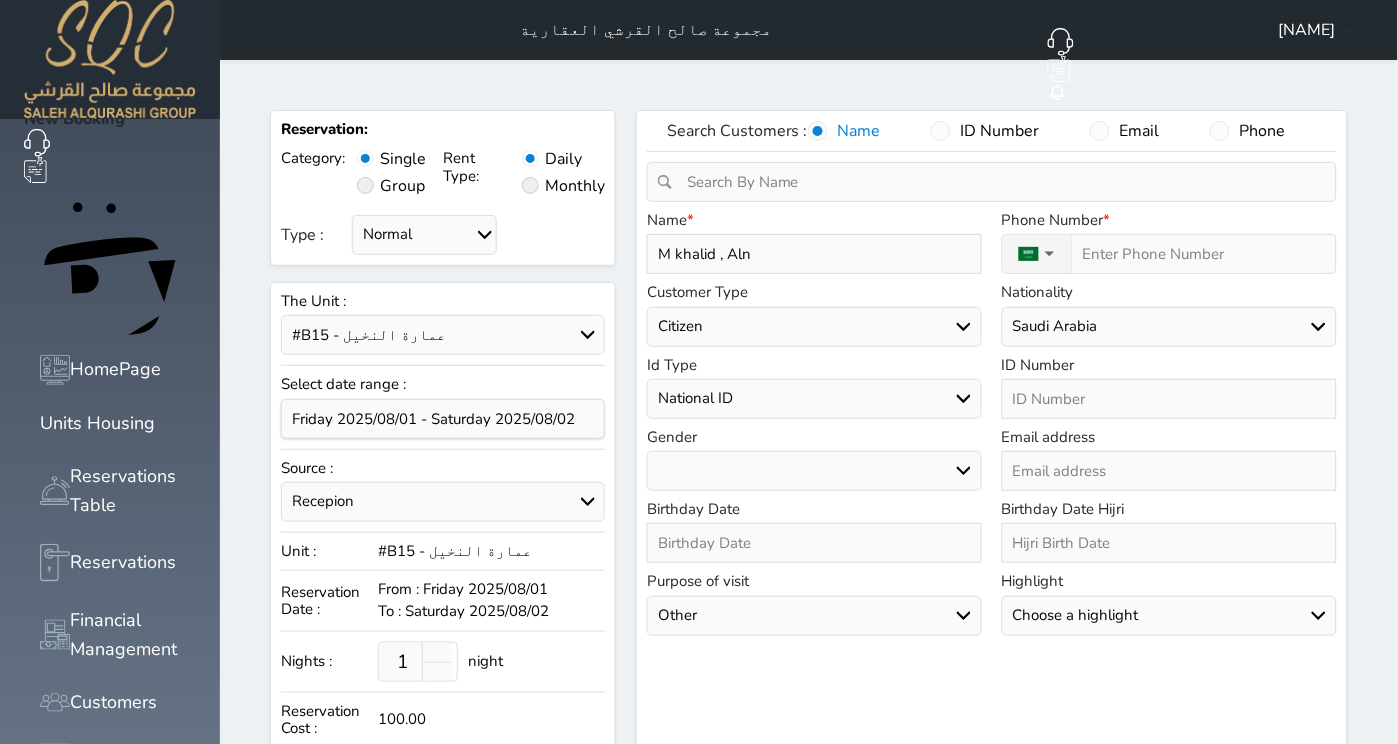select 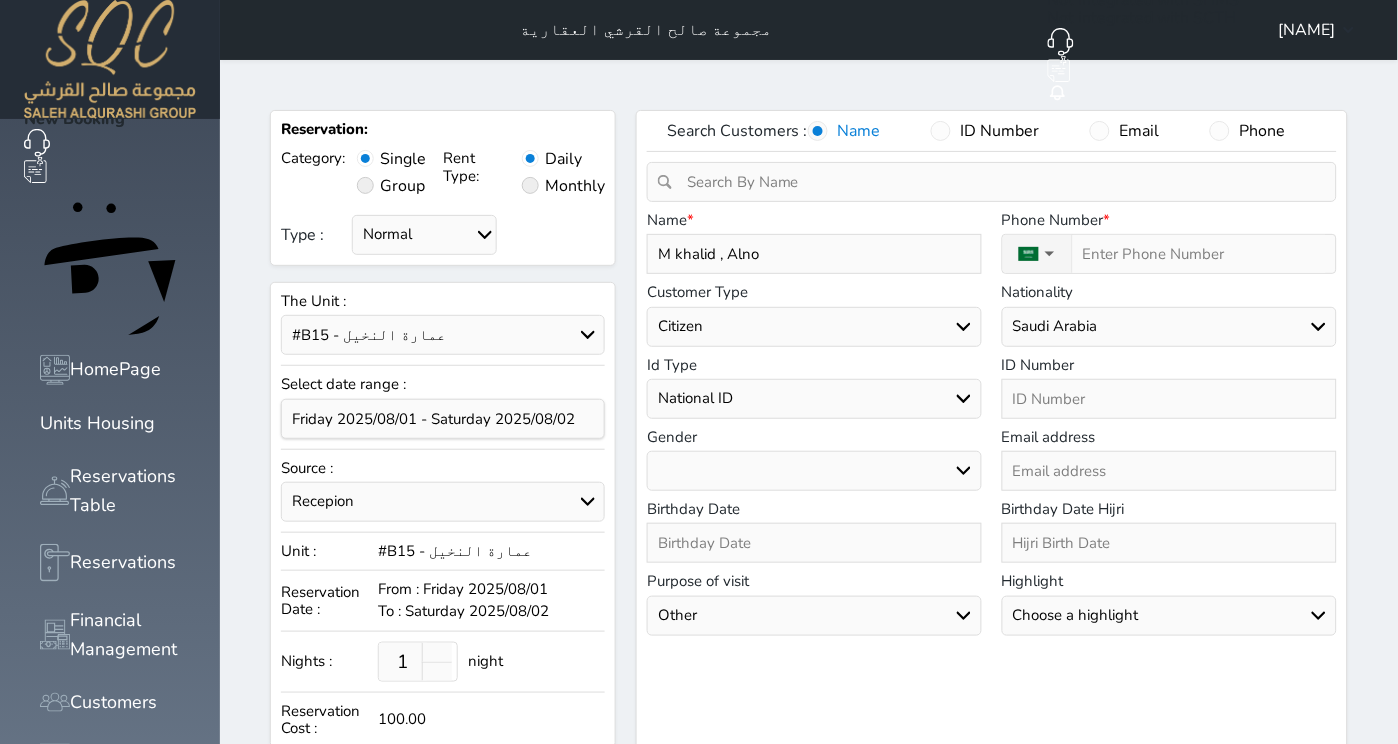 type on "M khalid , Alnou" 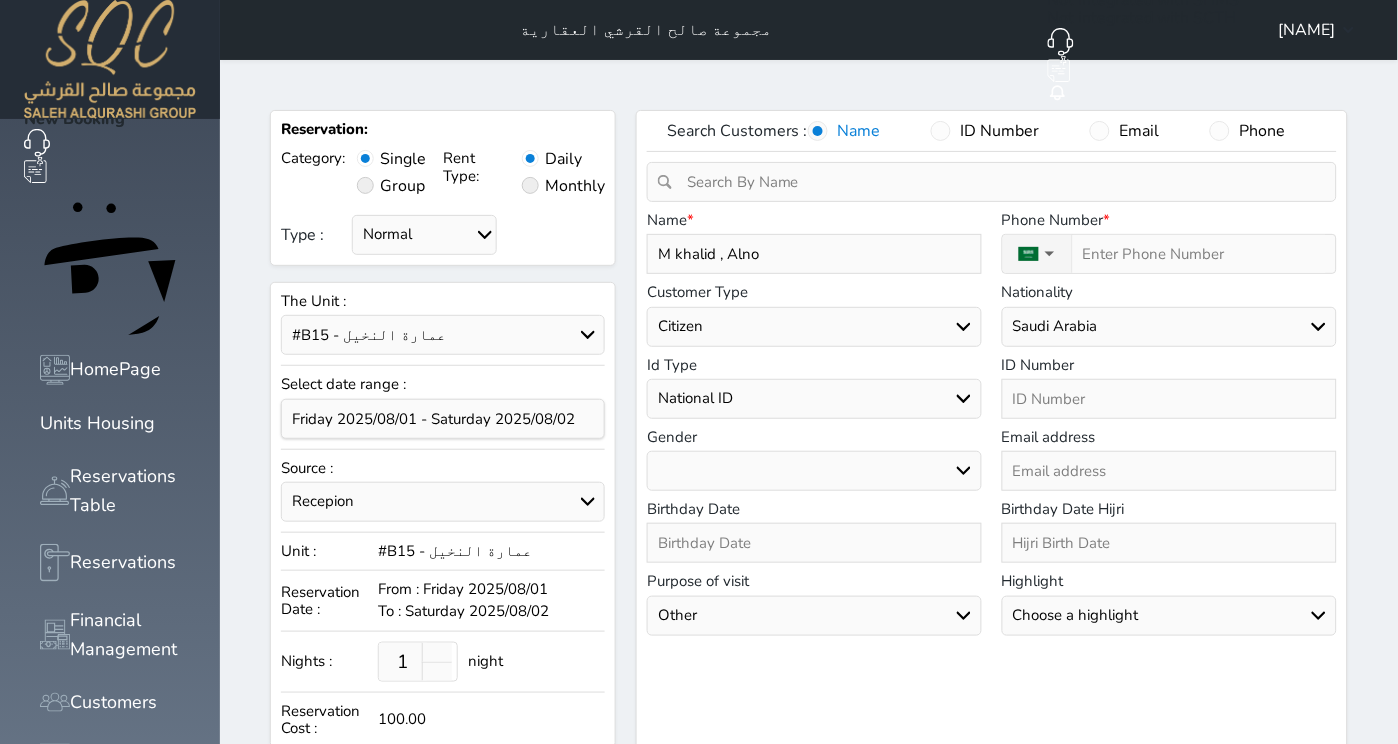 select 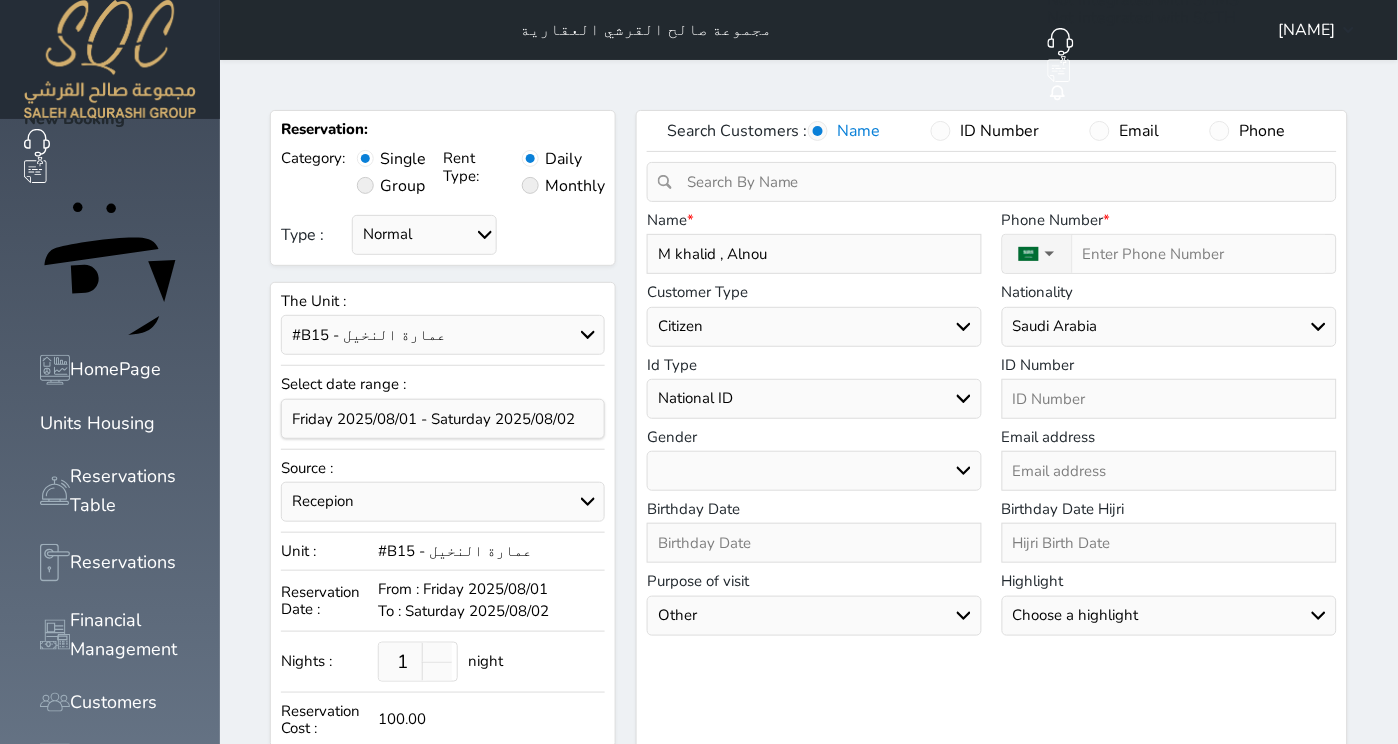 type on "M khalid , Alnour" 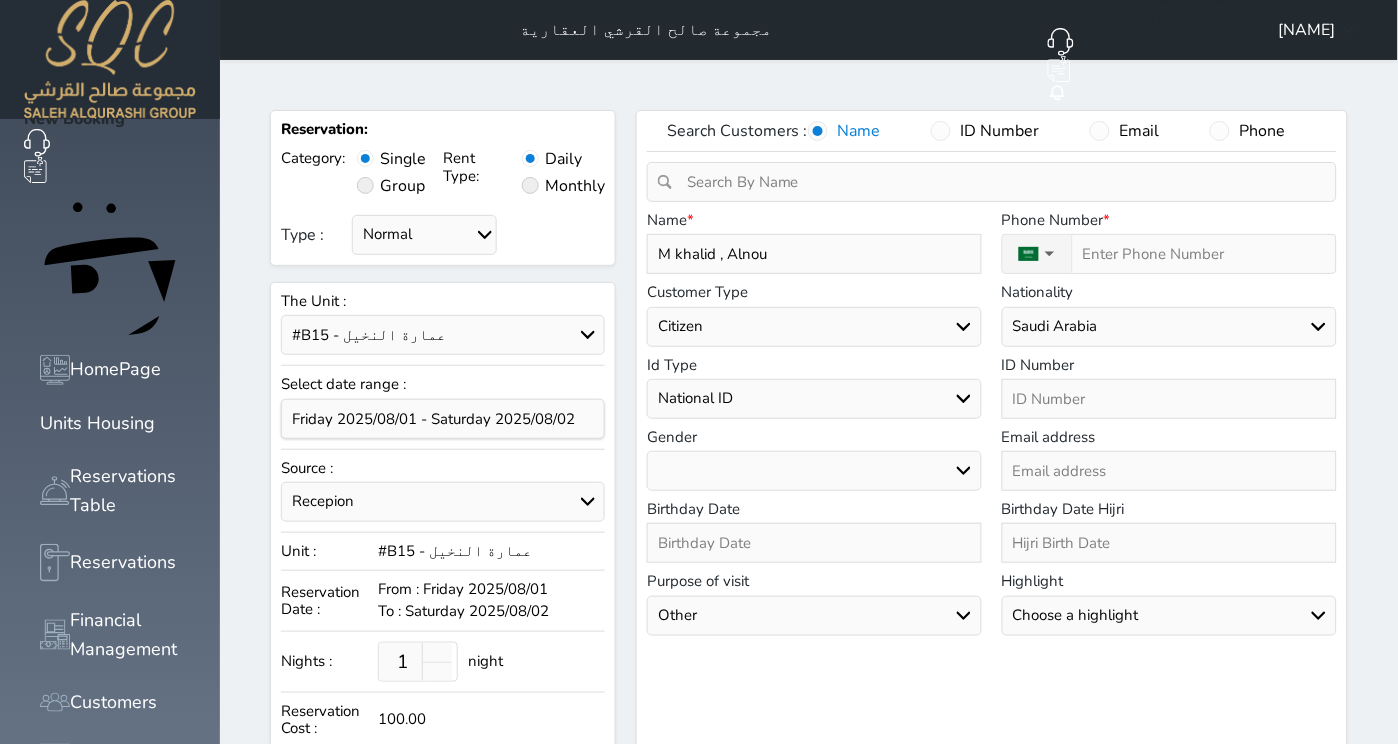 select 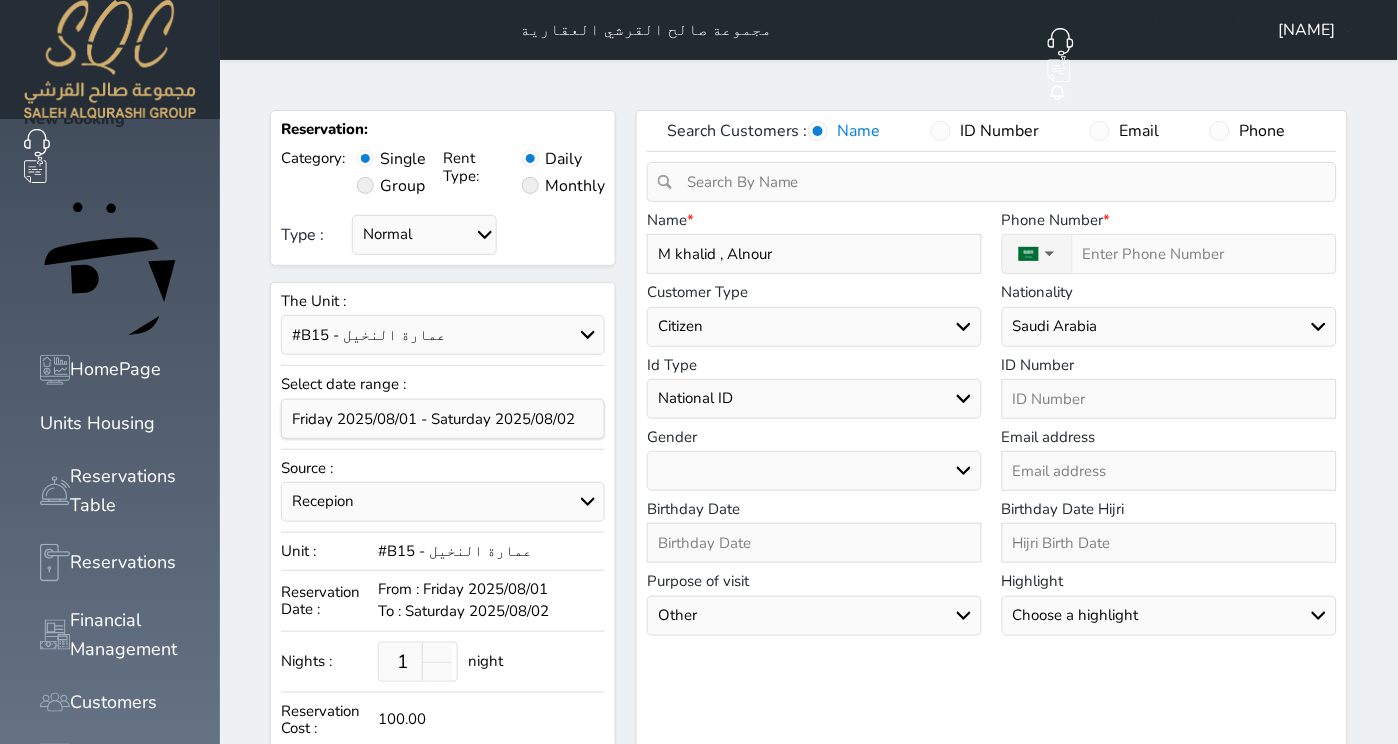 type on "M khalid , Alnour" 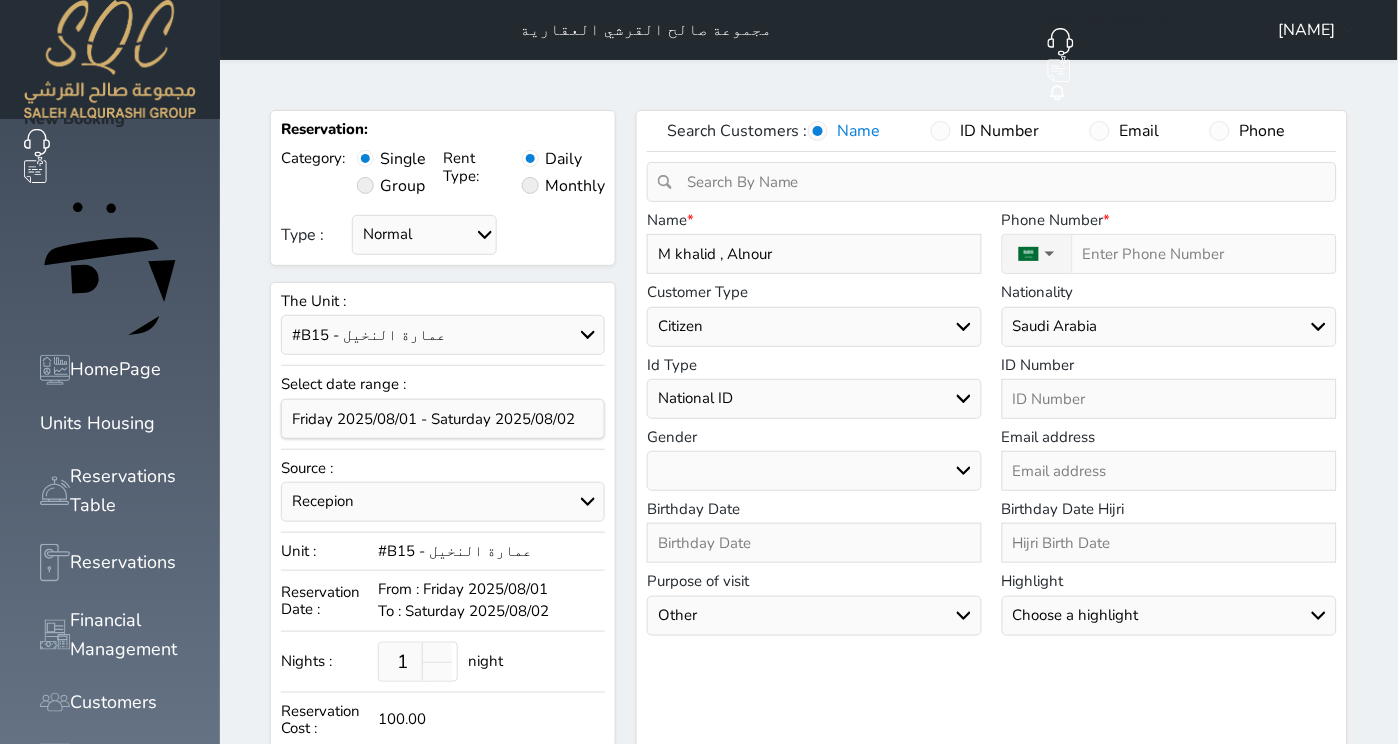 type on "1" 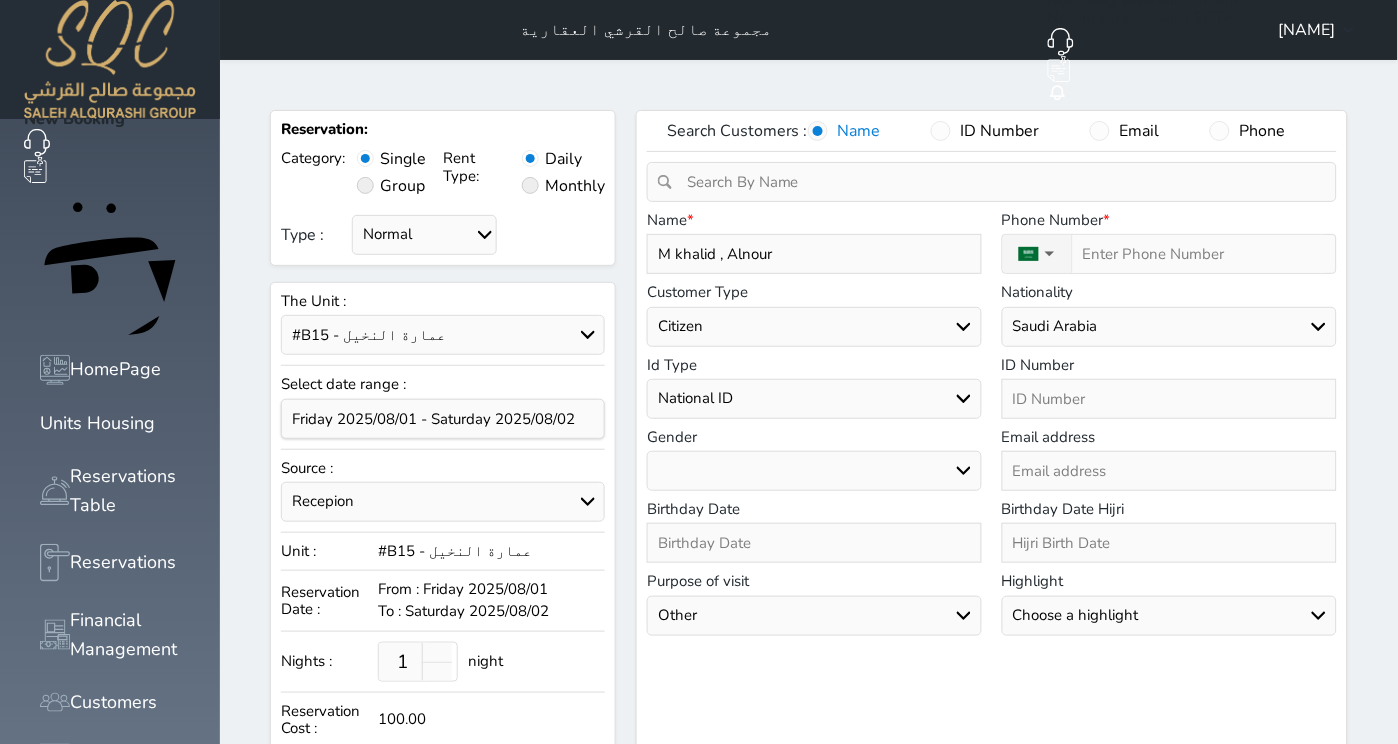 select 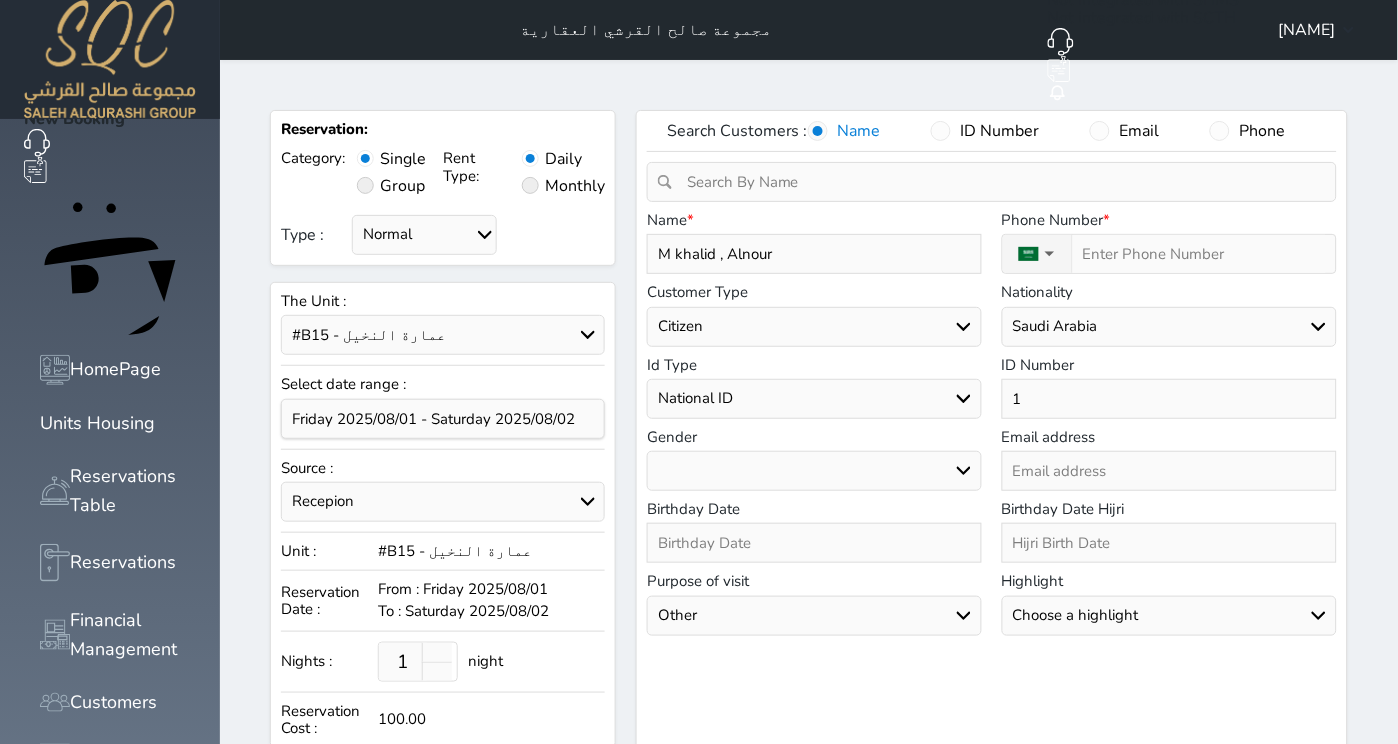 type on "10" 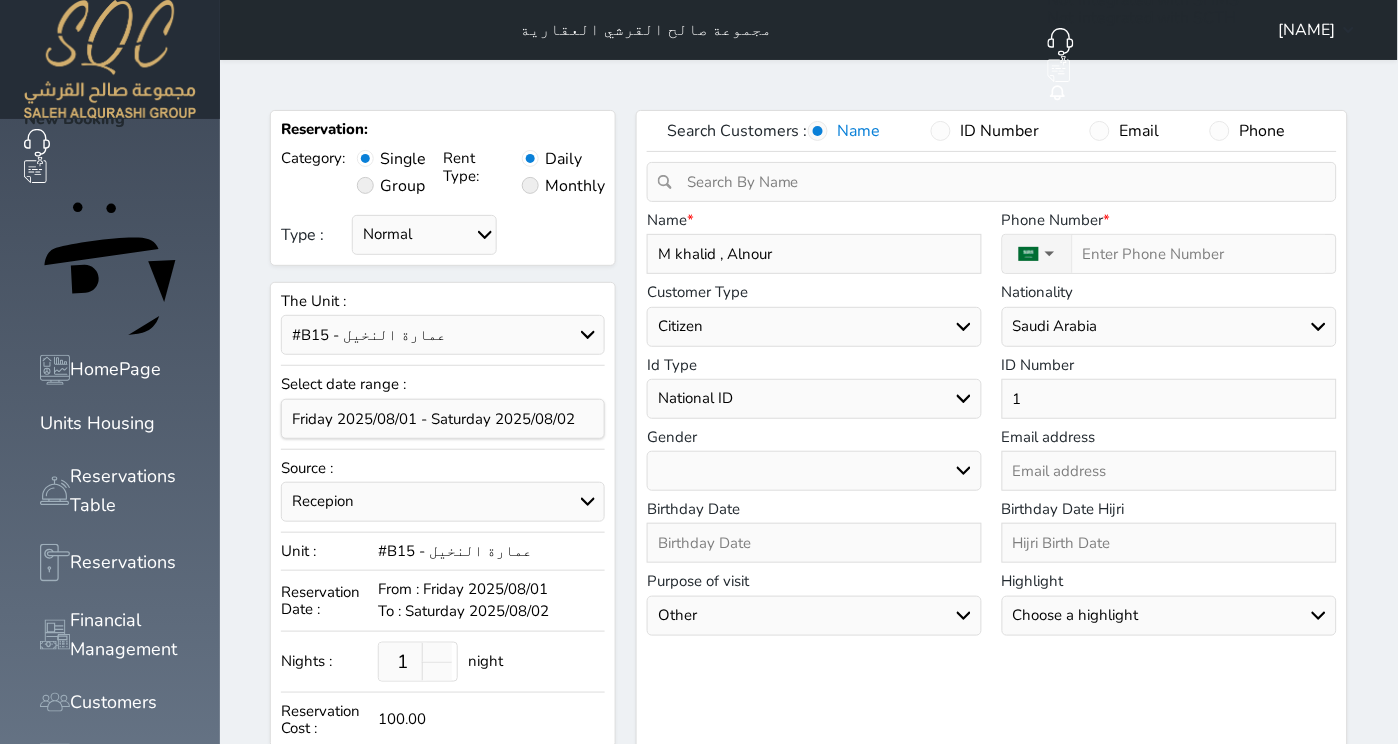 select 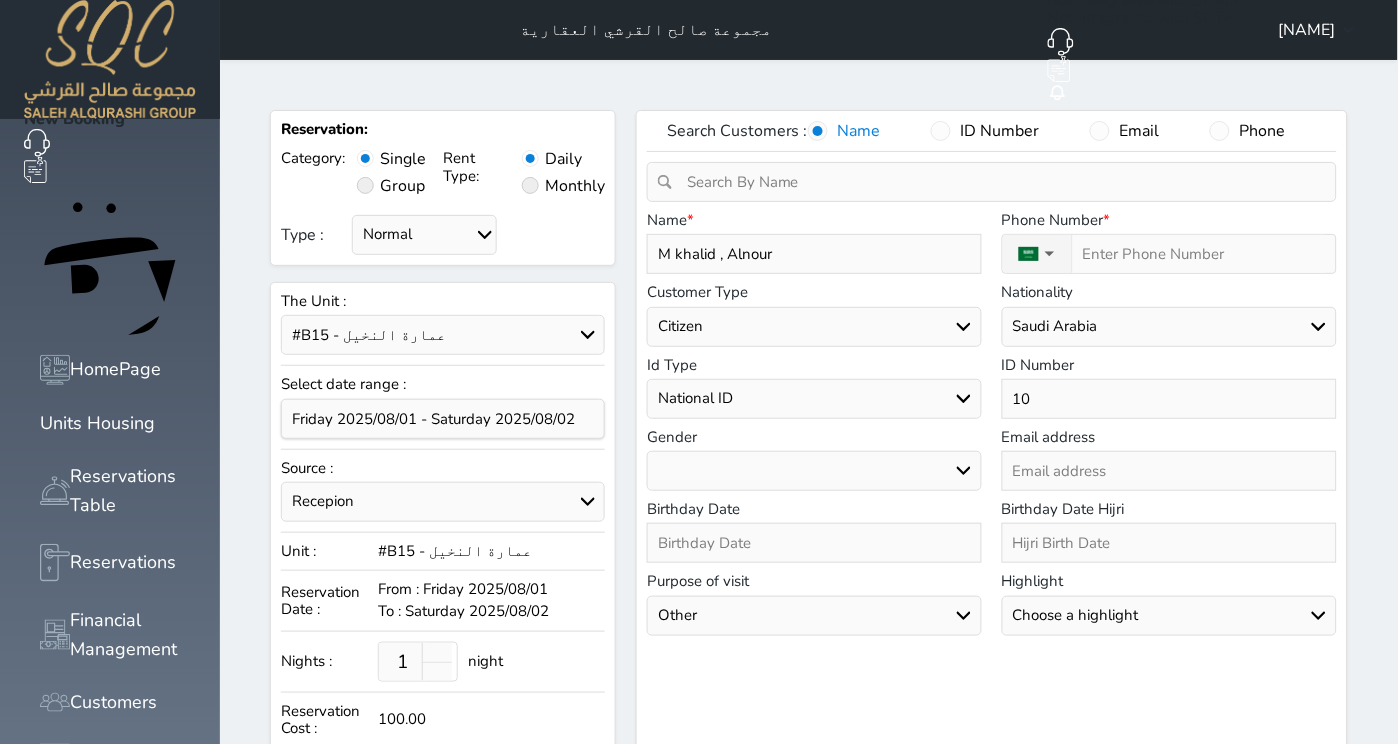 type on "109" 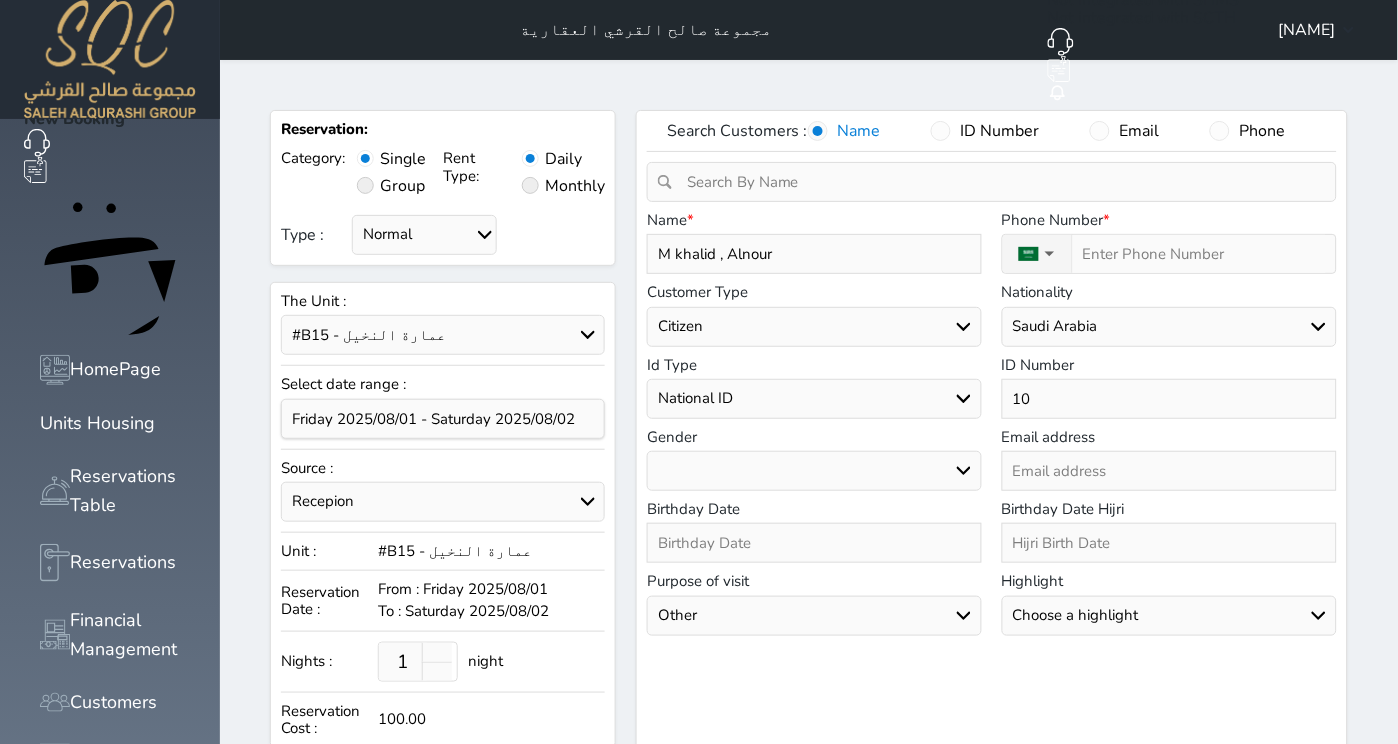 select 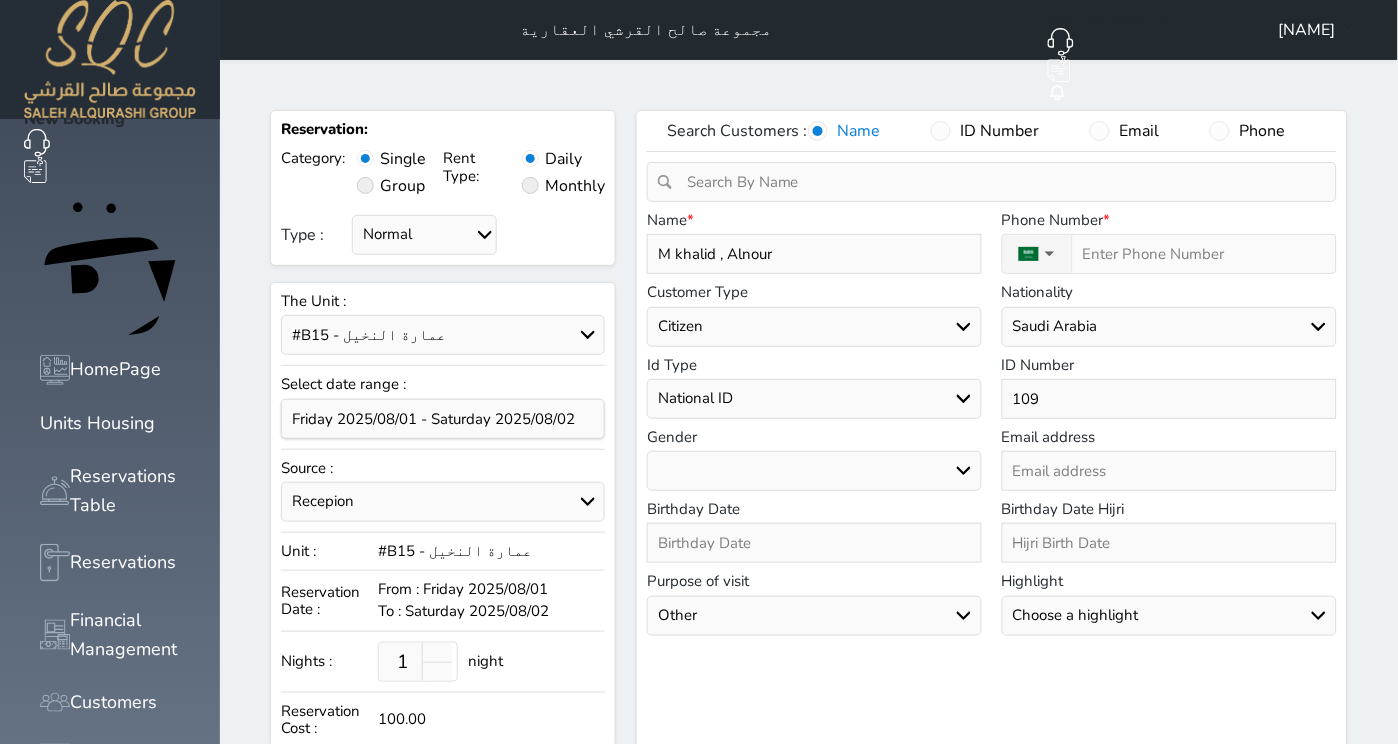 type on "1095" 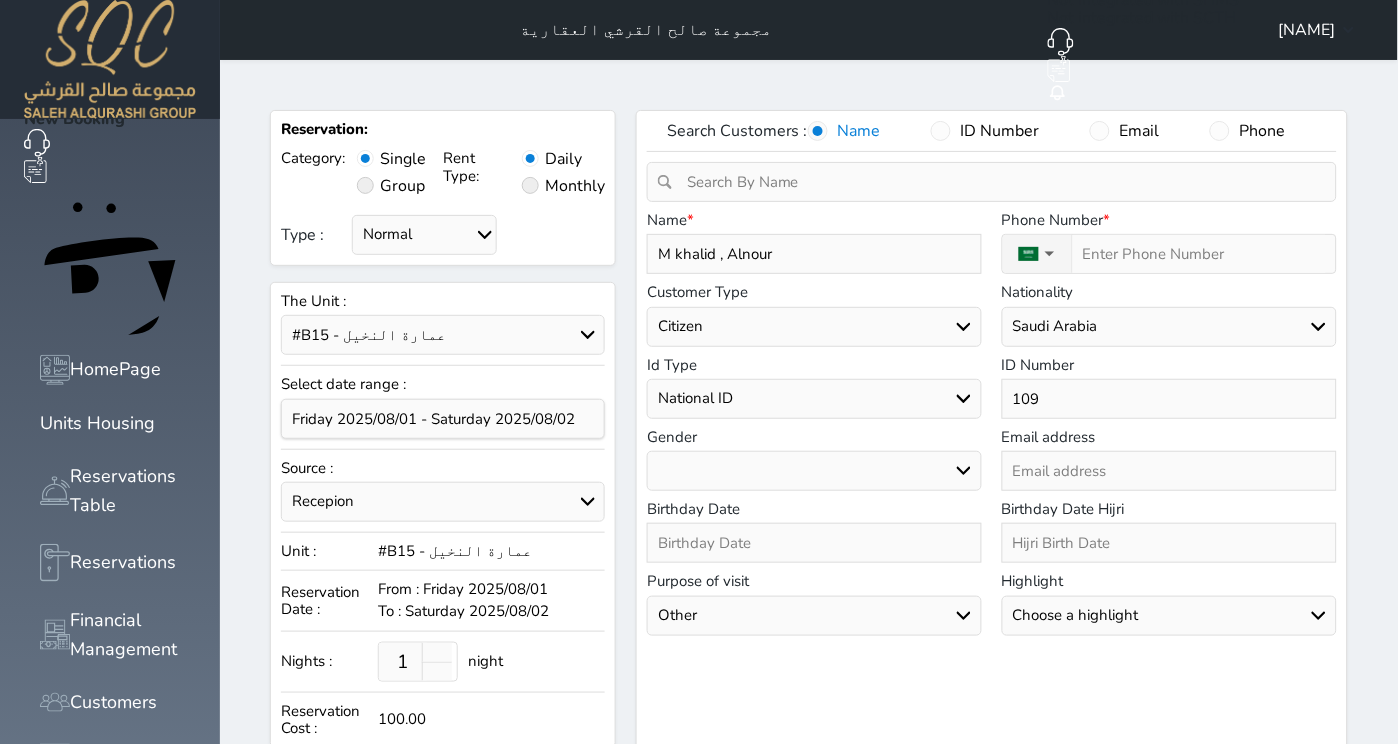 select 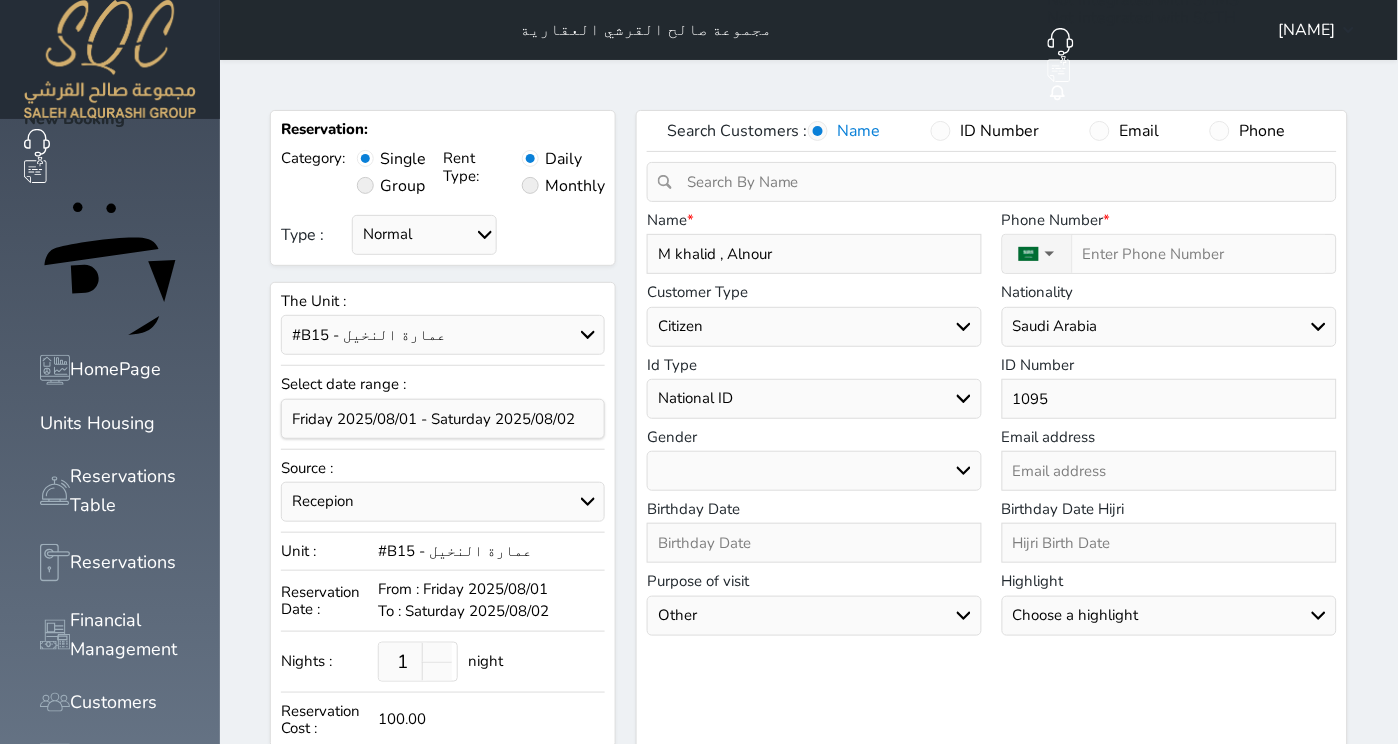type on "10955" 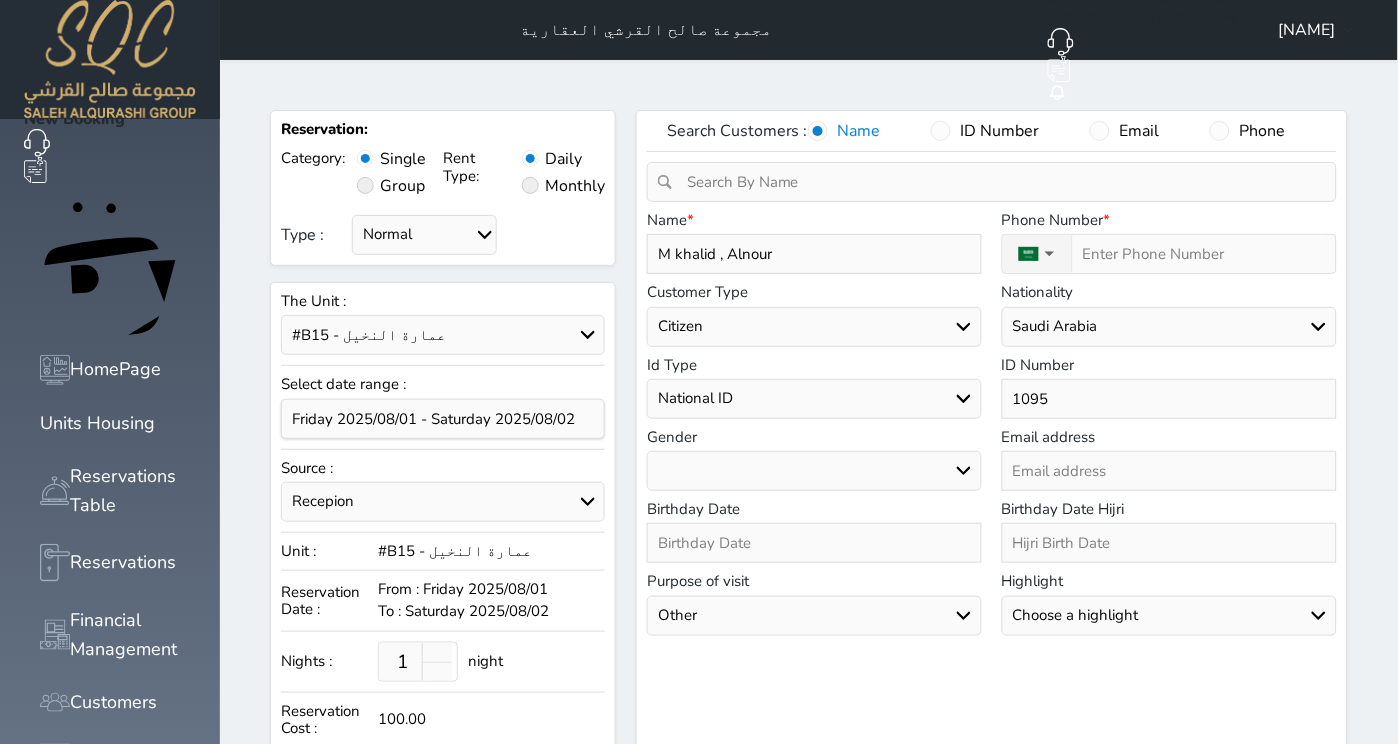select 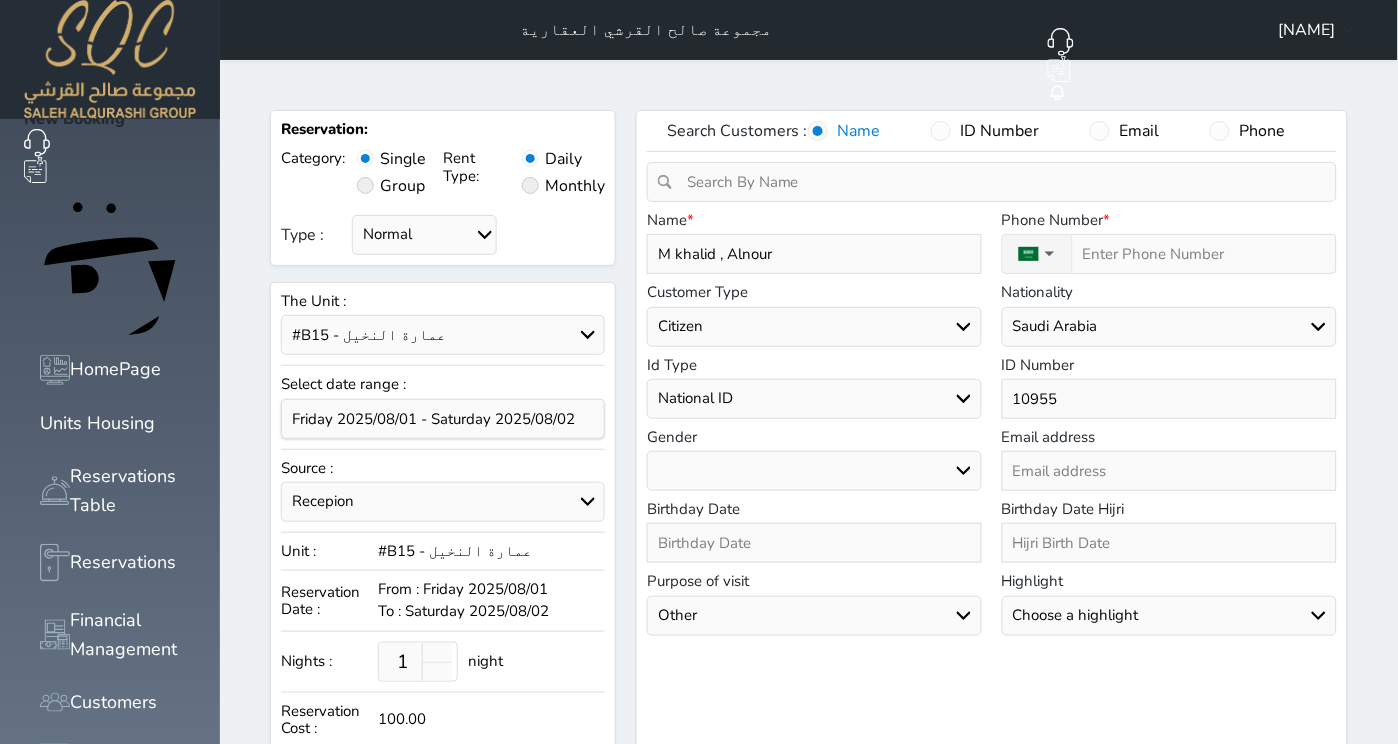 type on "109551" 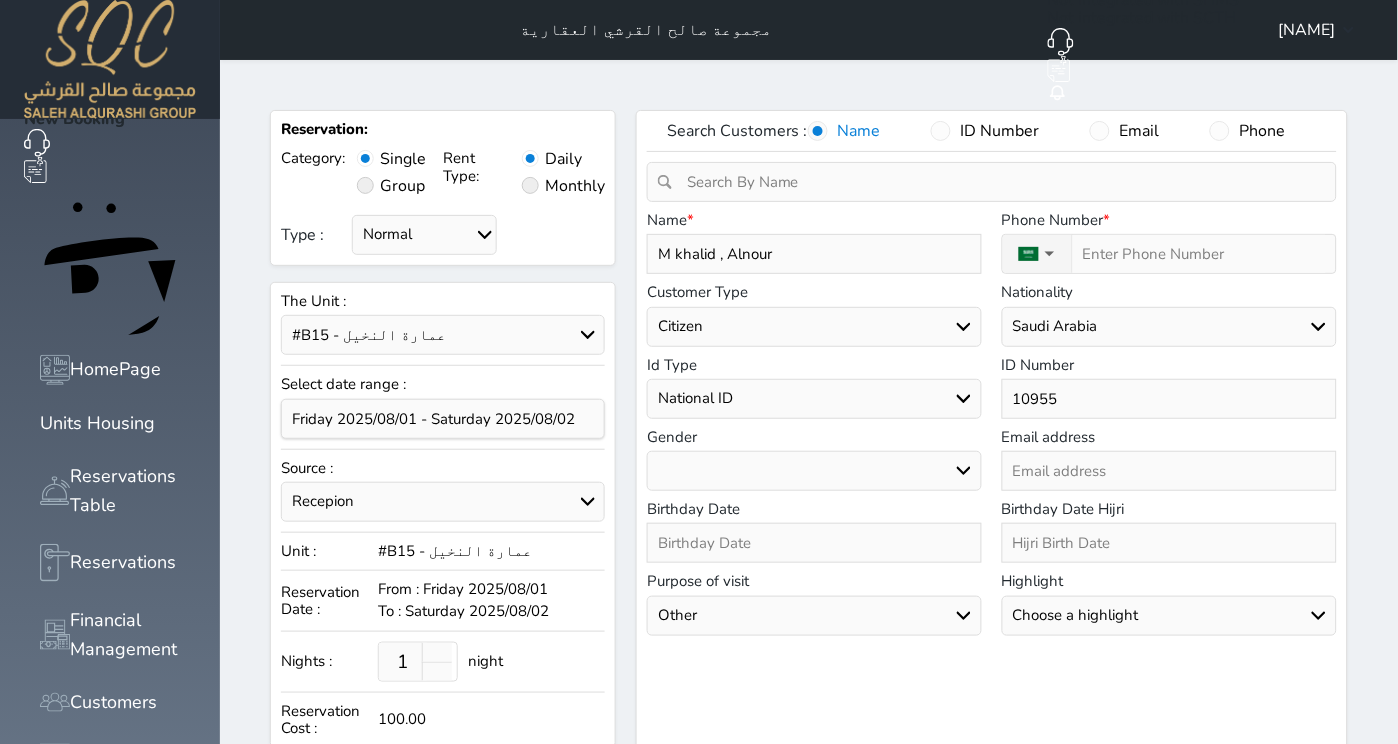 select 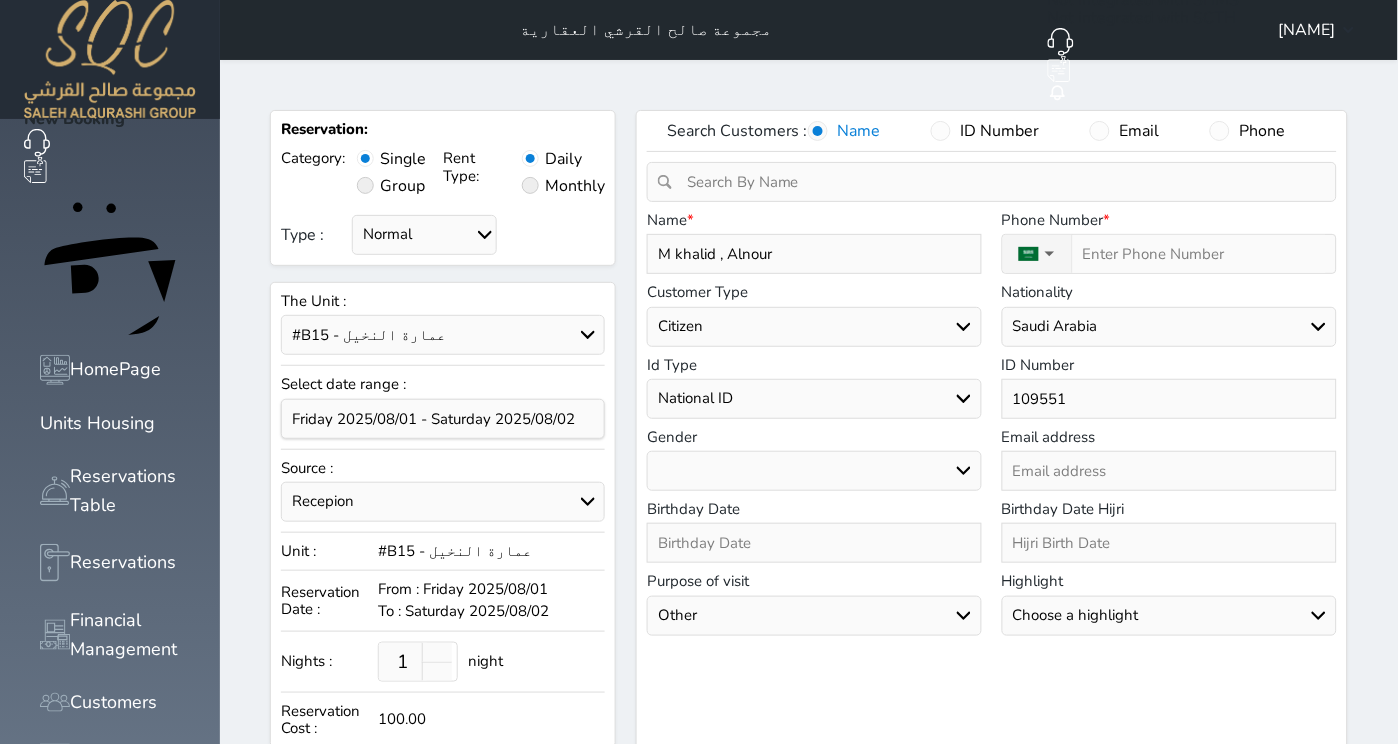 type on "1095519" 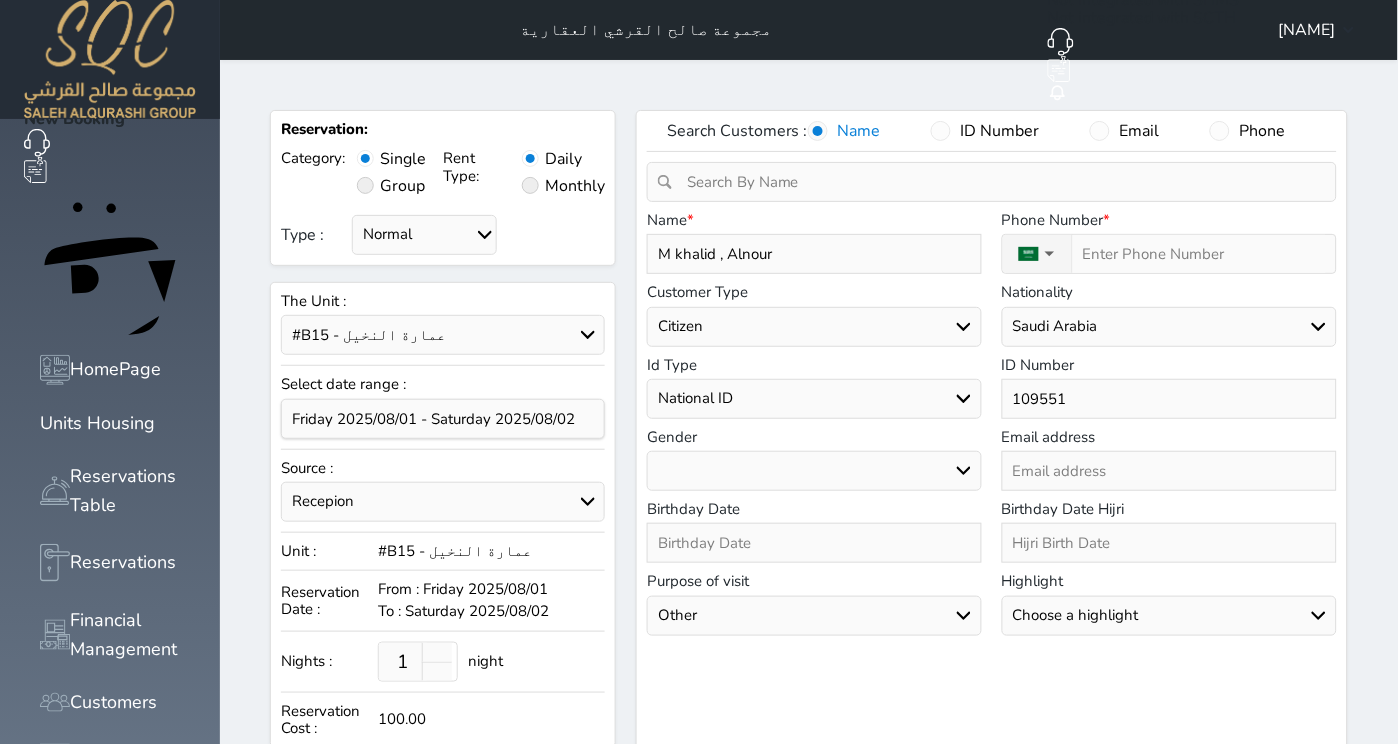 select 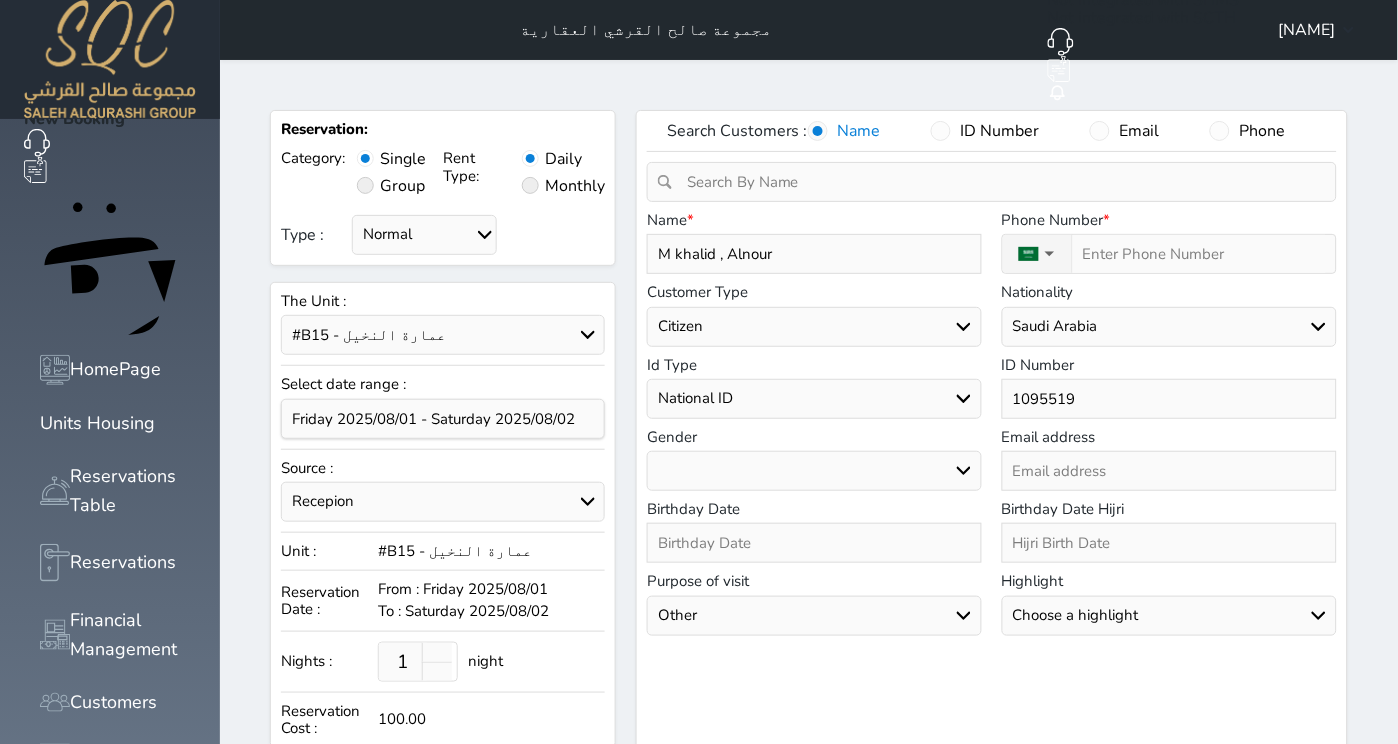 type on "10955191" 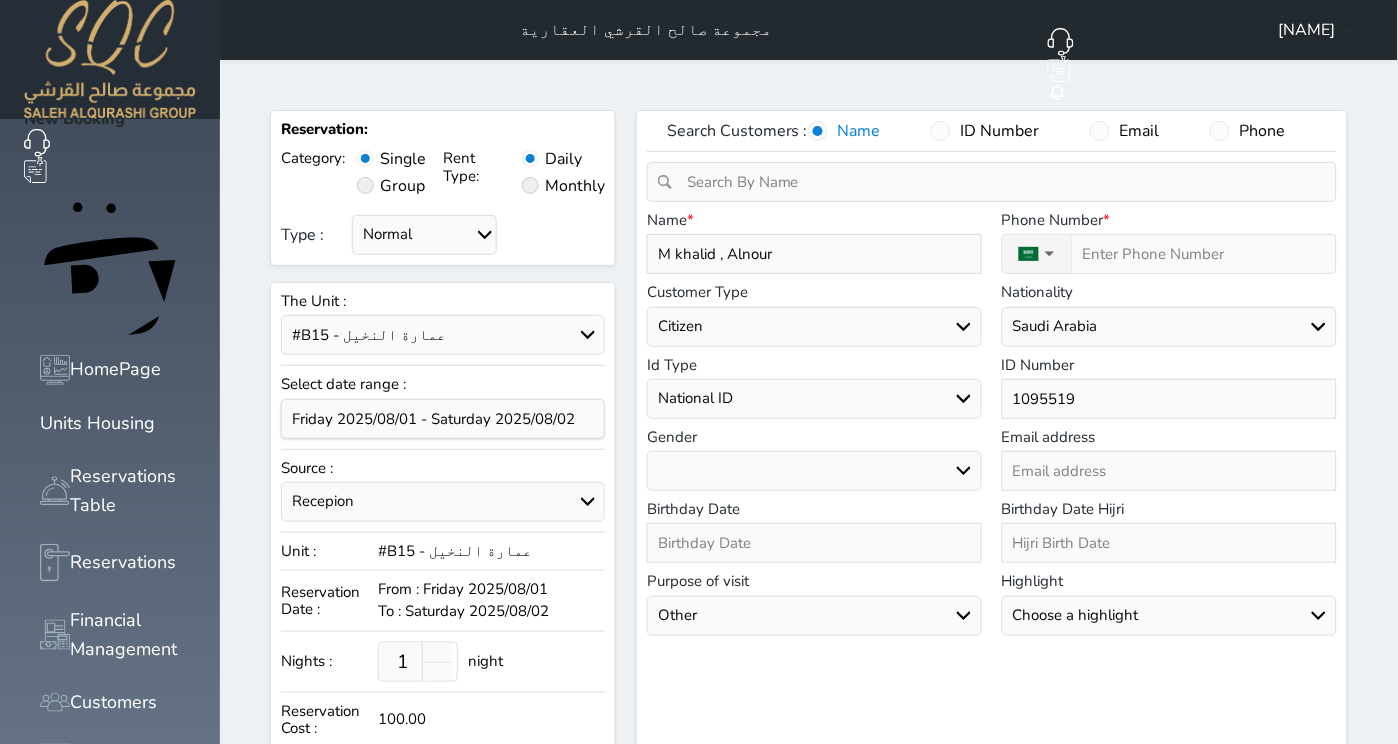 select 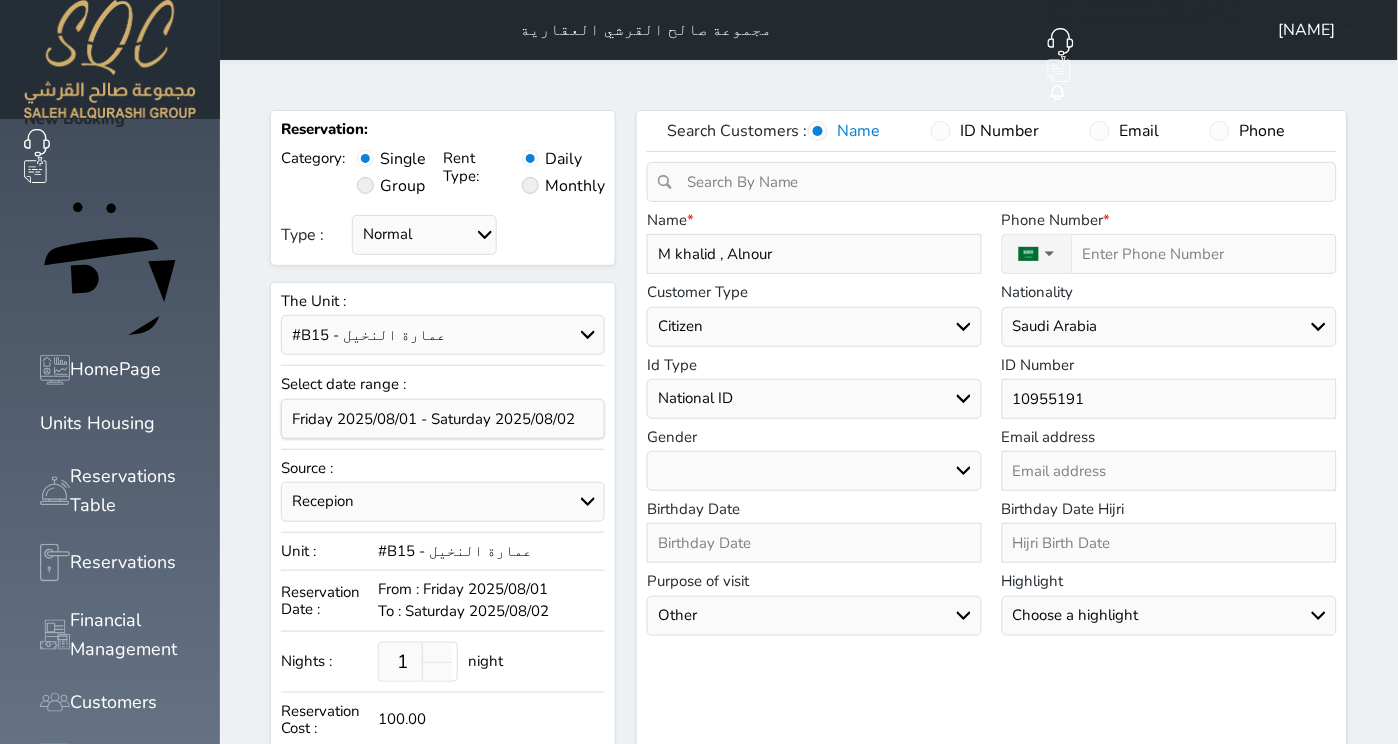 type on "109551913" 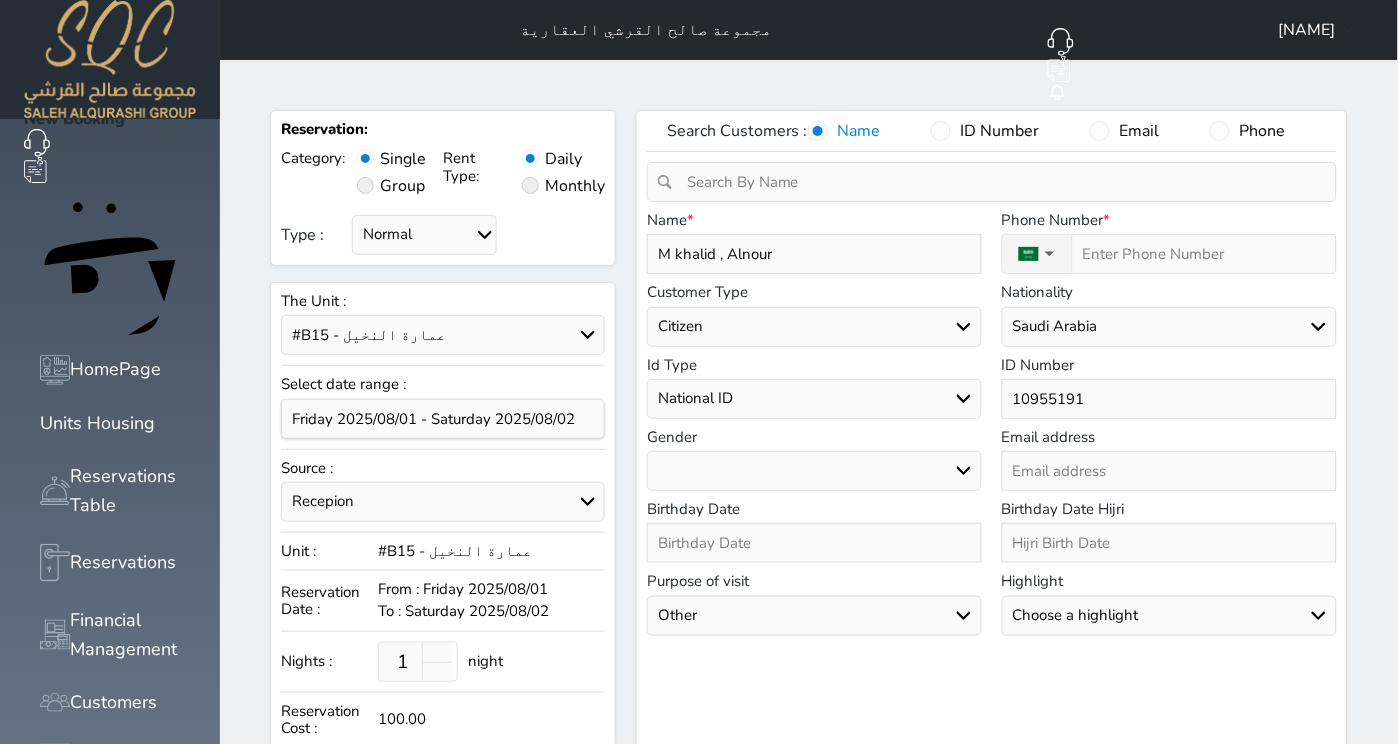 select 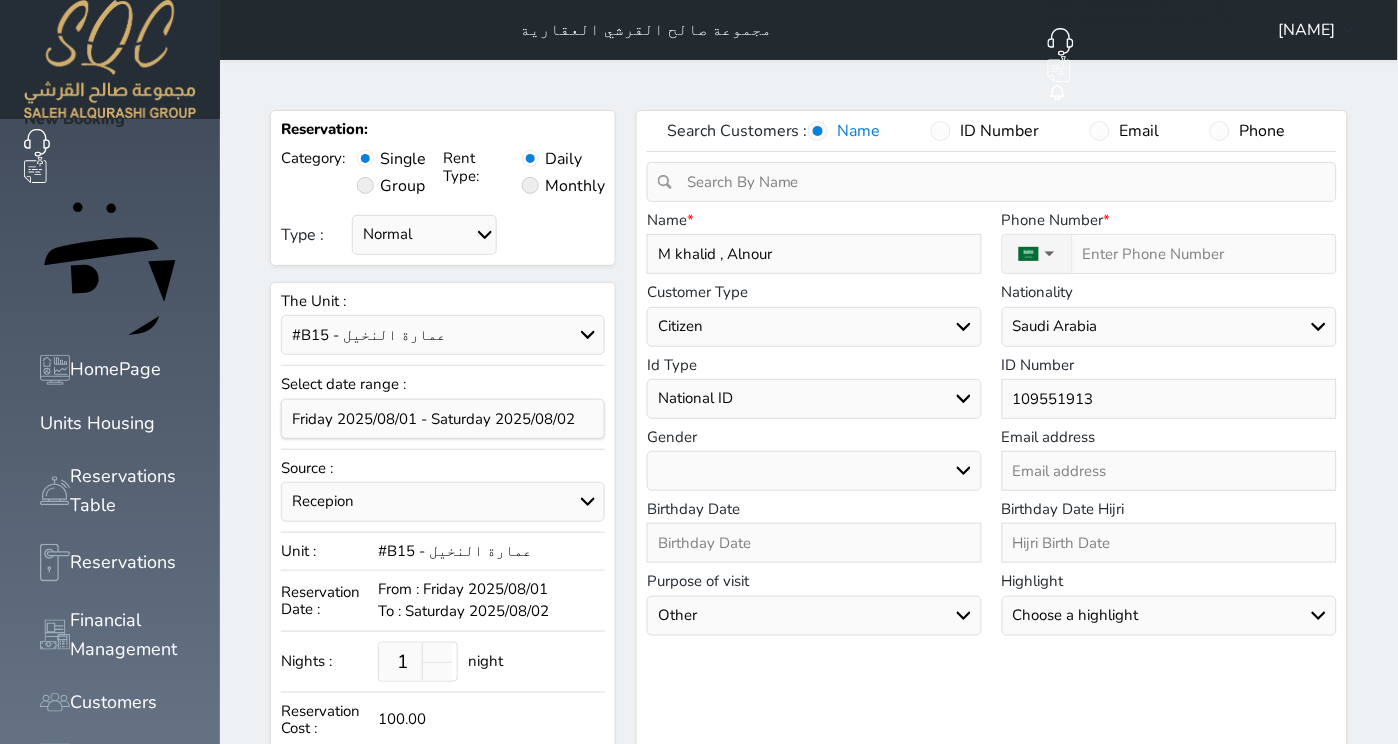 type on "1095519136" 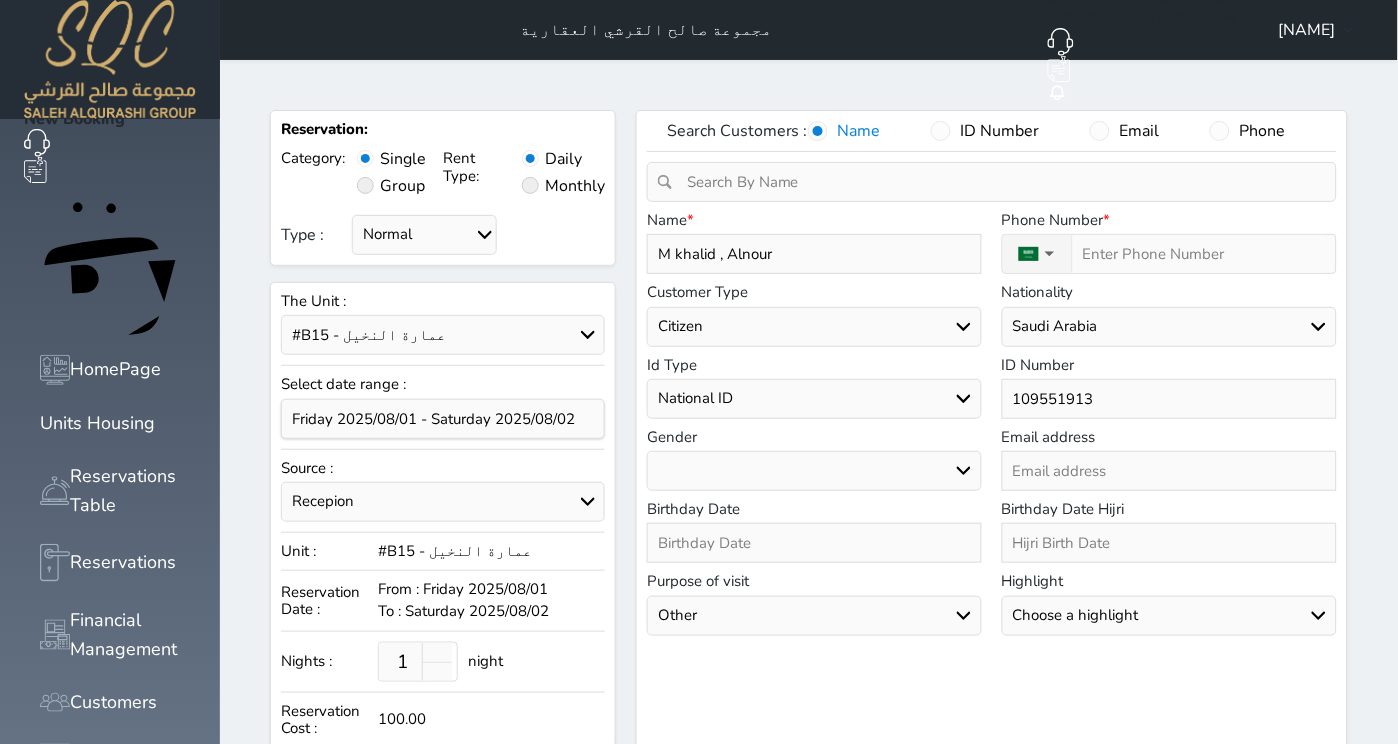 select 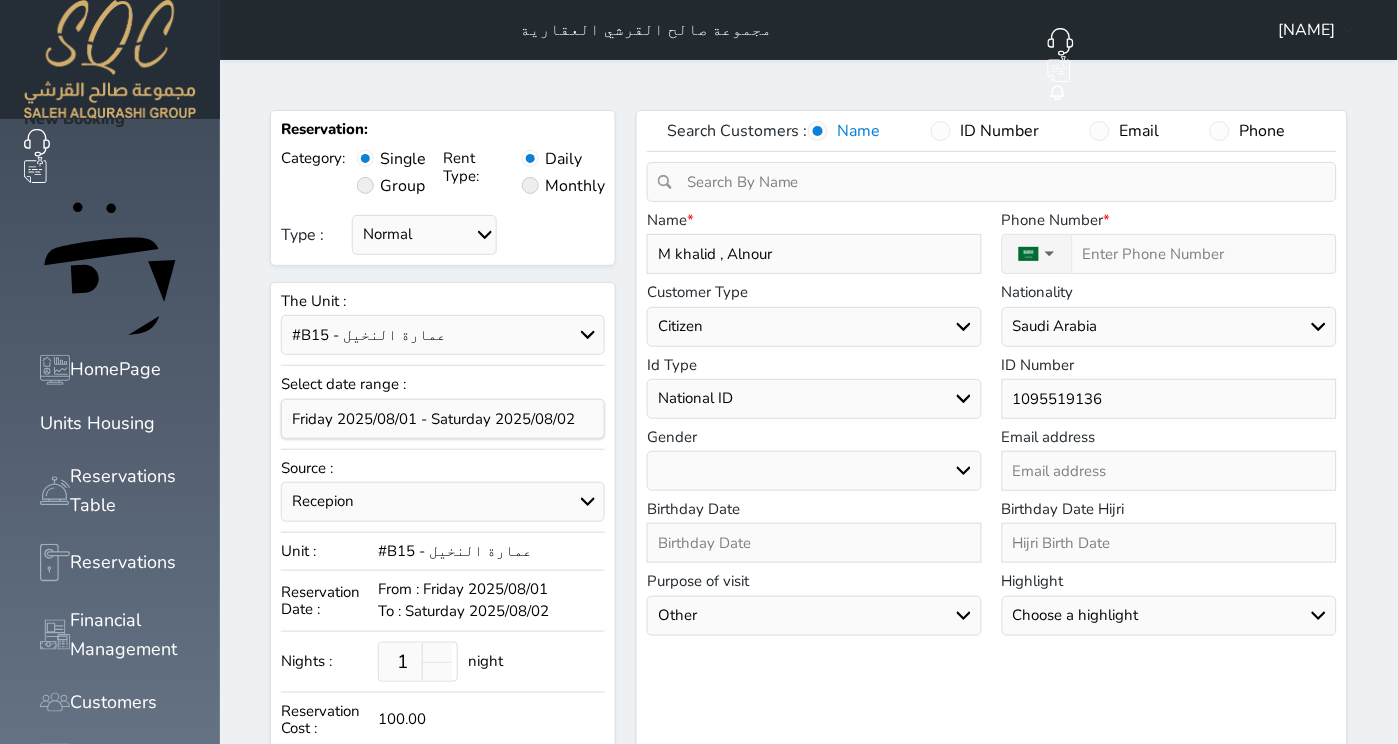 type on "1095519136" 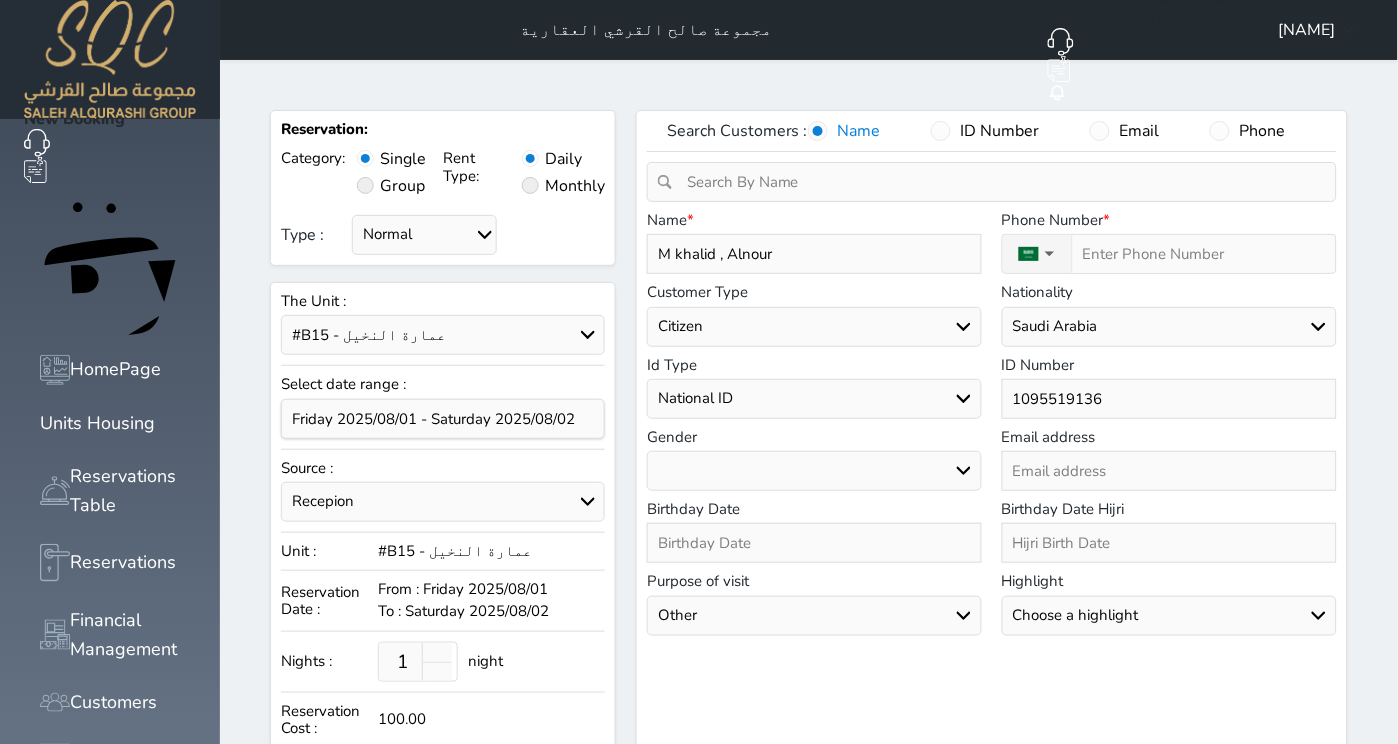 type on "5" 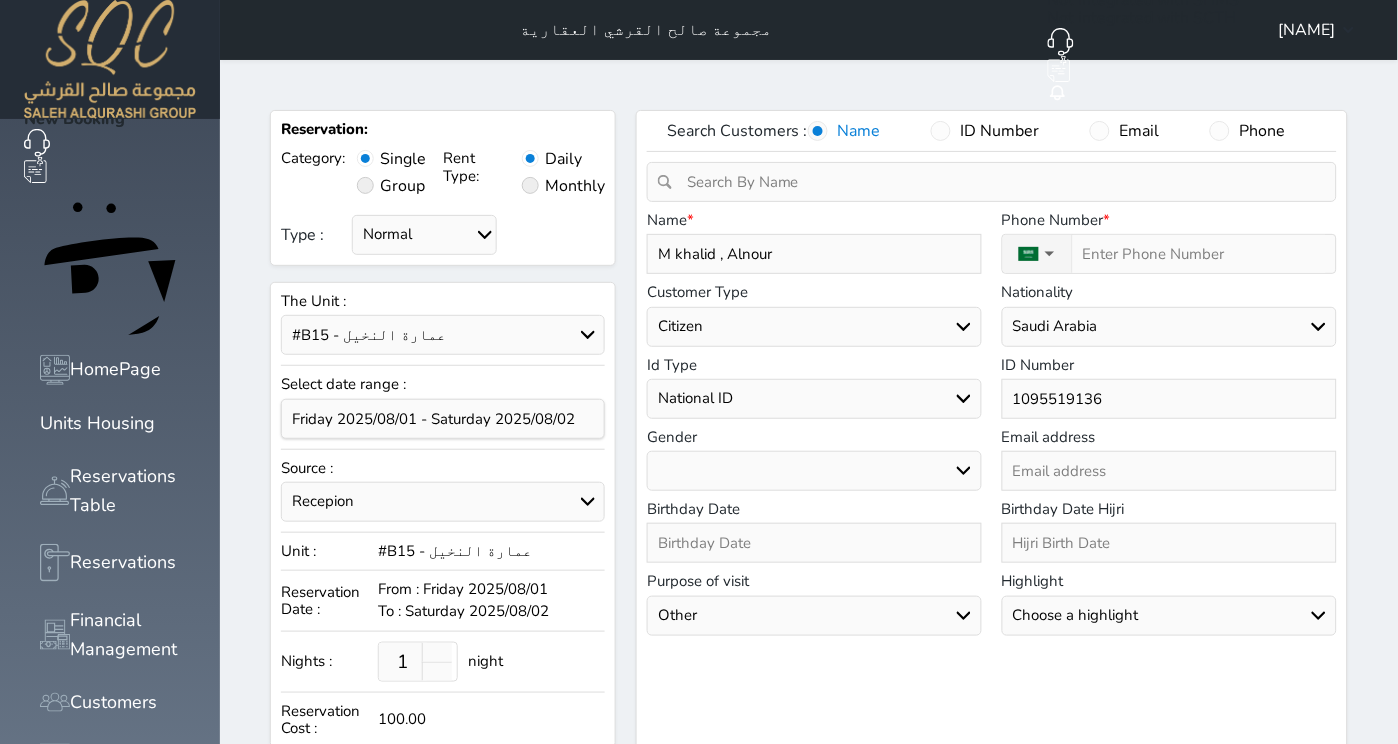 select 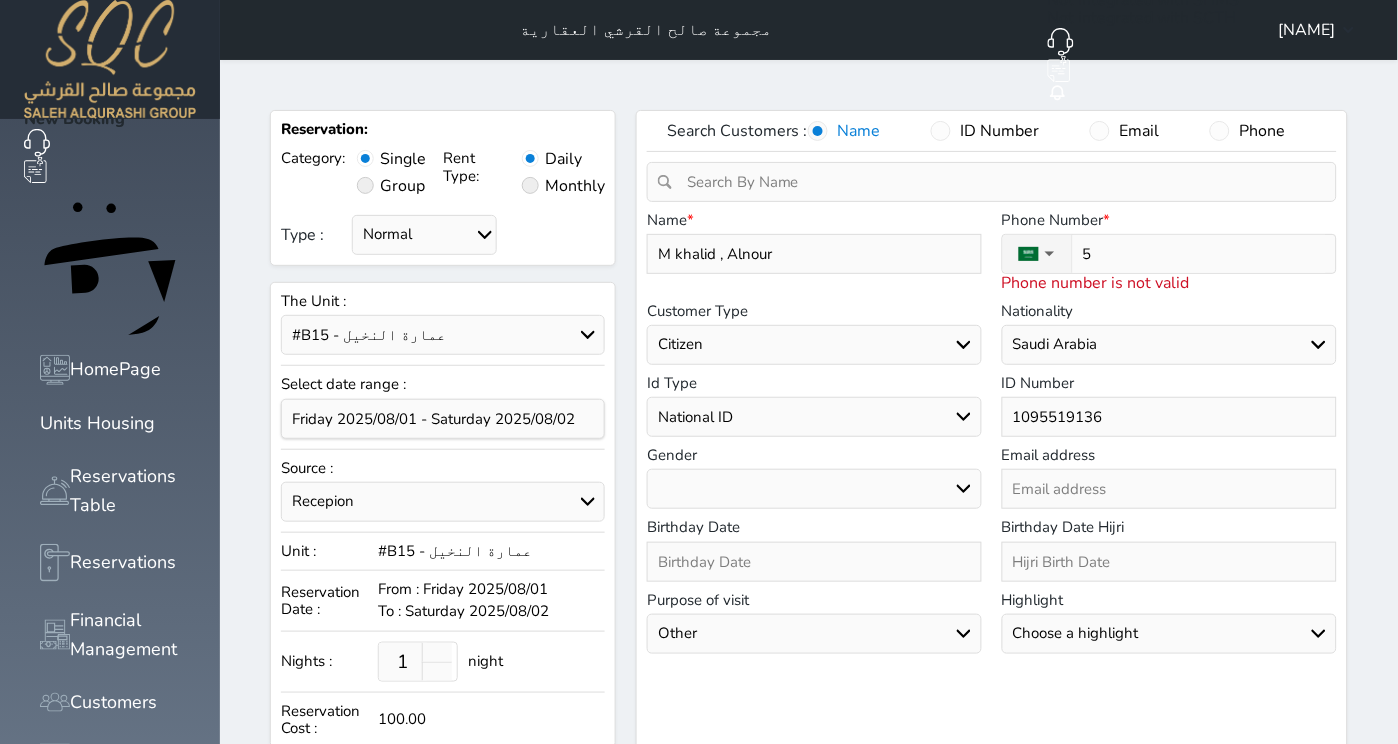 type on "50" 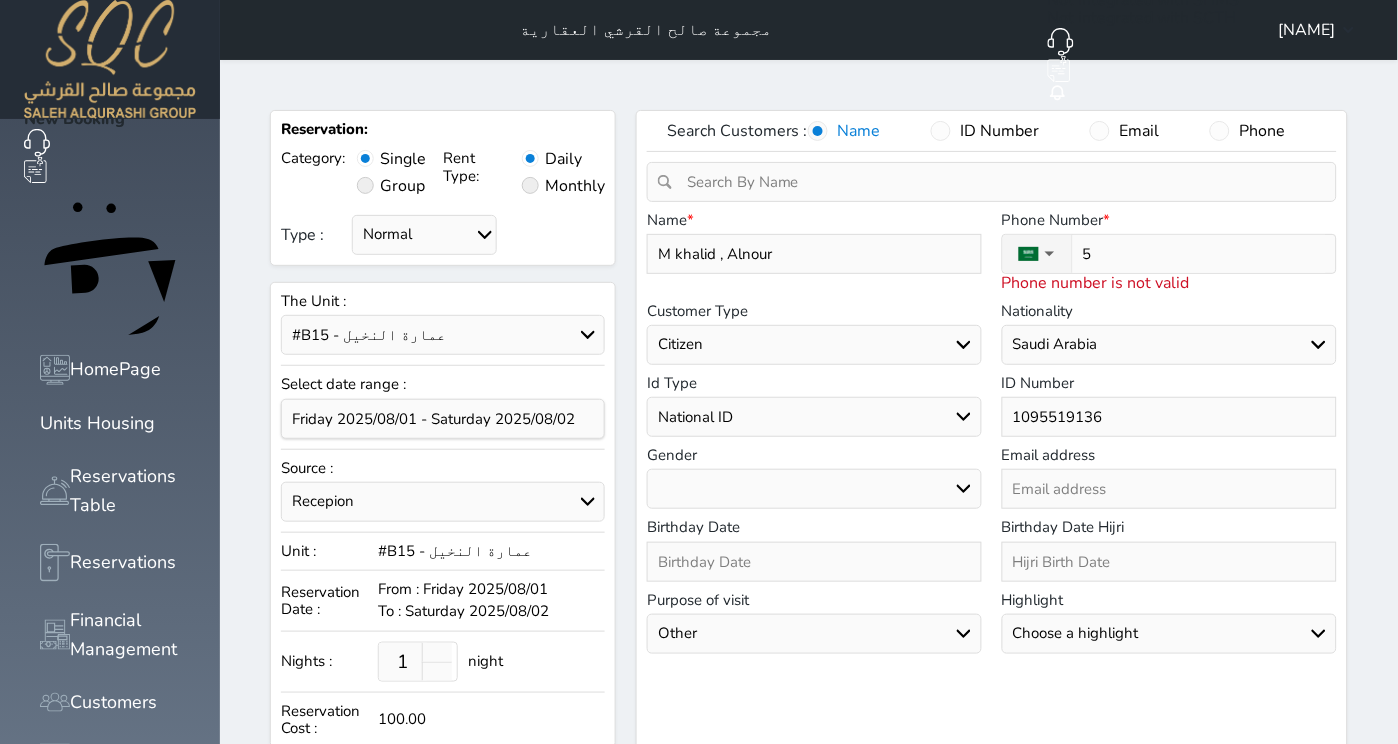 select 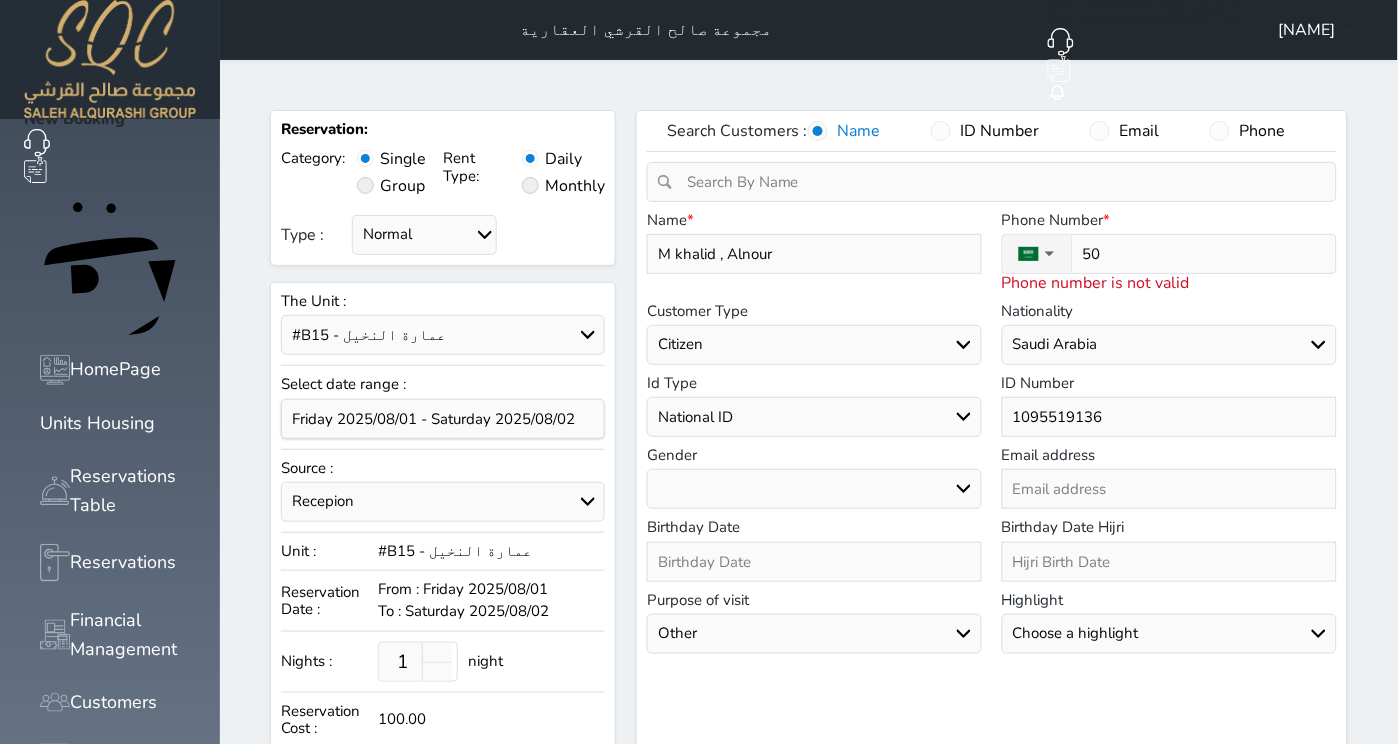 type on "509" 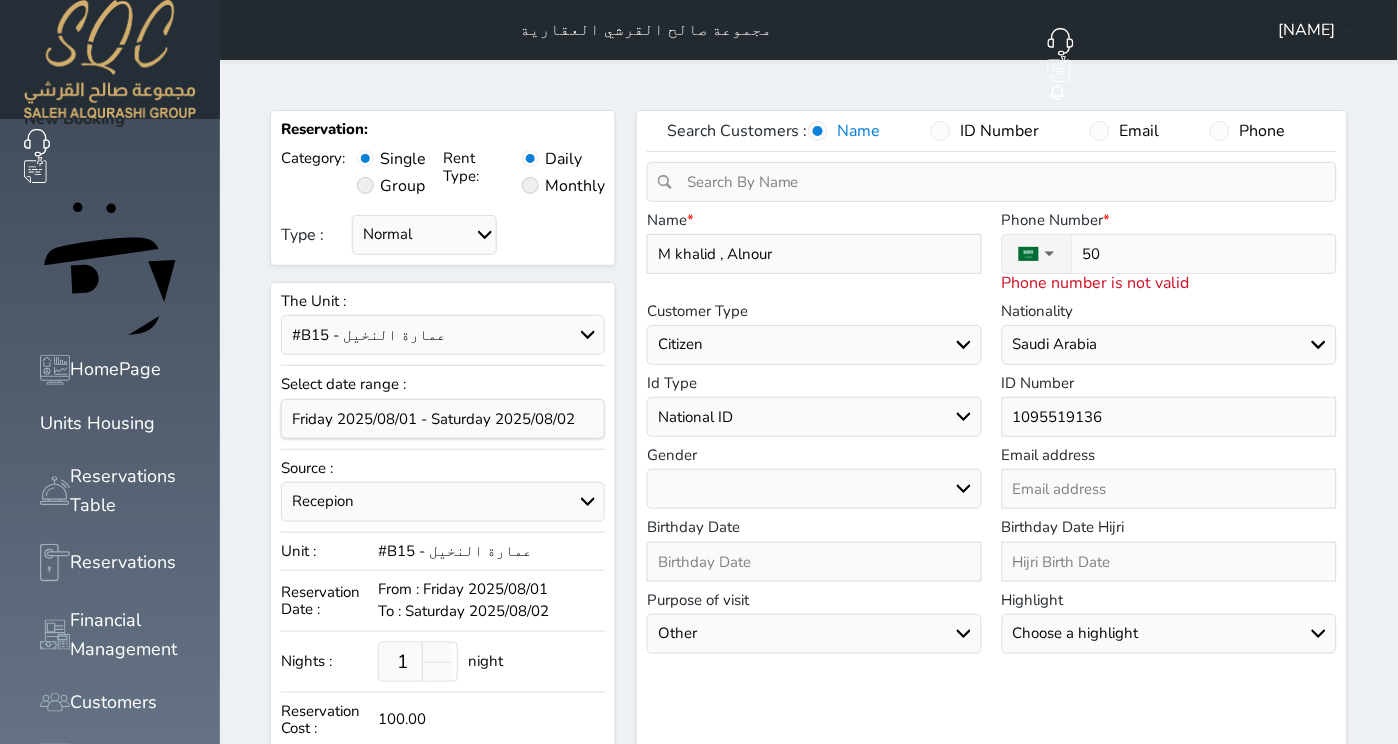 select 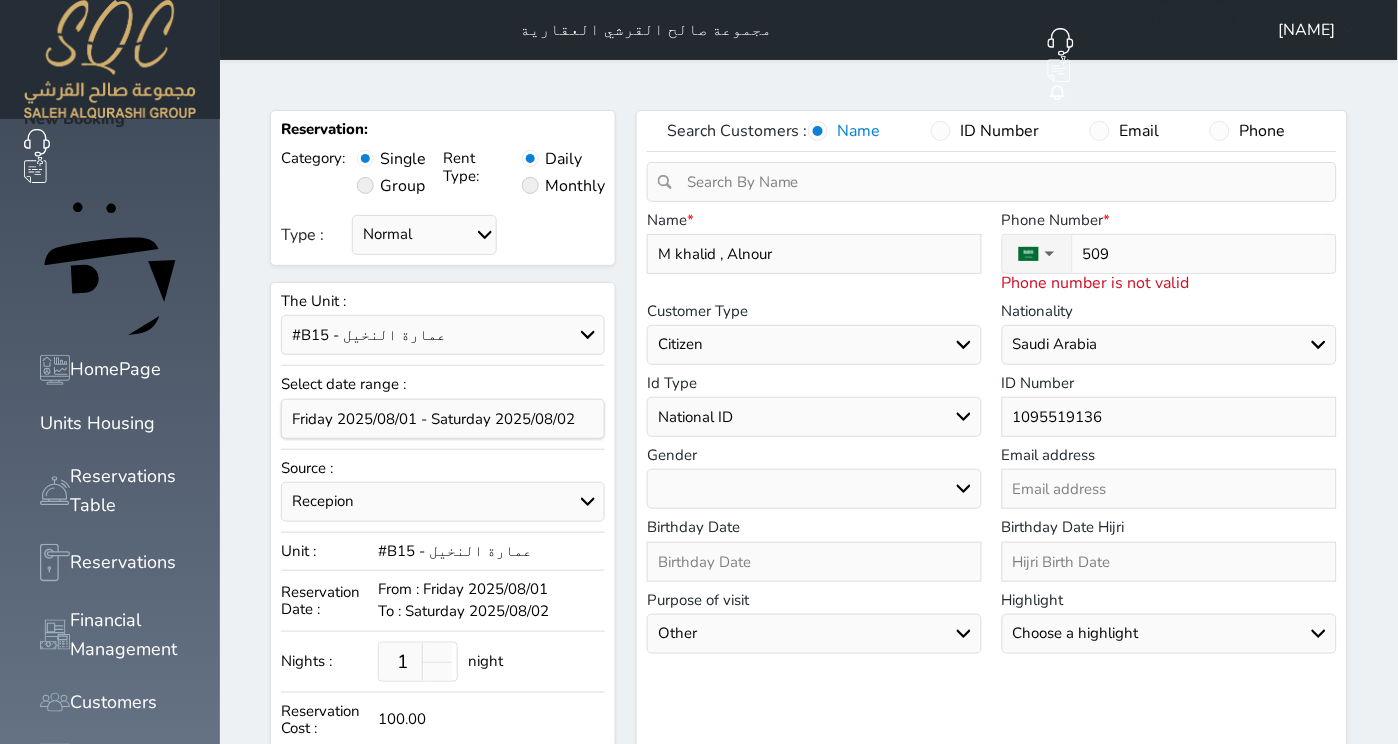 type on "5092" 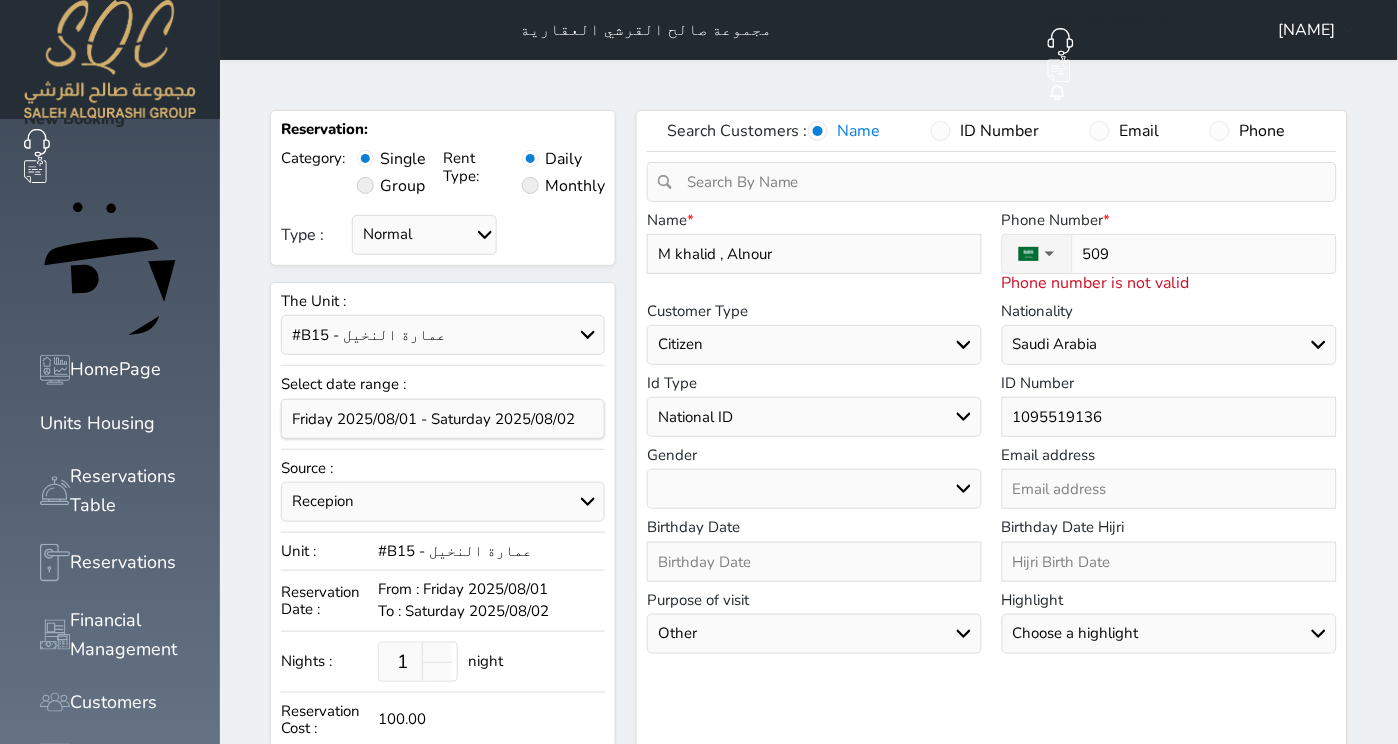 select 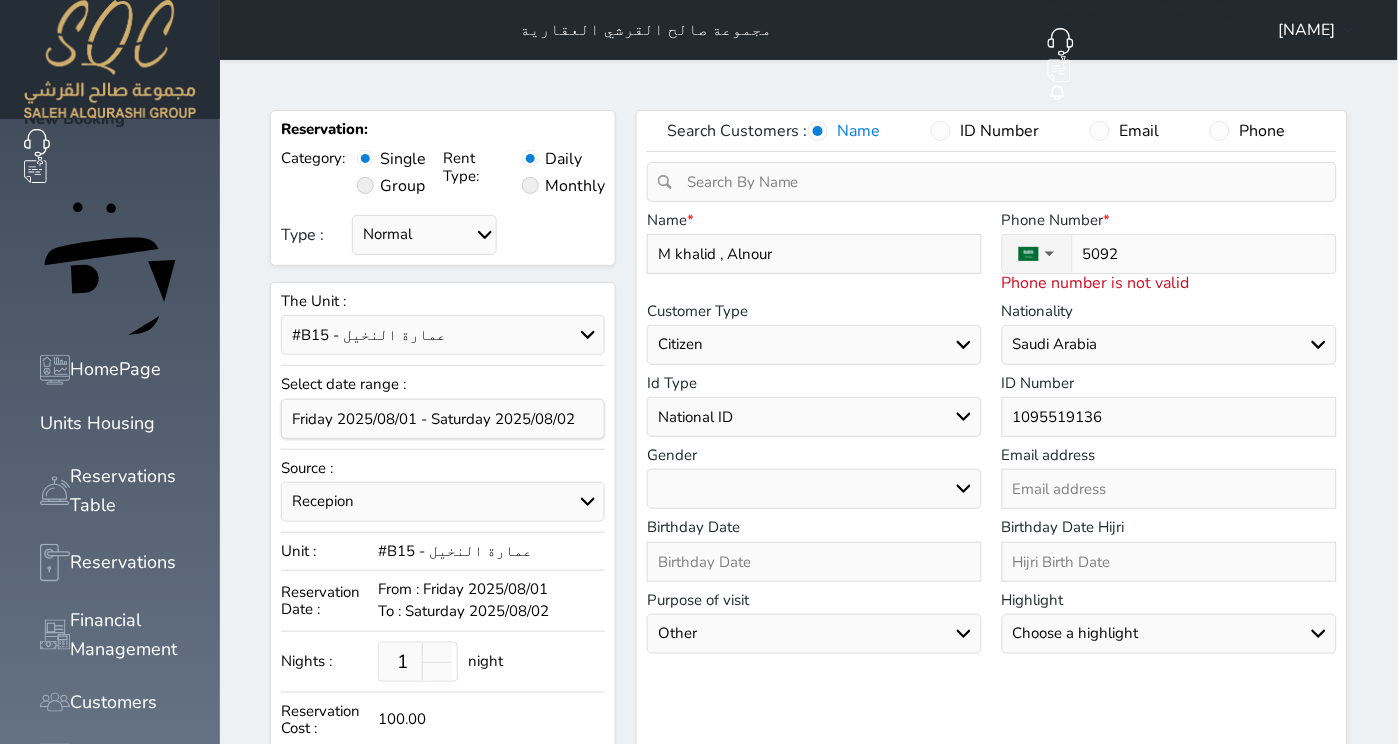 type on "50920" 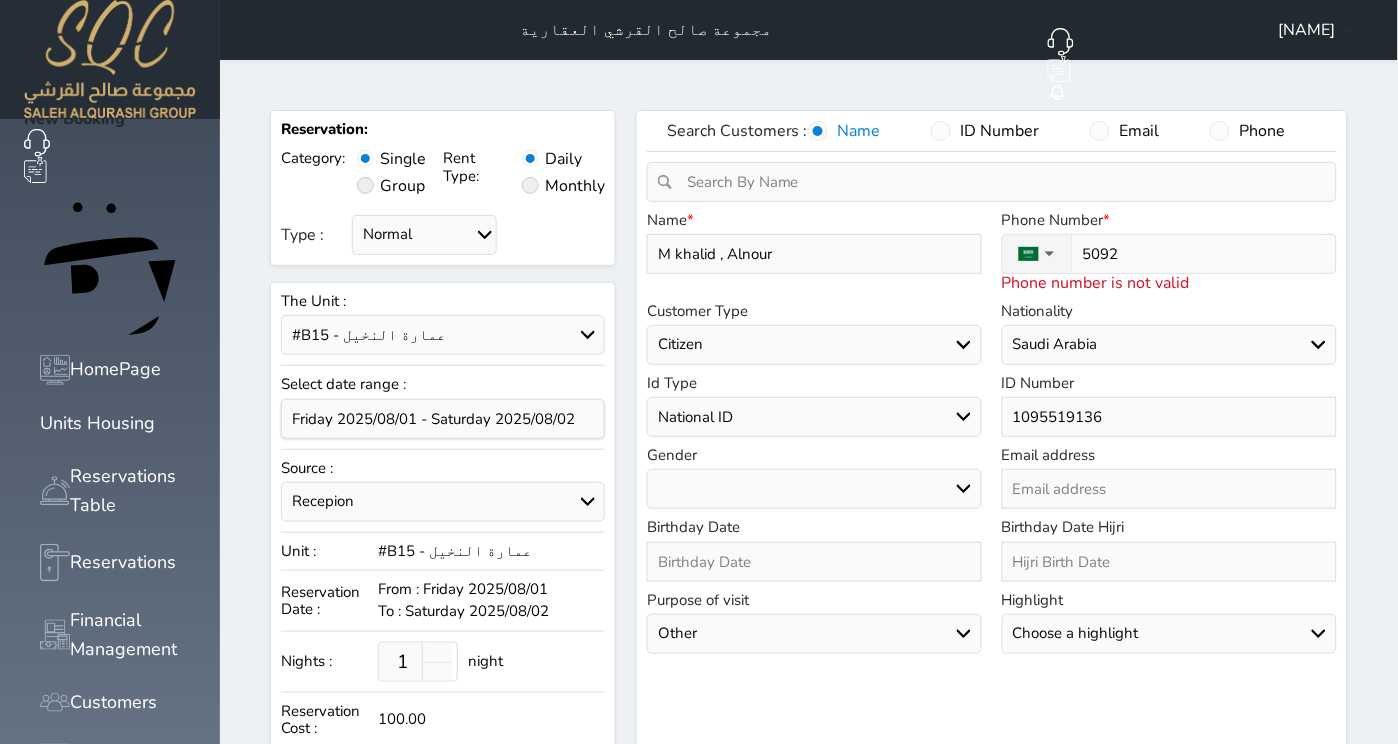 select 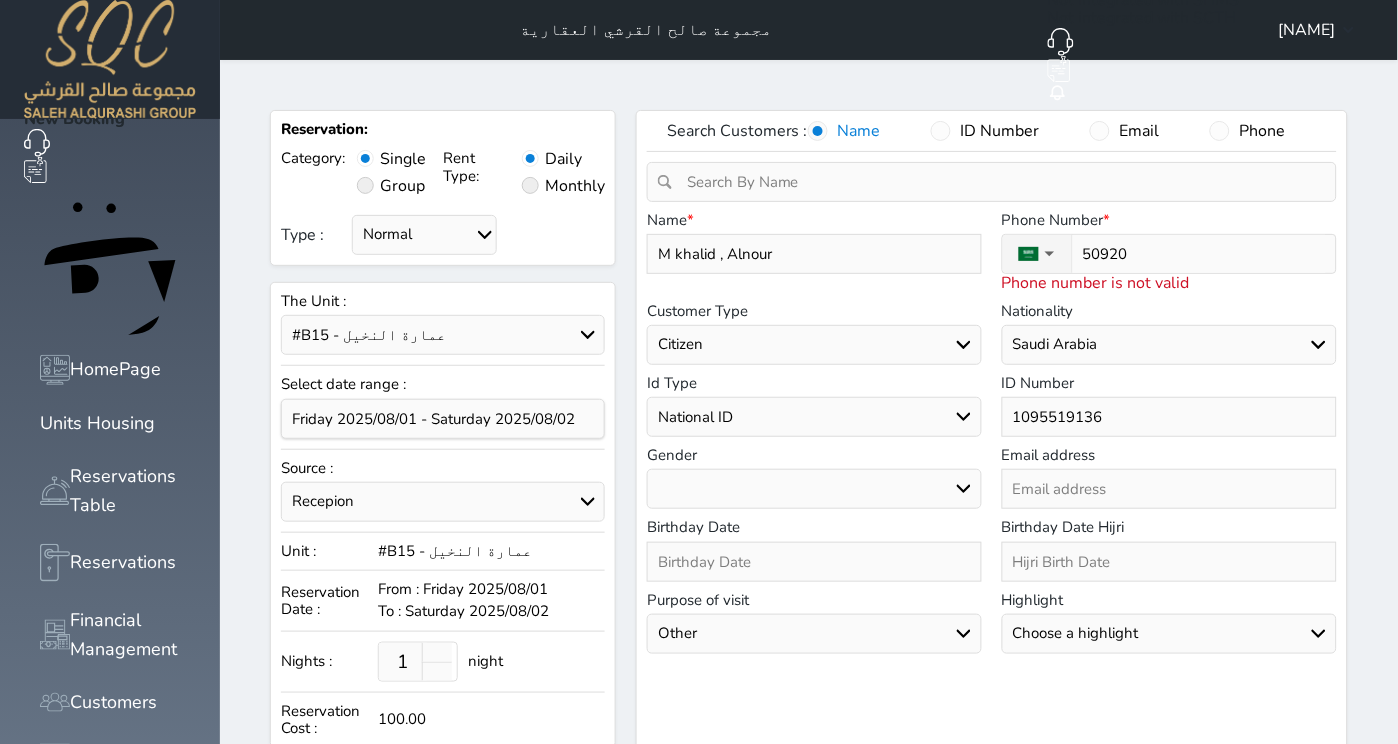type on "509209" 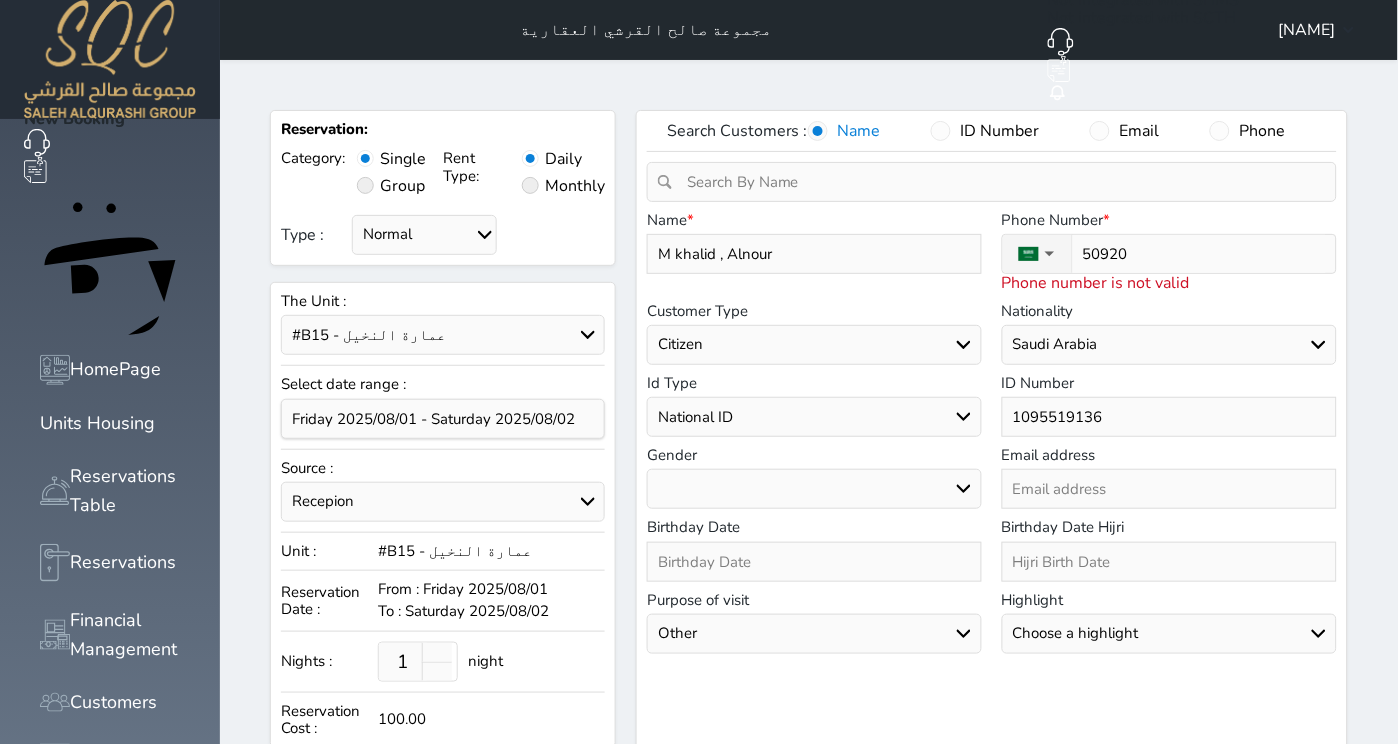 select 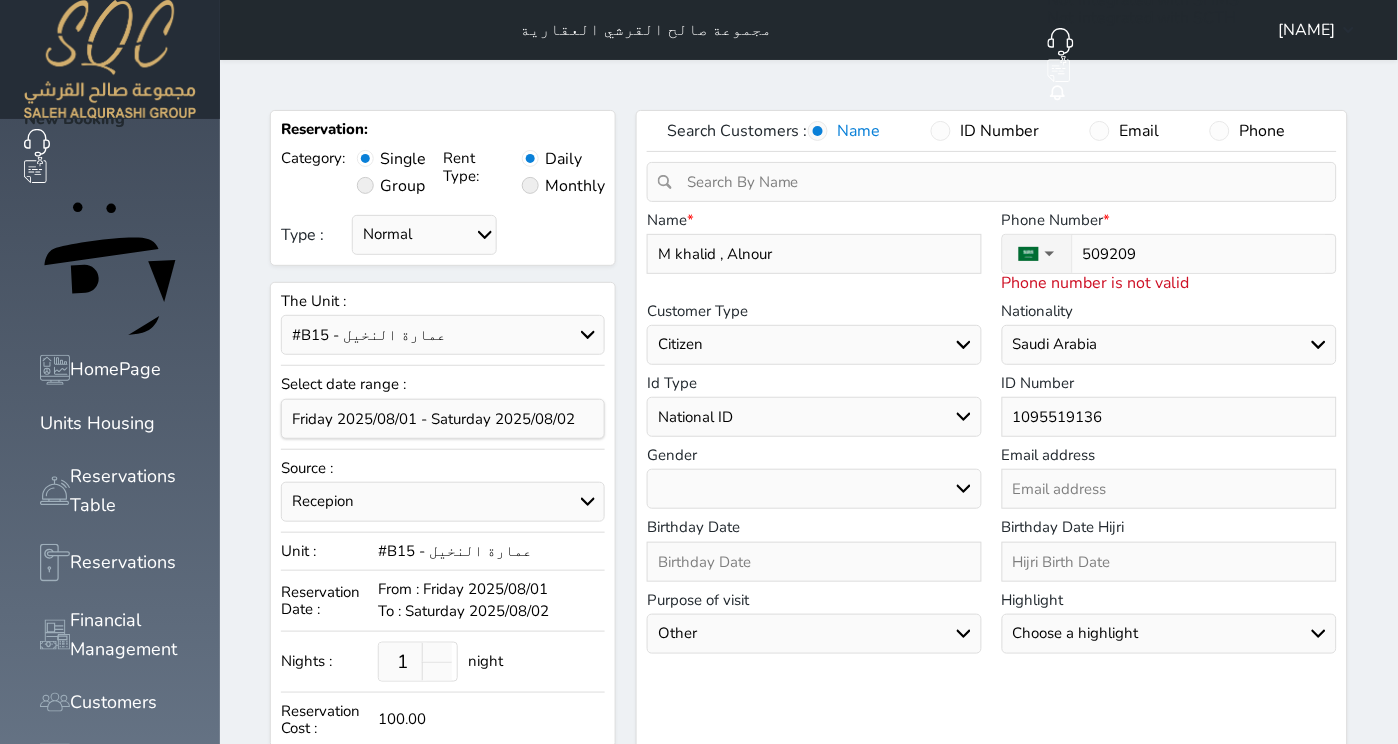 type on "5092099" 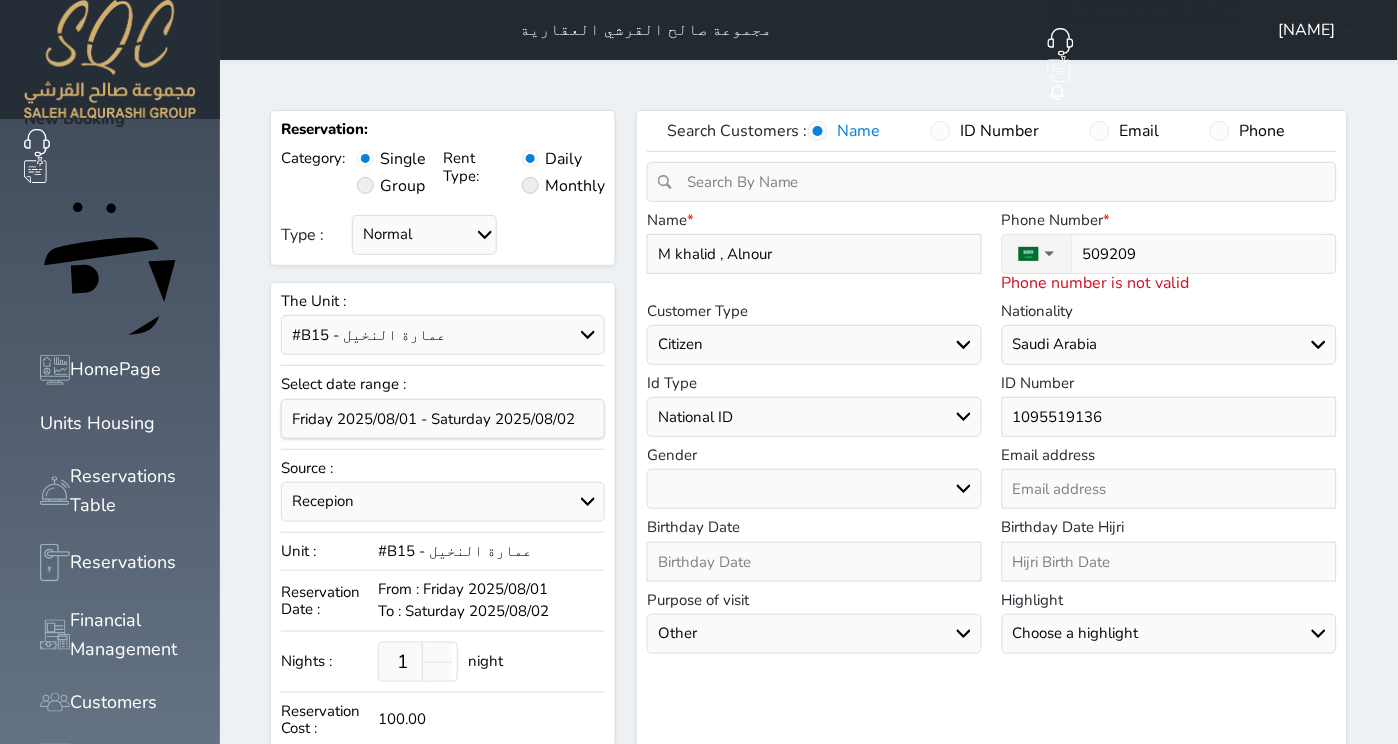 select 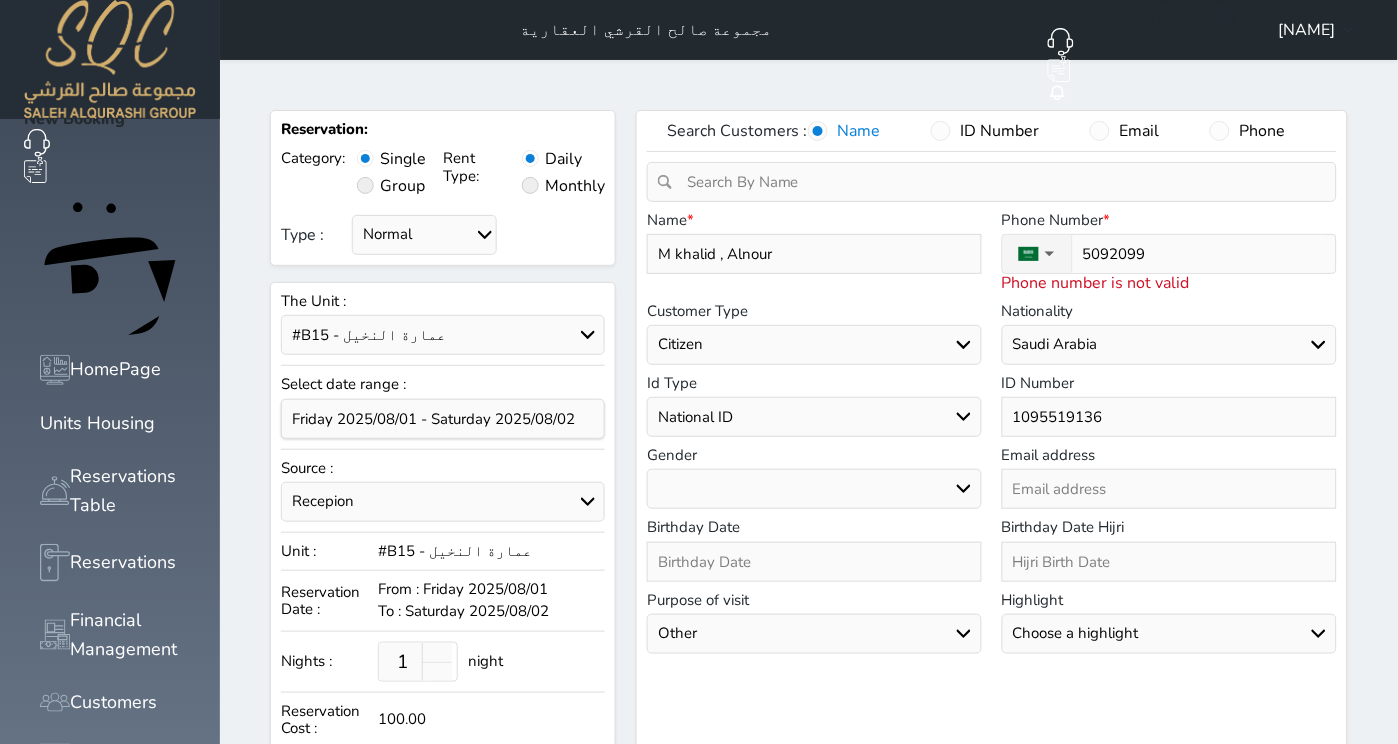 type on "50920997" 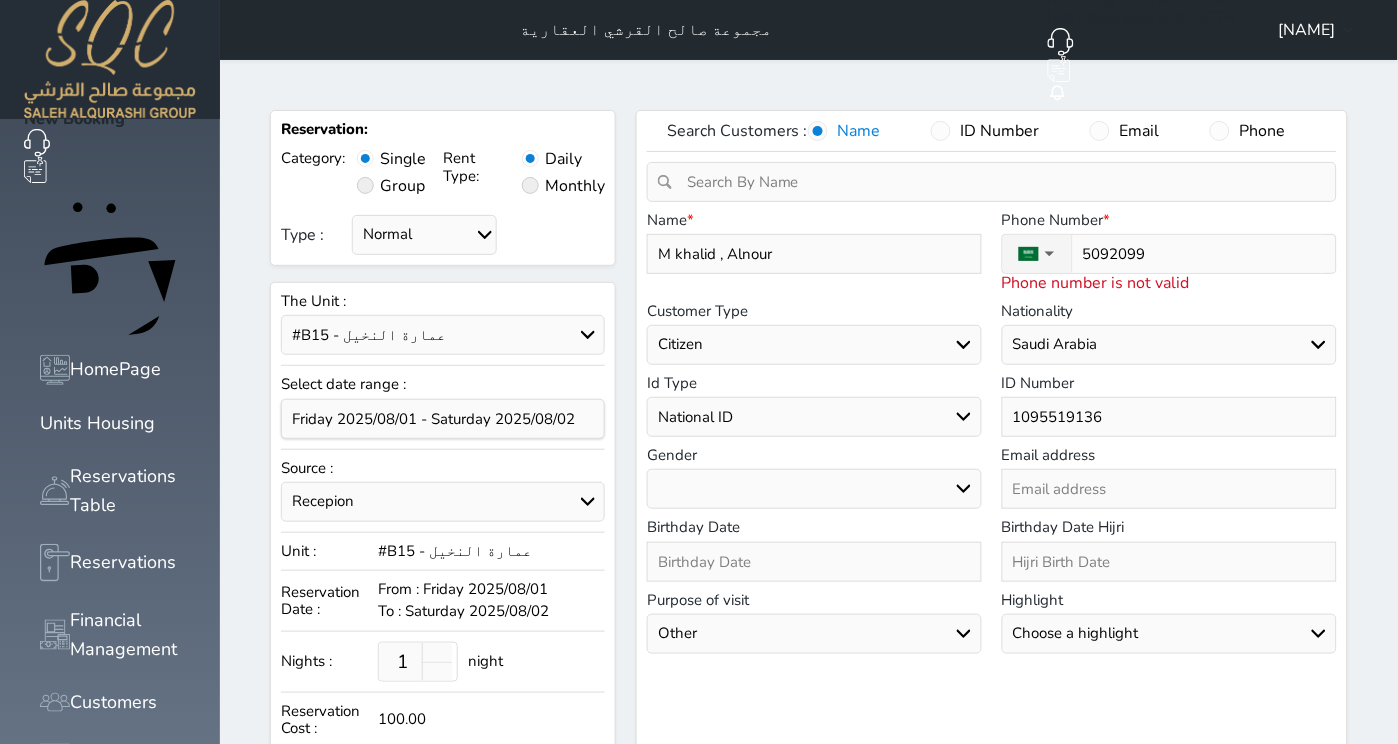 select 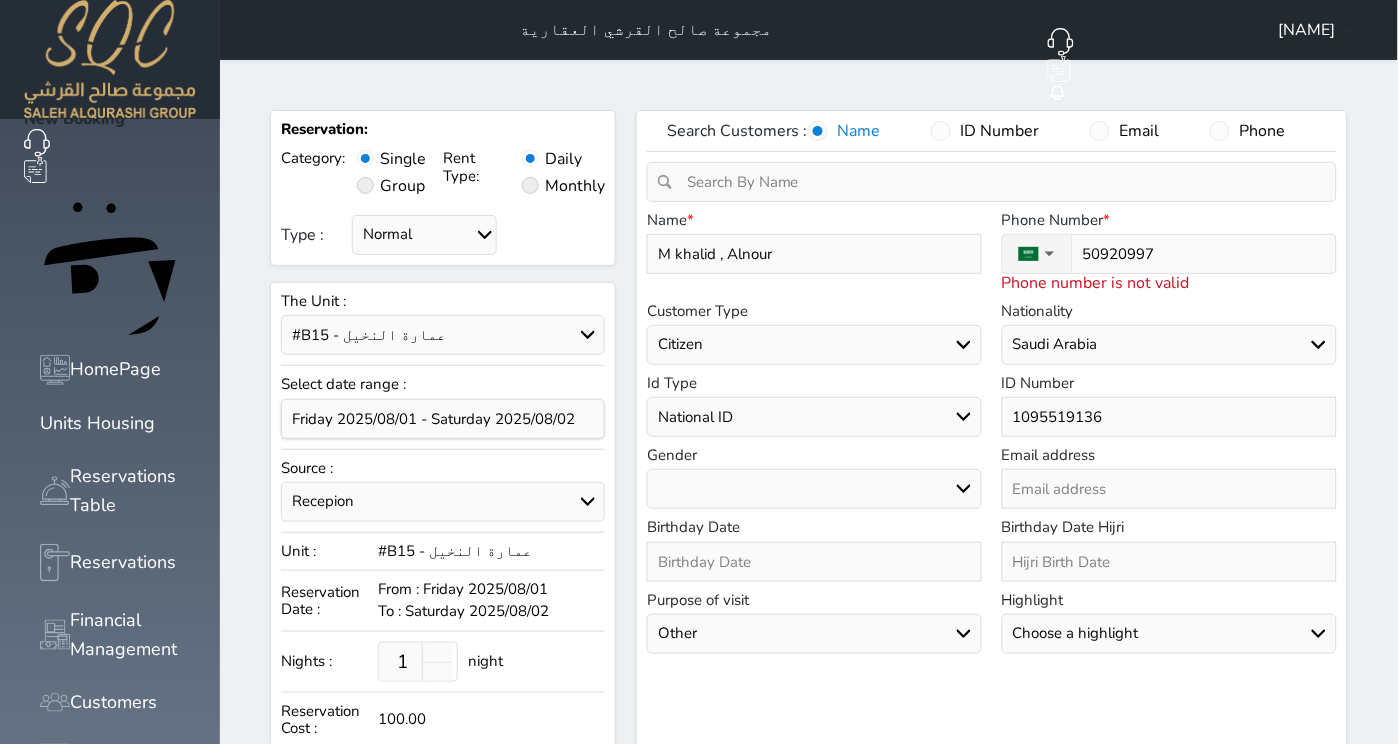 type on "+966 [PHONE]" 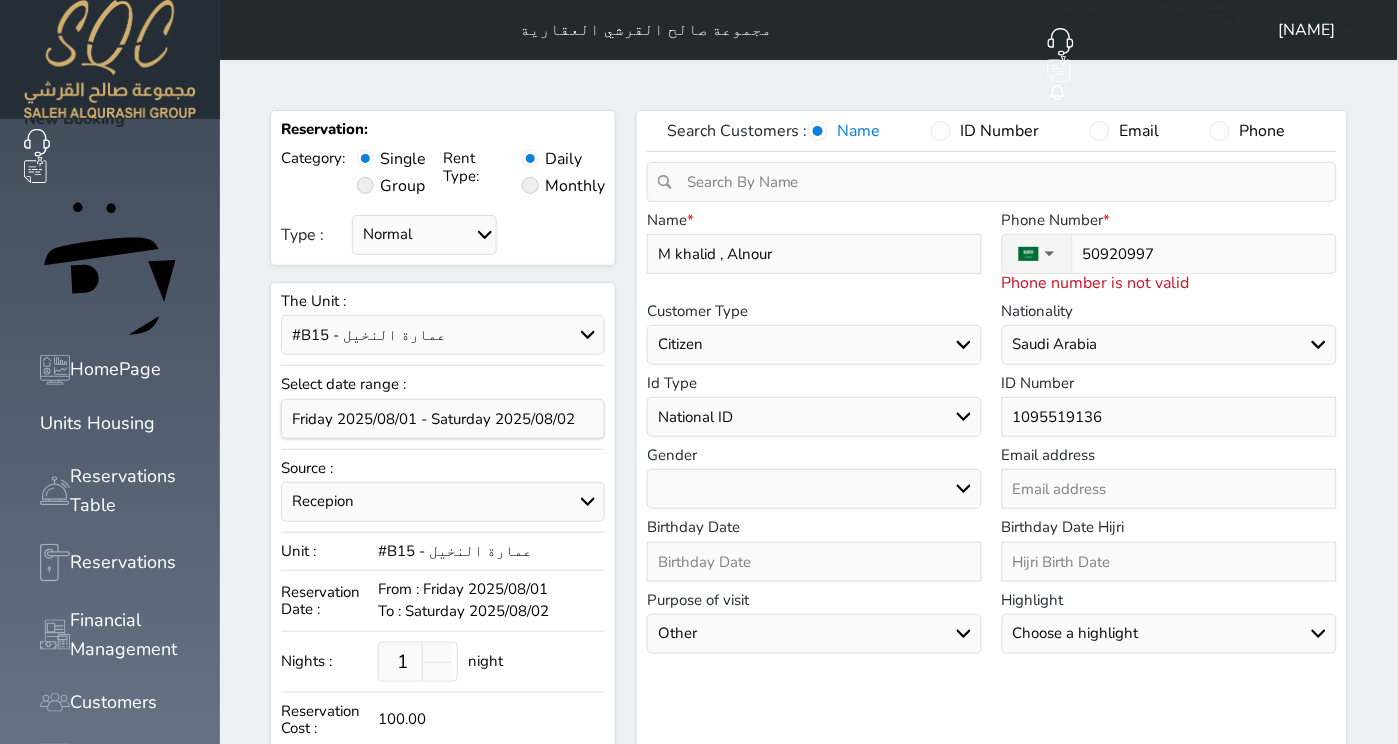 select 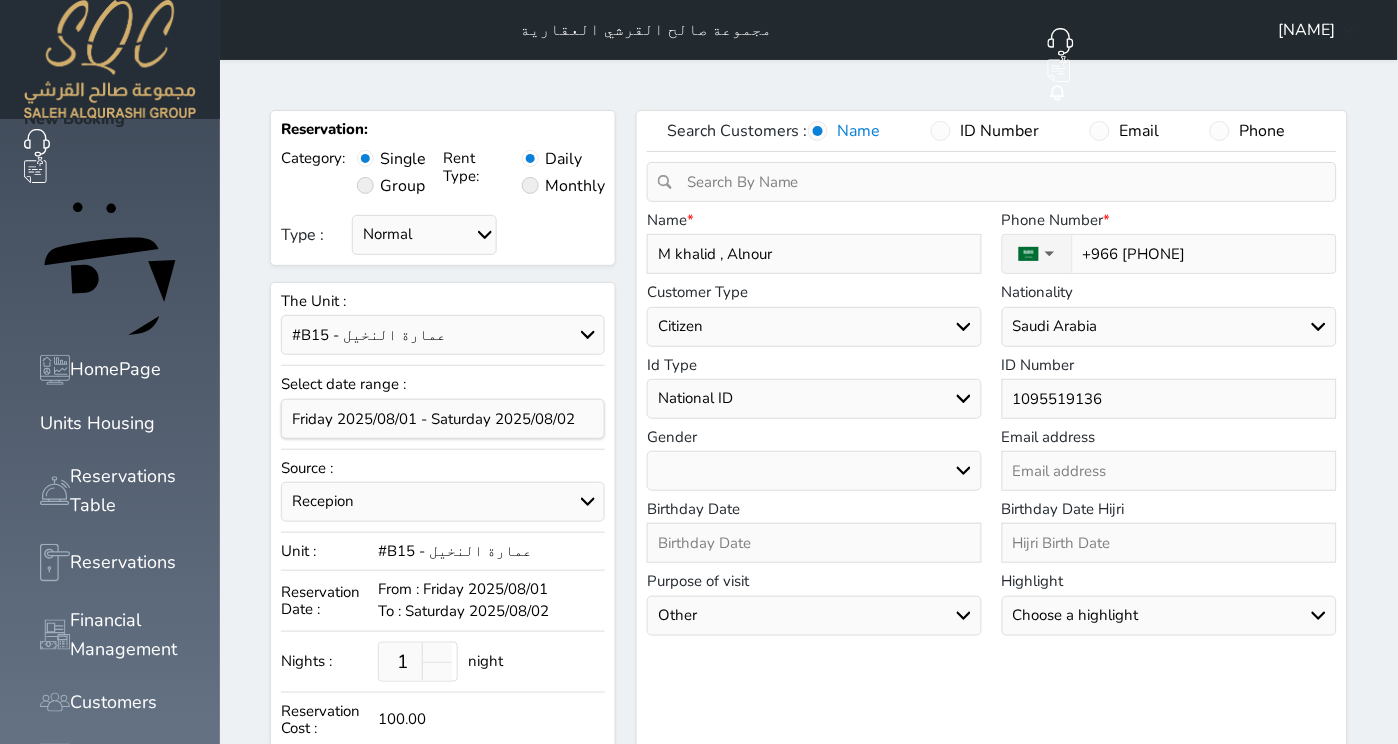type on "+966 [PHONE]" 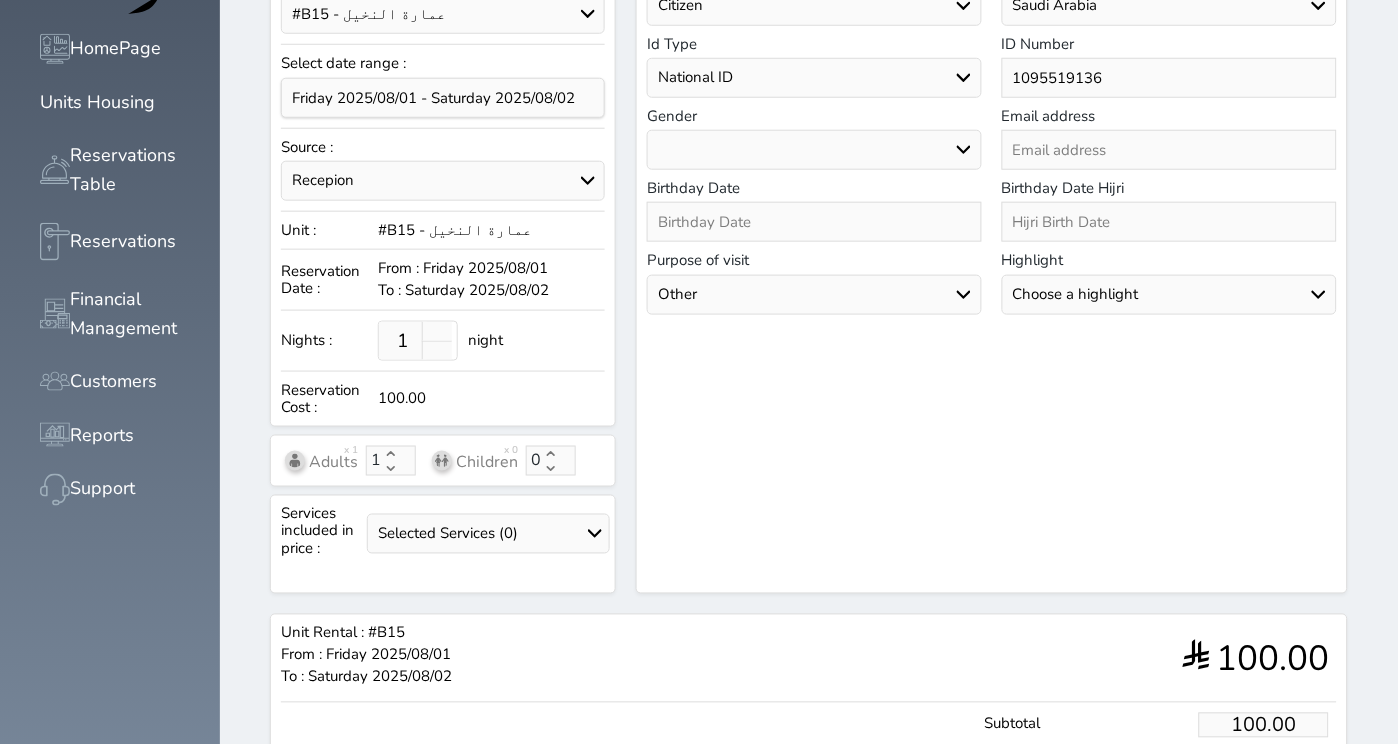 scroll, scrollTop: 396, scrollLeft: 0, axis: vertical 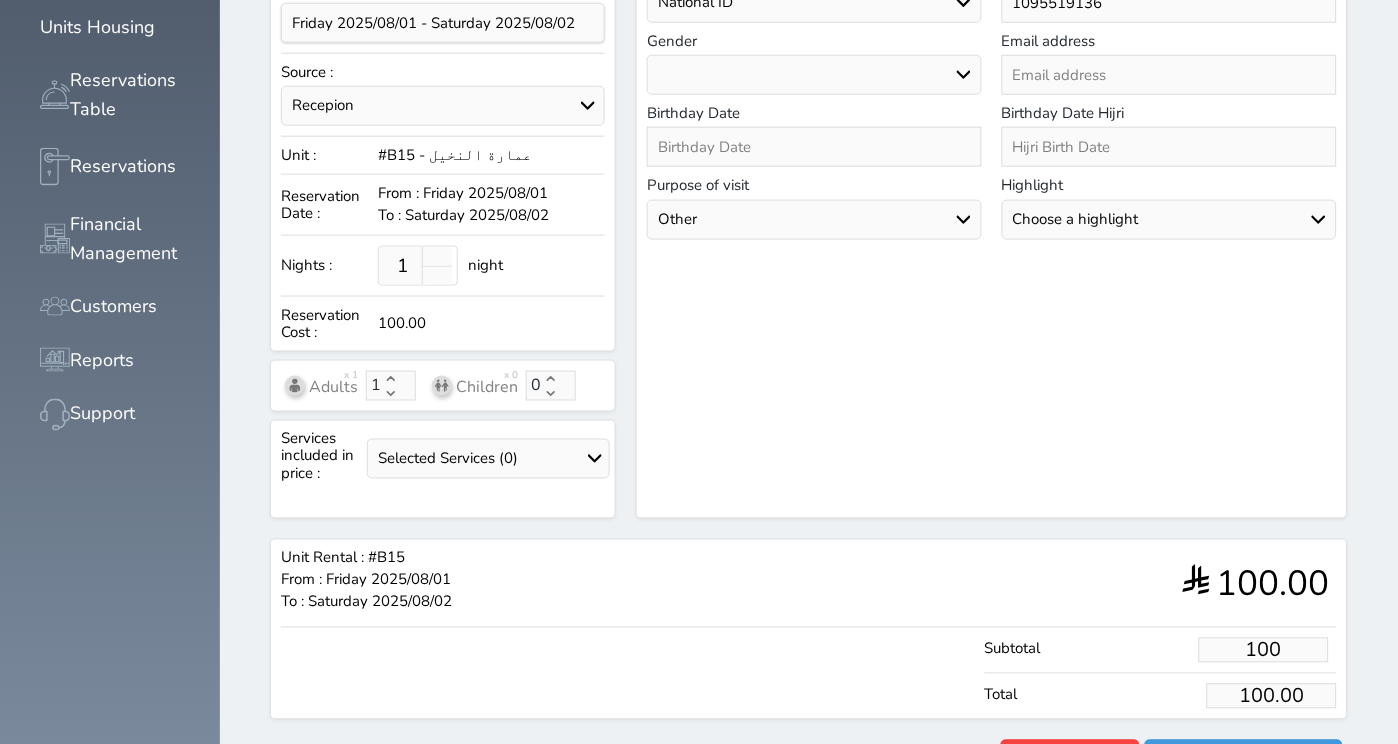 drag, startPoint x: 1327, startPoint y: 594, endPoint x: 1227, endPoint y: 583, distance: 100.60318 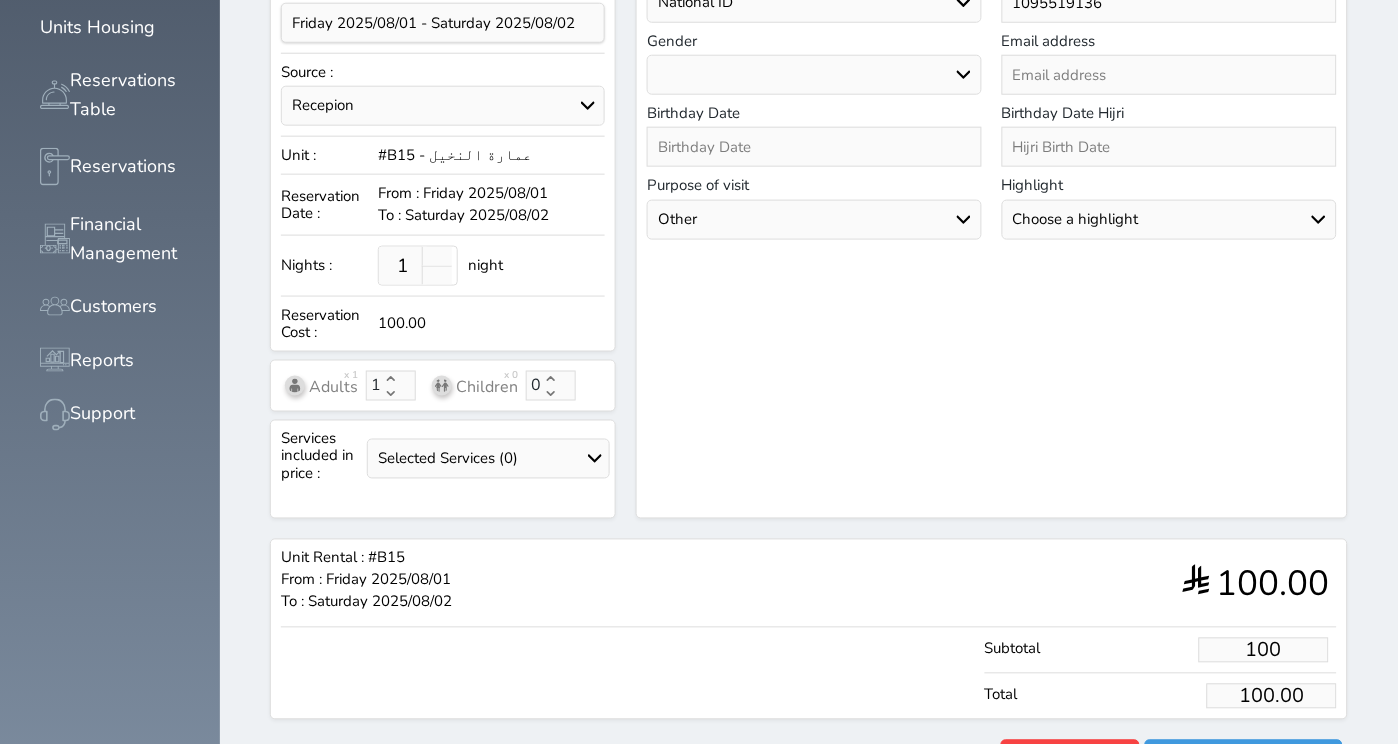 type on "6" 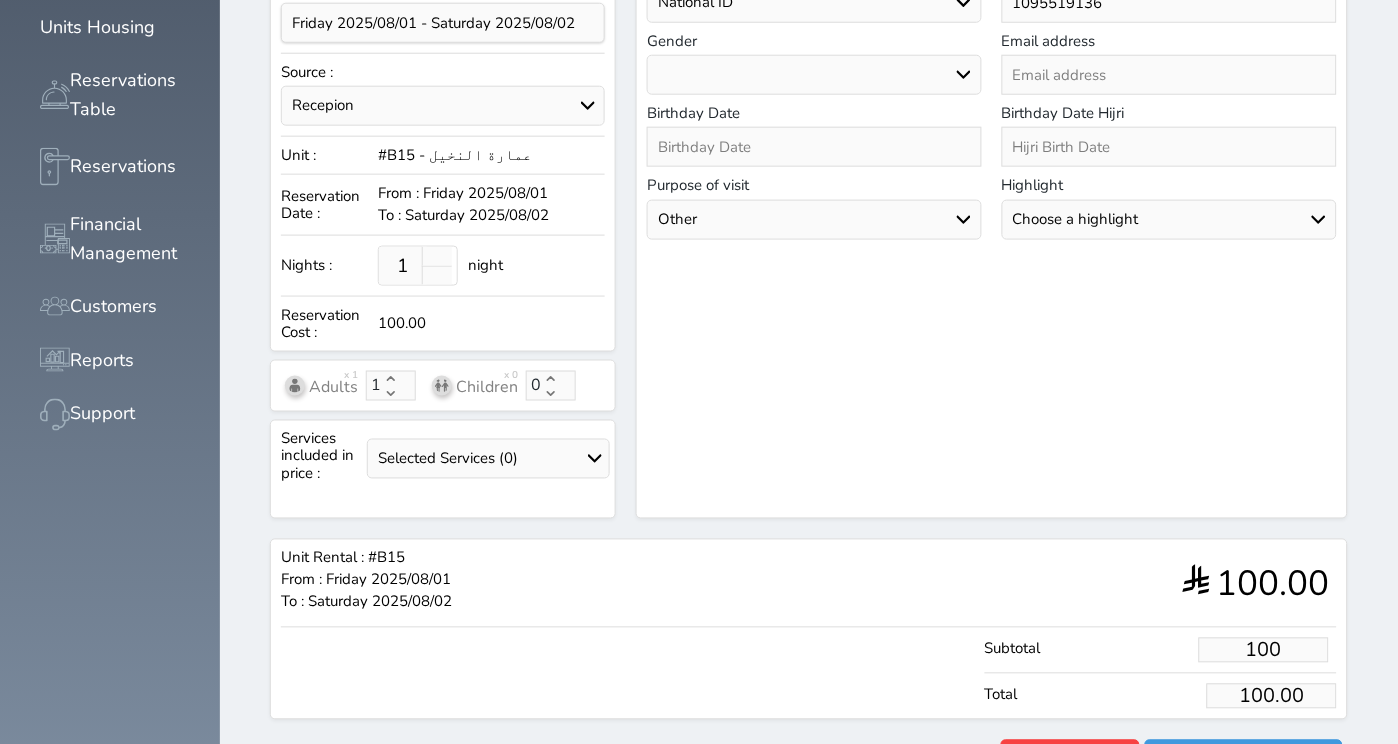type on "6.00" 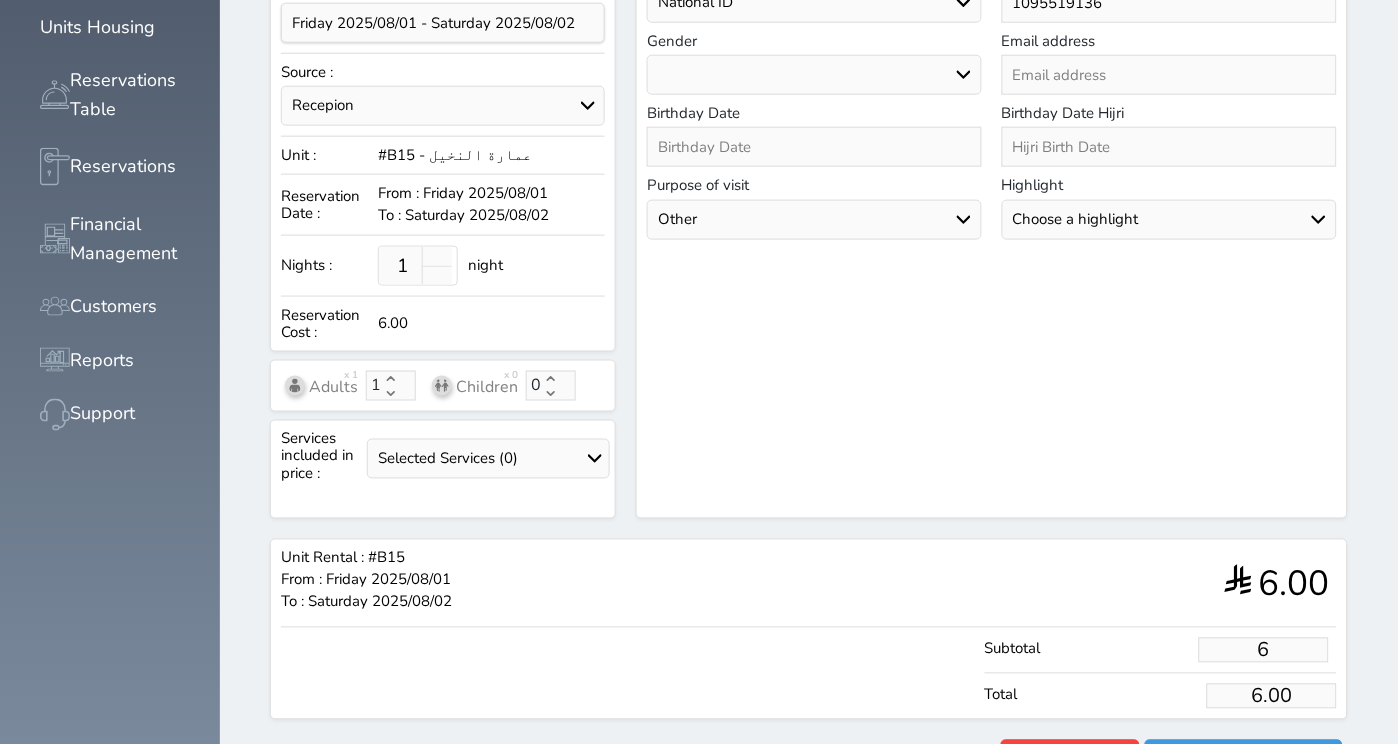 type on "65" 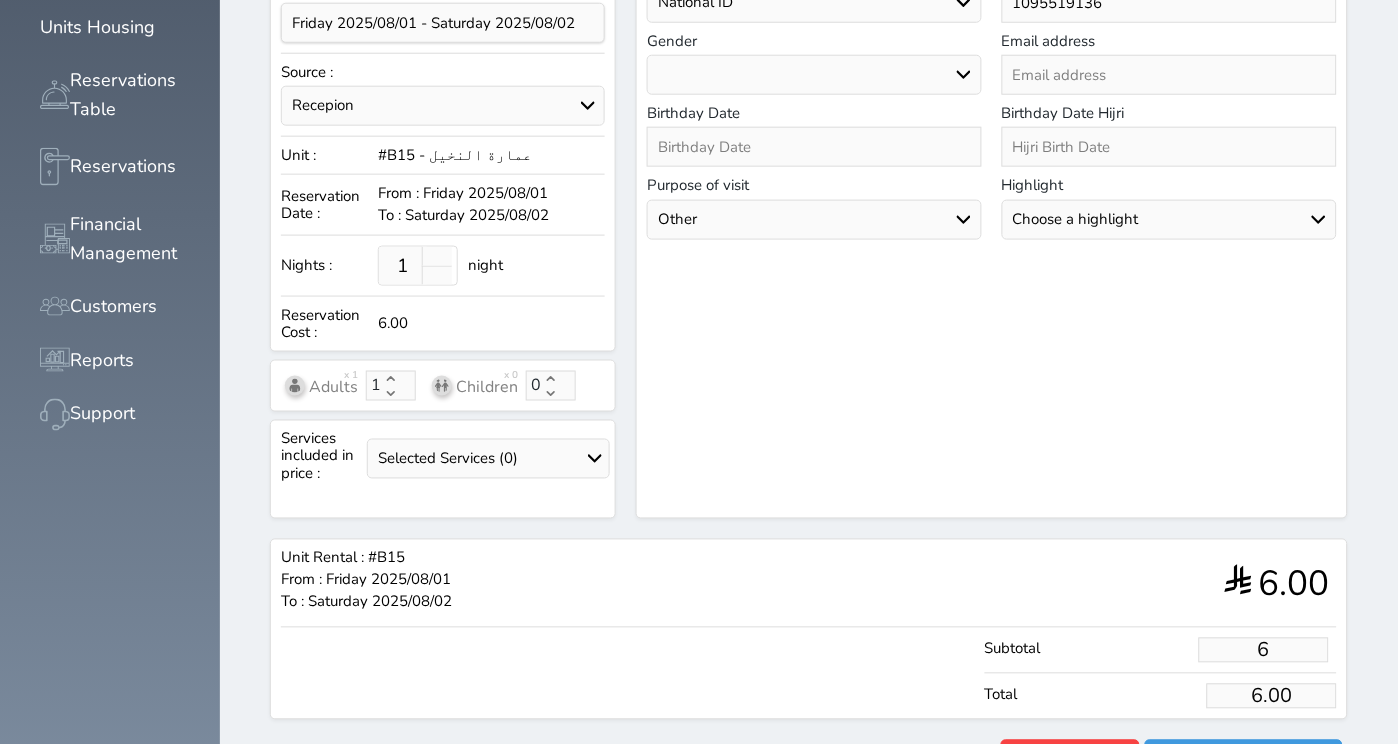 type on "65.00" 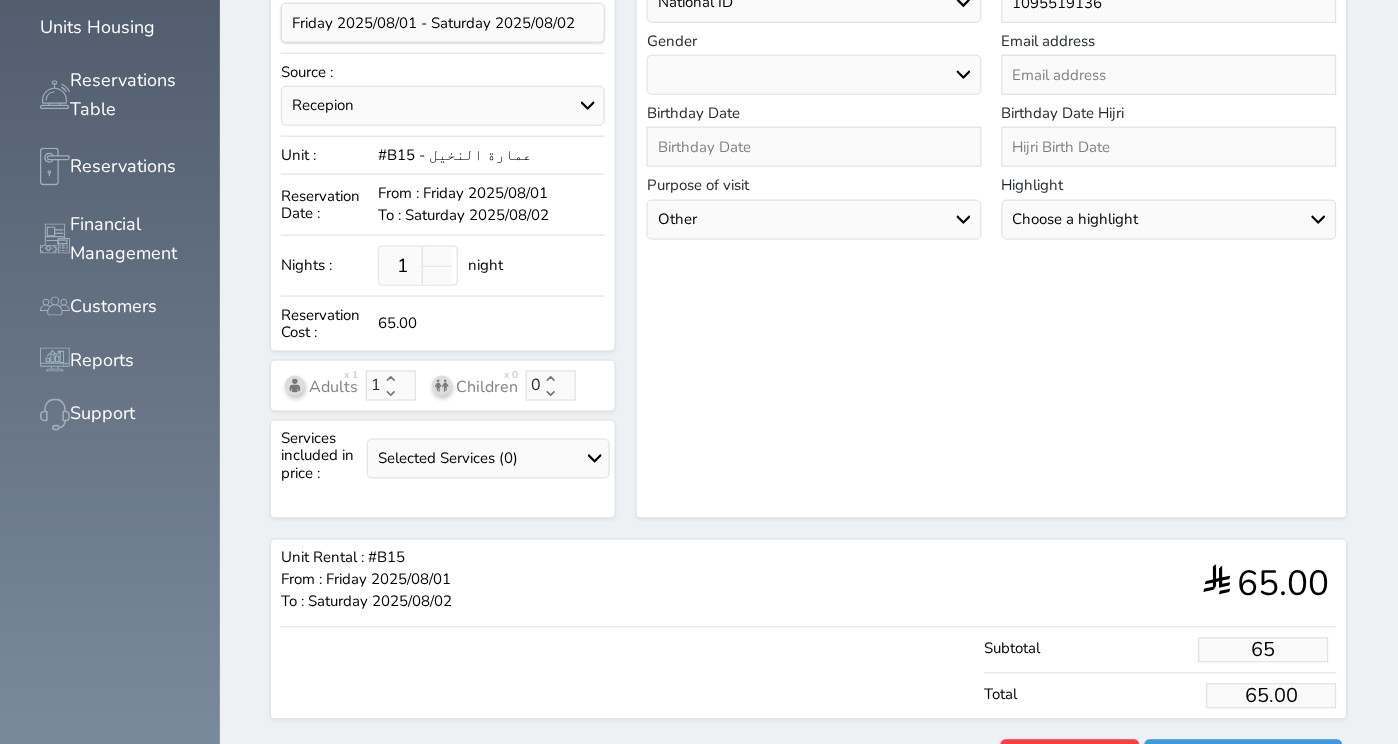 type on "650" 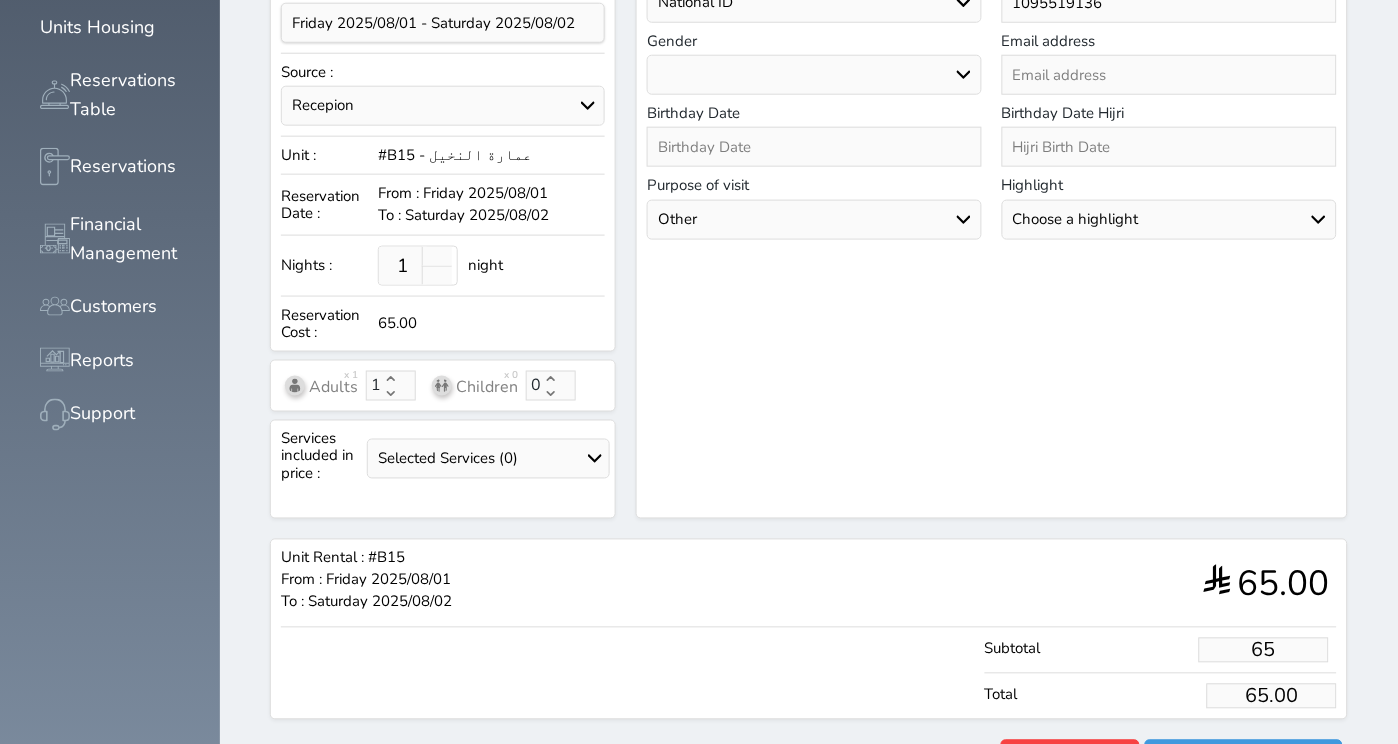 type on "650.00" 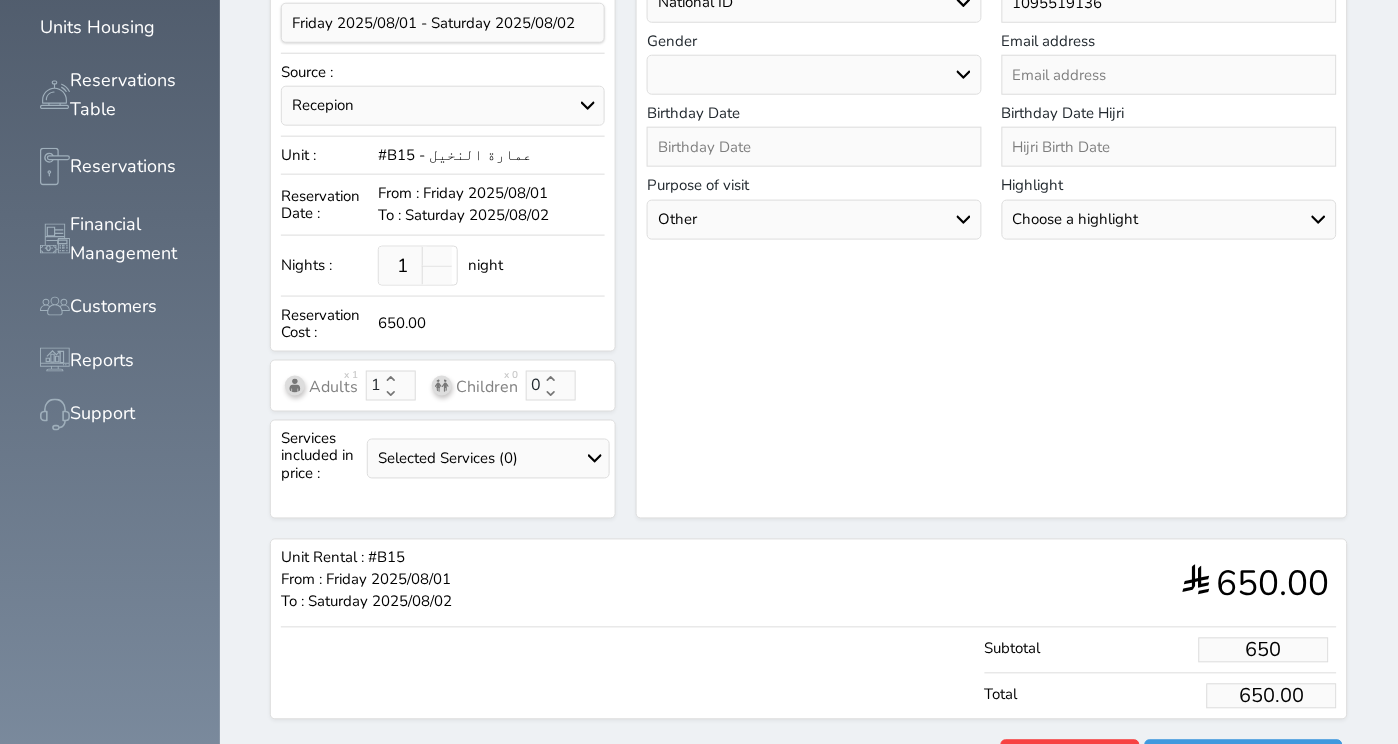type on "650.00" 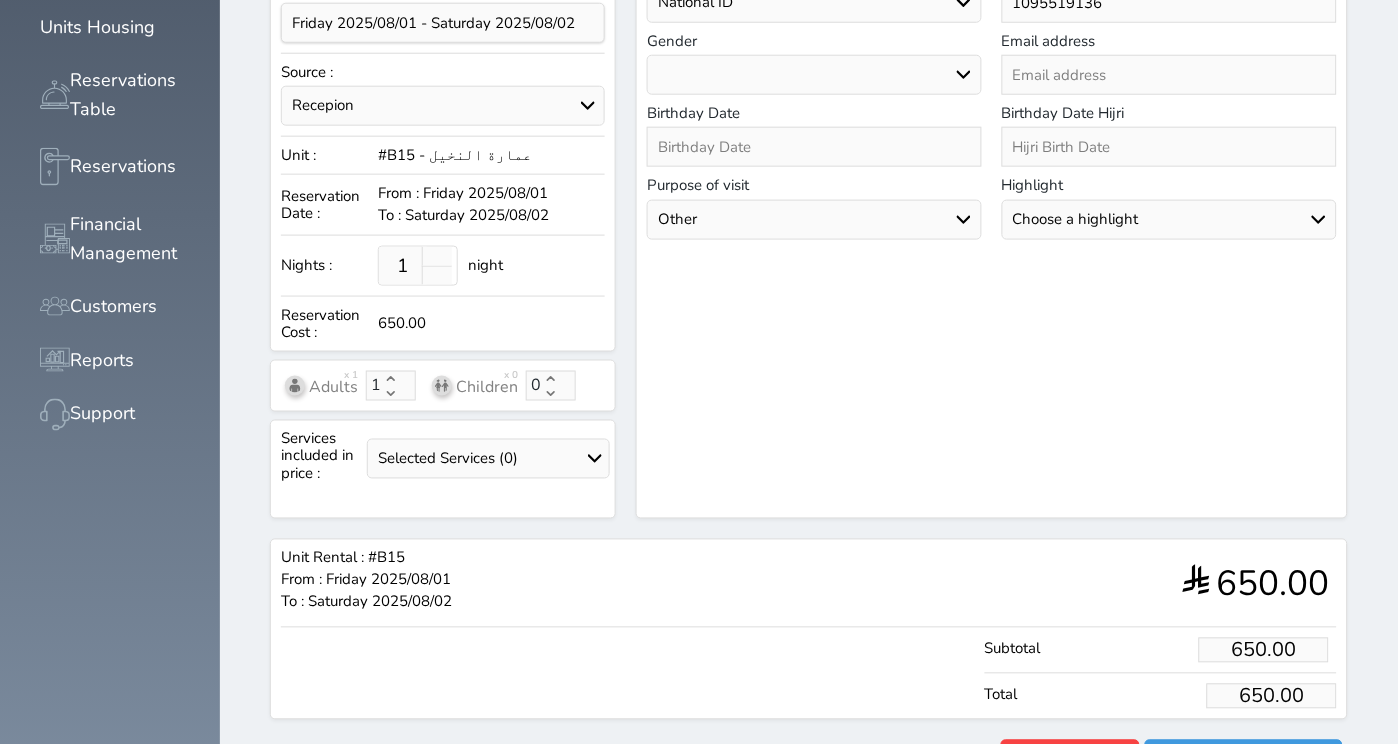 click on "Search Customers :        Name       ID Number       Email       Phone           Change Customer                      Notes                           Customer Reservations History M khalid , Alnour                   Total Customer Balance : 0 SAR     Reservation Number   The Unit   From   To   Reservation Type   Balance   Actions         Results  : From (  ) - To  (  )   Count  :              Unfulfilled Promissories Log On Customer M khalid , Alnour                 Reservation Number   Amount Total    Amount Fulfilled    Remaining Amount    Due Date         Results  : From (  ) - To  (  )   Count  :      Name *   M khalid , Alnour   Phone Number *       ▼     Afghanistan (‫افغانستان‬‎)   +93   Albania (Shqipëri)   +355   Algeria (‫الجزائر‬‎)   +213   American Samoa   +1684   Andorra   +376   Angola   +244   Anguilla   +1264   Antigua and Barbuda   +1268   Argentina   +54   Armenia (Հայաստան)   +374   Aruba   +297   Australia   +61   Austria (Österreich)   +43     +994" at bounding box center [992, 116] 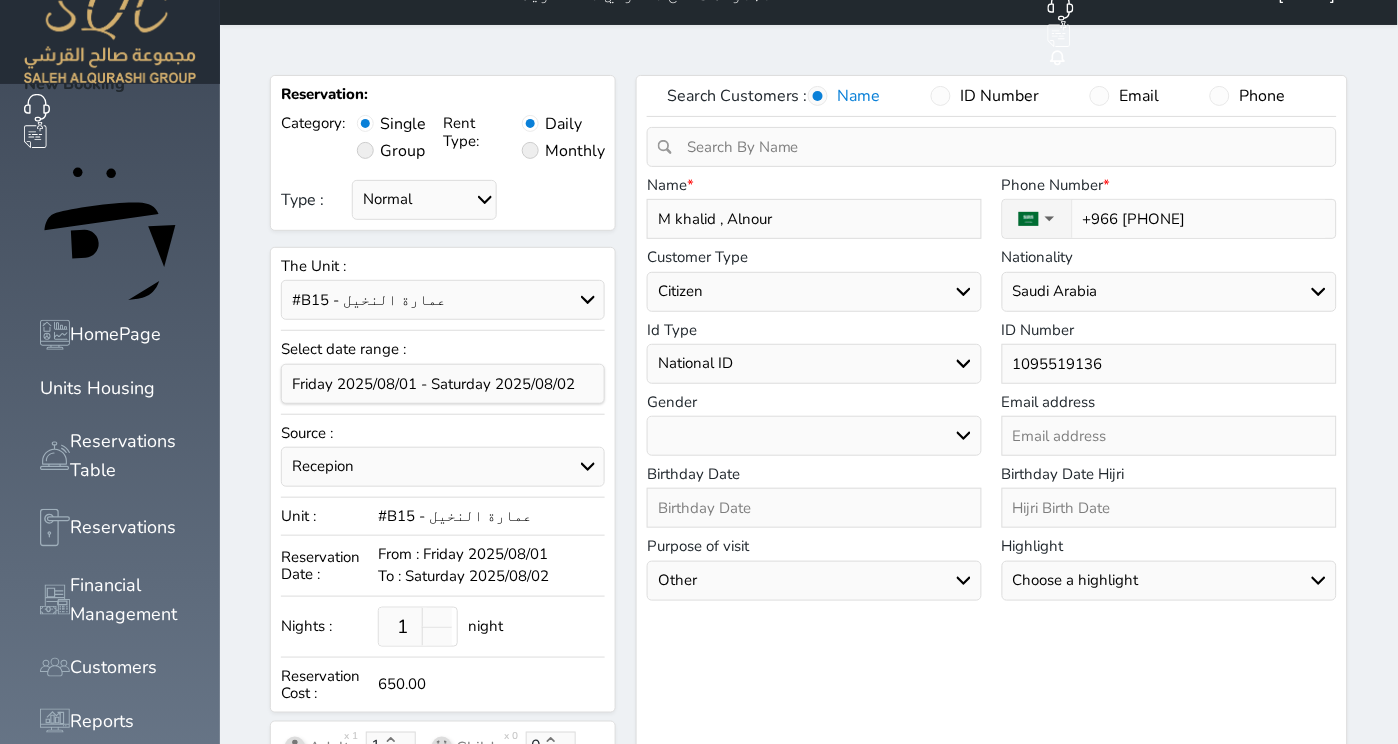 scroll, scrollTop: 0, scrollLeft: 0, axis: both 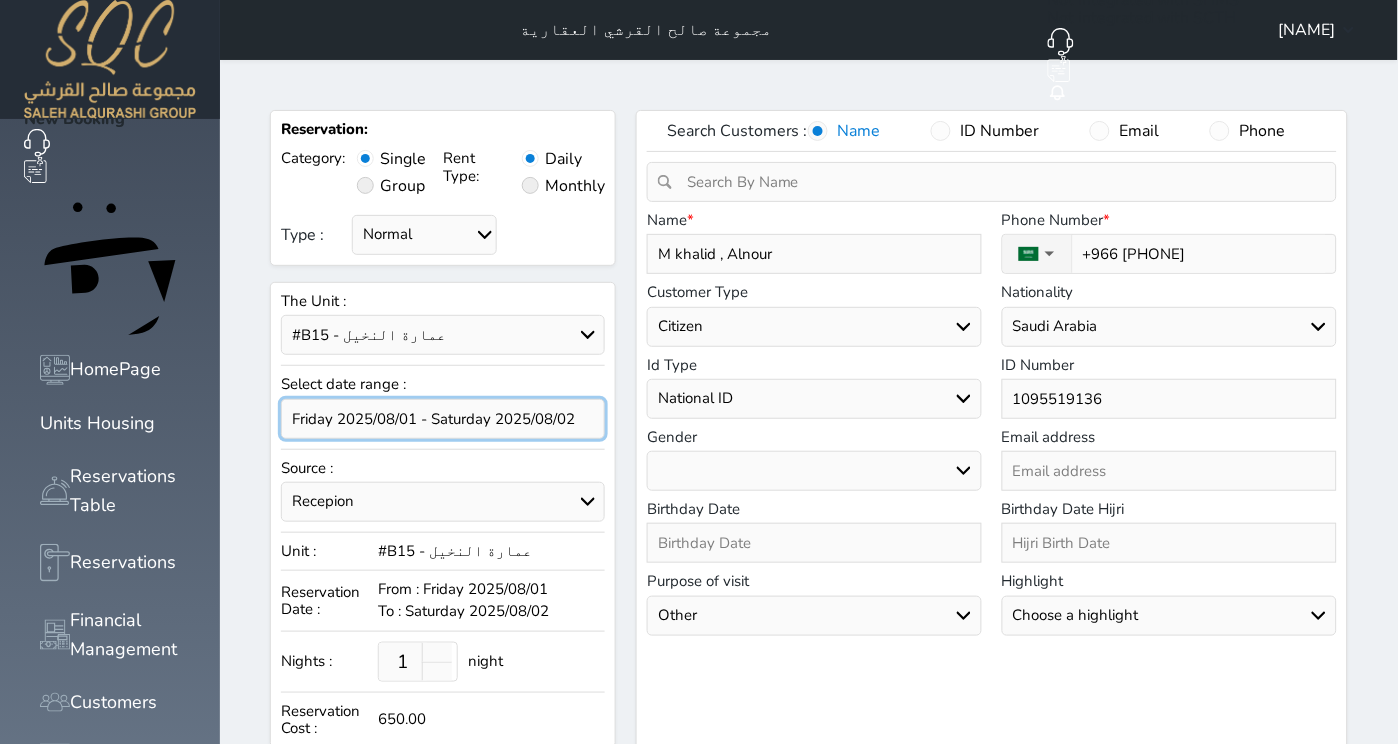 click at bounding box center (443, 419) 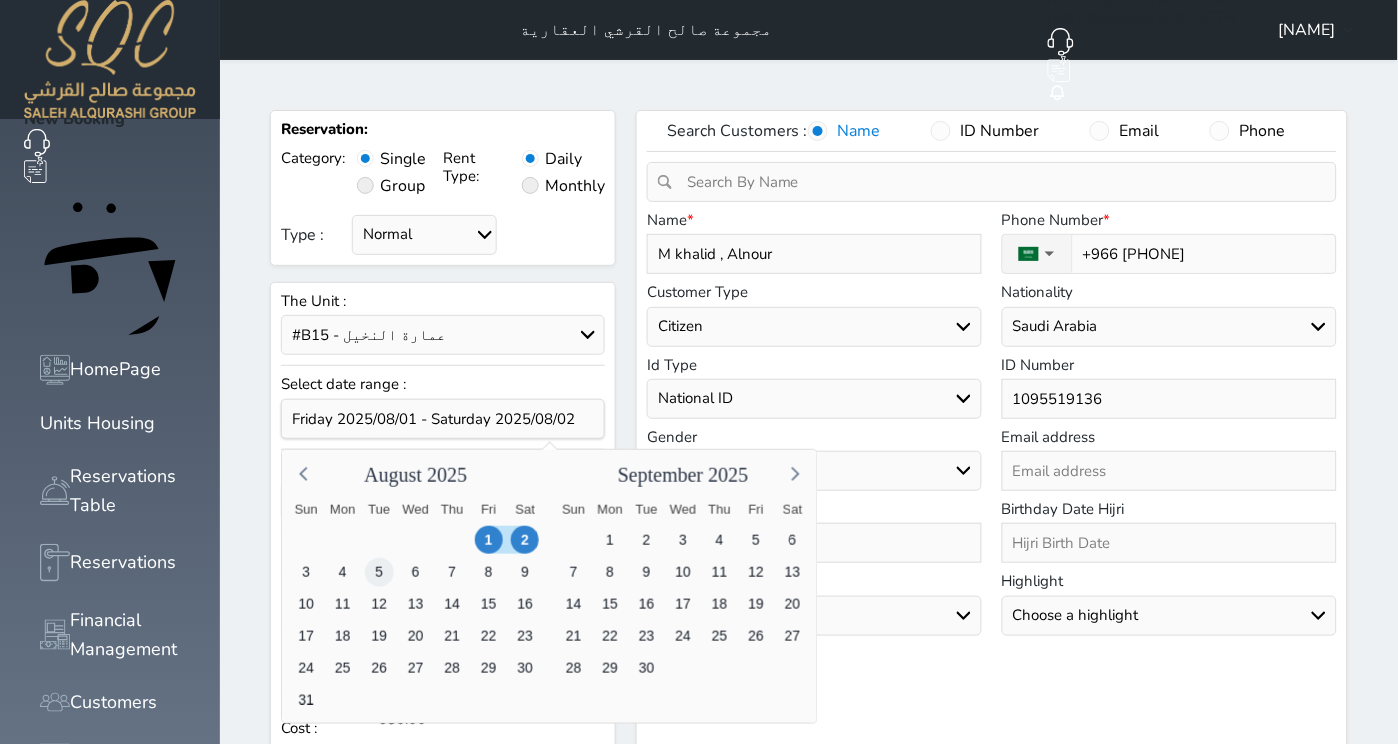 click on "5" at bounding box center (379, 572) 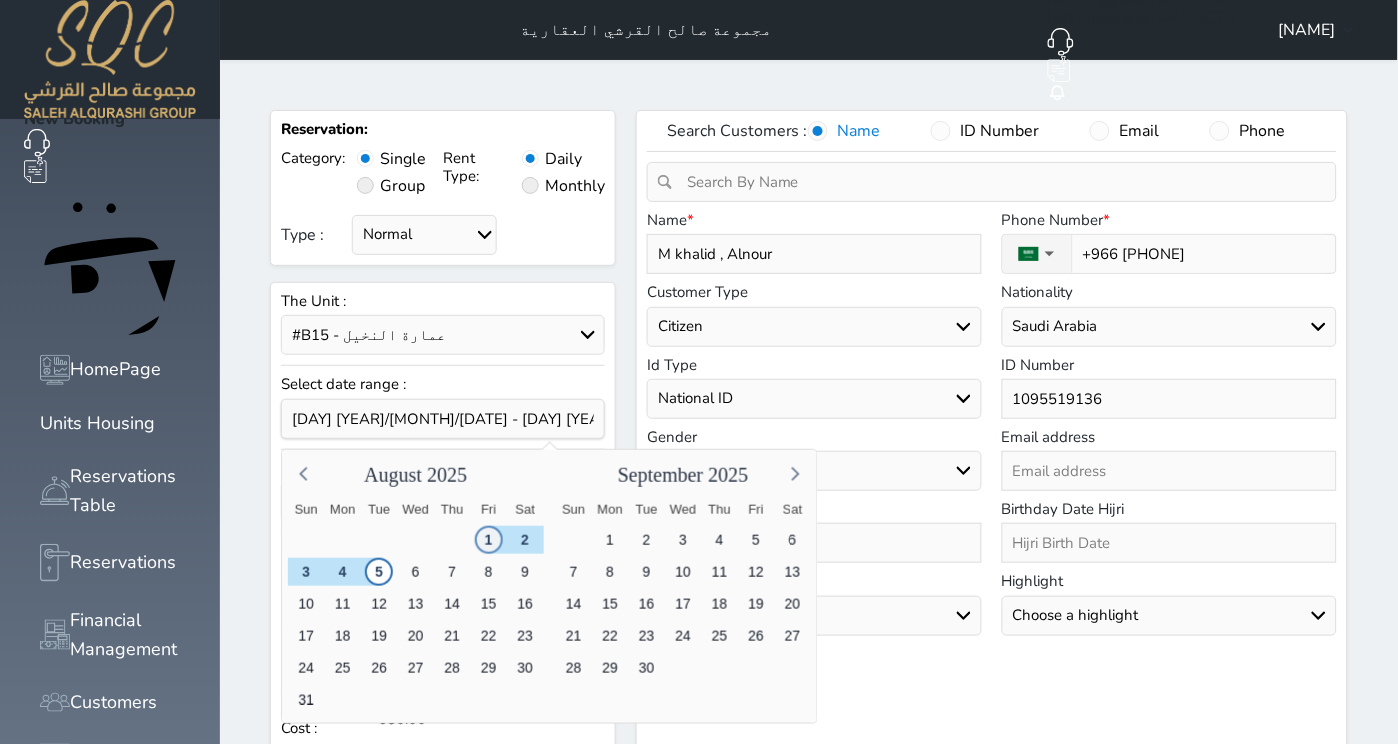 click on "1" at bounding box center [488, 540] 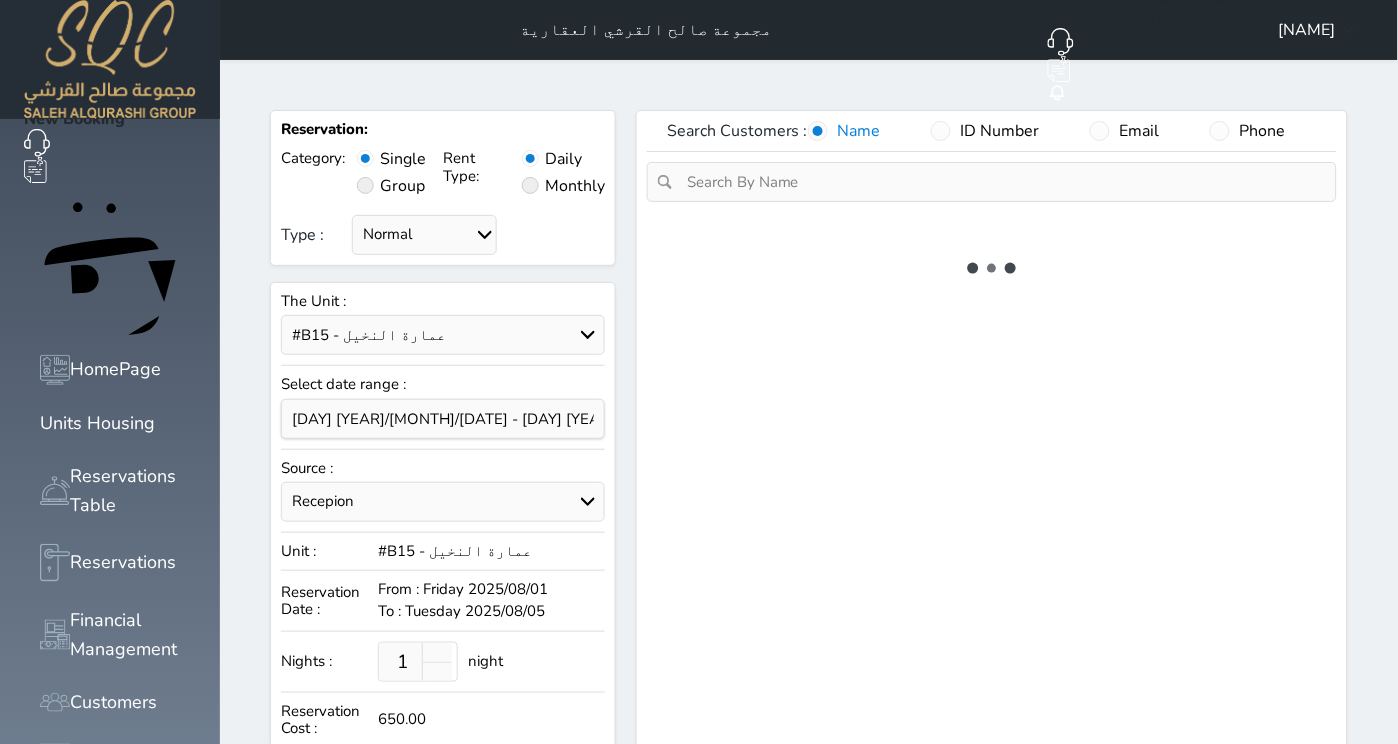 type on "4" 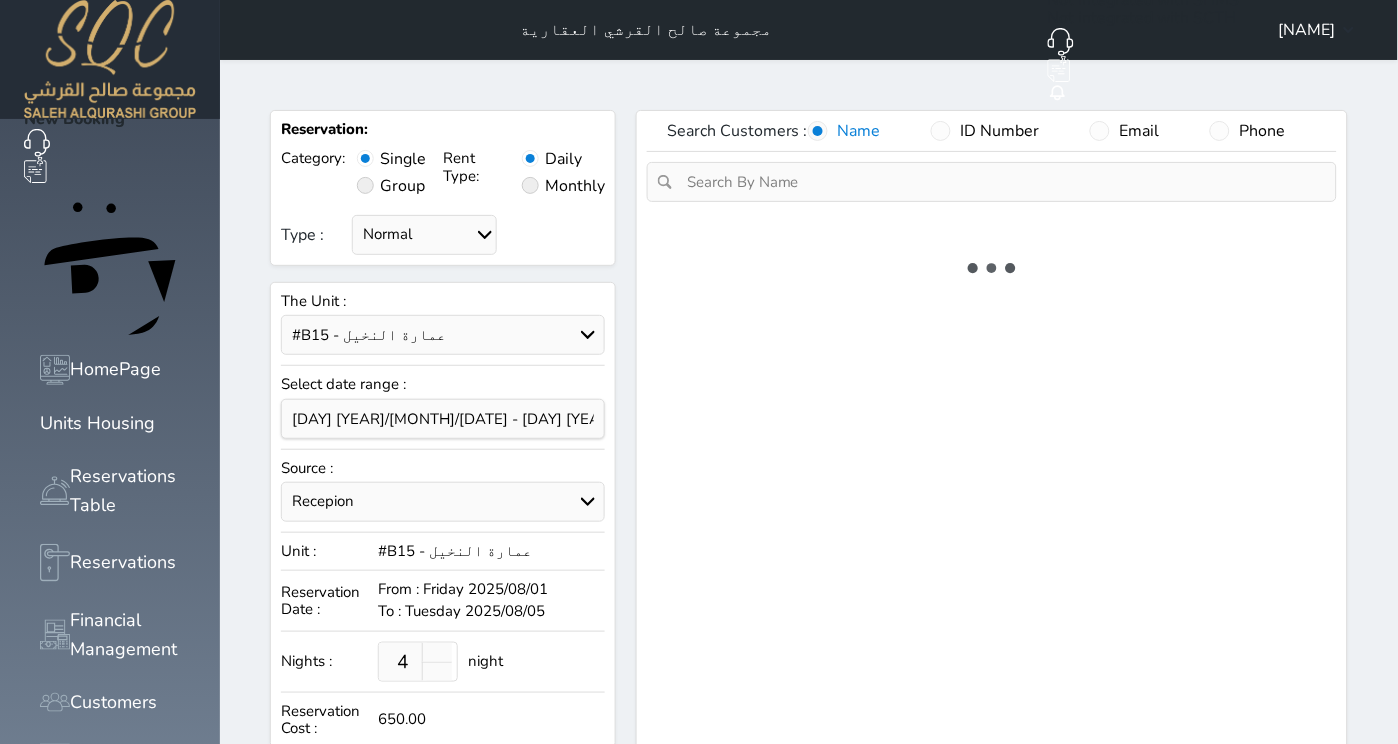 select on "1" 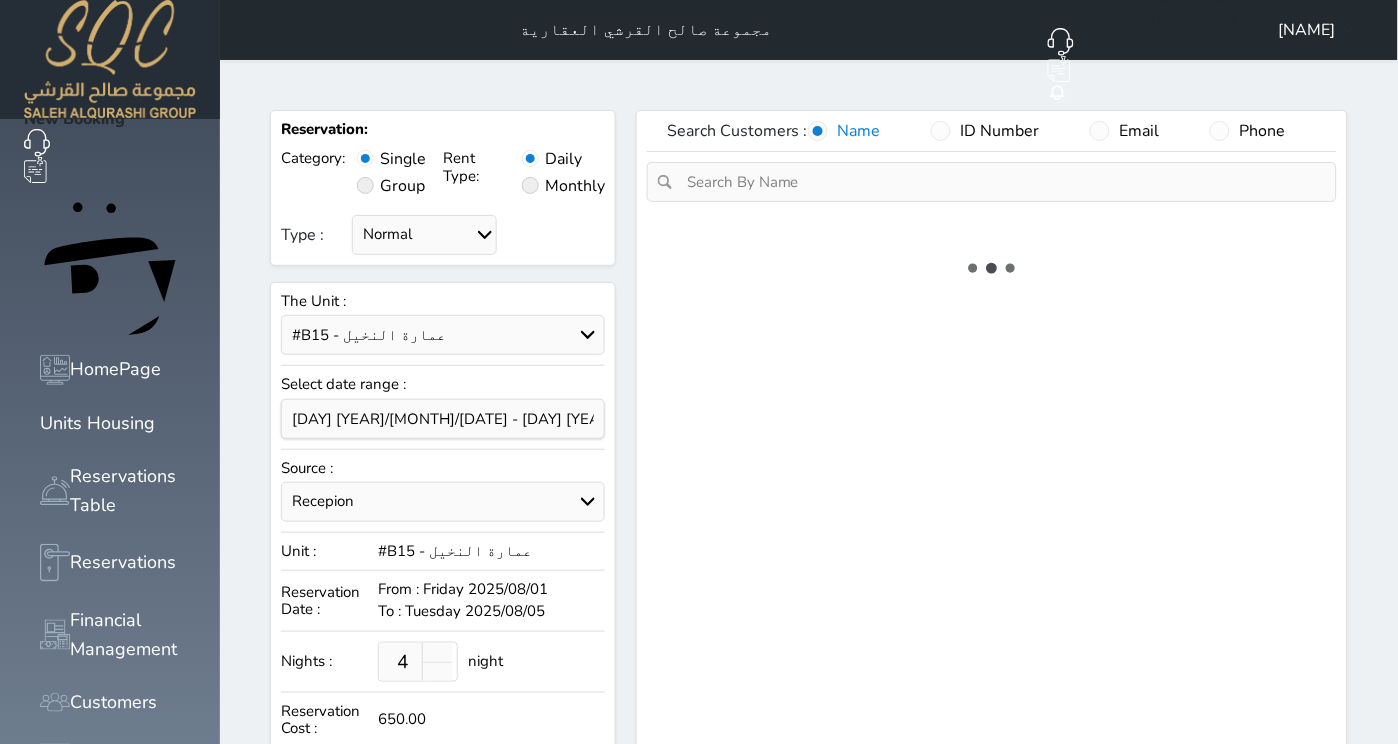 select on "113" 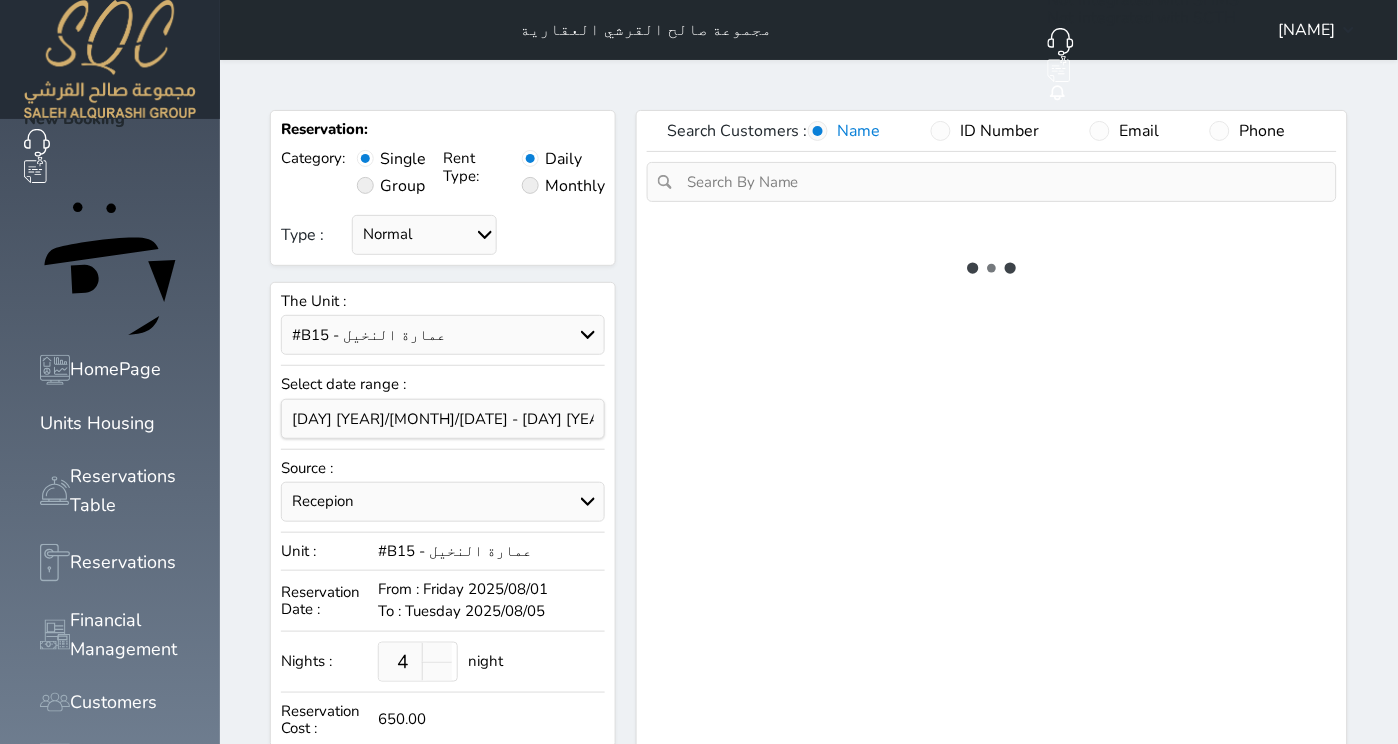 select on "1" 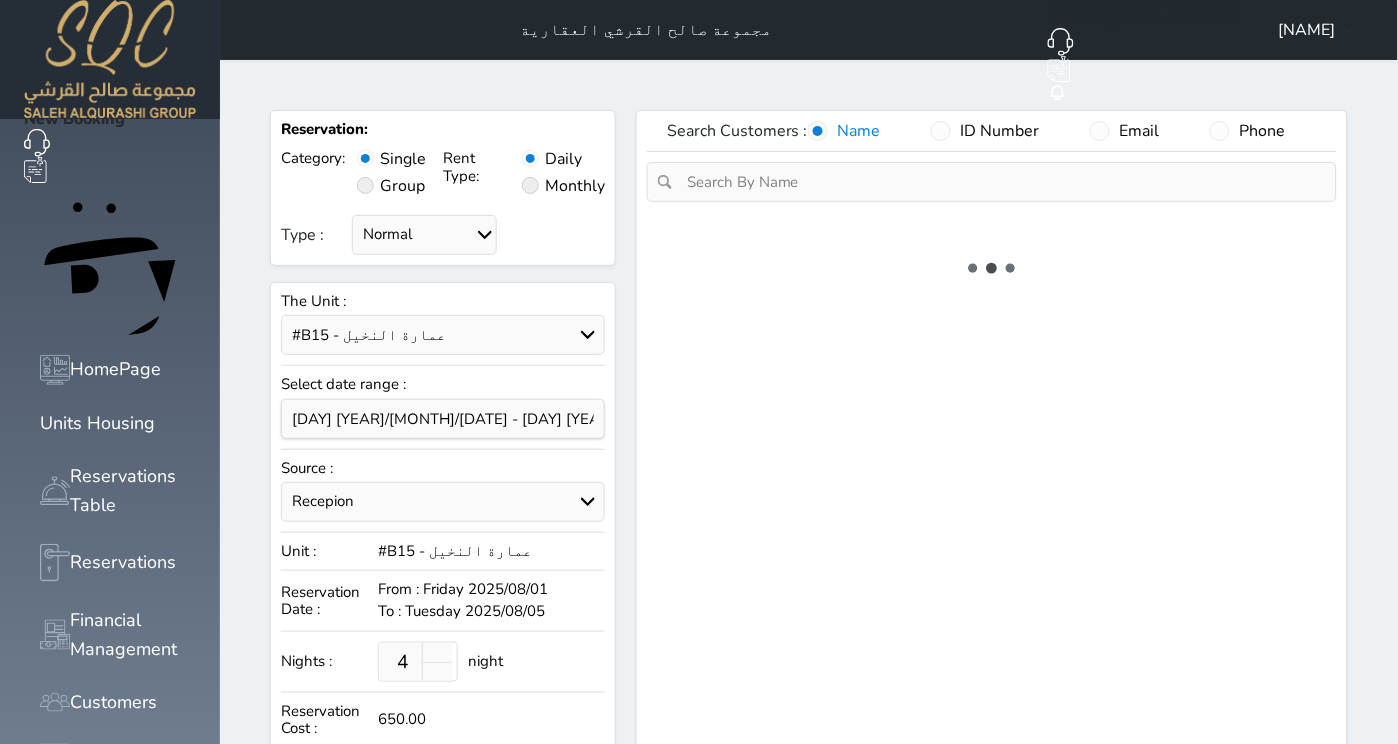 select 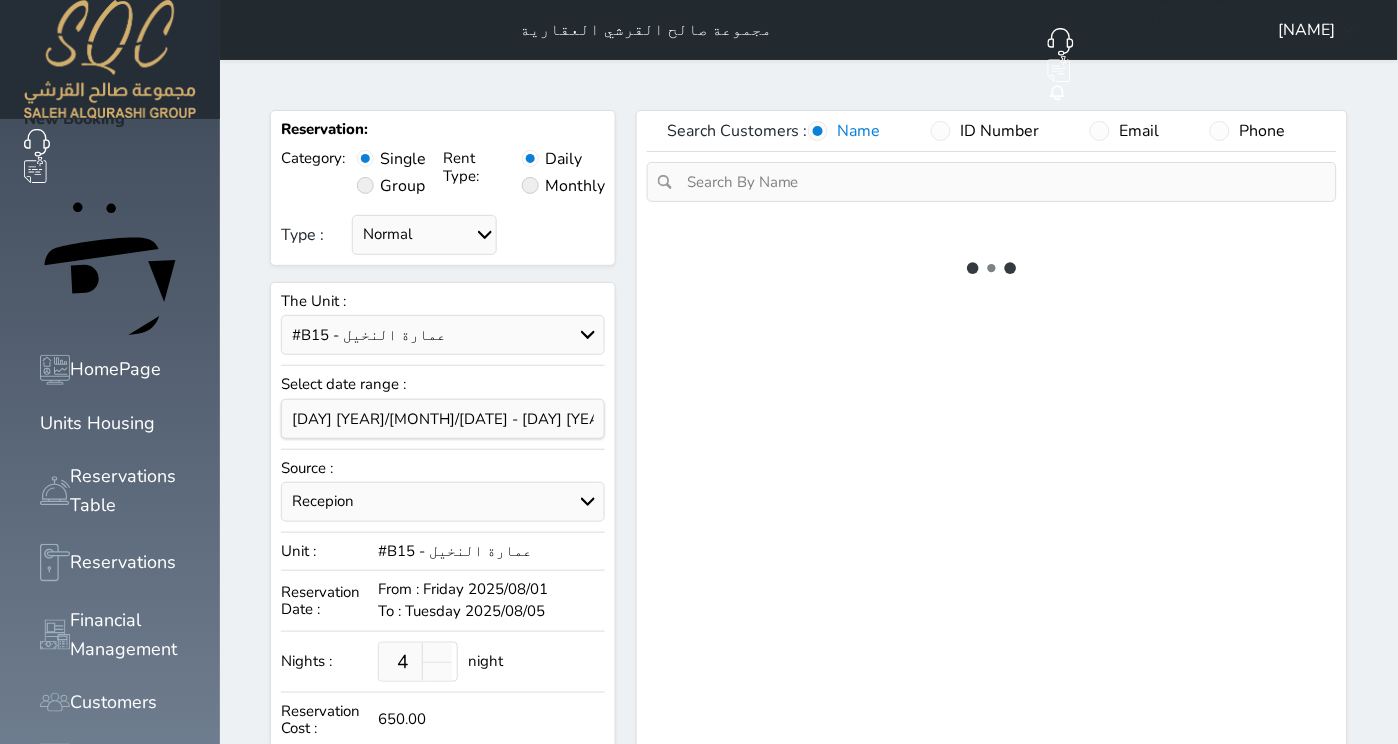 select on "7" 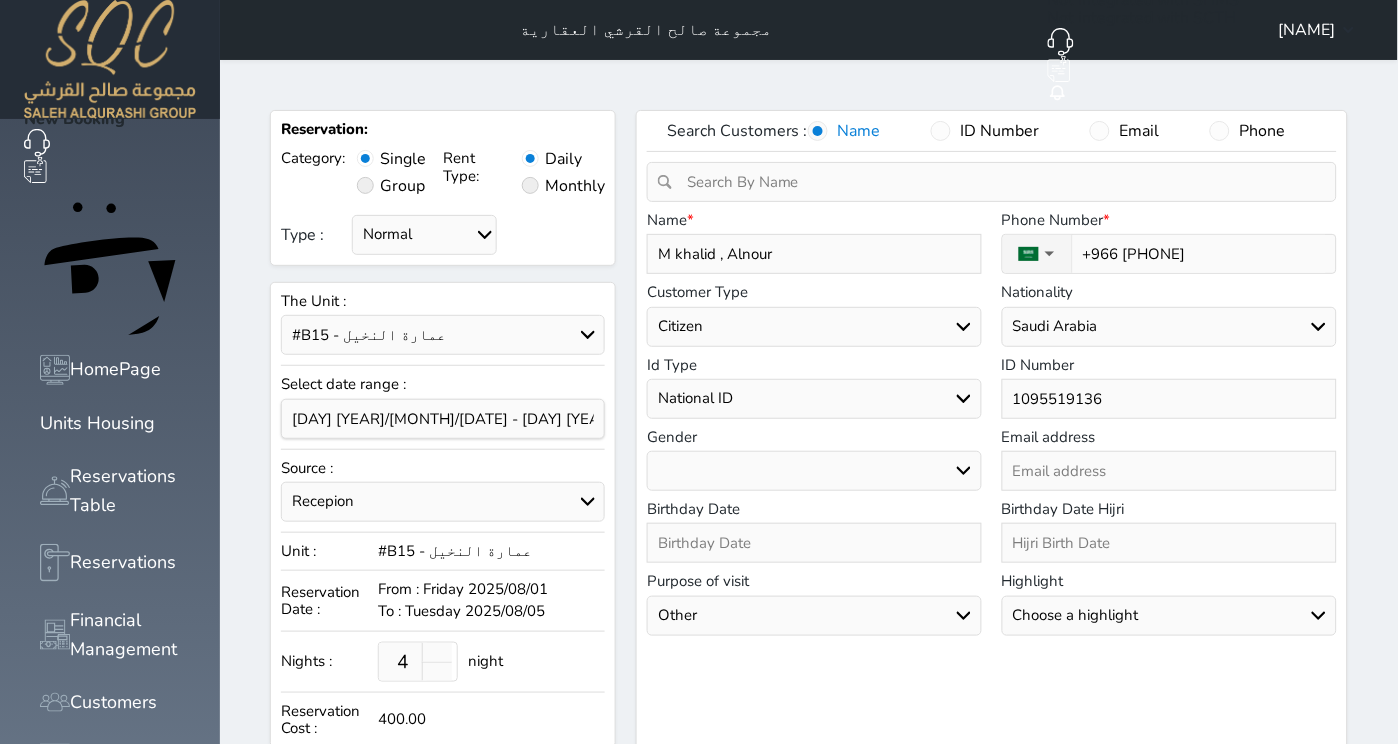 select 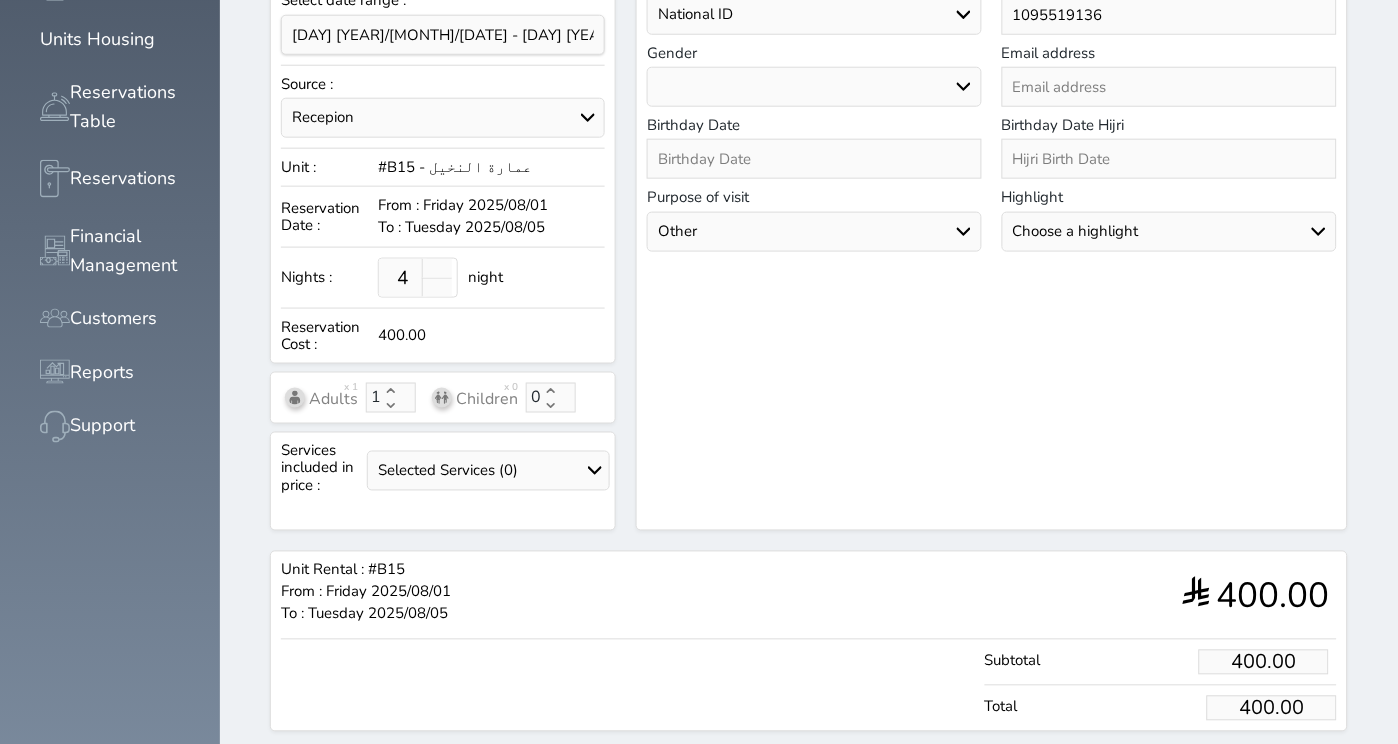 scroll, scrollTop: 396, scrollLeft: 0, axis: vertical 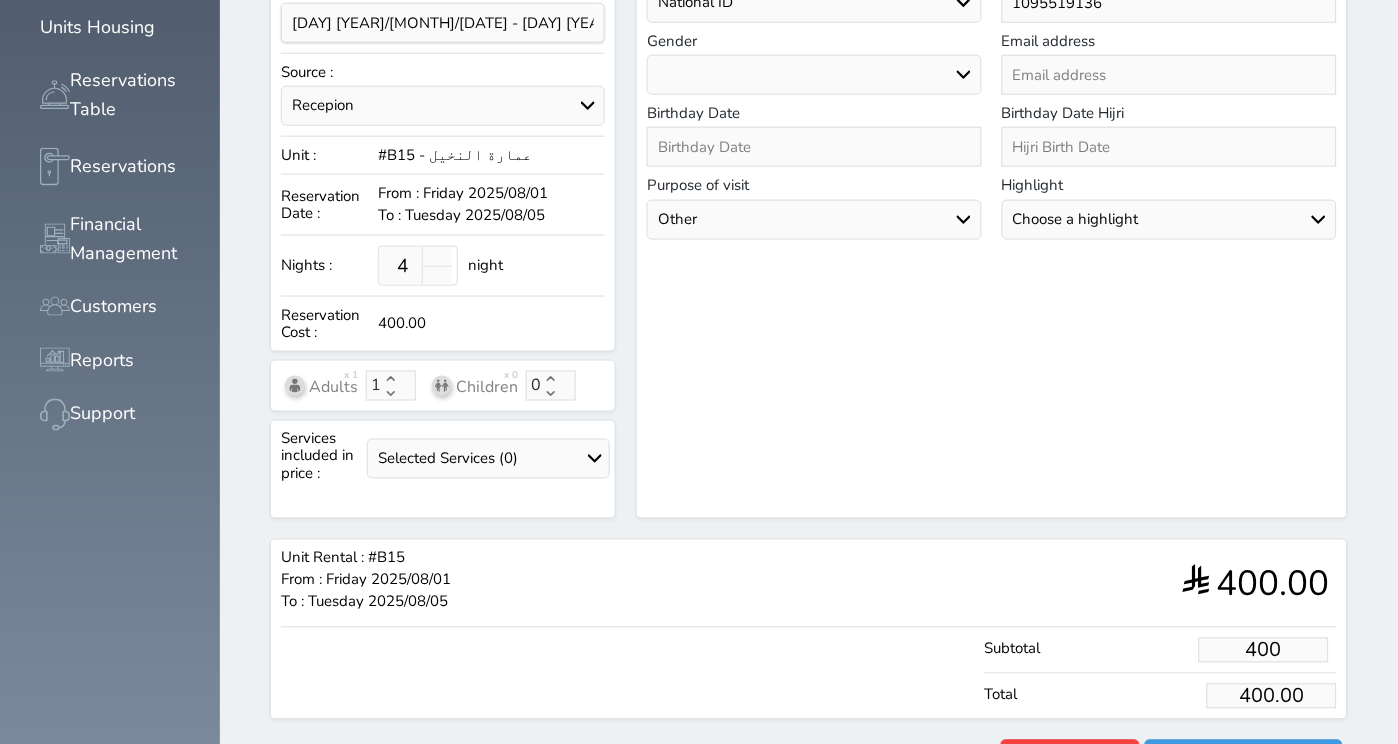 drag, startPoint x: 1335, startPoint y: 606, endPoint x: 1246, endPoint y: 599, distance: 89.27486 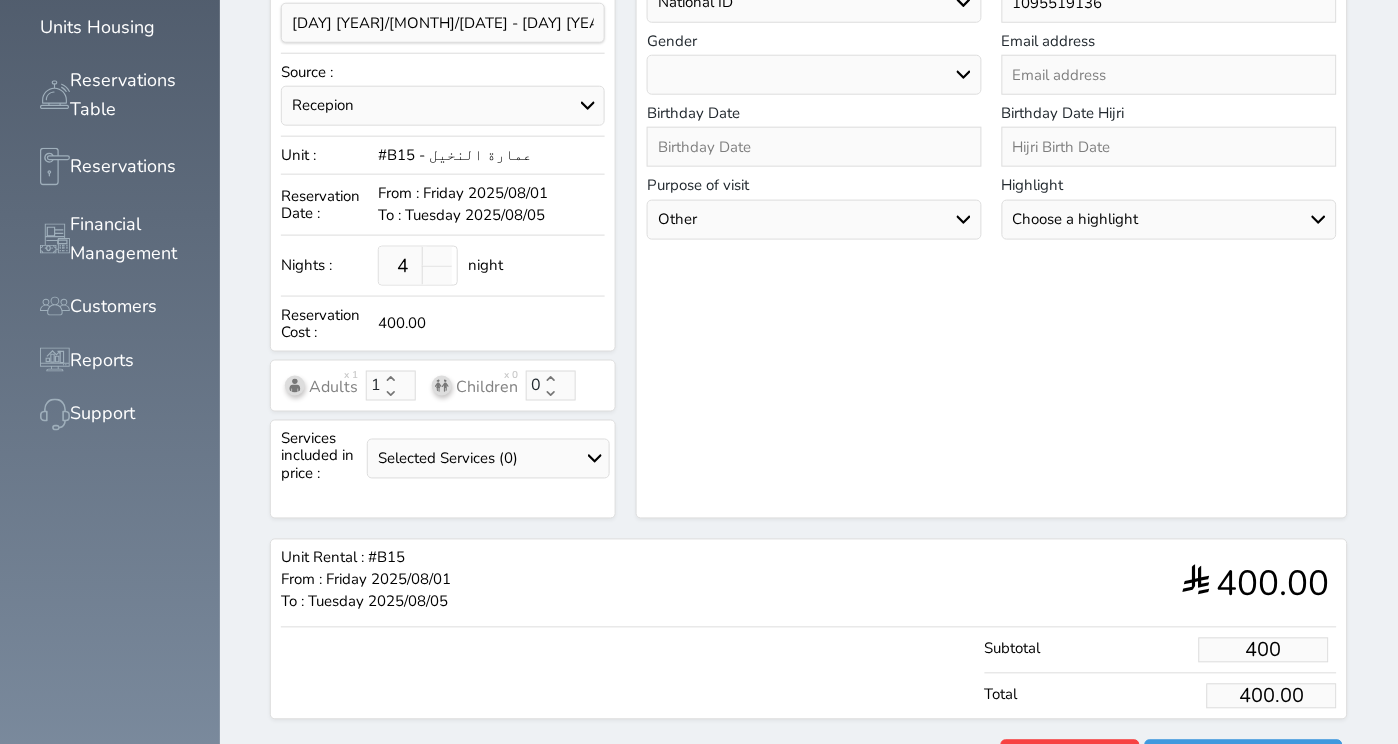 click on "400" at bounding box center (1264, 650) 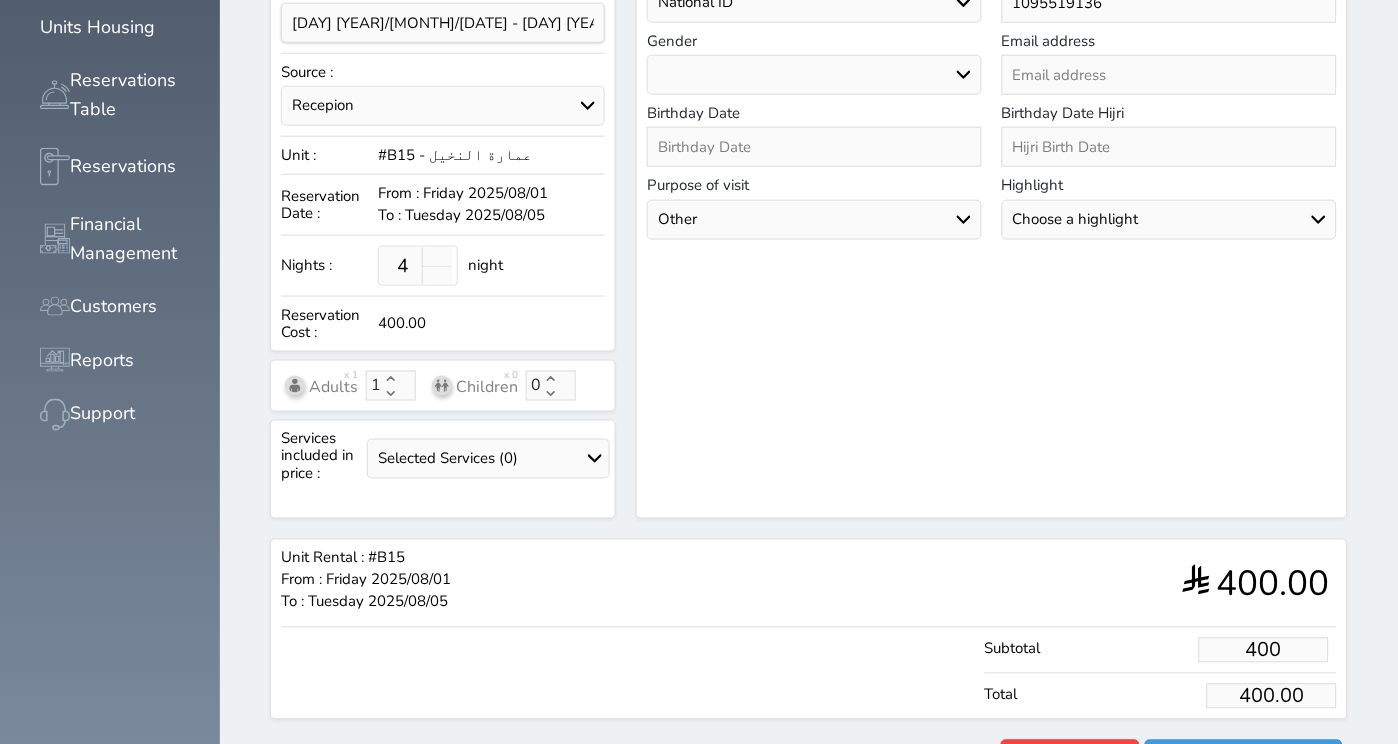 type on "6" 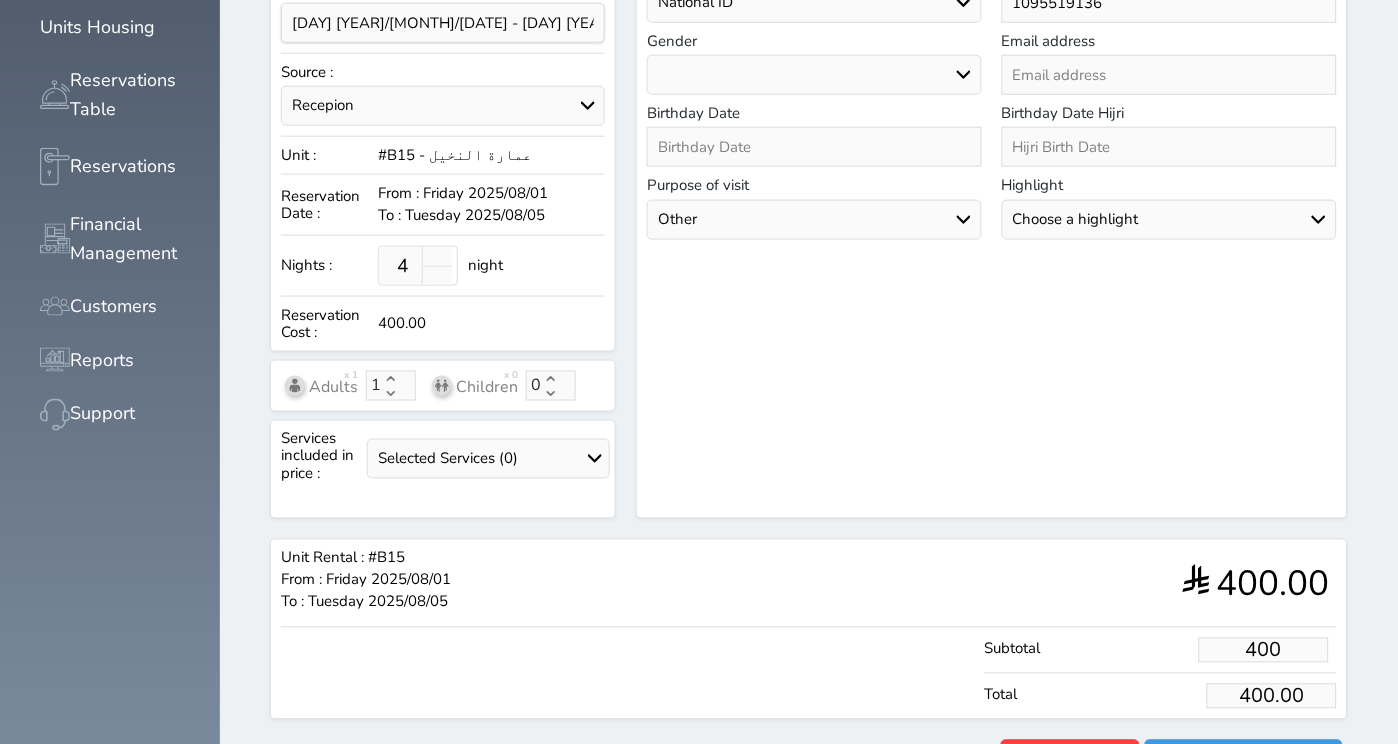 type on "6.00" 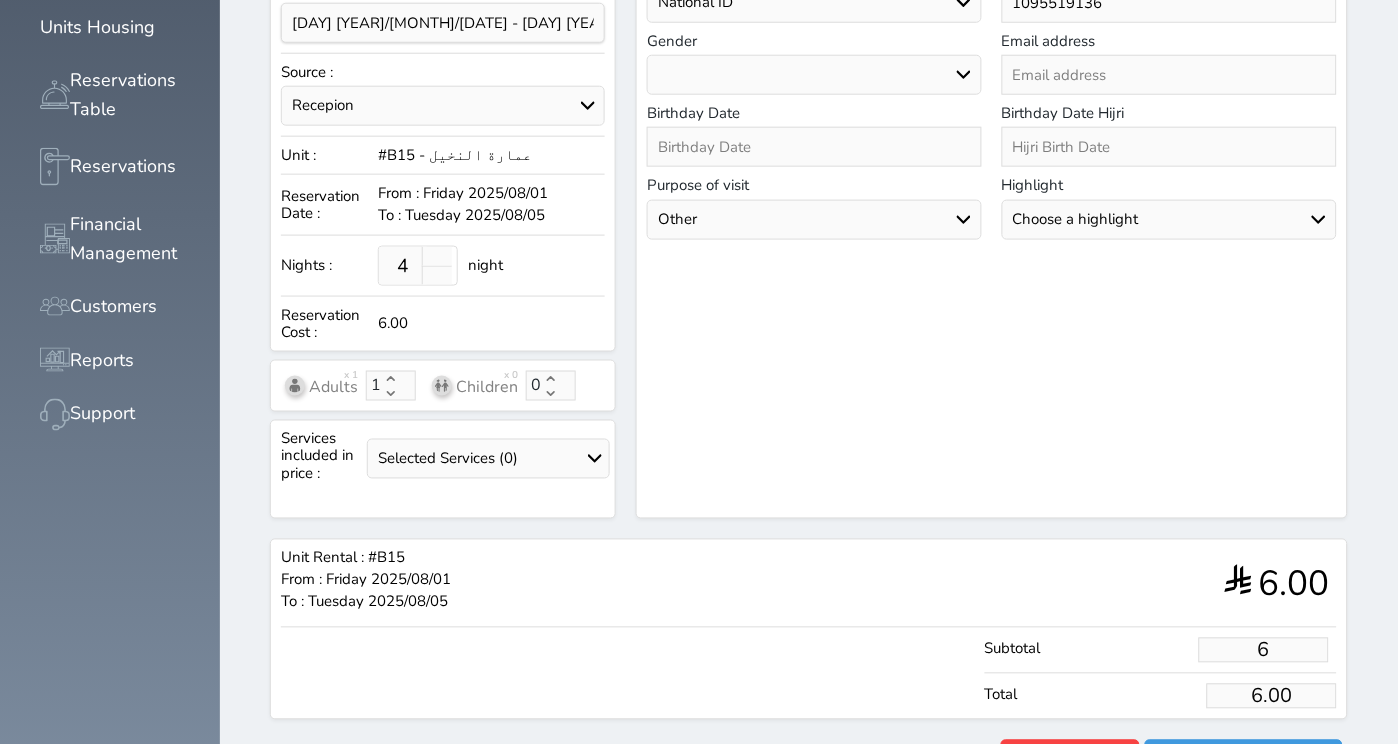type on "65" 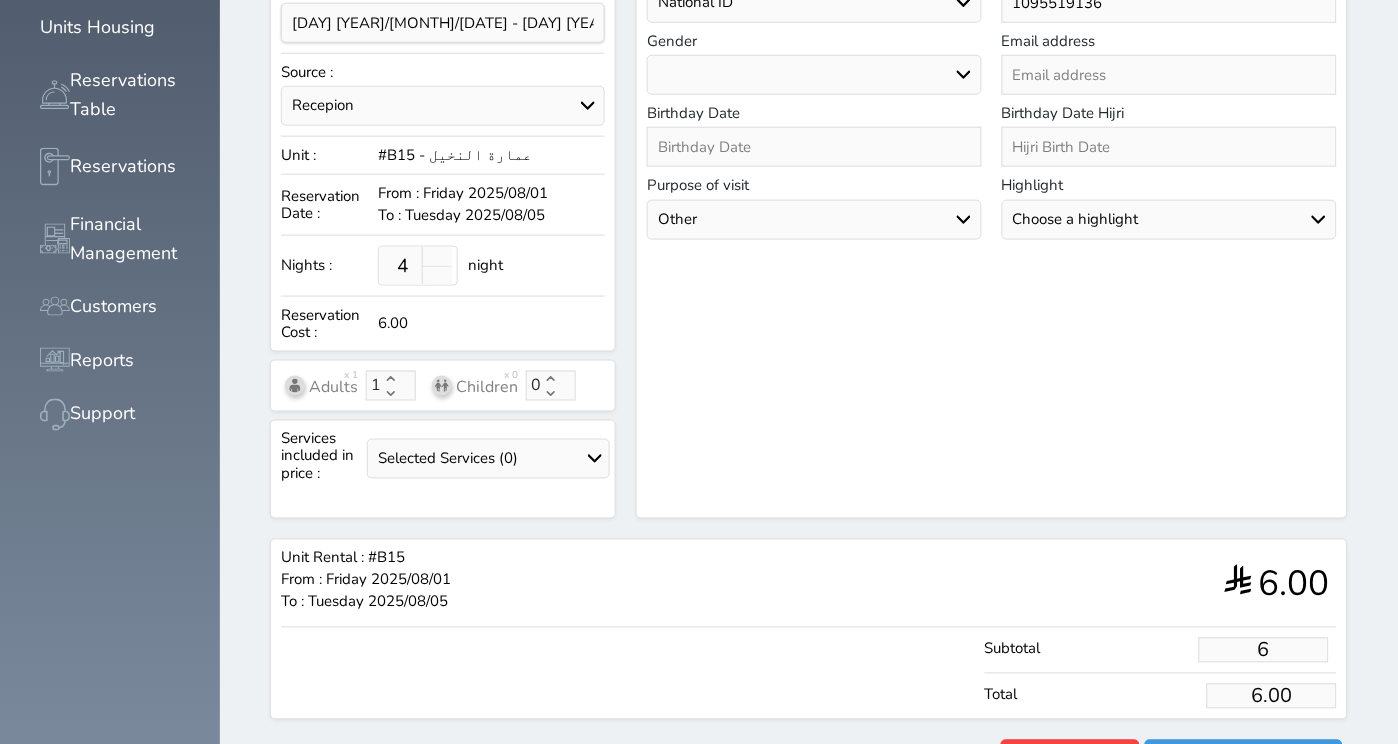 type on "65.00" 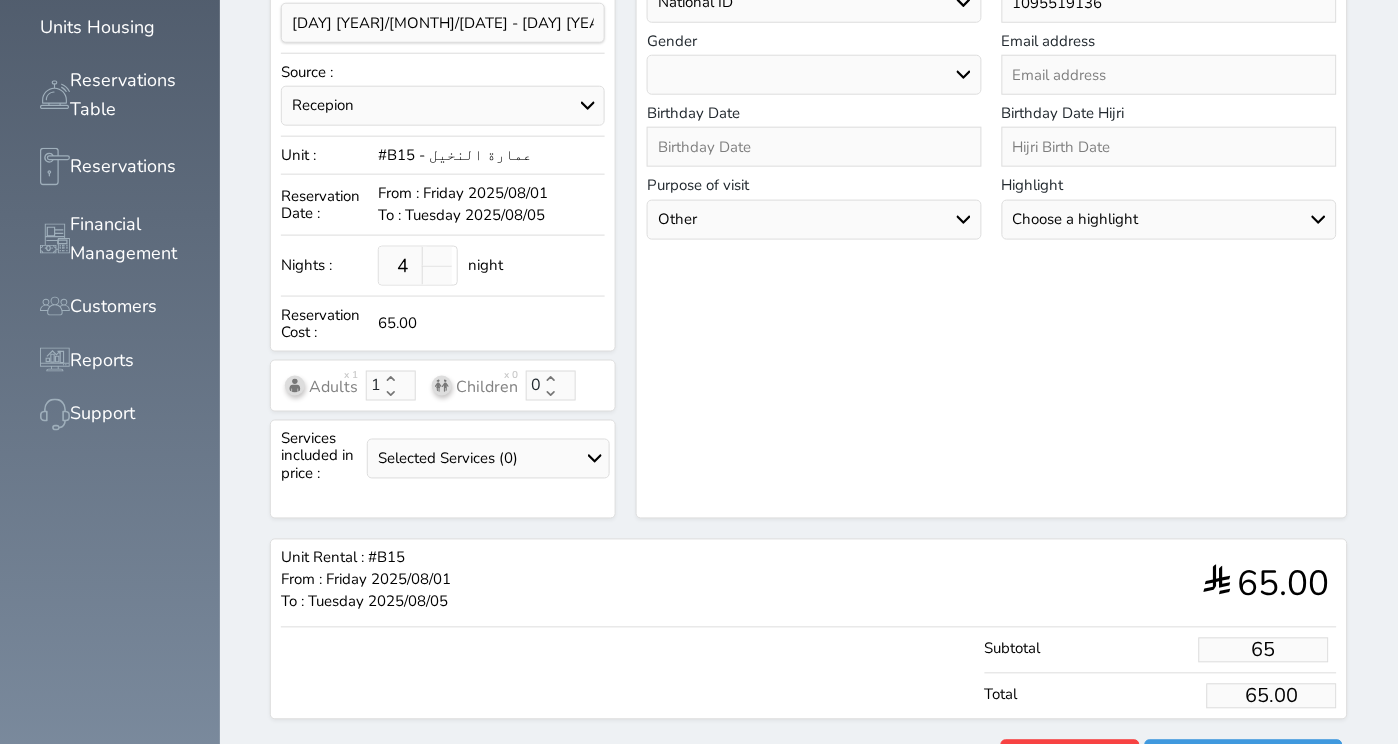 type on "650" 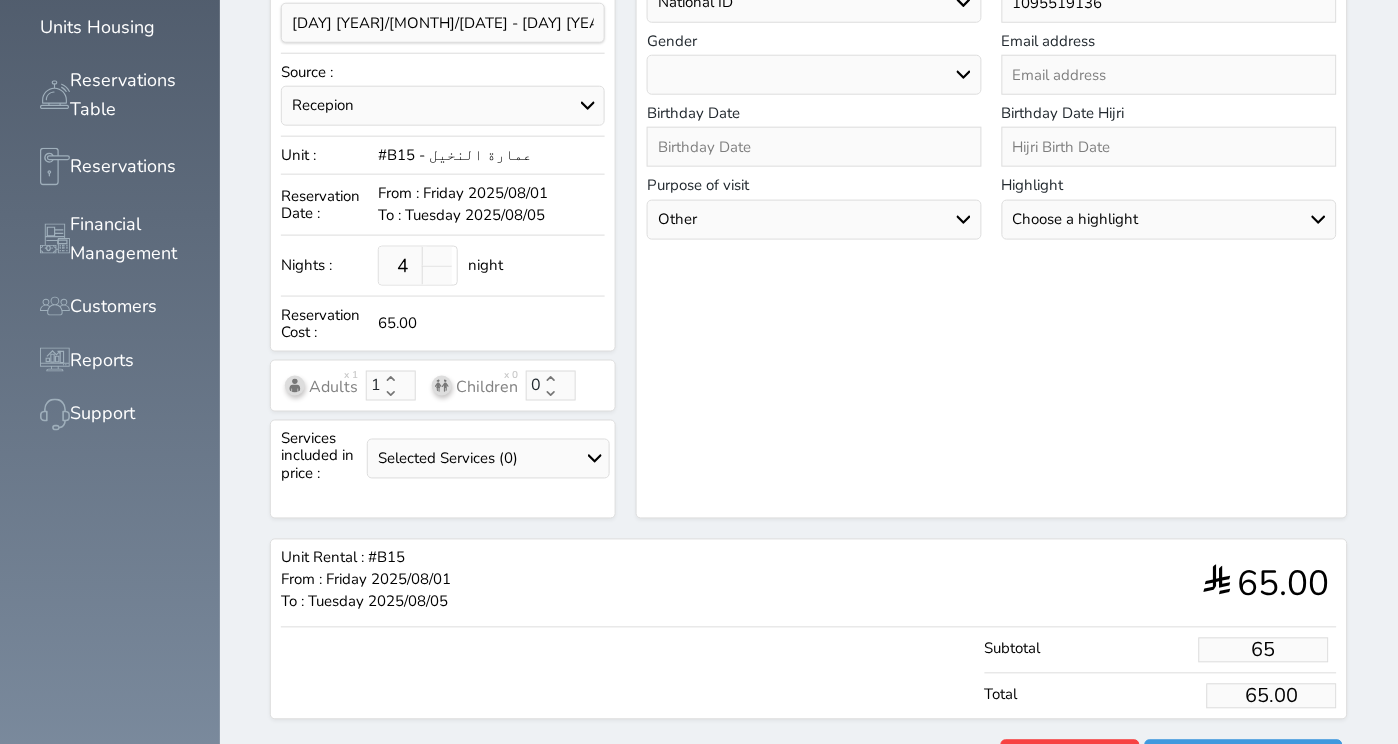 type on "650.00" 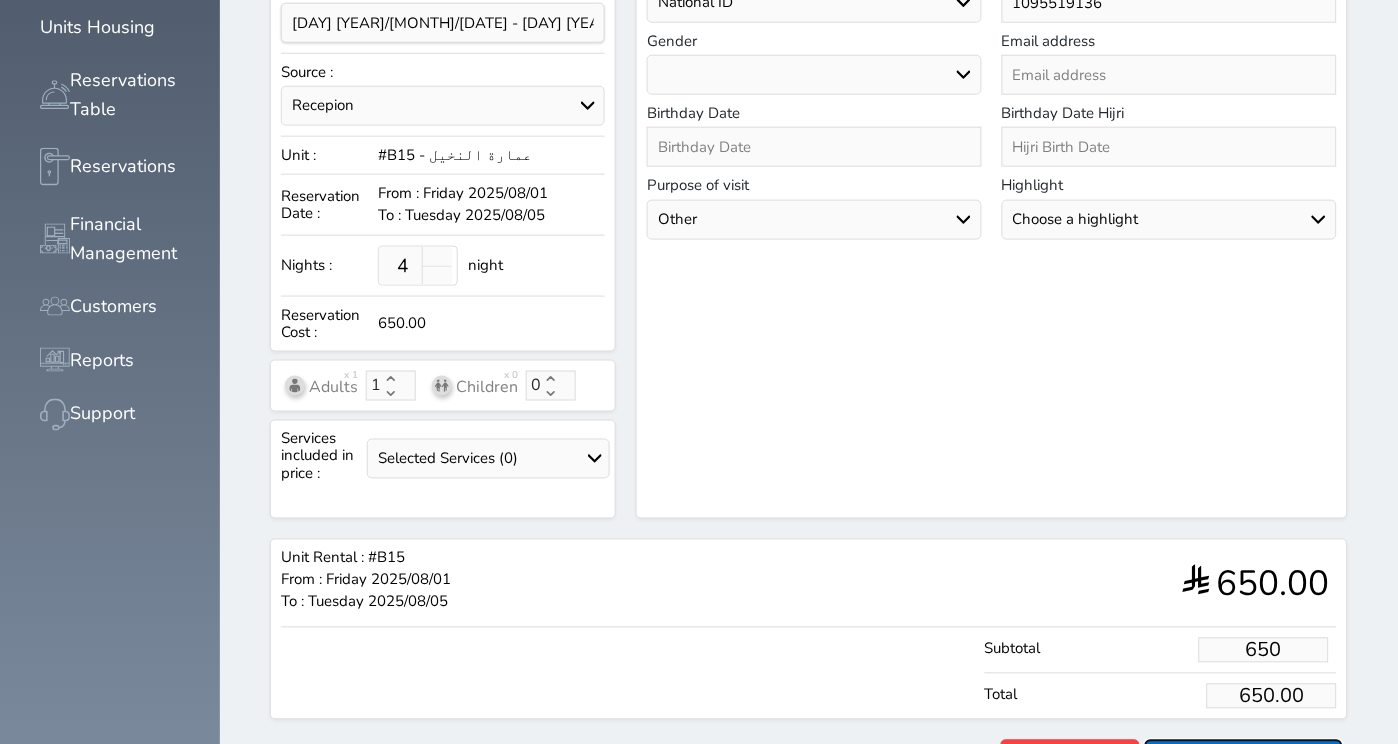 type on "650.00" 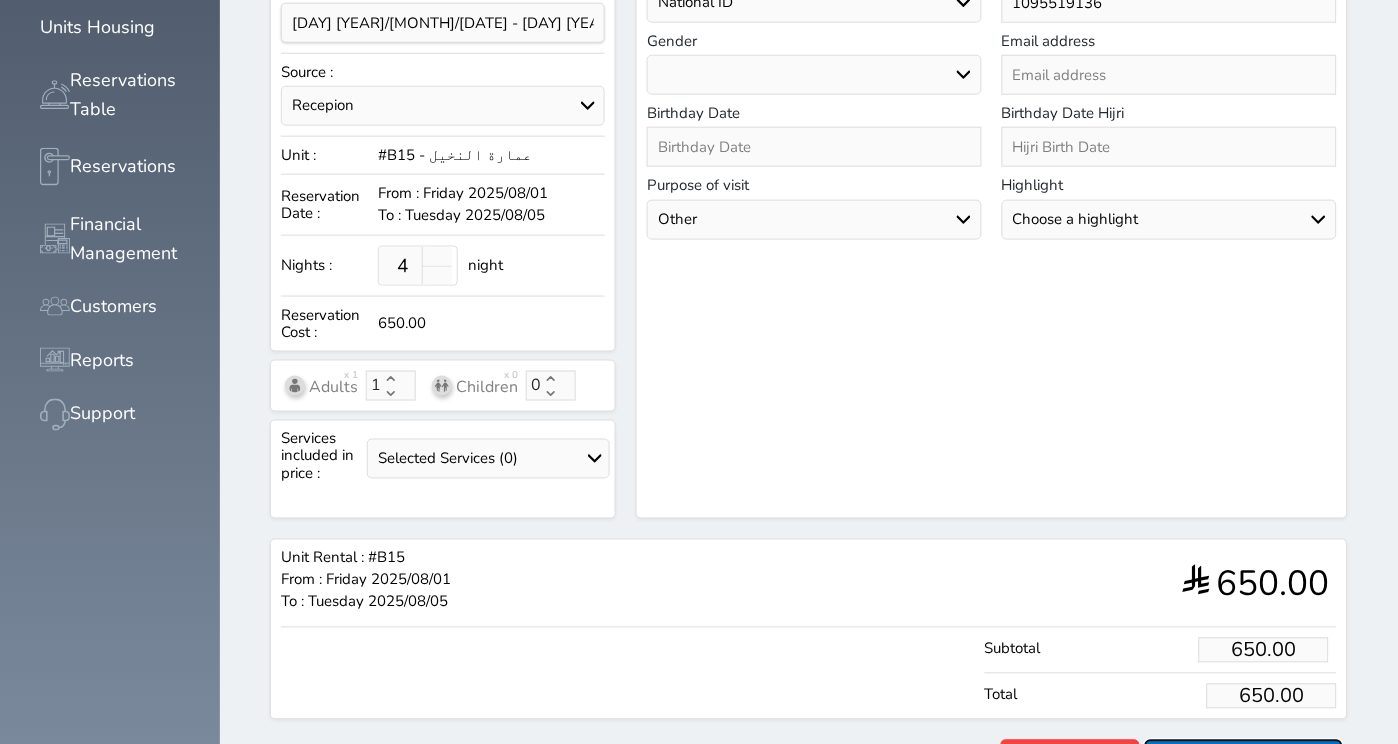 click on "Reserve" at bounding box center [1244, 757] 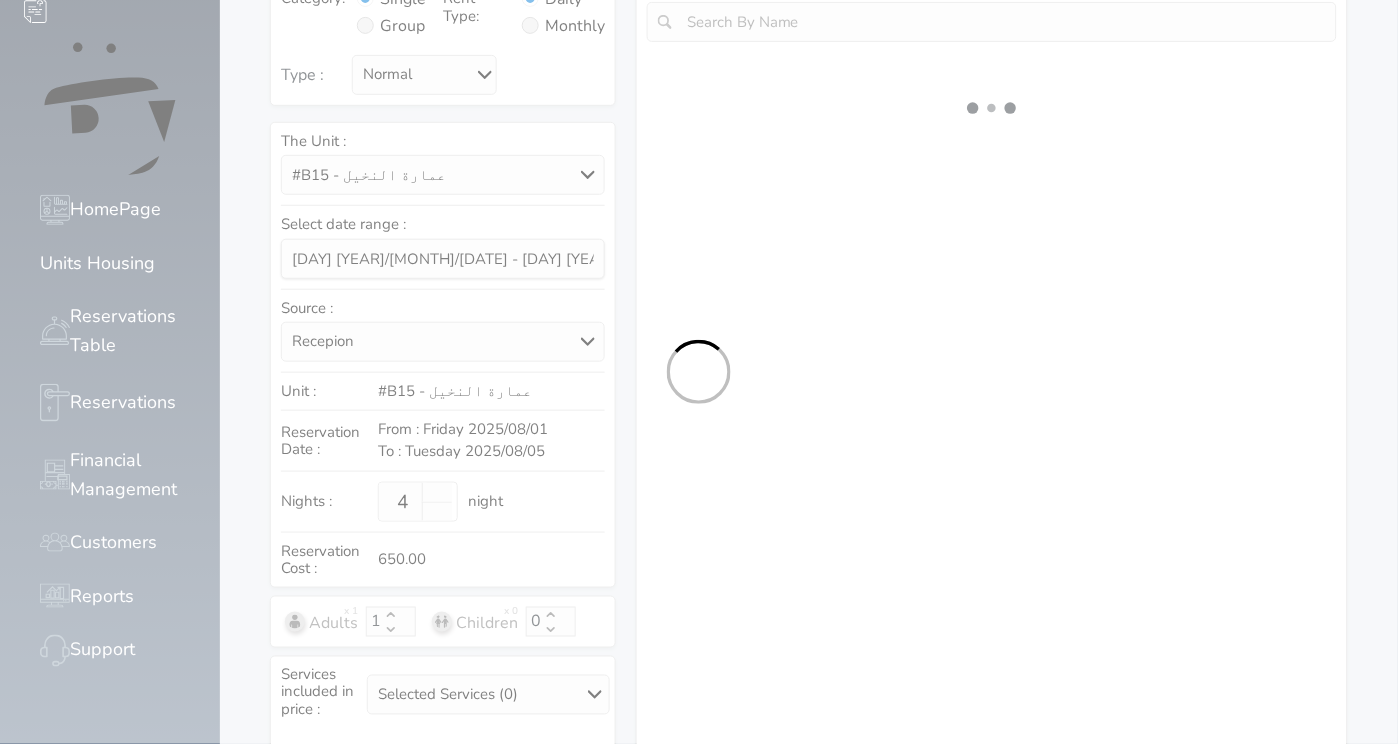 scroll, scrollTop: 396, scrollLeft: 0, axis: vertical 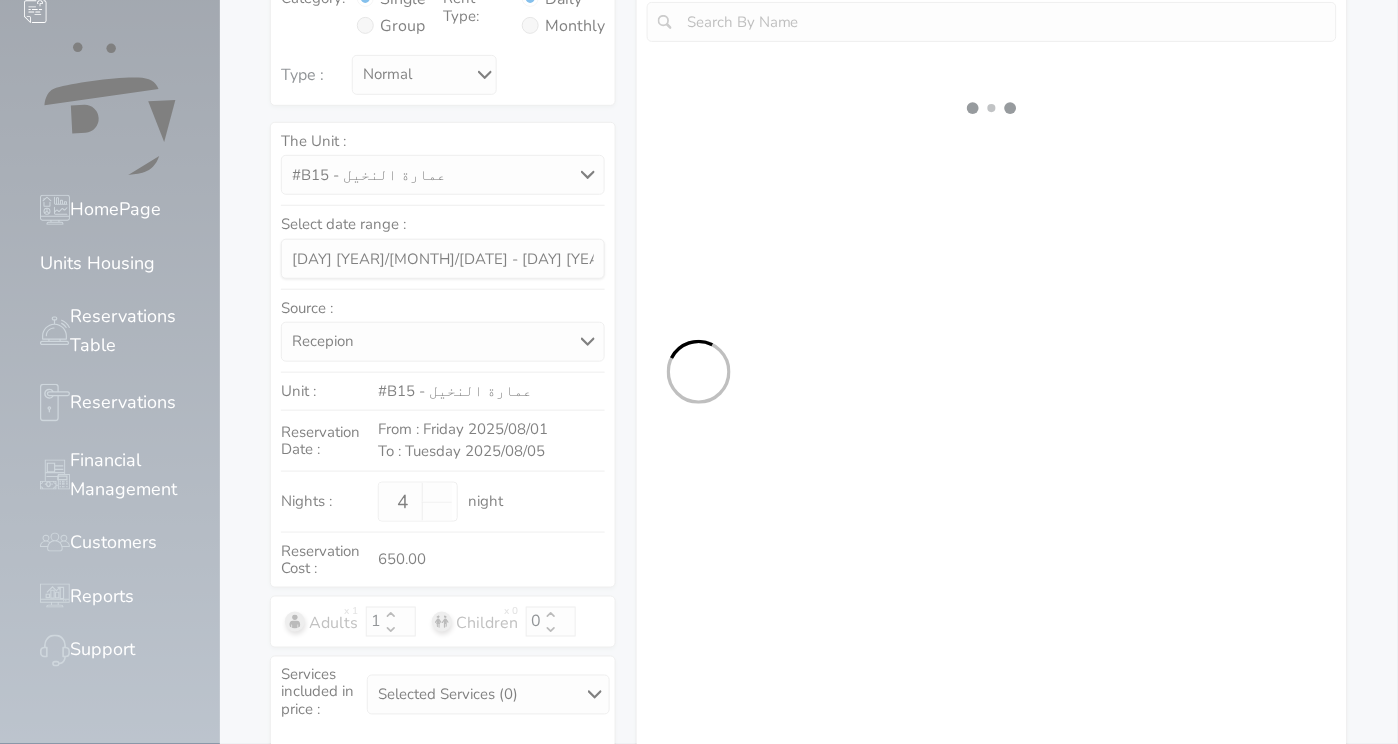 select on "1" 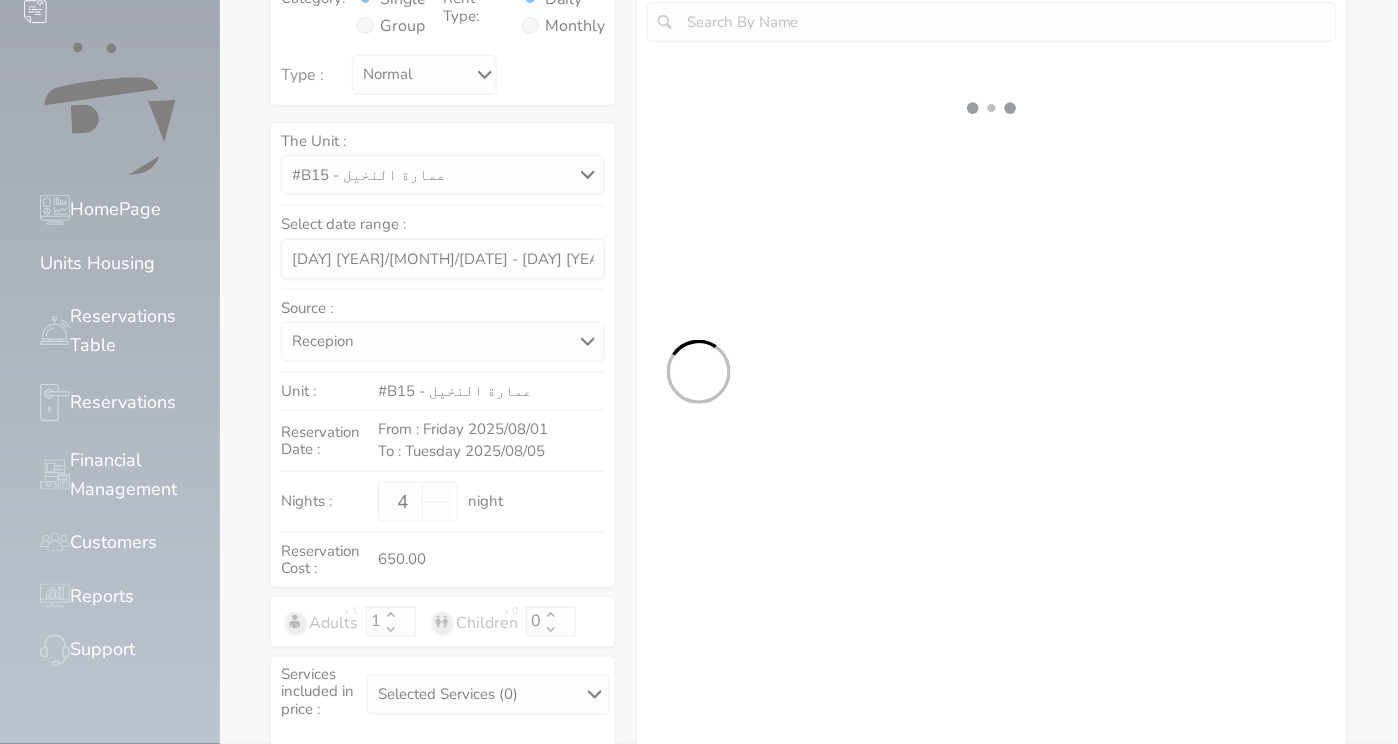 select on "113" 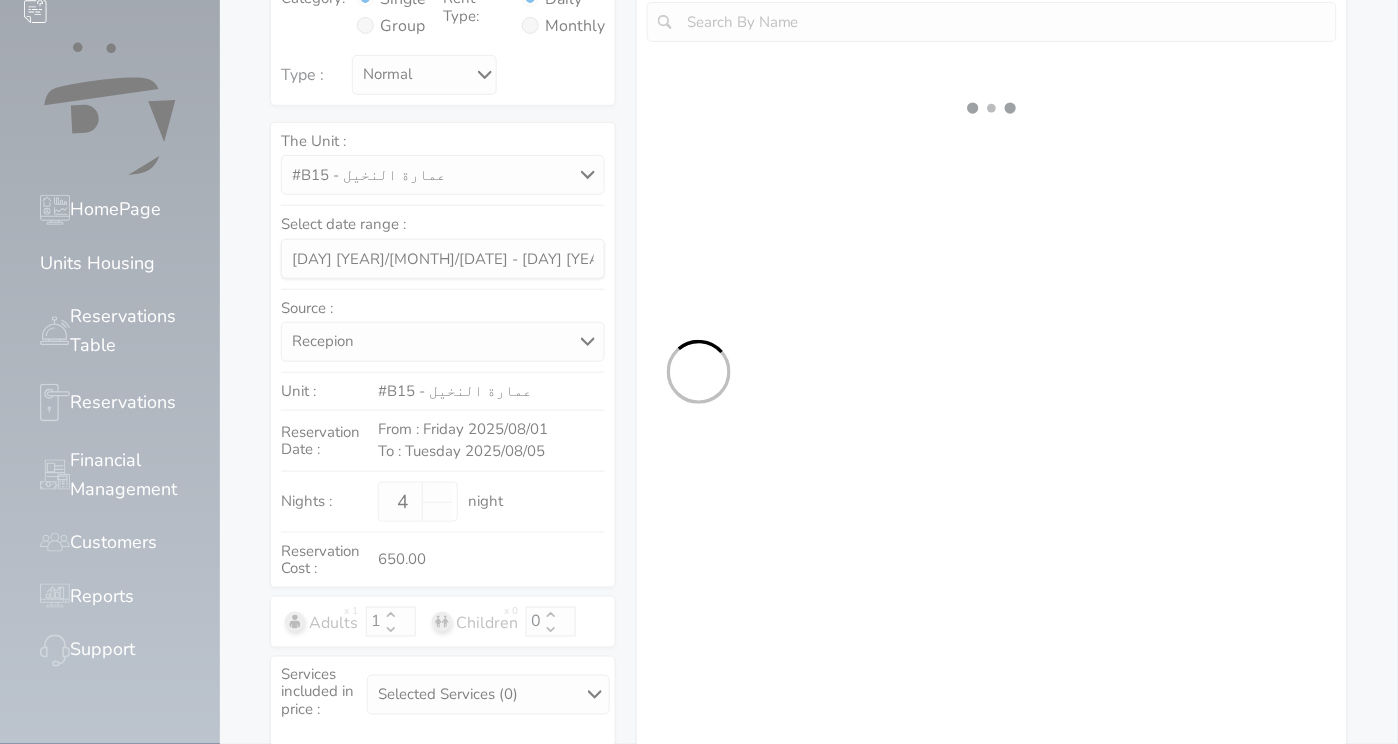 select on "1" 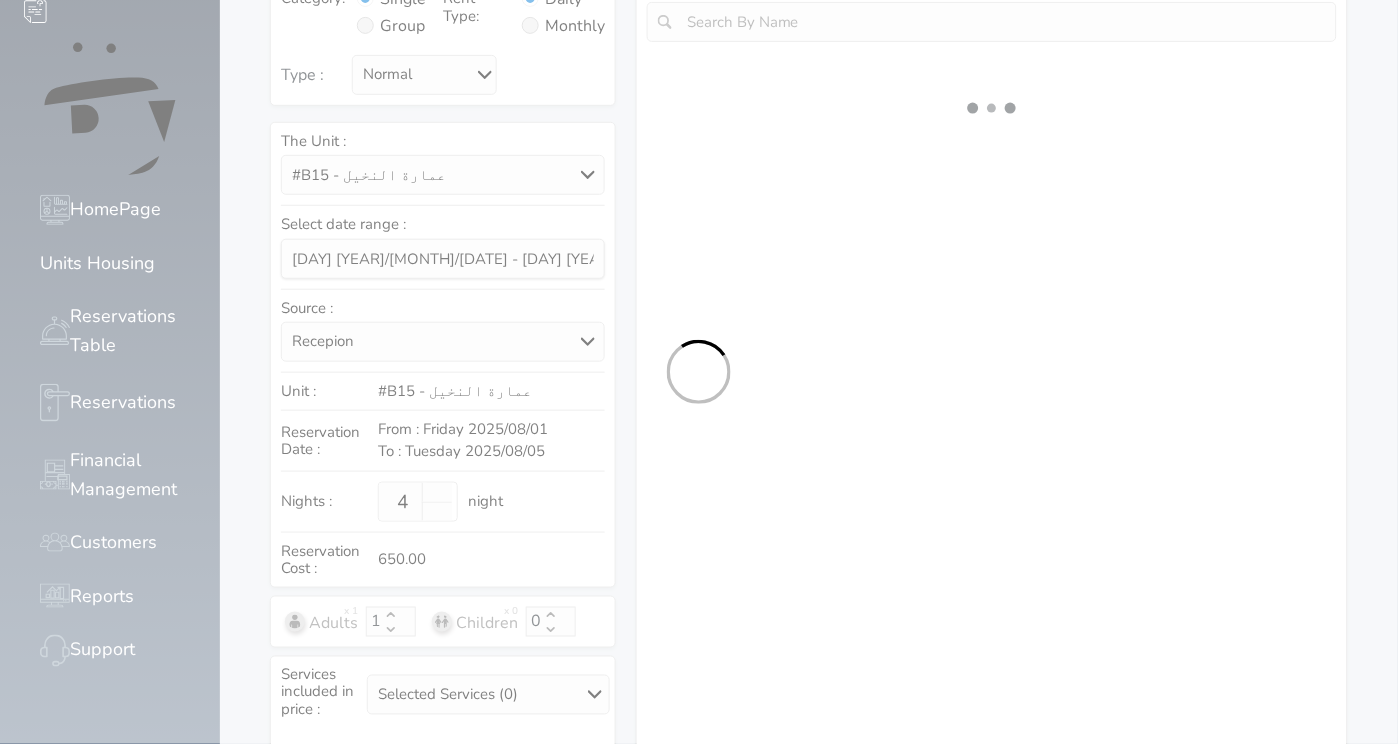 select 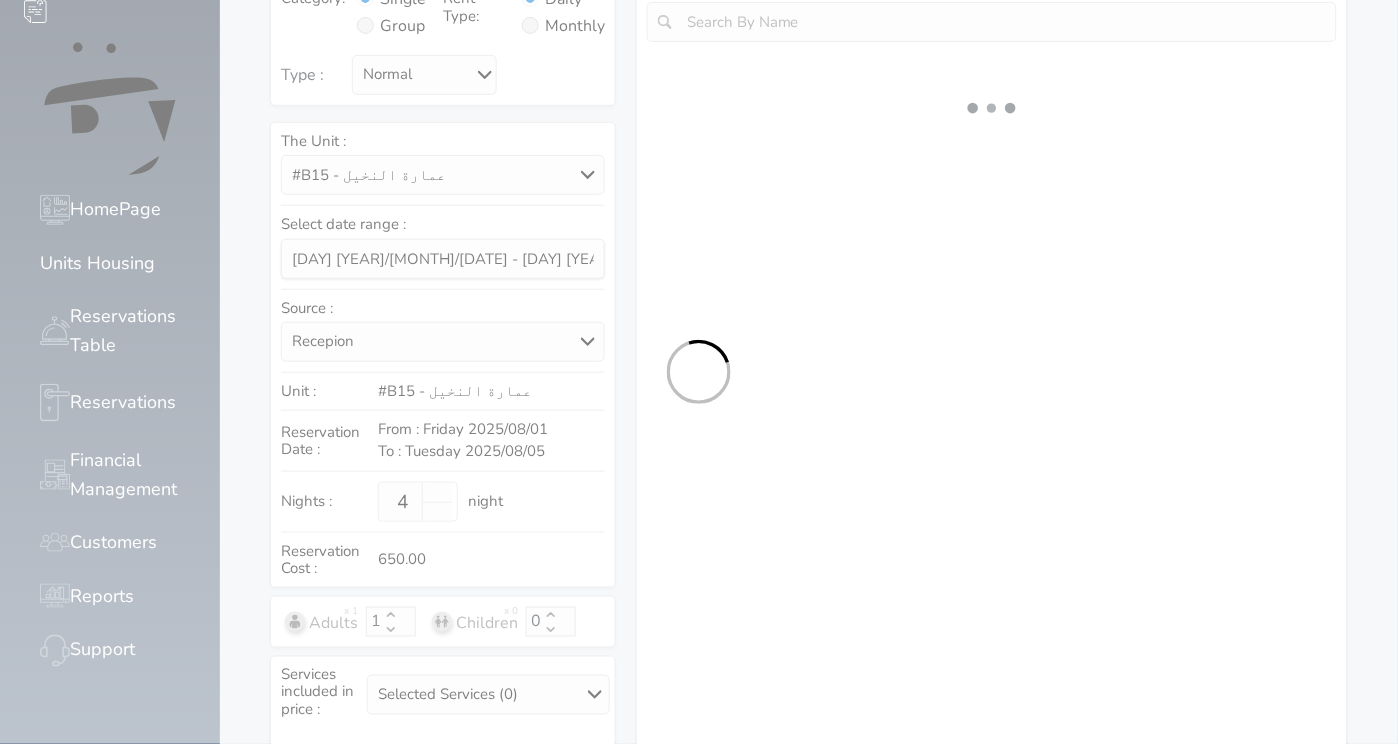 select on "7" 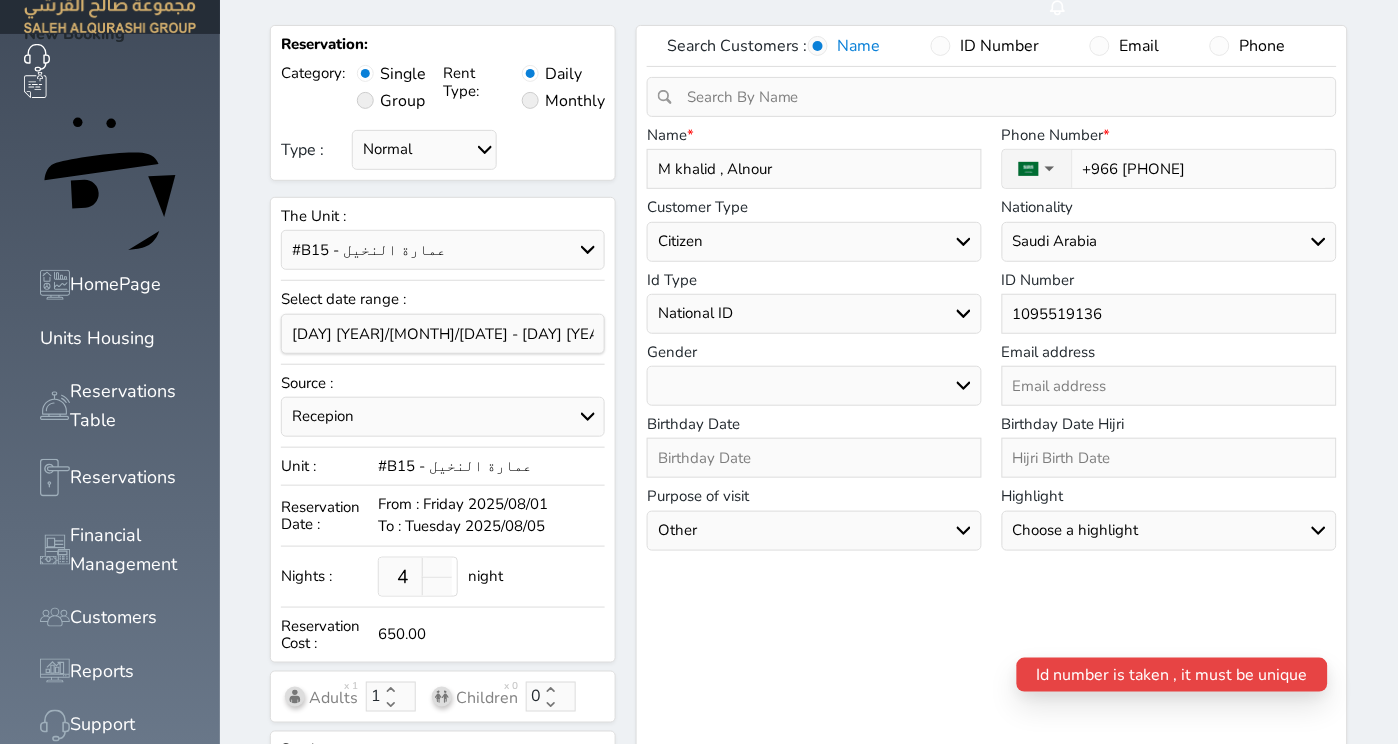 scroll, scrollTop: 0, scrollLeft: 0, axis: both 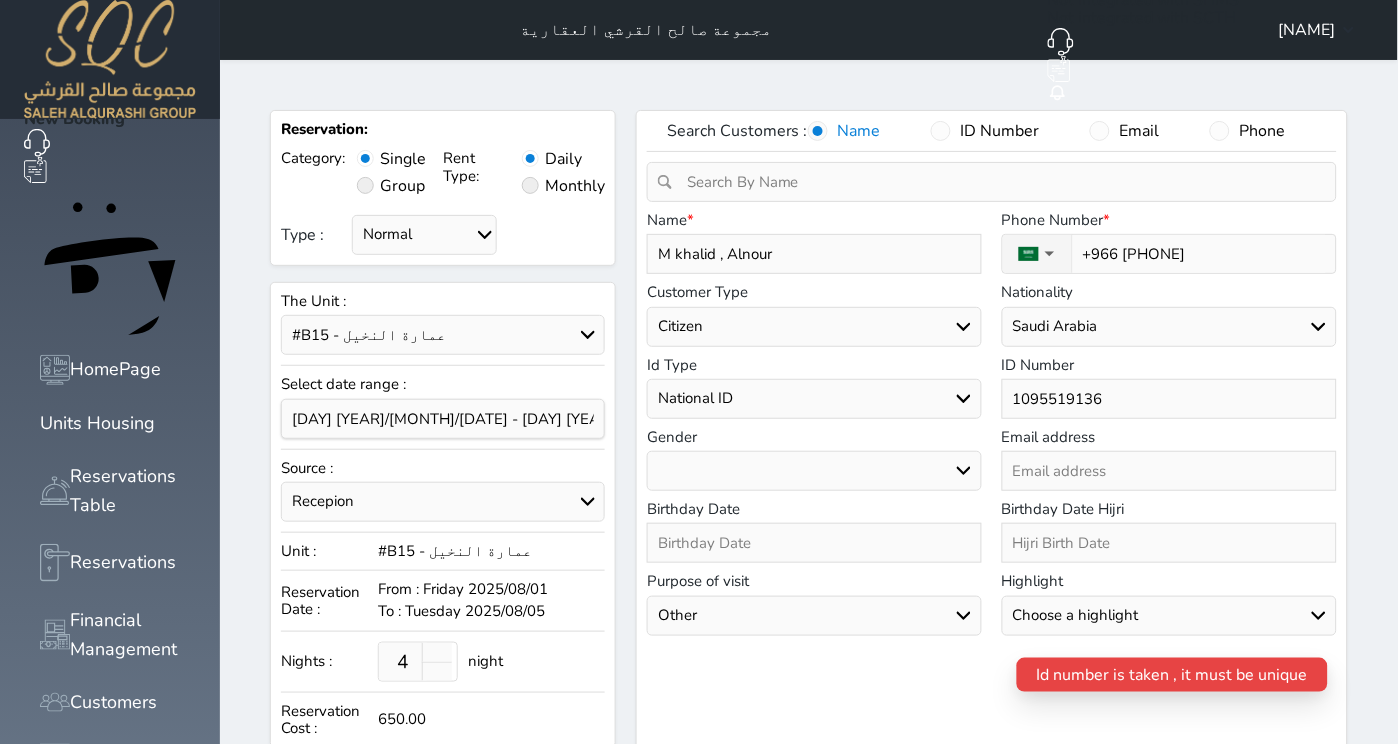 click on "1095519136" at bounding box center (1169, 399) 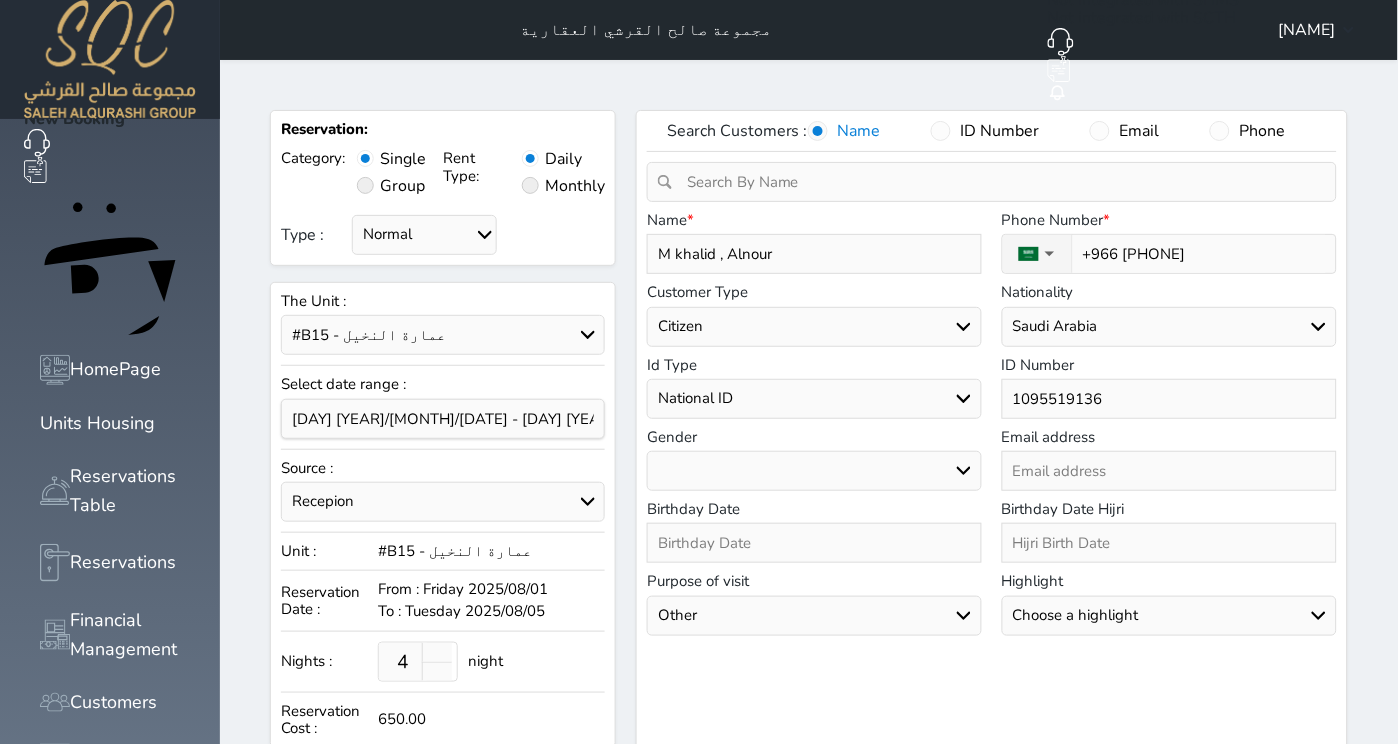 type on "1095519136-" 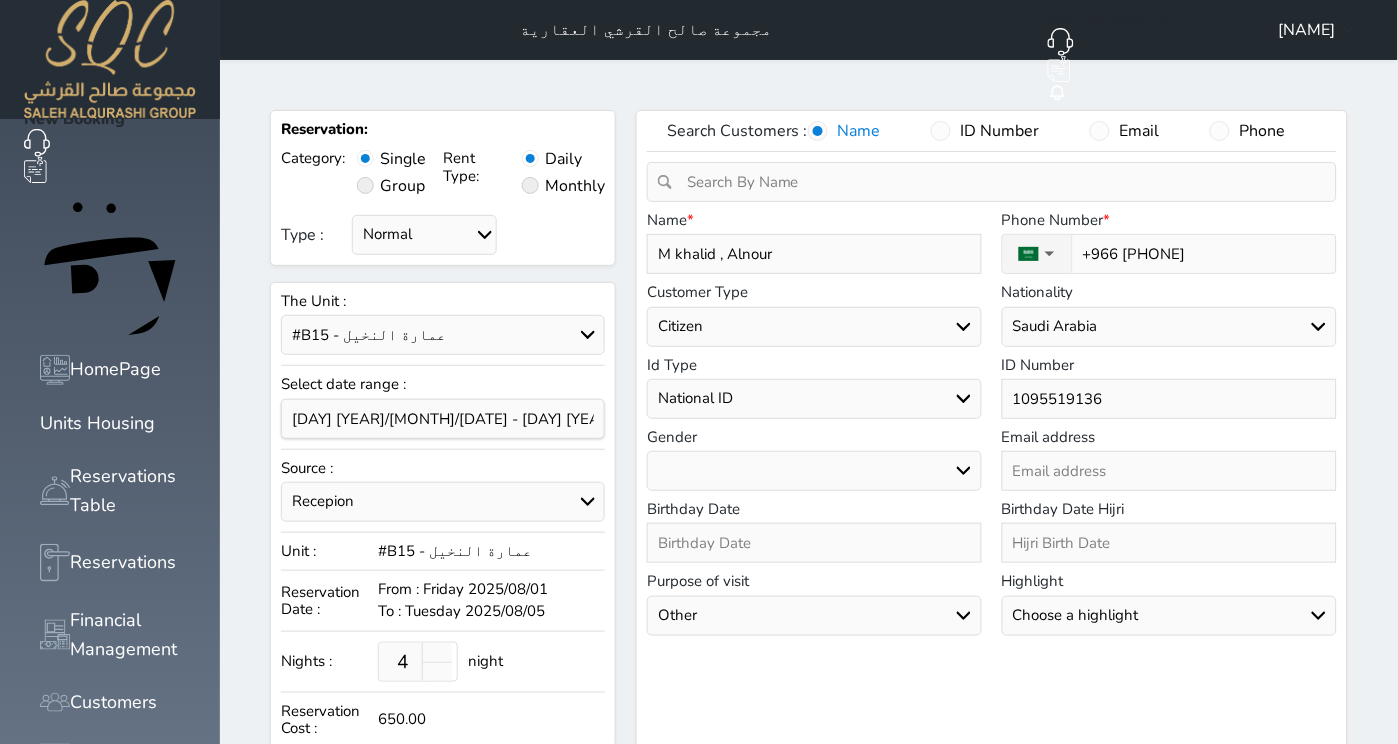 select 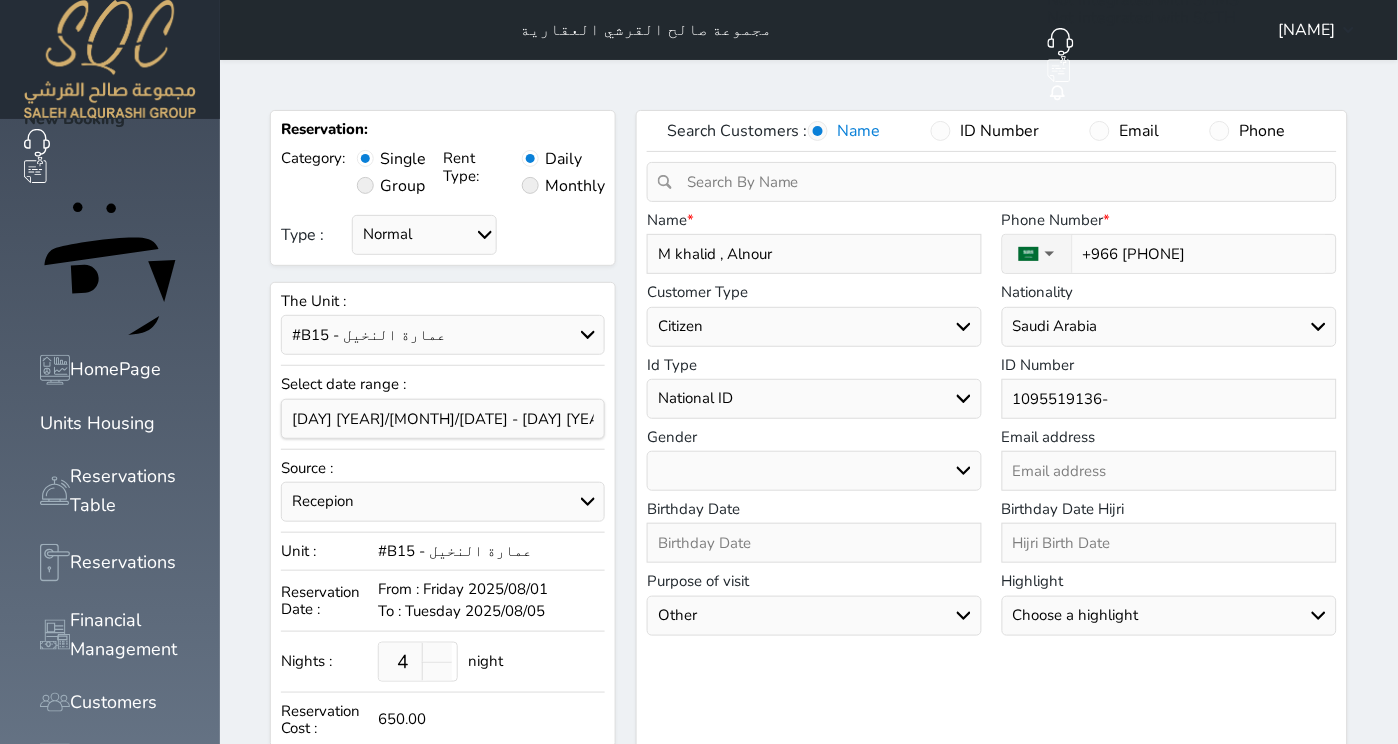 type on "1095519136-2" 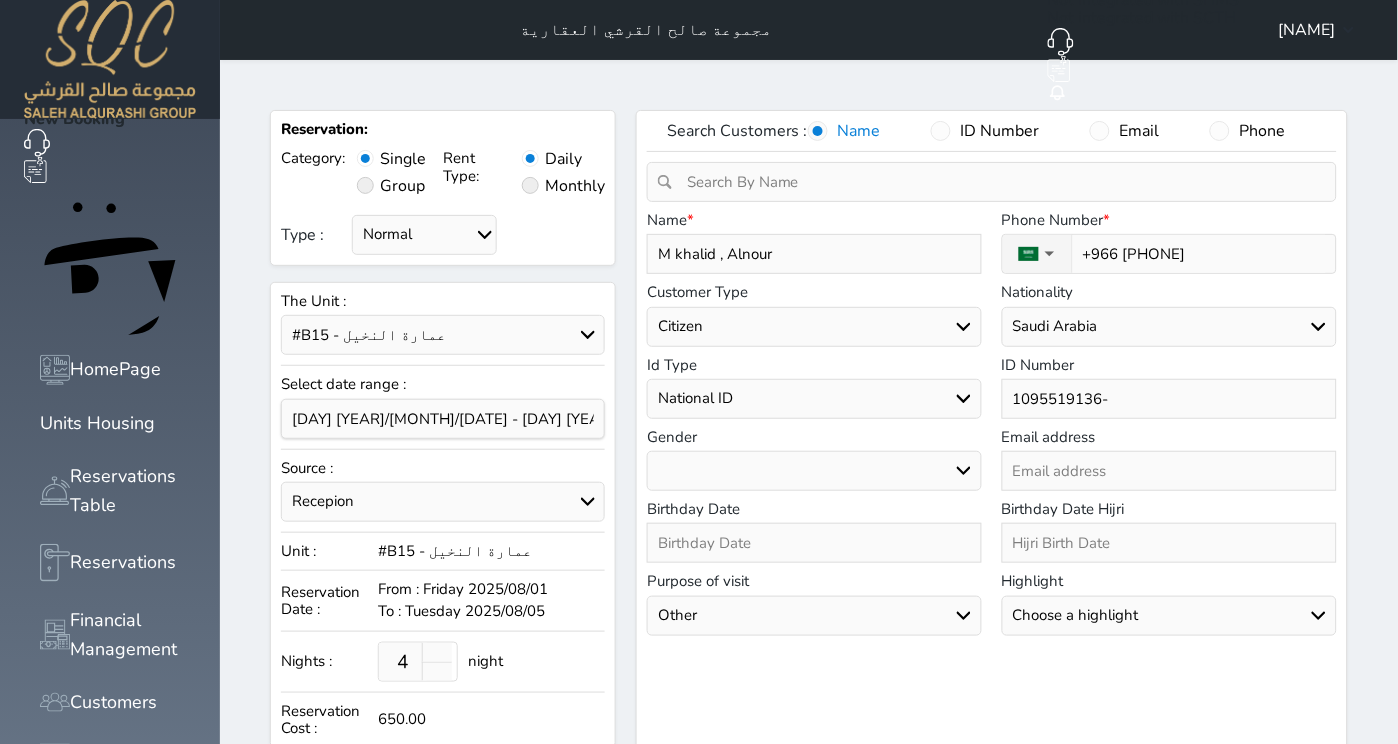 select 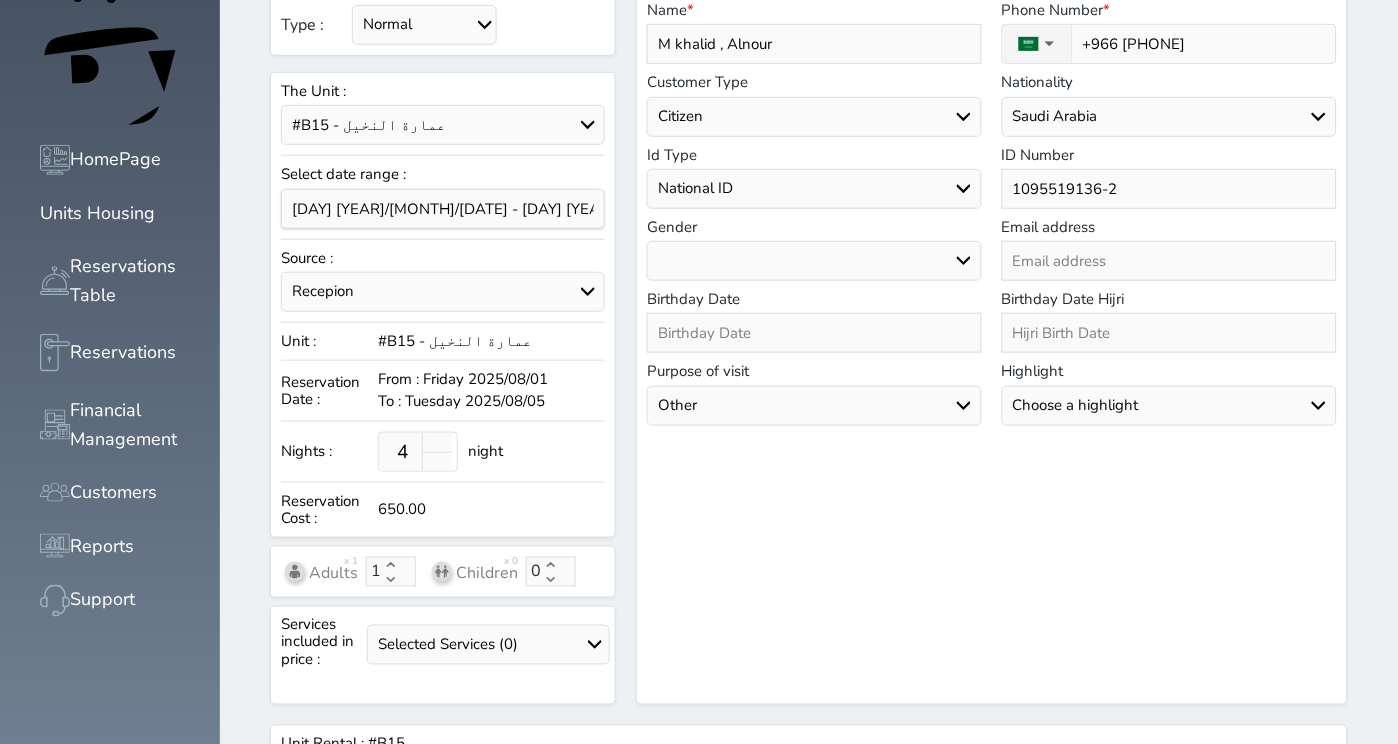 scroll, scrollTop: 396, scrollLeft: 0, axis: vertical 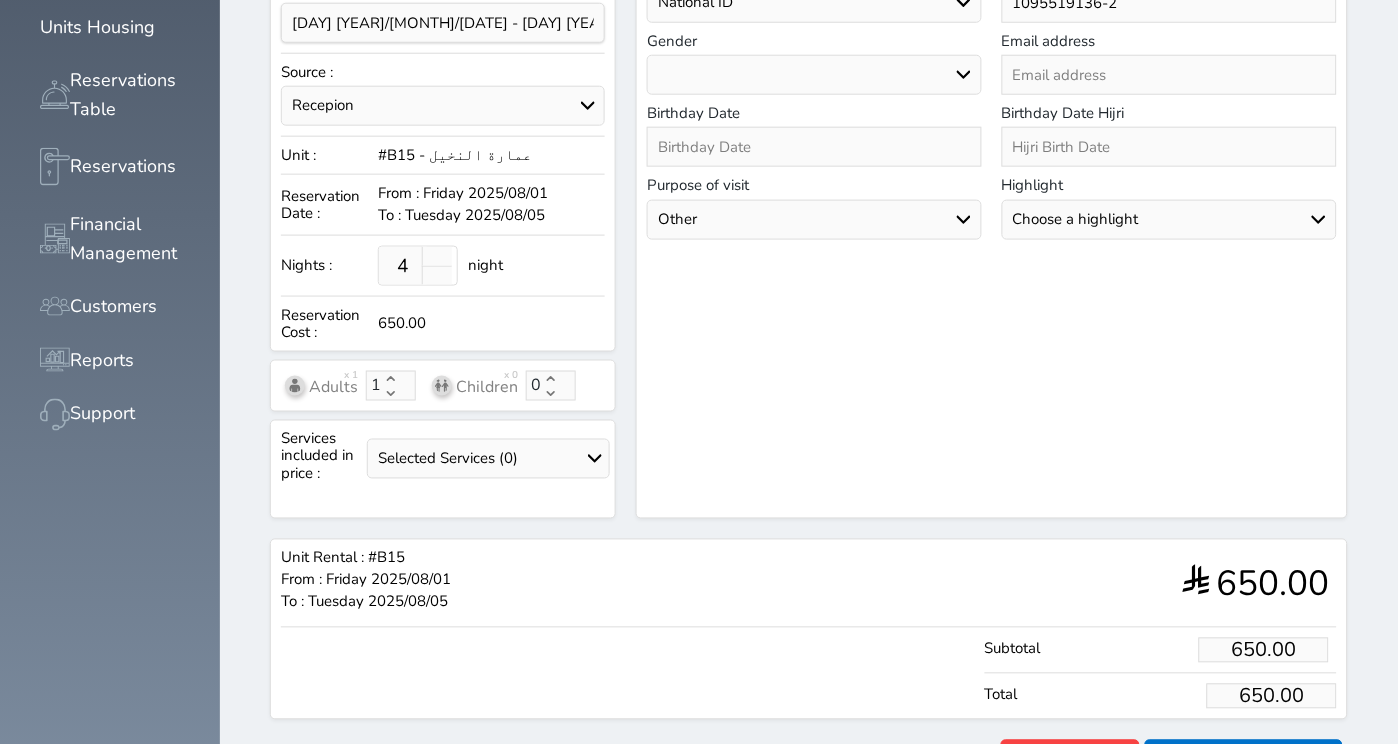 type on "1095519136-2" 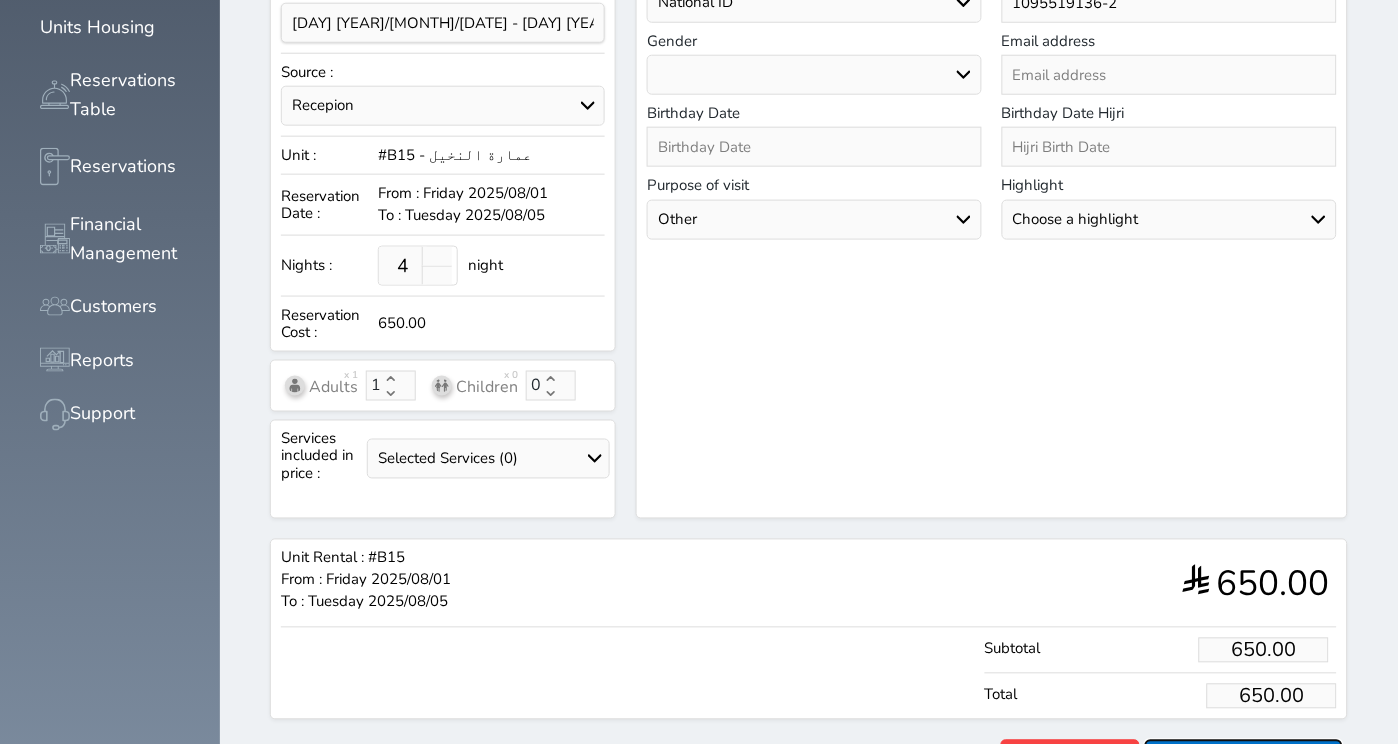 click on "Reserve" at bounding box center [1244, 757] 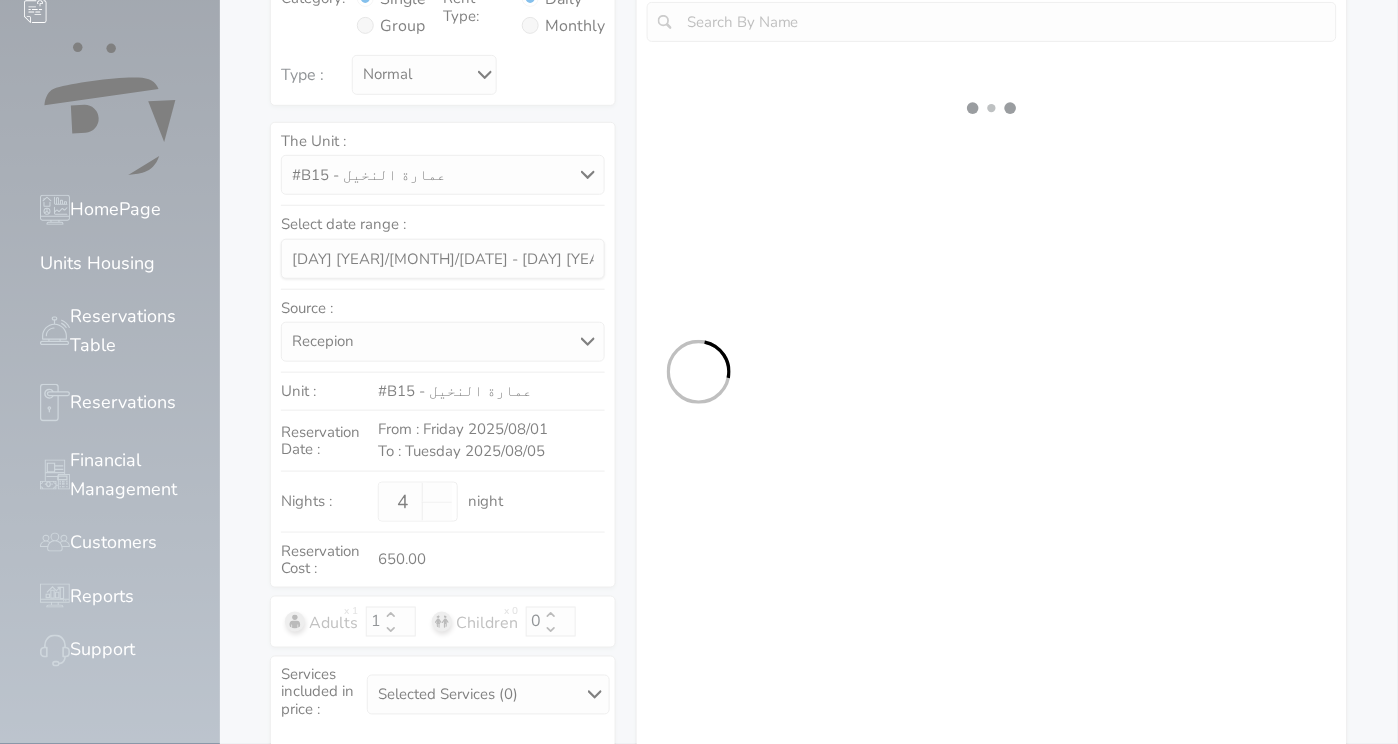 select on "1" 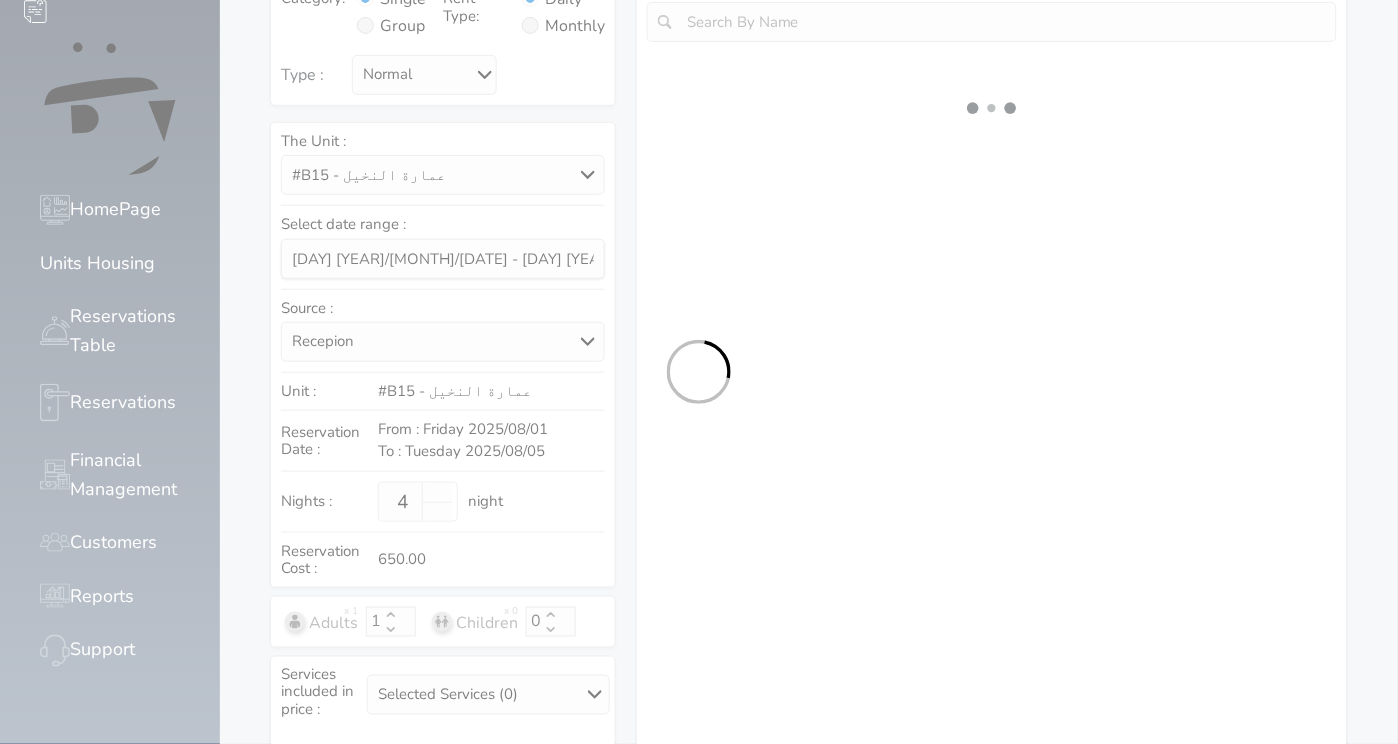 select on "113" 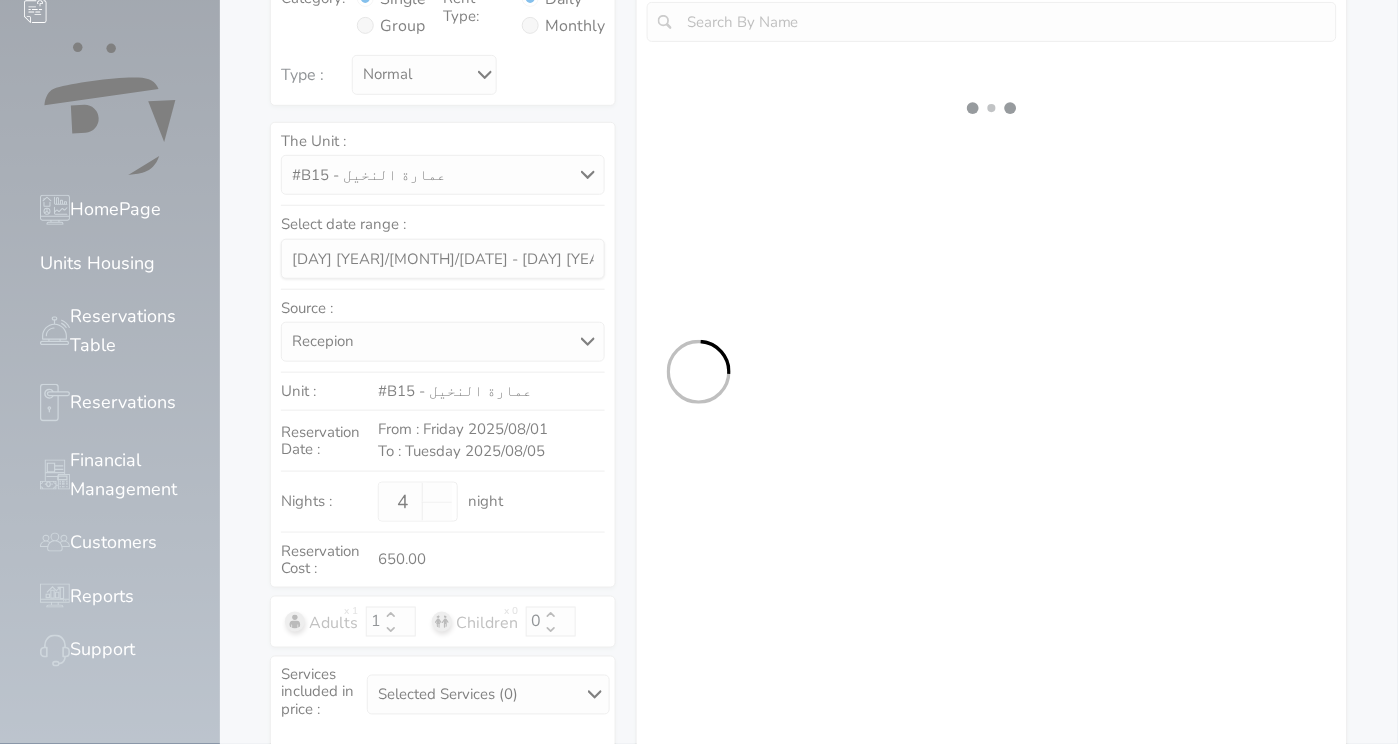 select on "1" 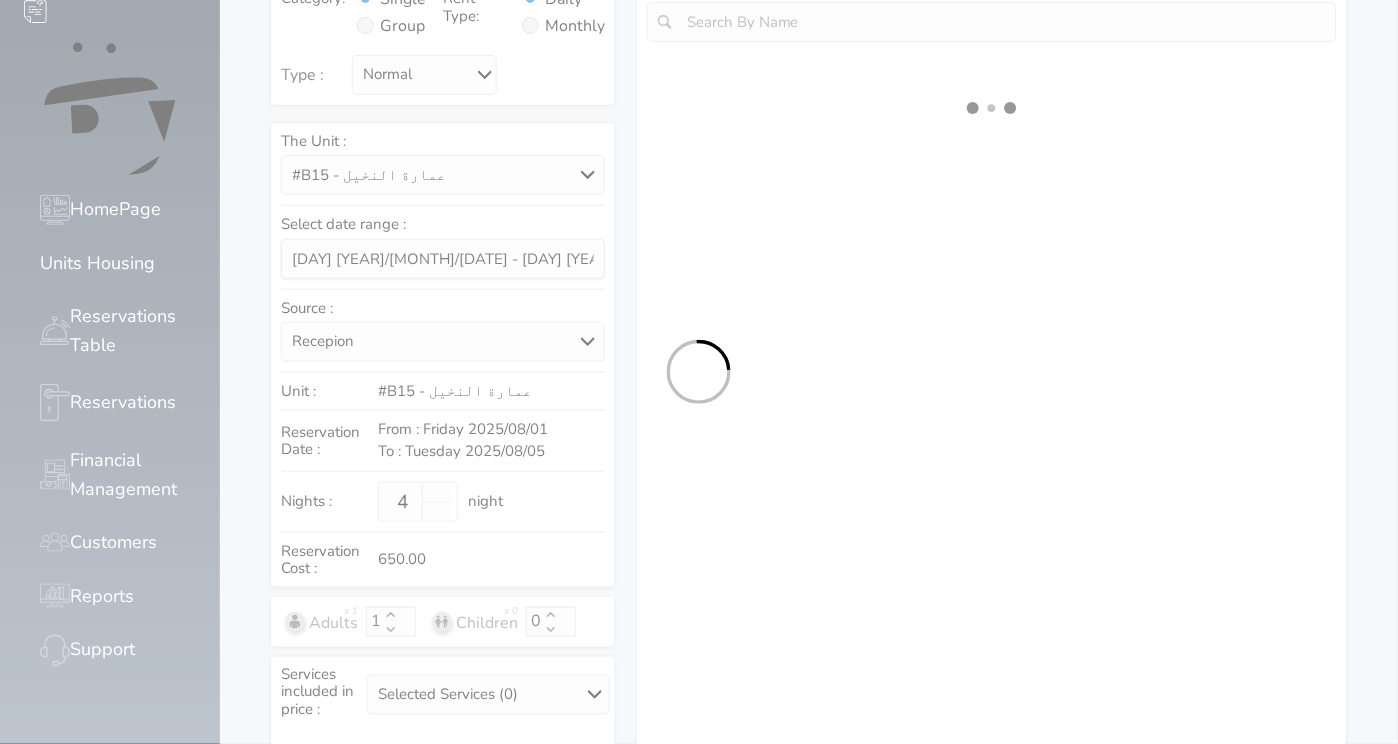 select 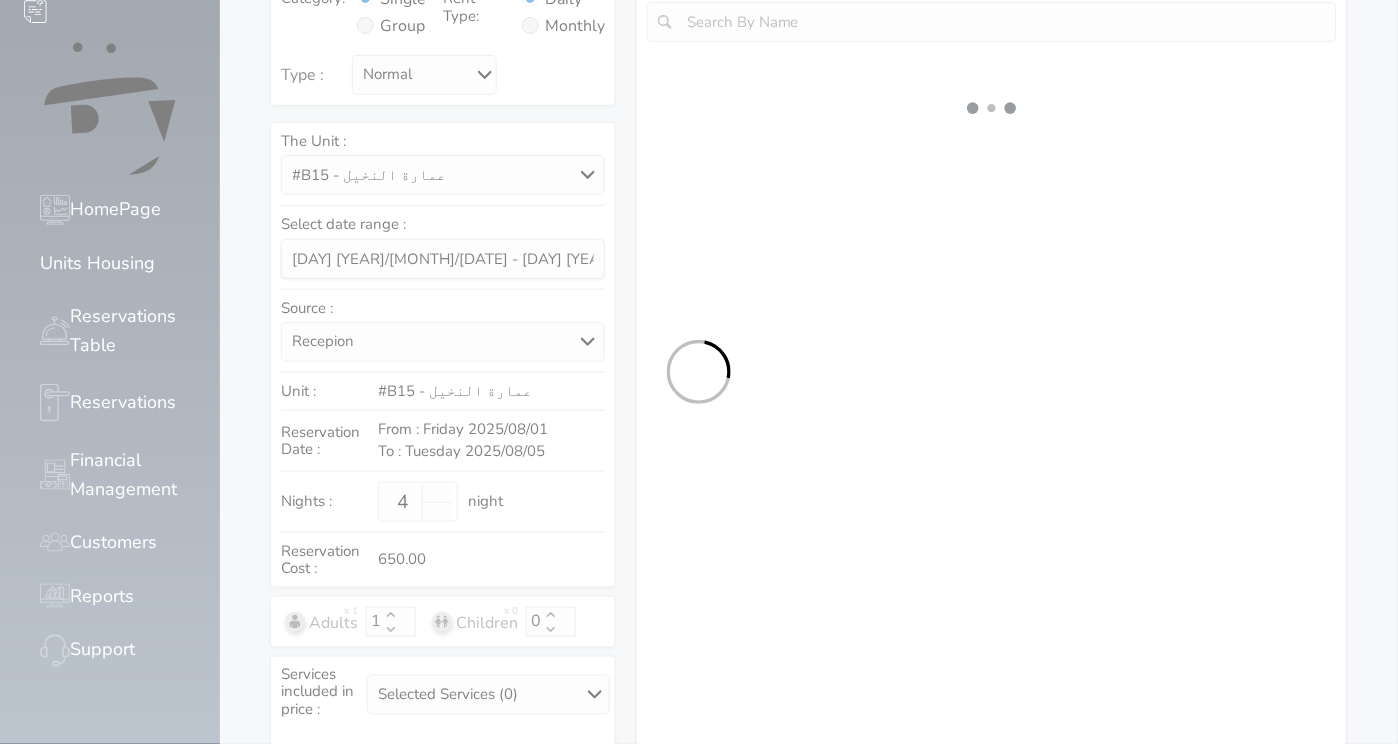 select on "7" 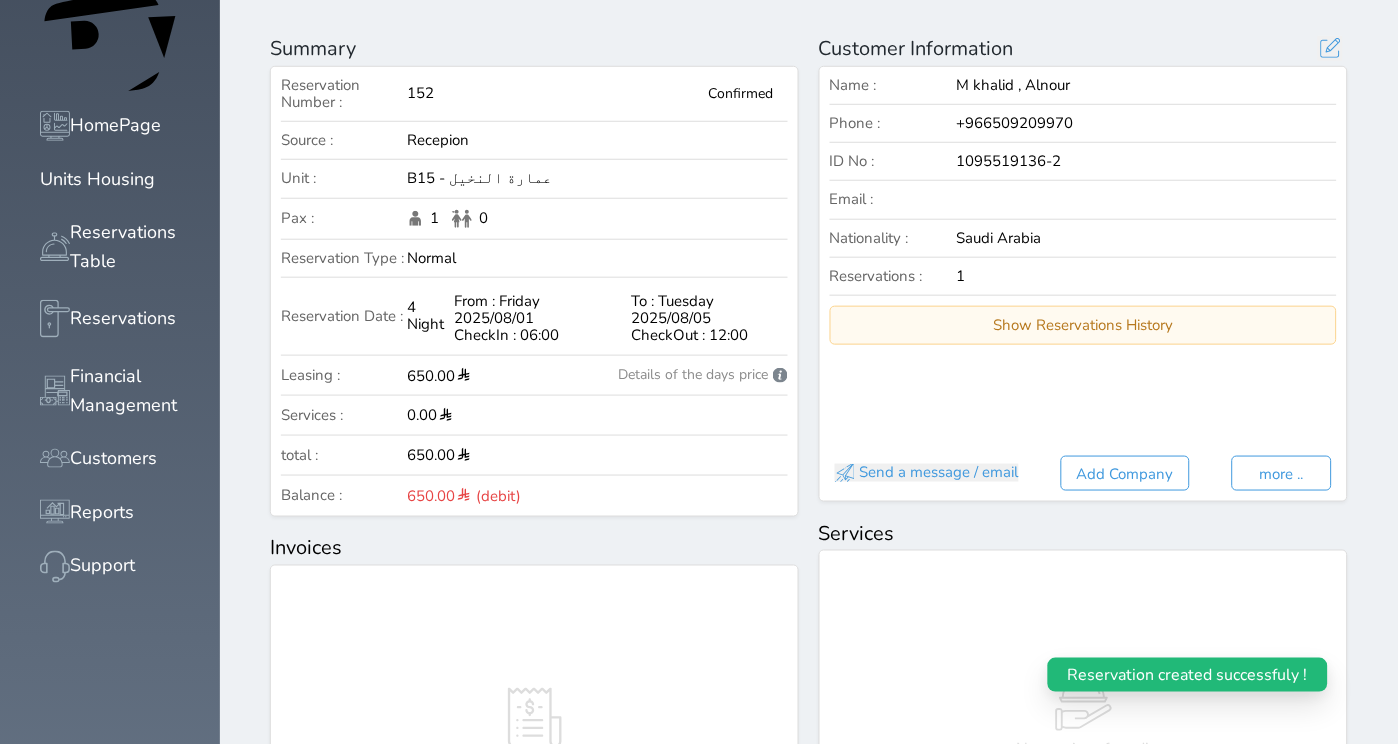 scroll, scrollTop: 904, scrollLeft: 0, axis: vertical 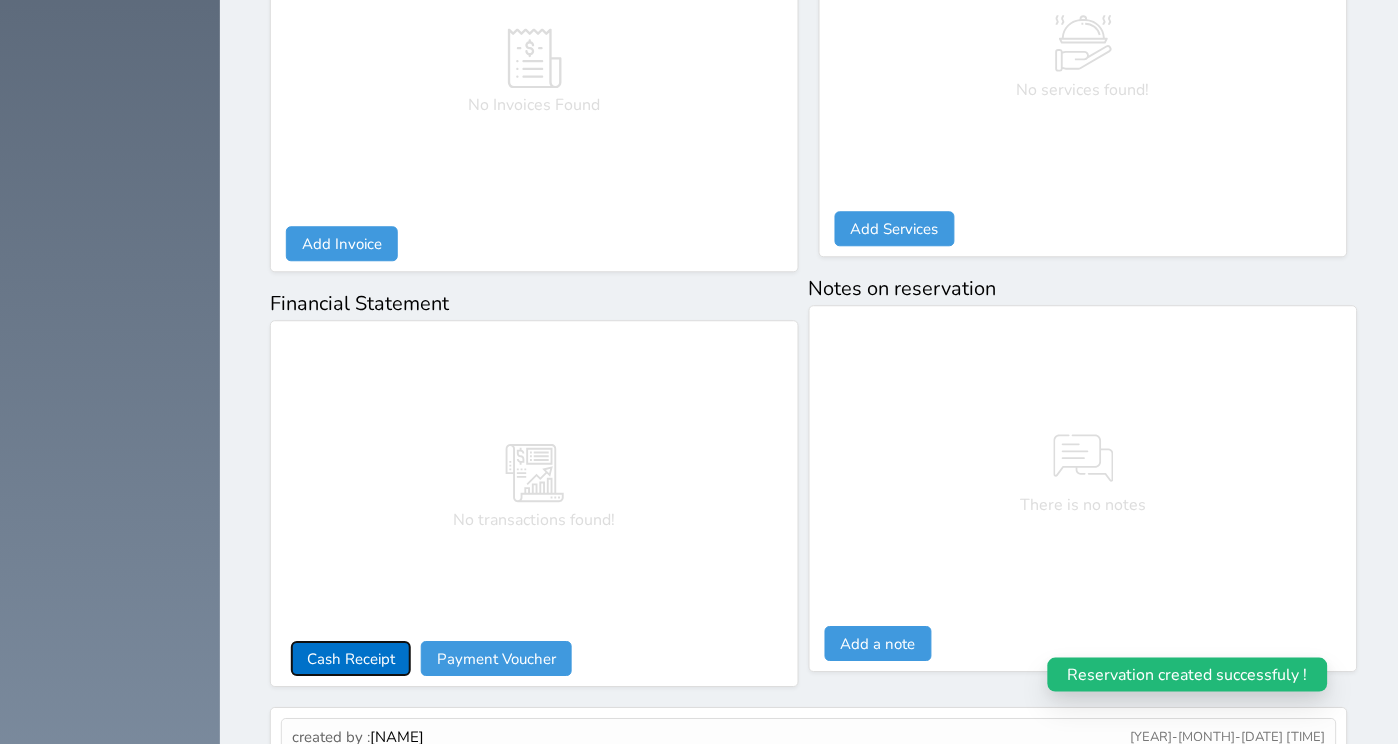 click on "Cash Receipt" at bounding box center [351, 658] 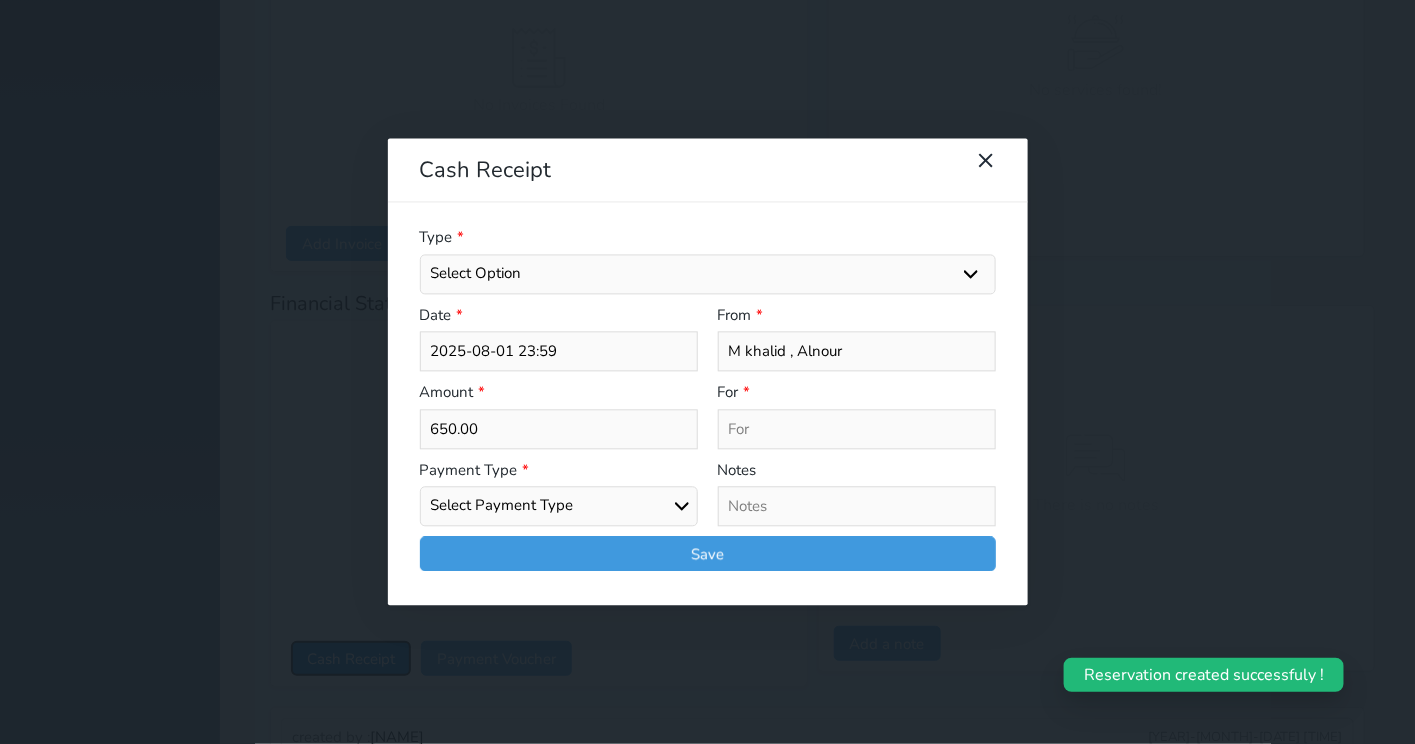 select 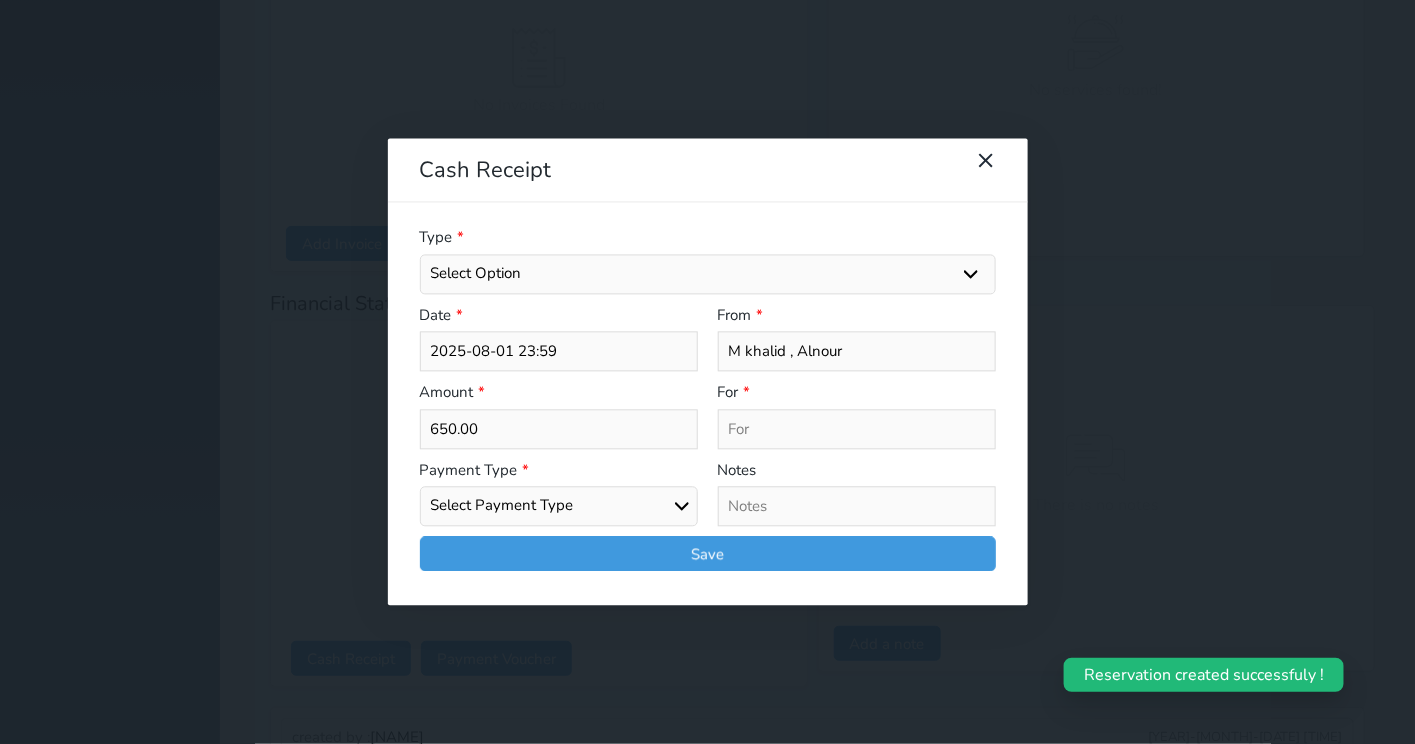 click on "Select Option   General receipts Rent value Bills insurance Retainer Not Applicable Other Laundry Wifi - Internet Car Parking Food Food & Beverages Beverages Cold Drinks Hot Drinks Breakfast Lunch Dinner Bakery & Cakes Swimming pool Gym SPA & Beauty Services Pick & Drop (Transport Services) Minibar Cable - TV Extra Bed Hairdresser Shopping Organized Tours Services Tour Guide Services" at bounding box center [708, 274] 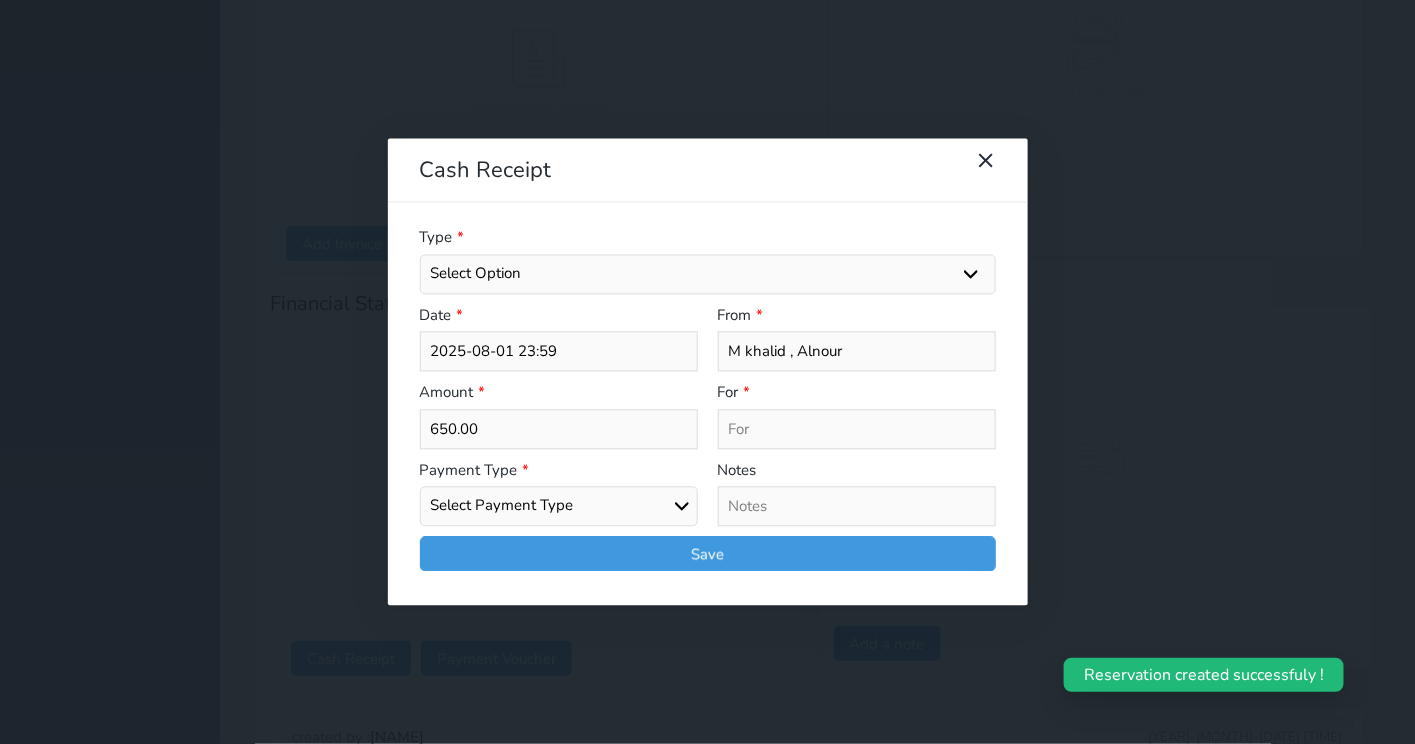select on "162291" 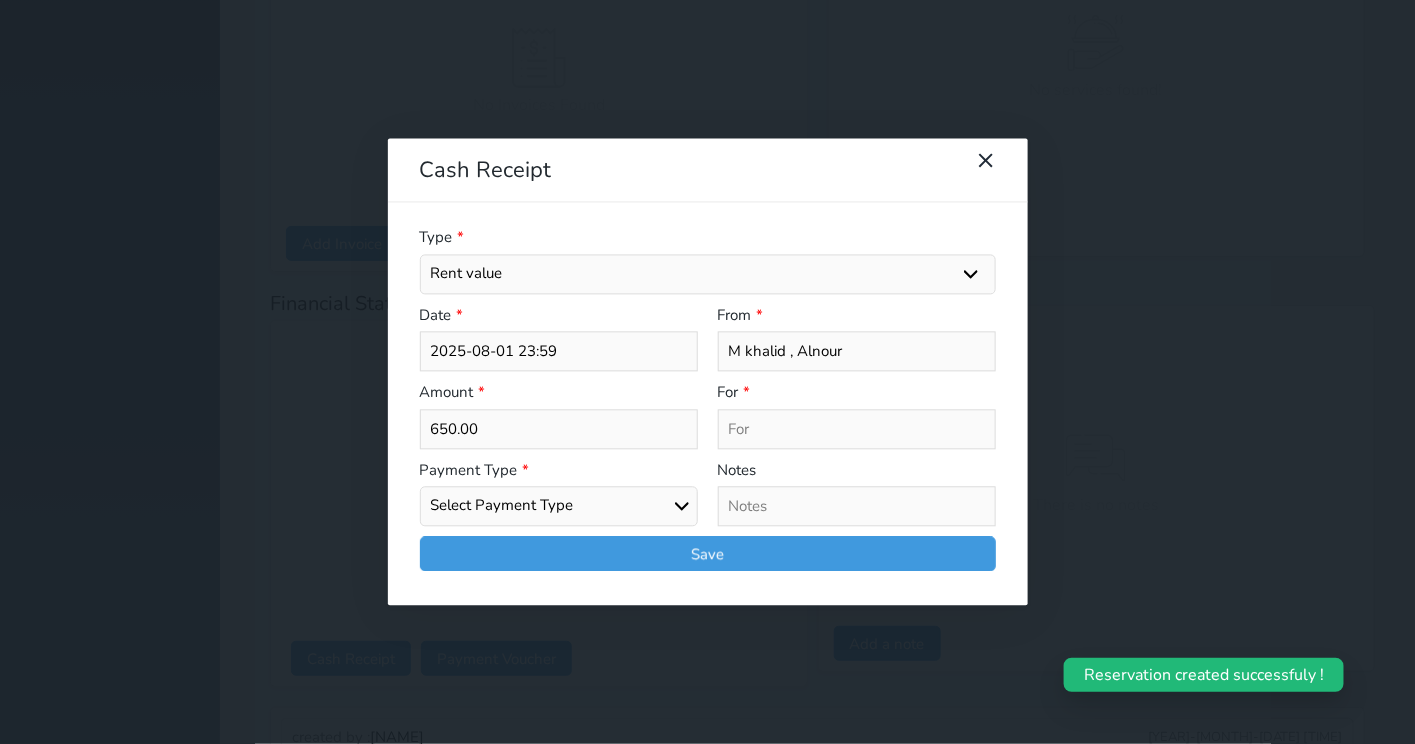 select 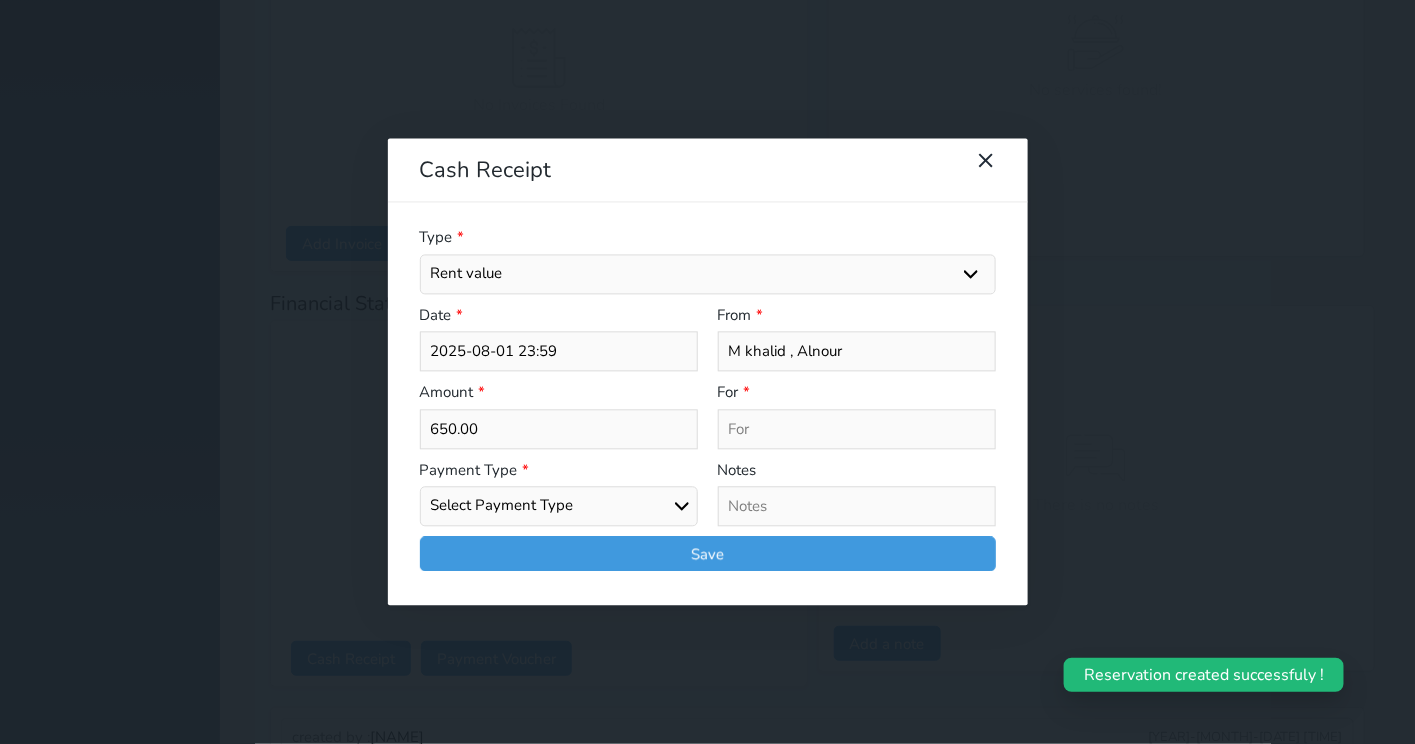 type on "Rent value - Unit - B15" 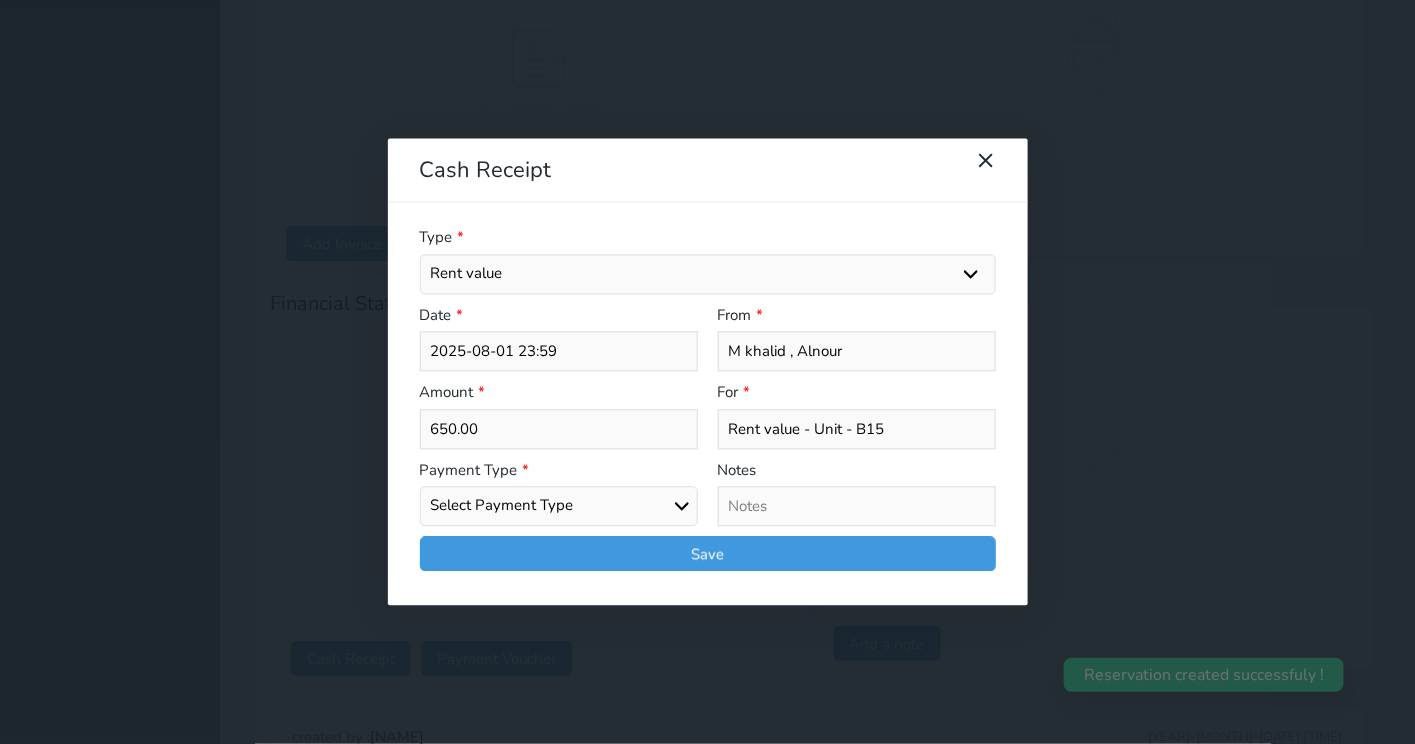 click on "Select Payment Type   Cash   Bank Transfer   Mada   Credit Card   Credit Payment" at bounding box center [559, 507] 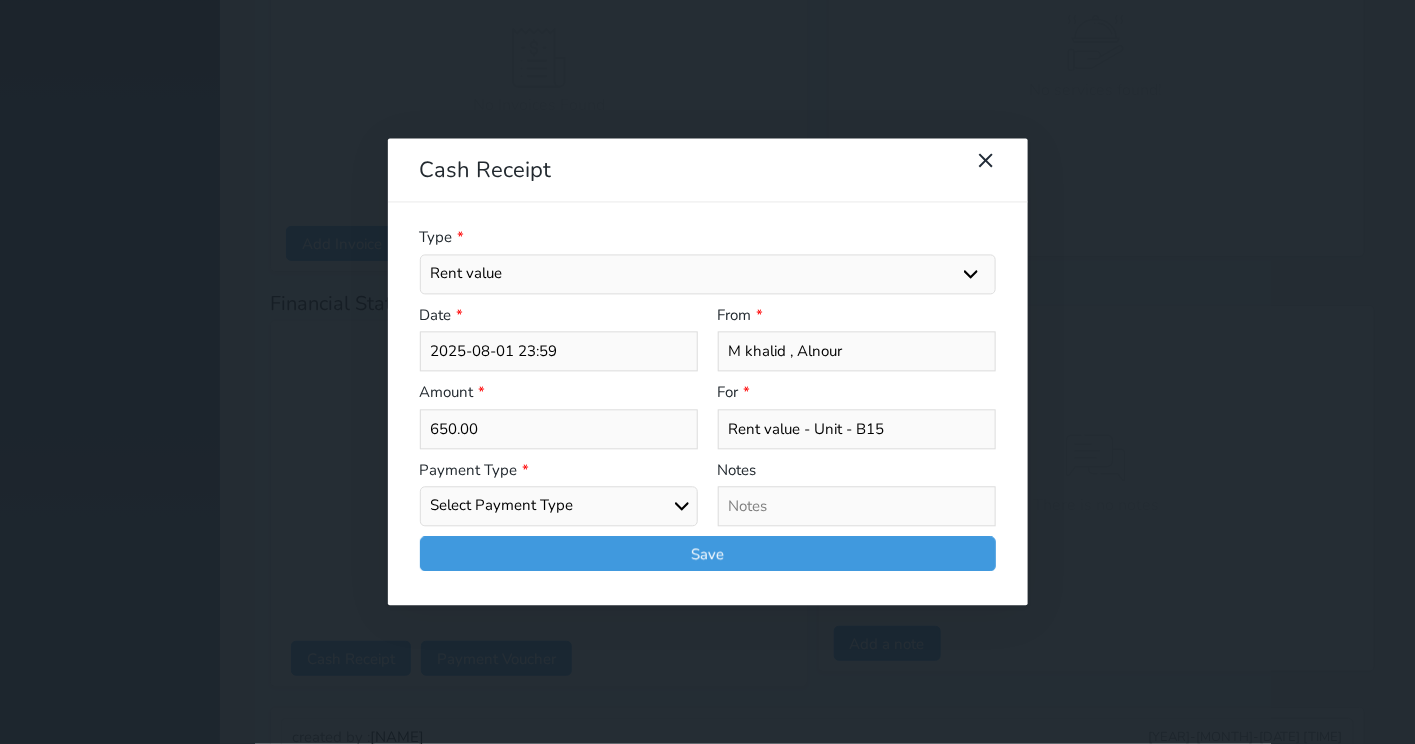 select on "bank-transfer" 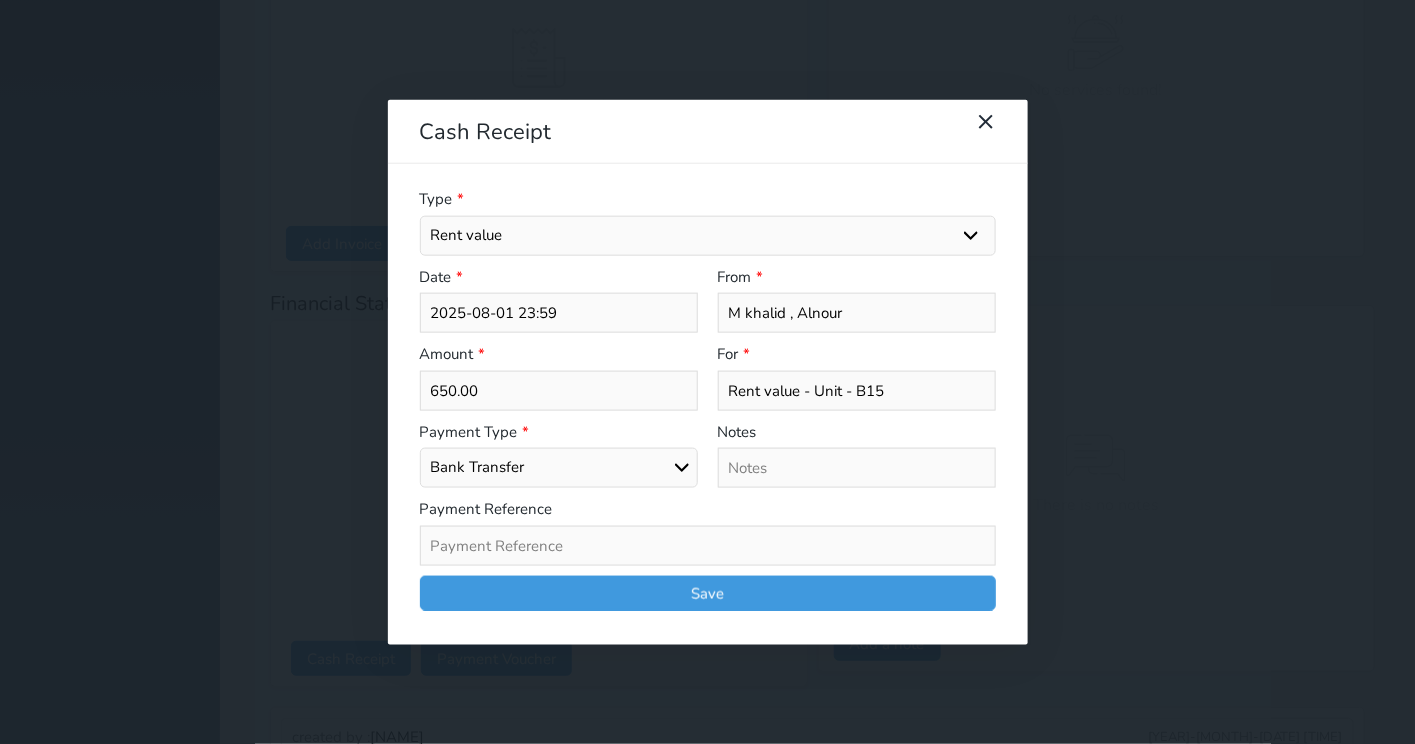 click at bounding box center [708, 545] 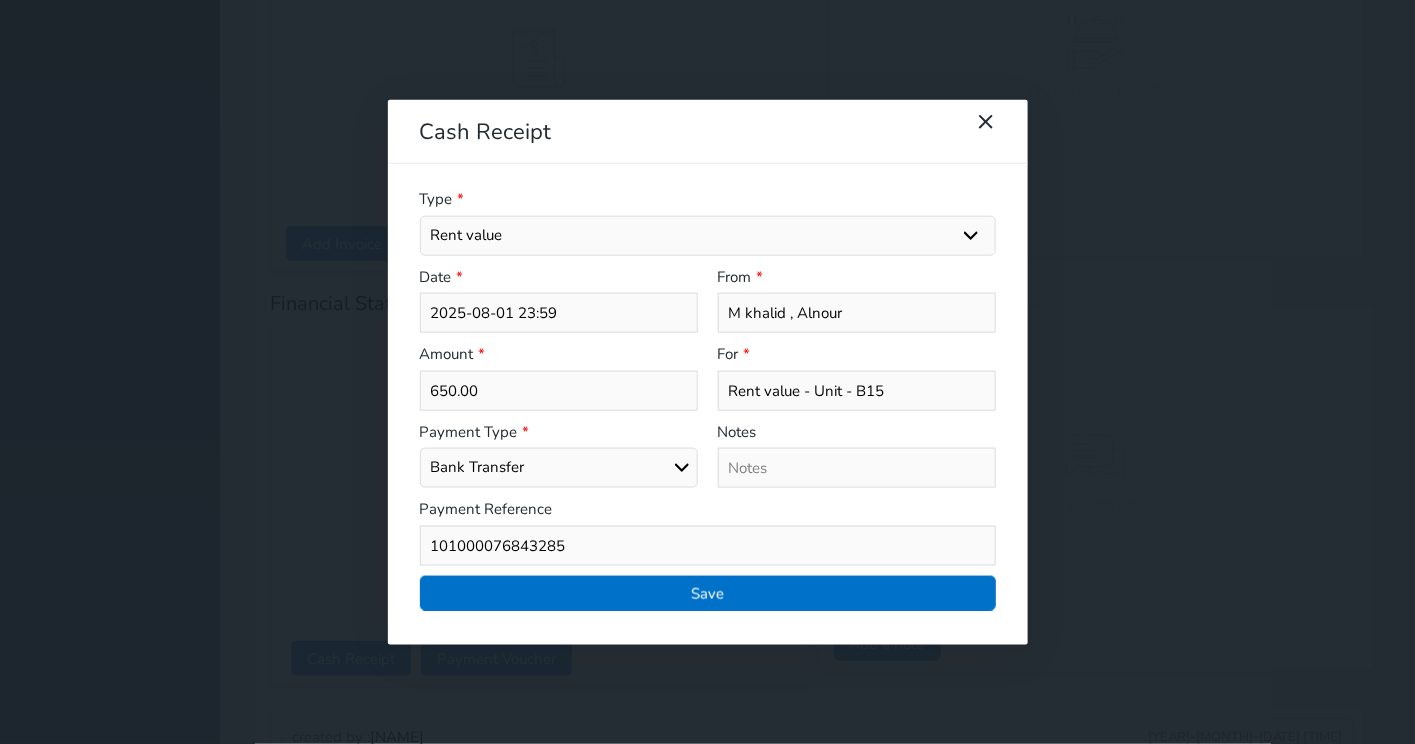 type on "101000076843285" 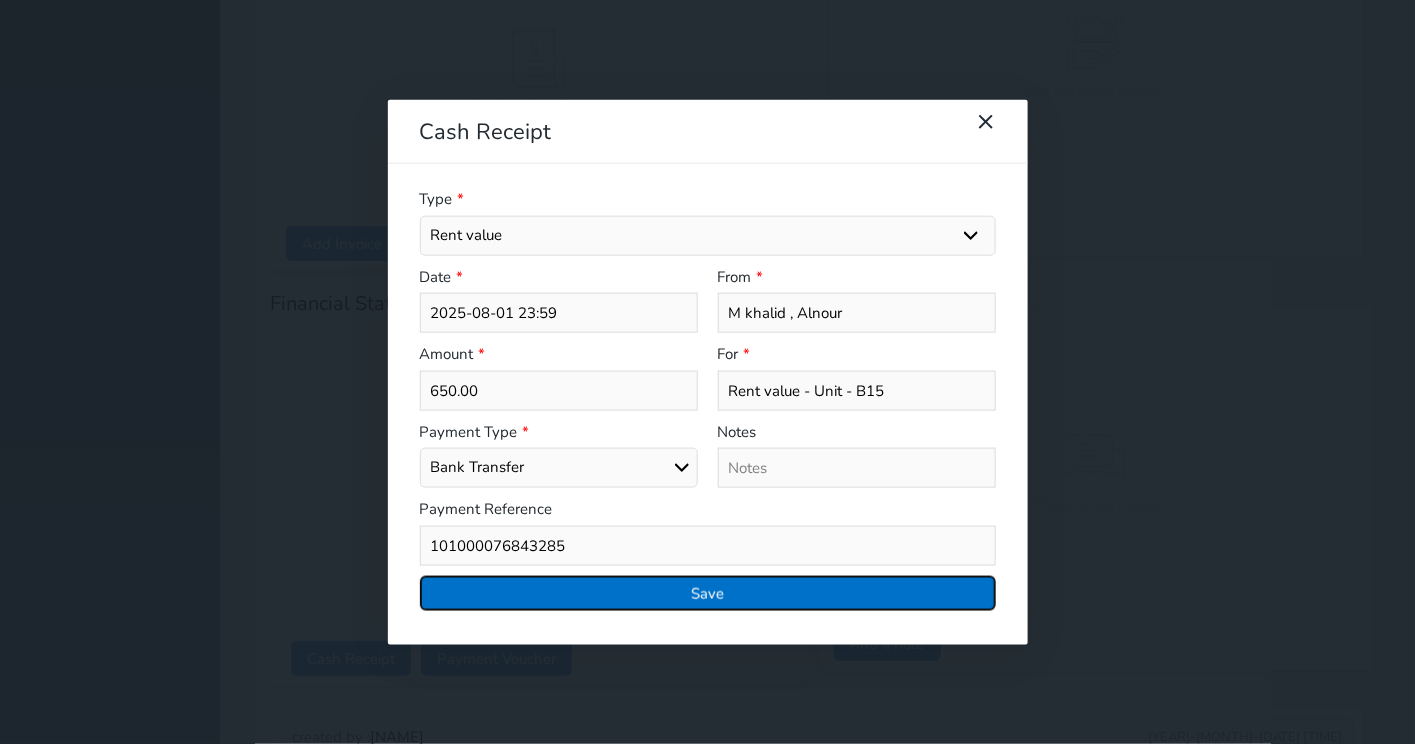 click on "Save" at bounding box center (708, 592) 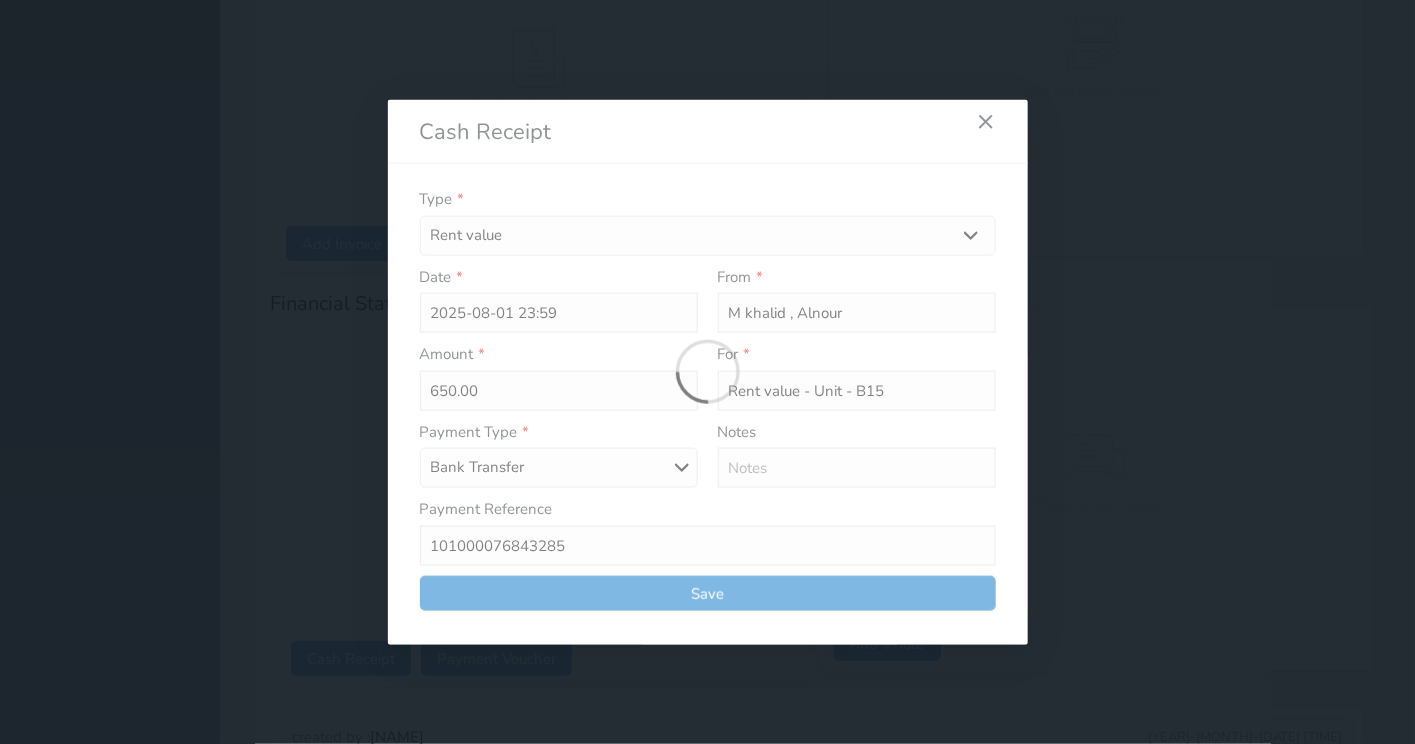 select 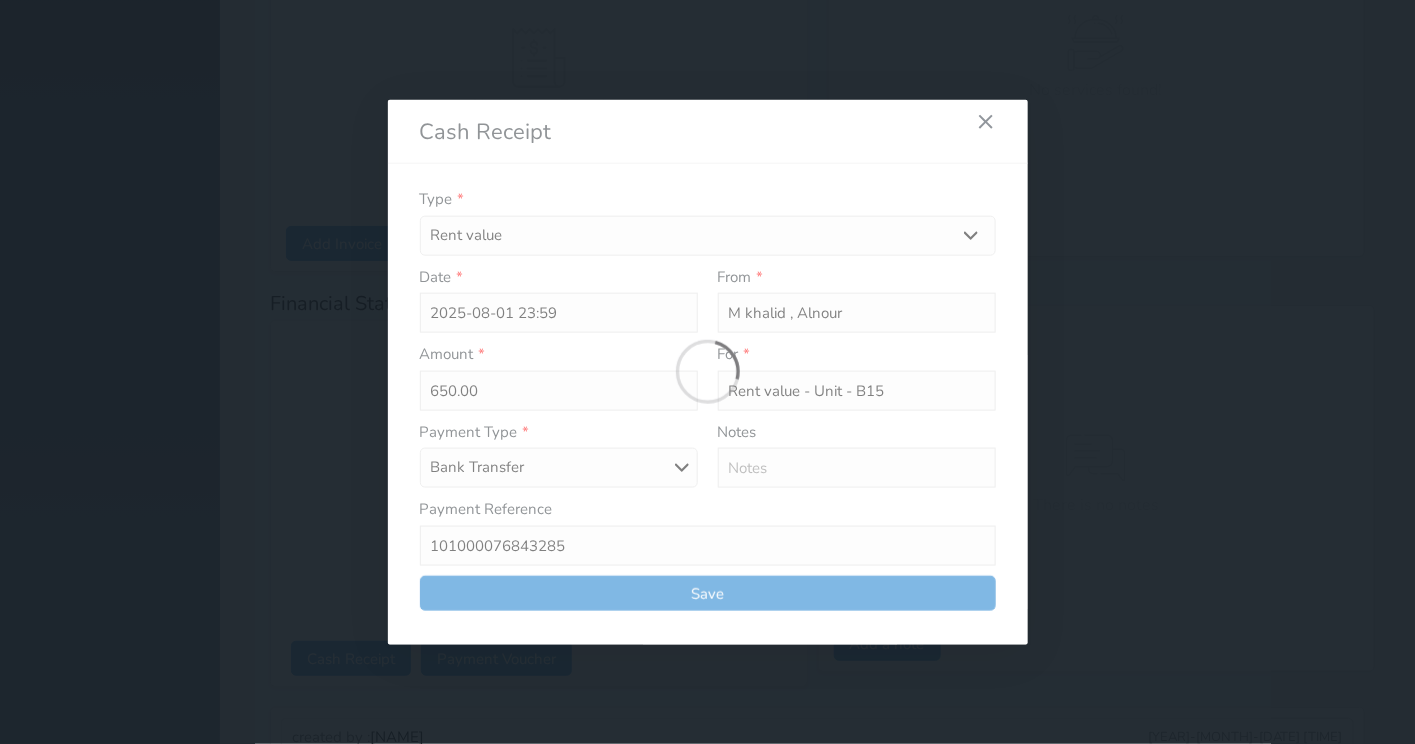 type 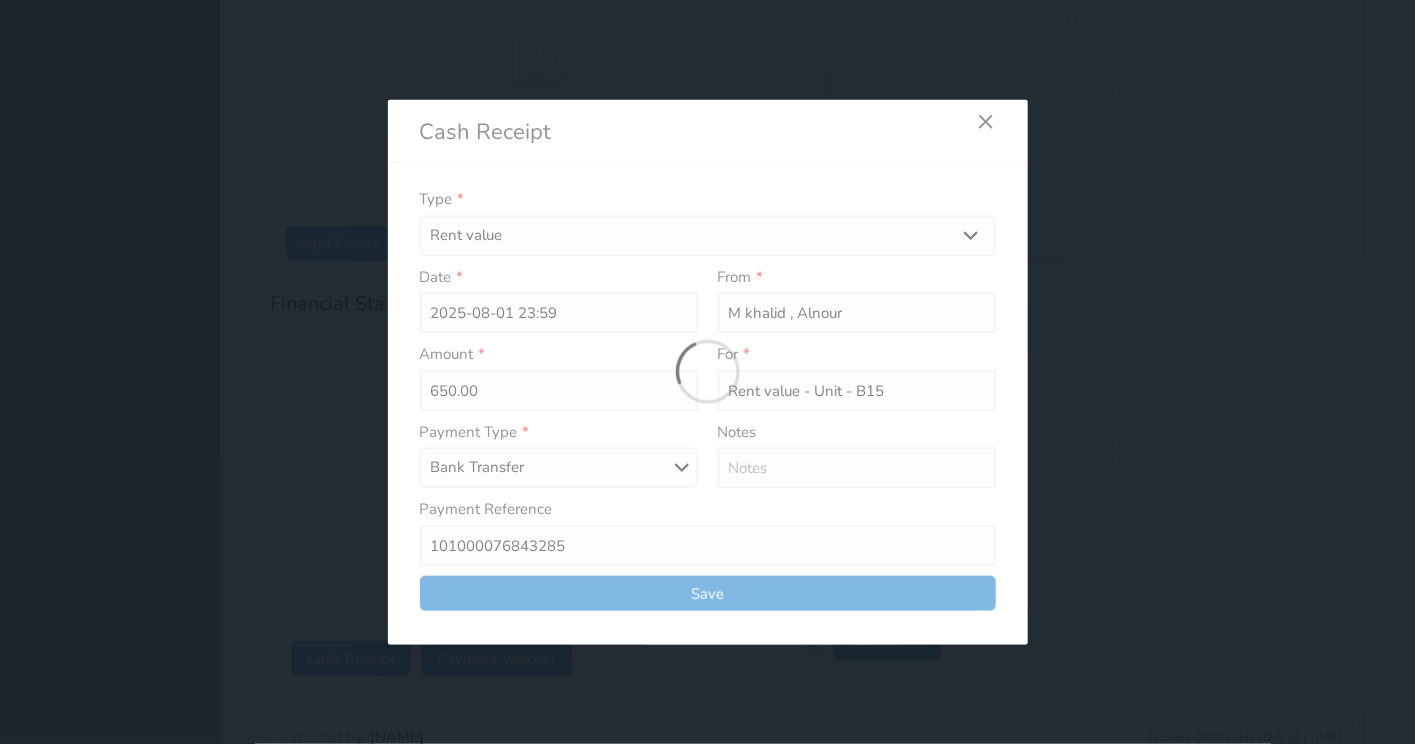 type on "0" 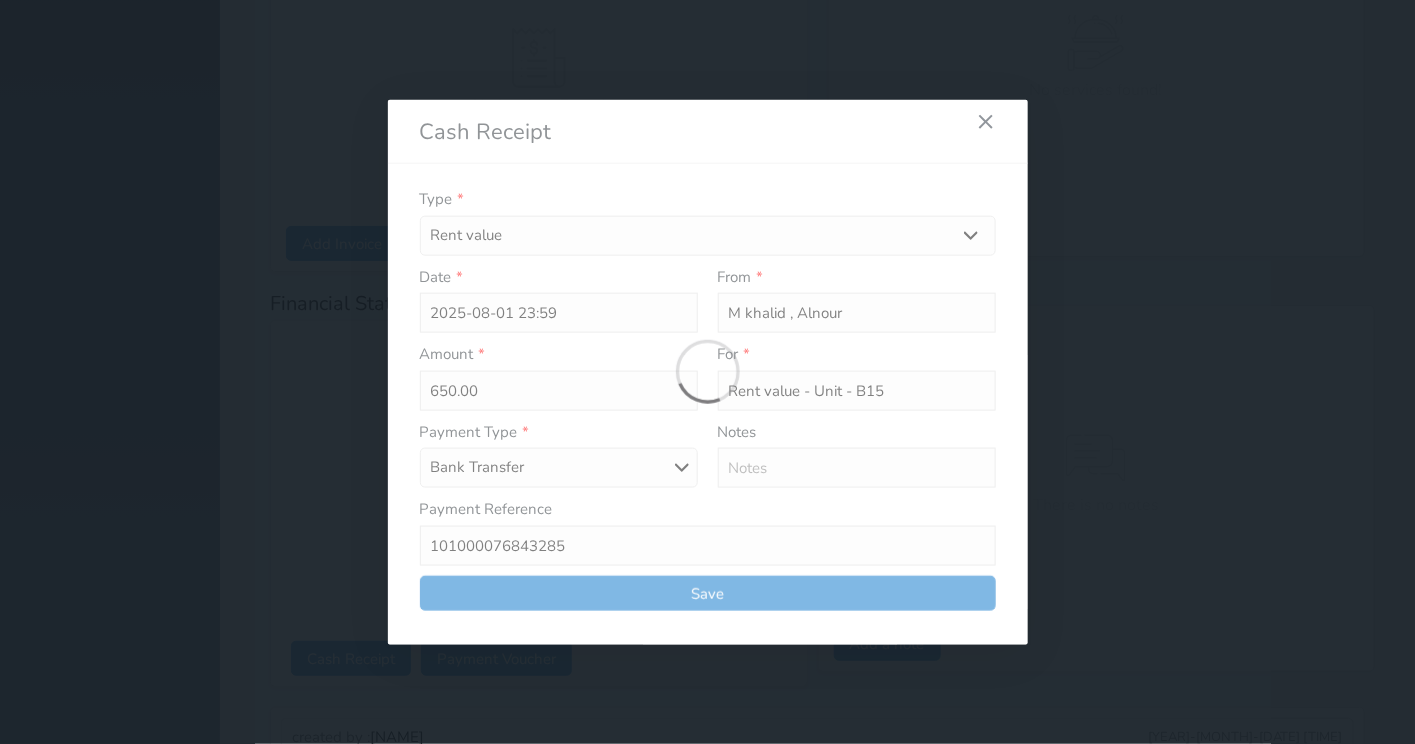 select 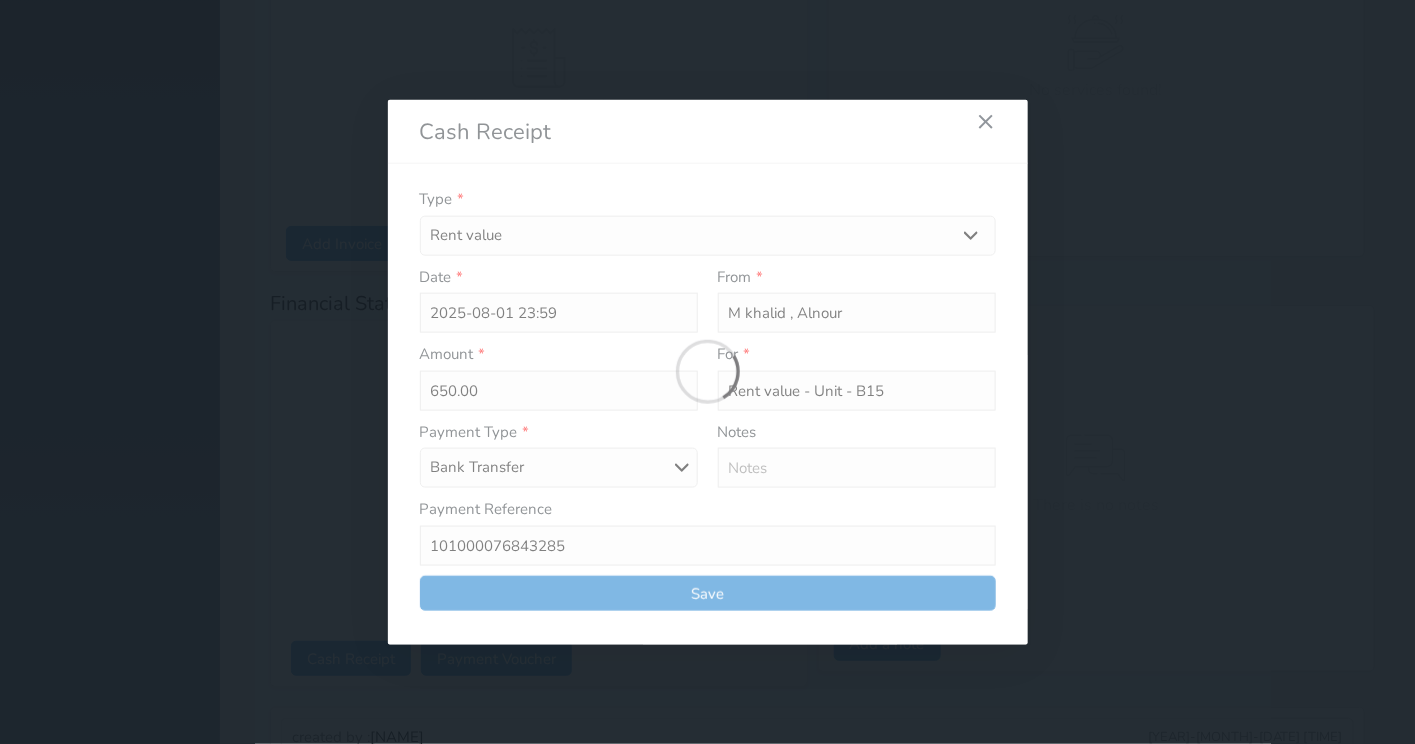 type on "0" 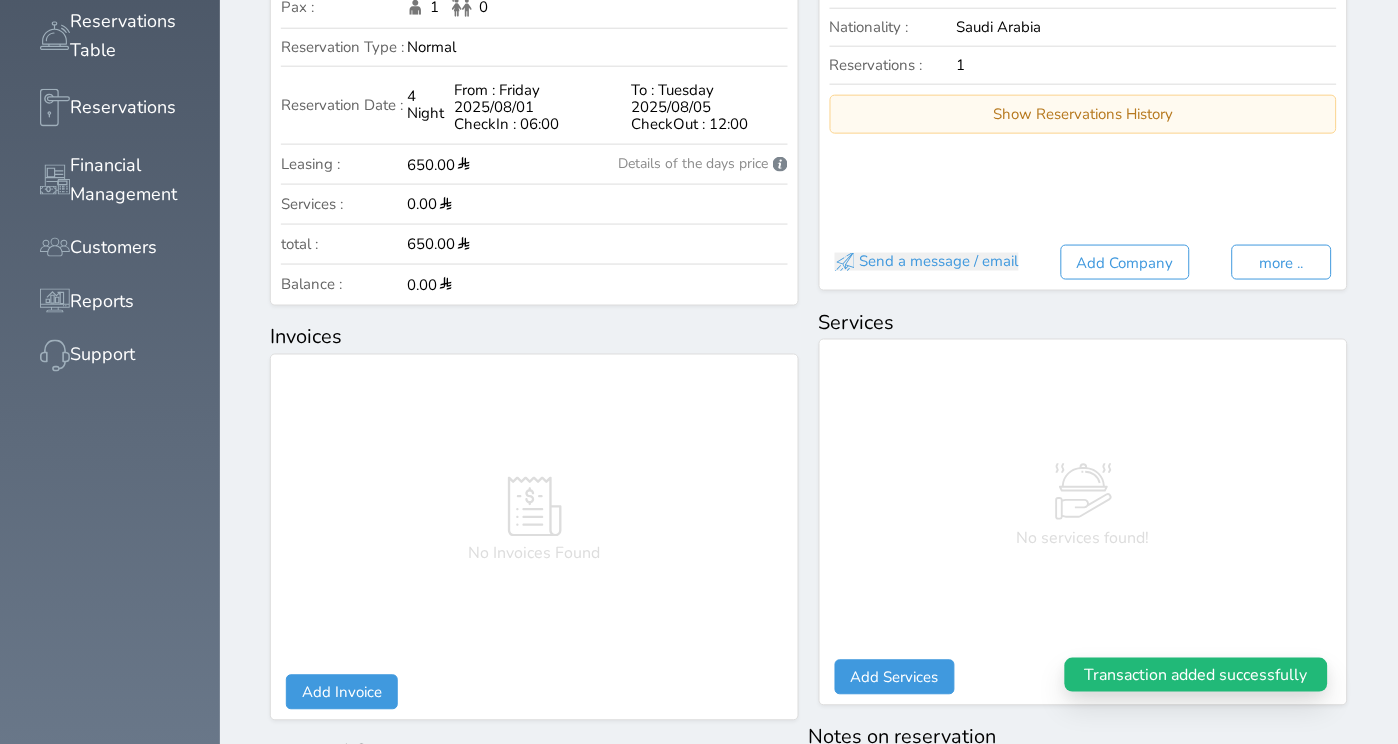 scroll, scrollTop: 0, scrollLeft: 0, axis: both 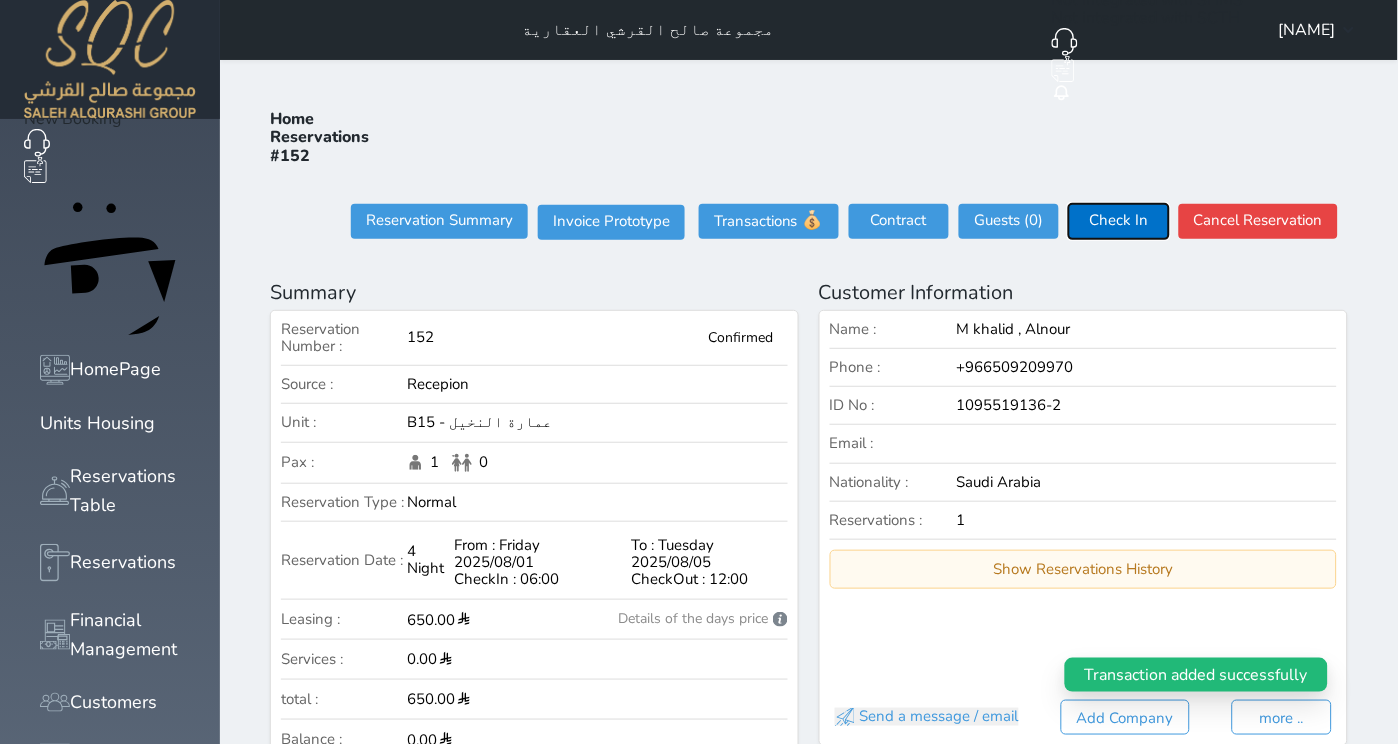 click on "Check In" at bounding box center (1119, 221) 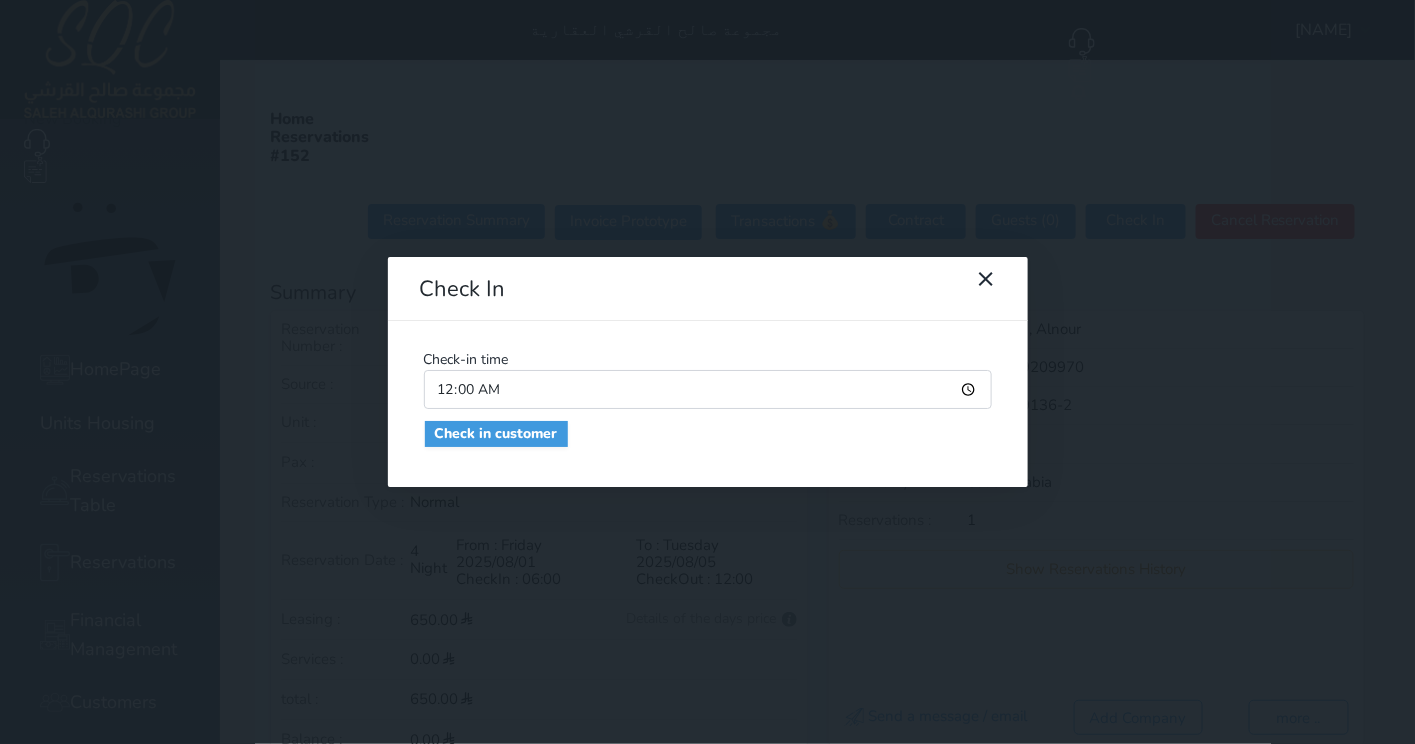 click on "00:00" at bounding box center (708, 389) 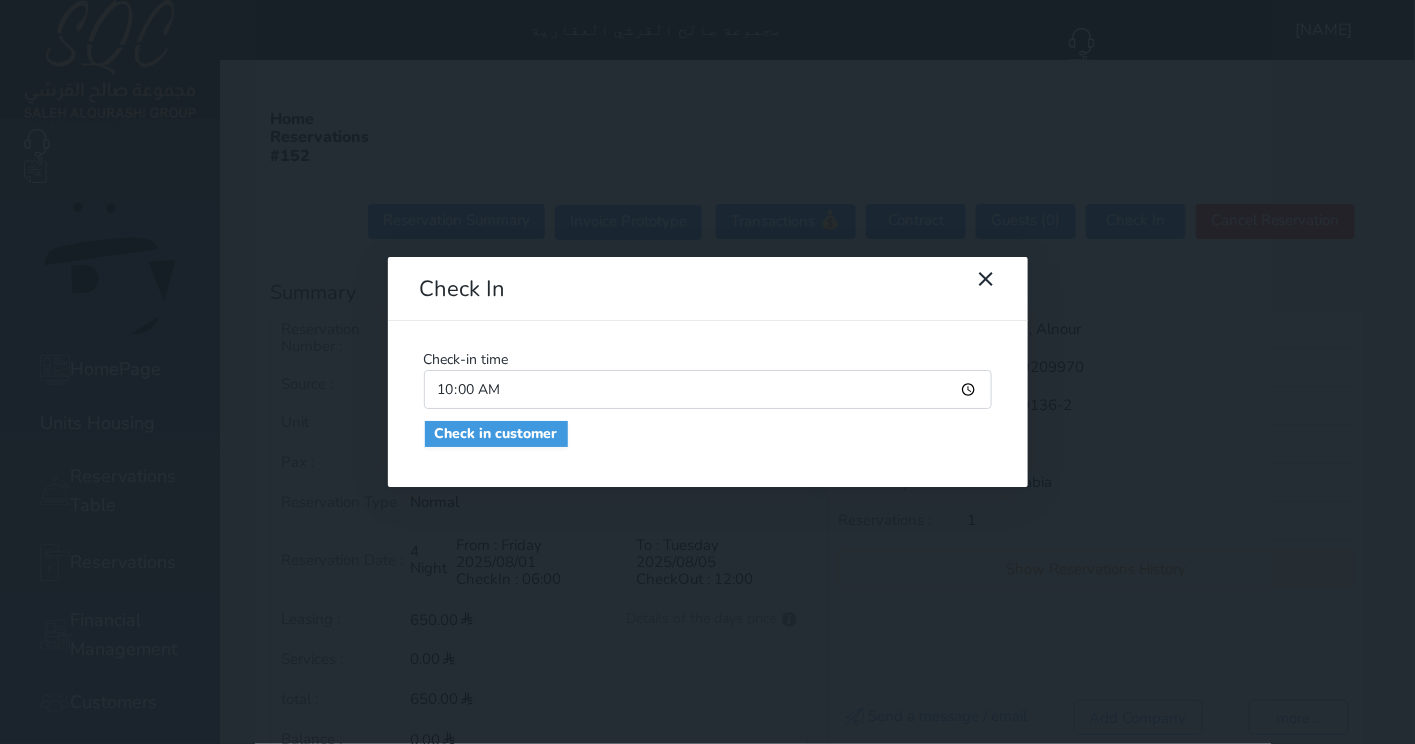 click on "10:00" at bounding box center (708, 389) 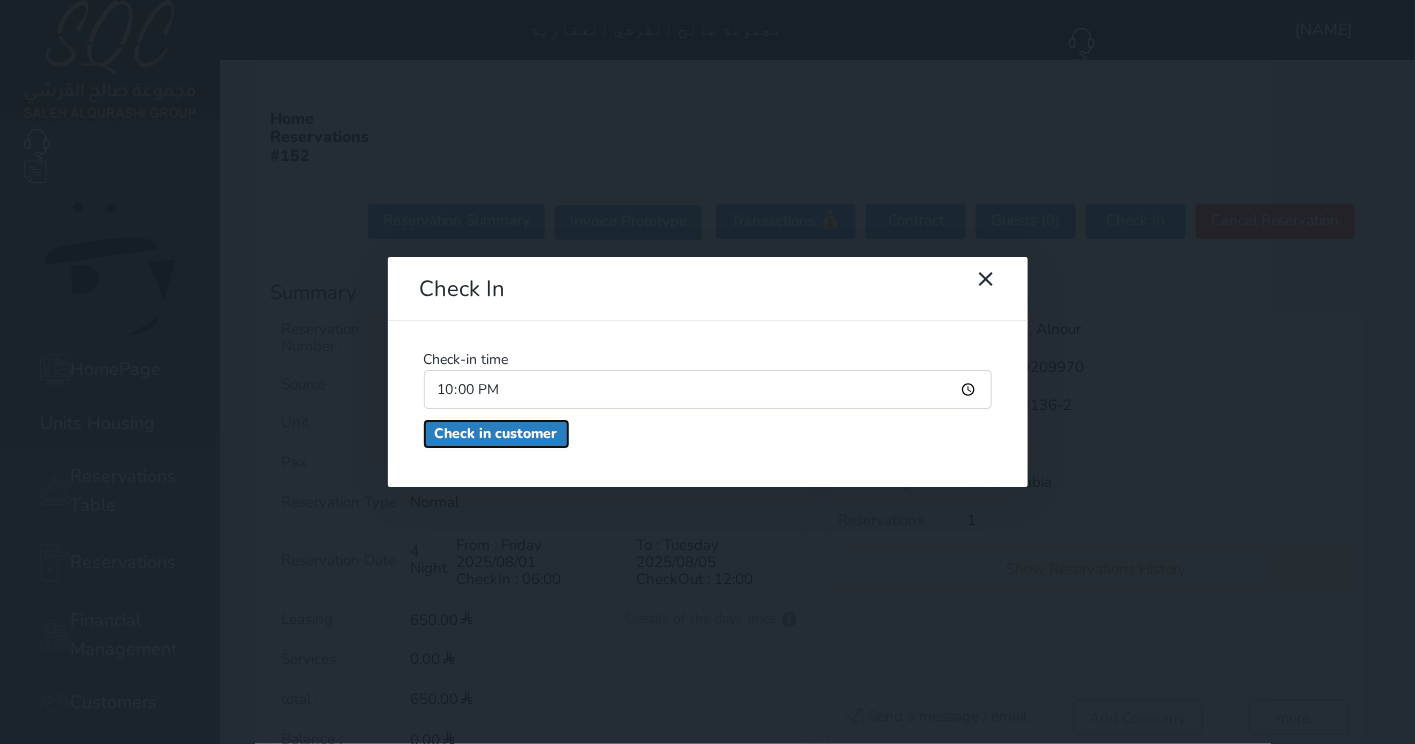 click on "Check in customer" at bounding box center [496, 434] 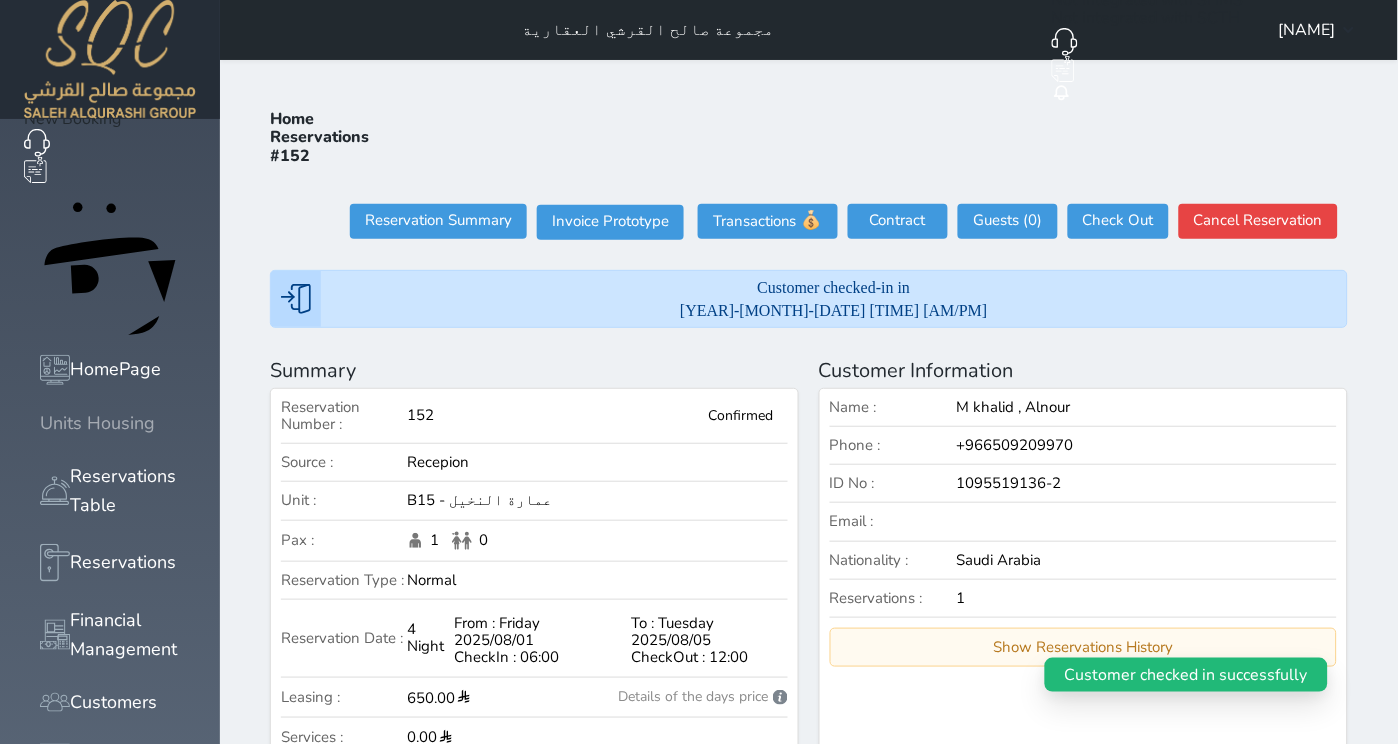click 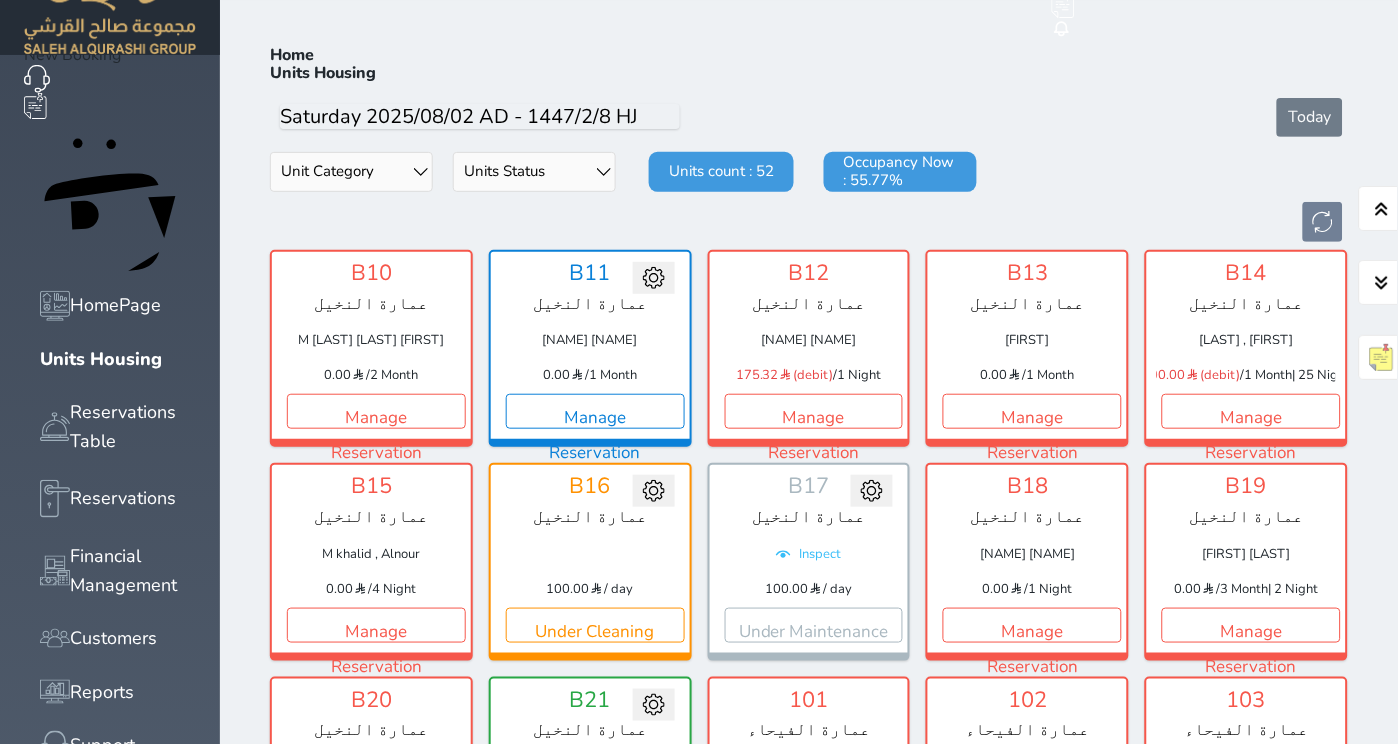 scroll, scrollTop: 766, scrollLeft: 0, axis: vertical 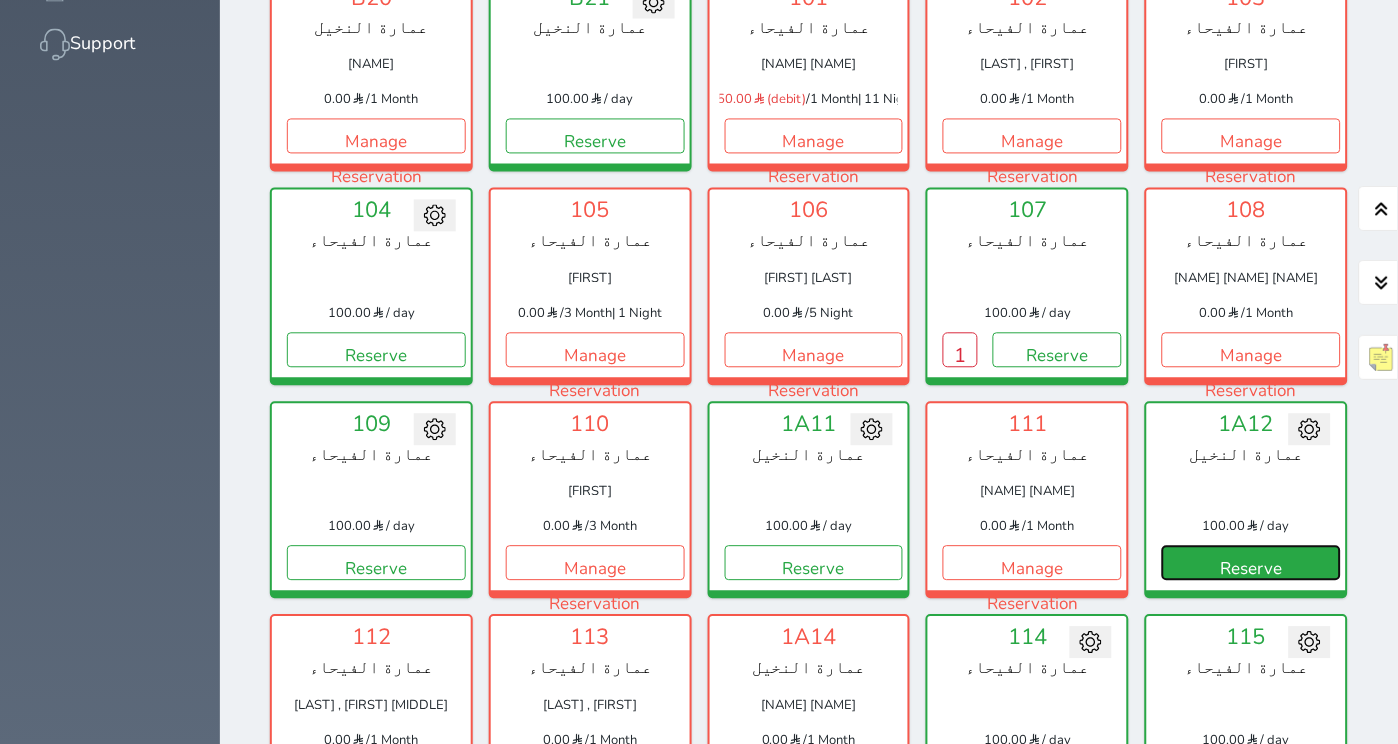 click on "Reserve" at bounding box center (1251, 563) 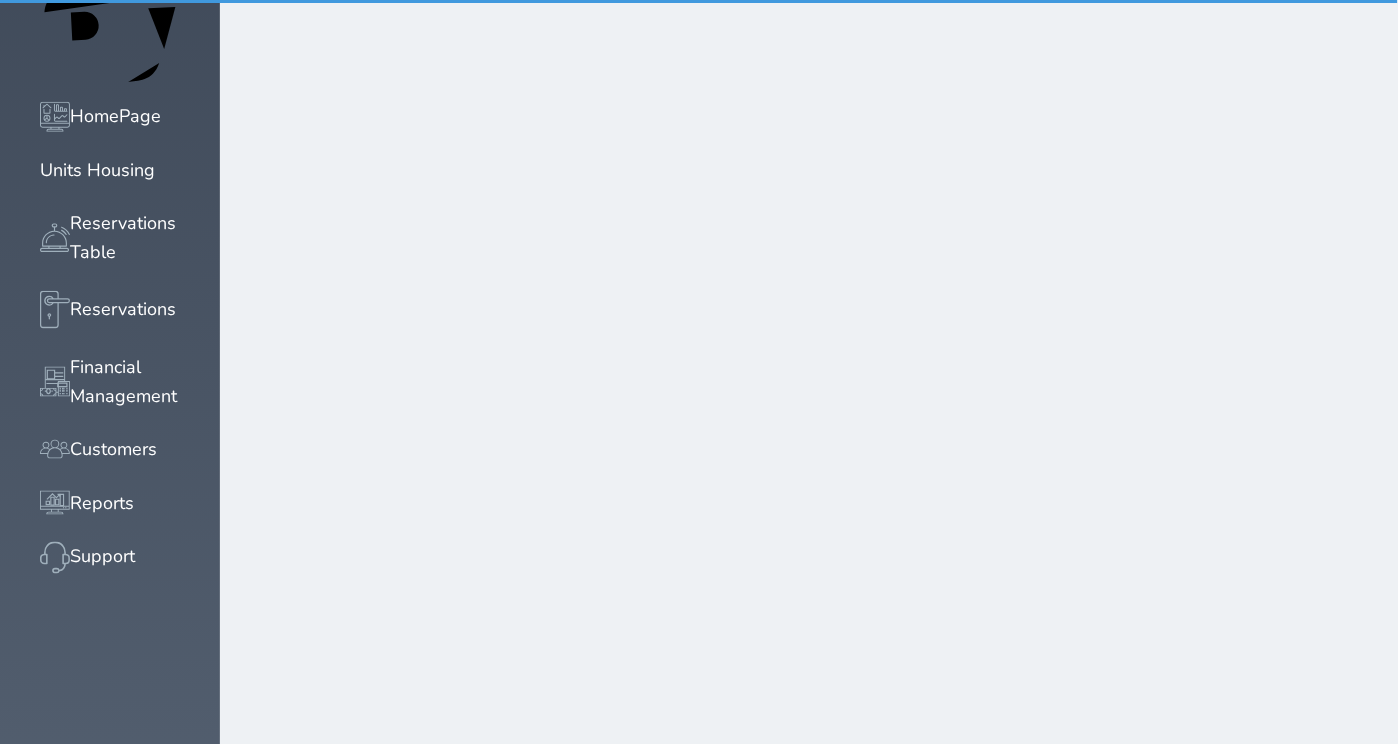 scroll, scrollTop: 7, scrollLeft: 0, axis: vertical 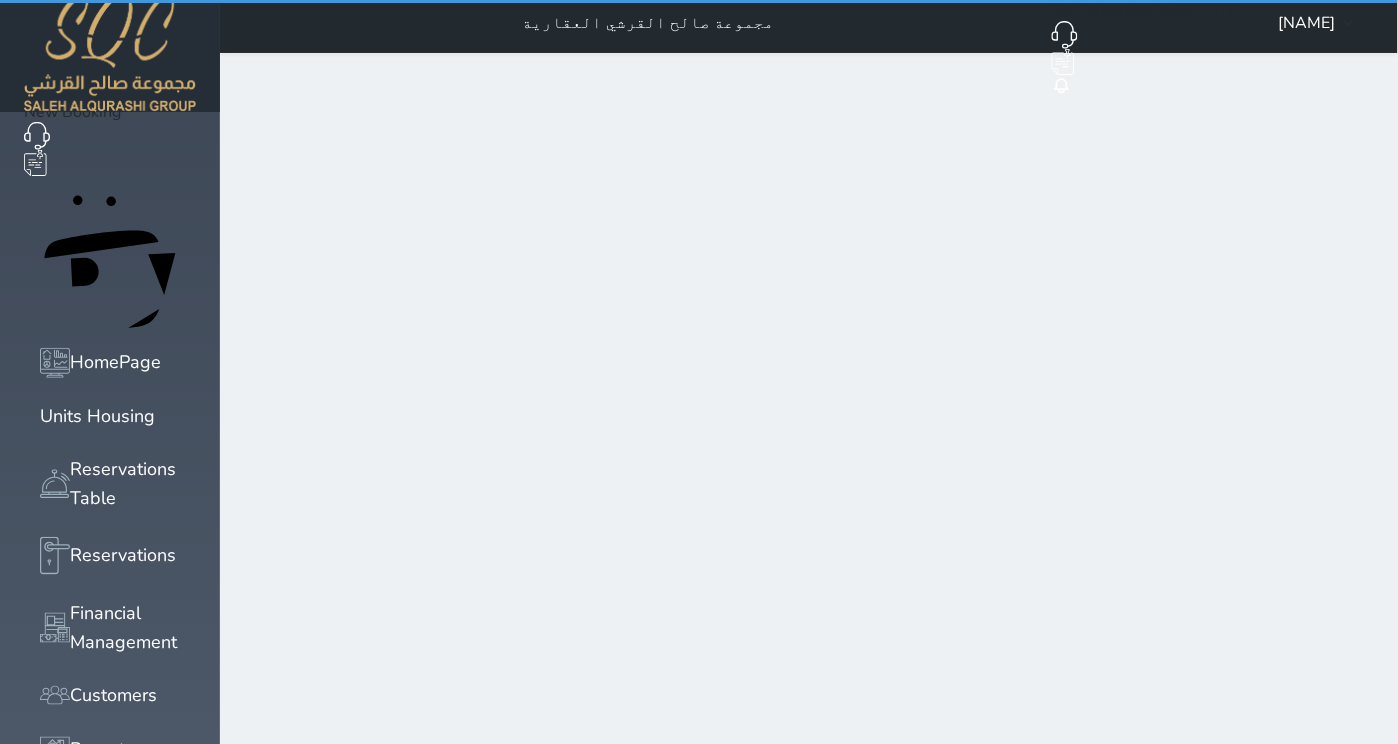 select on "1" 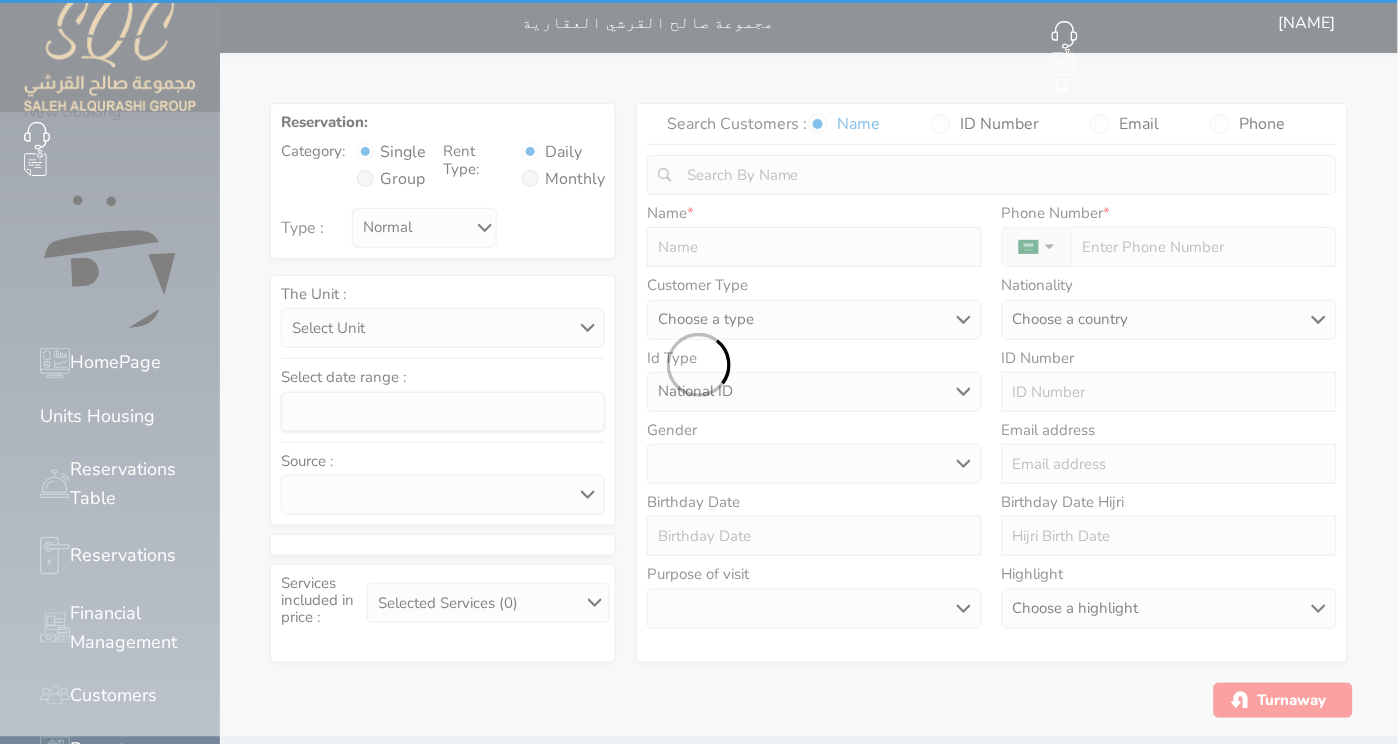 scroll, scrollTop: 0, scrollLeft: 0, axis: both 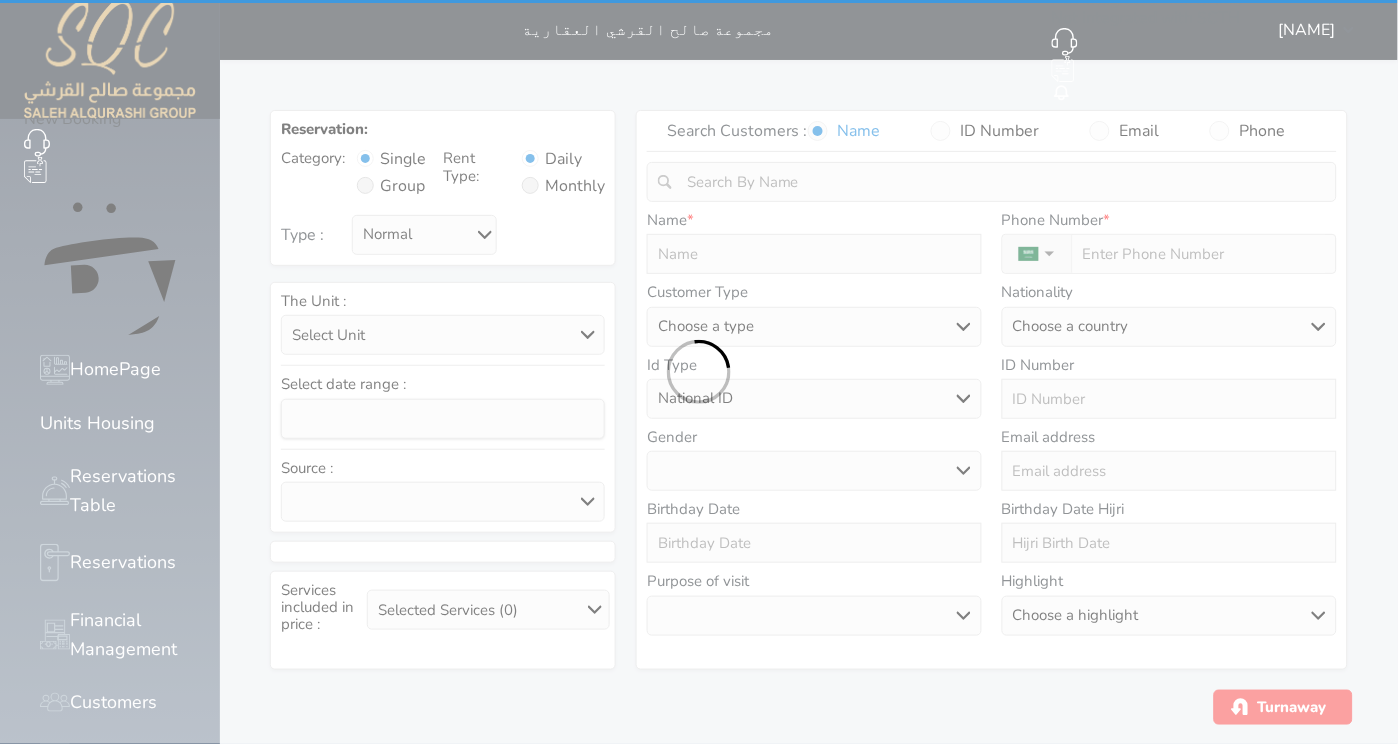select 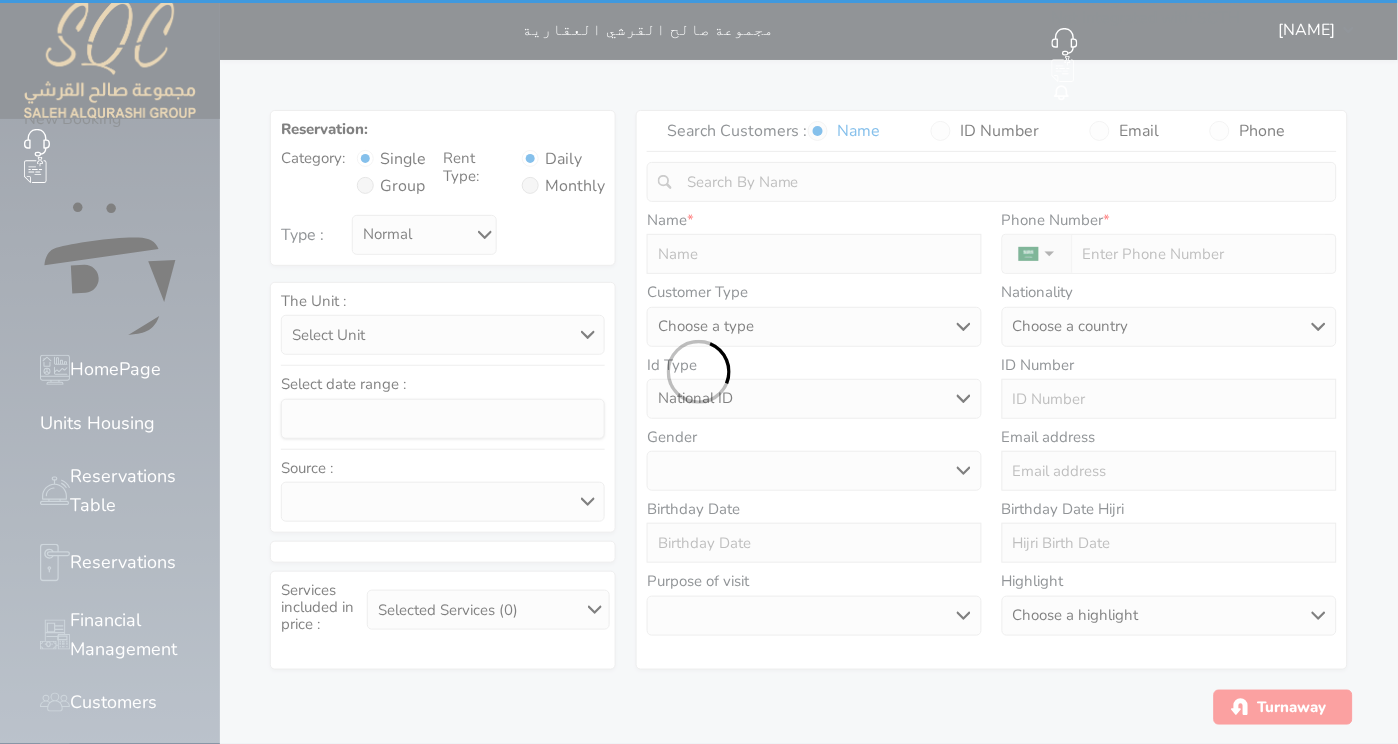 select 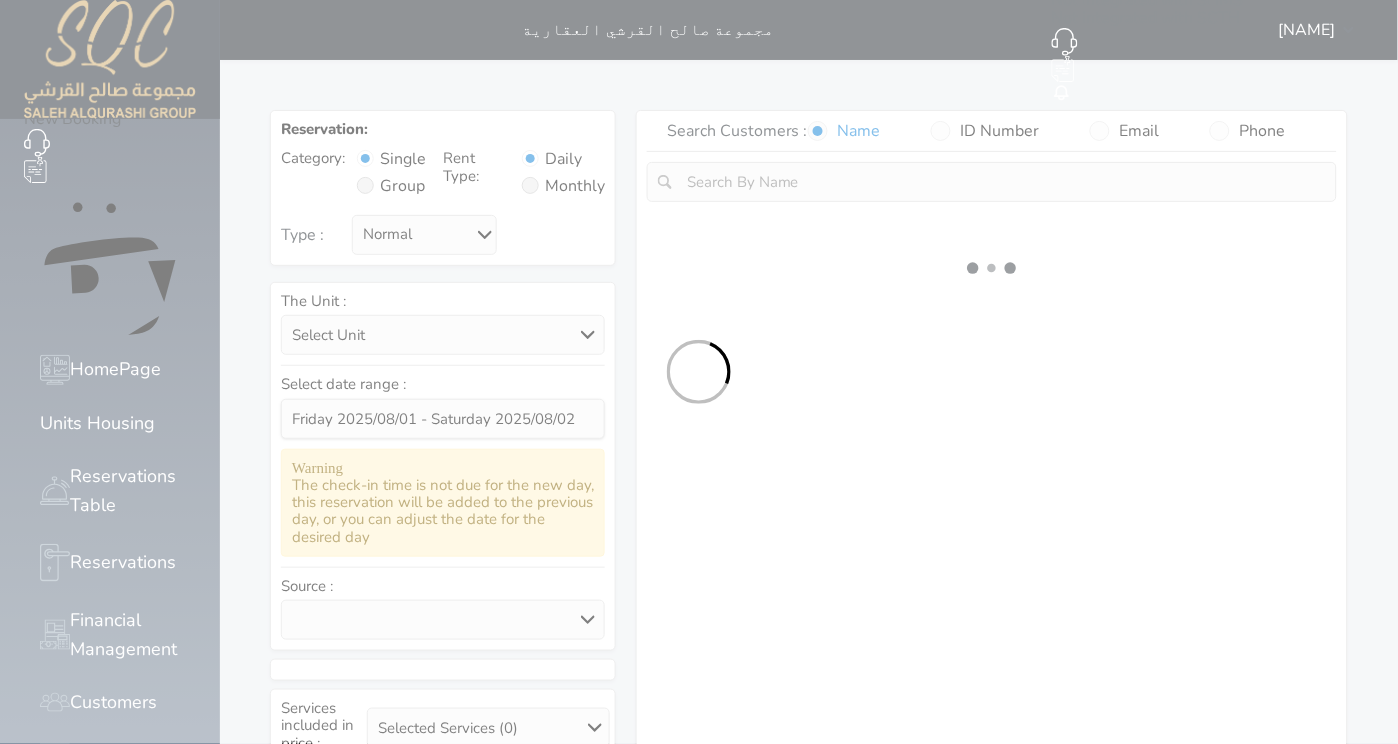 select 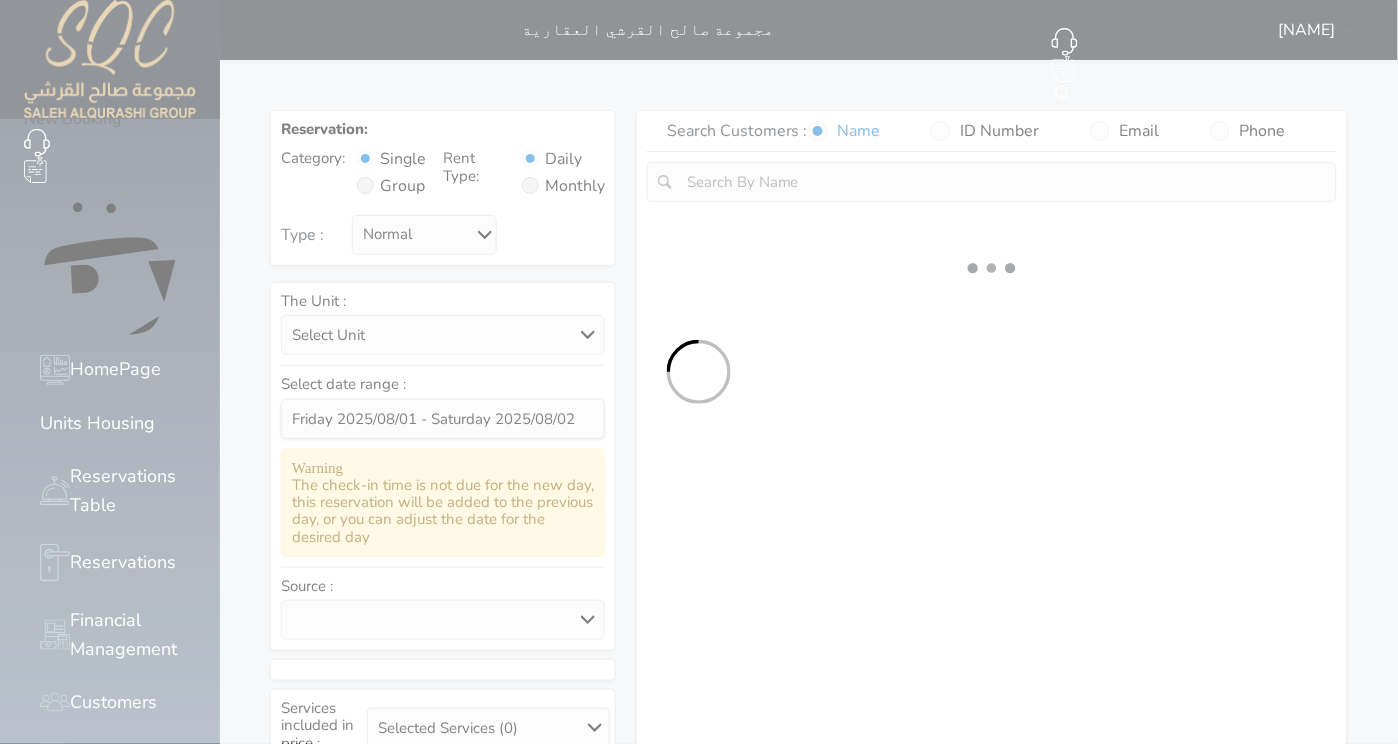 select on "1" 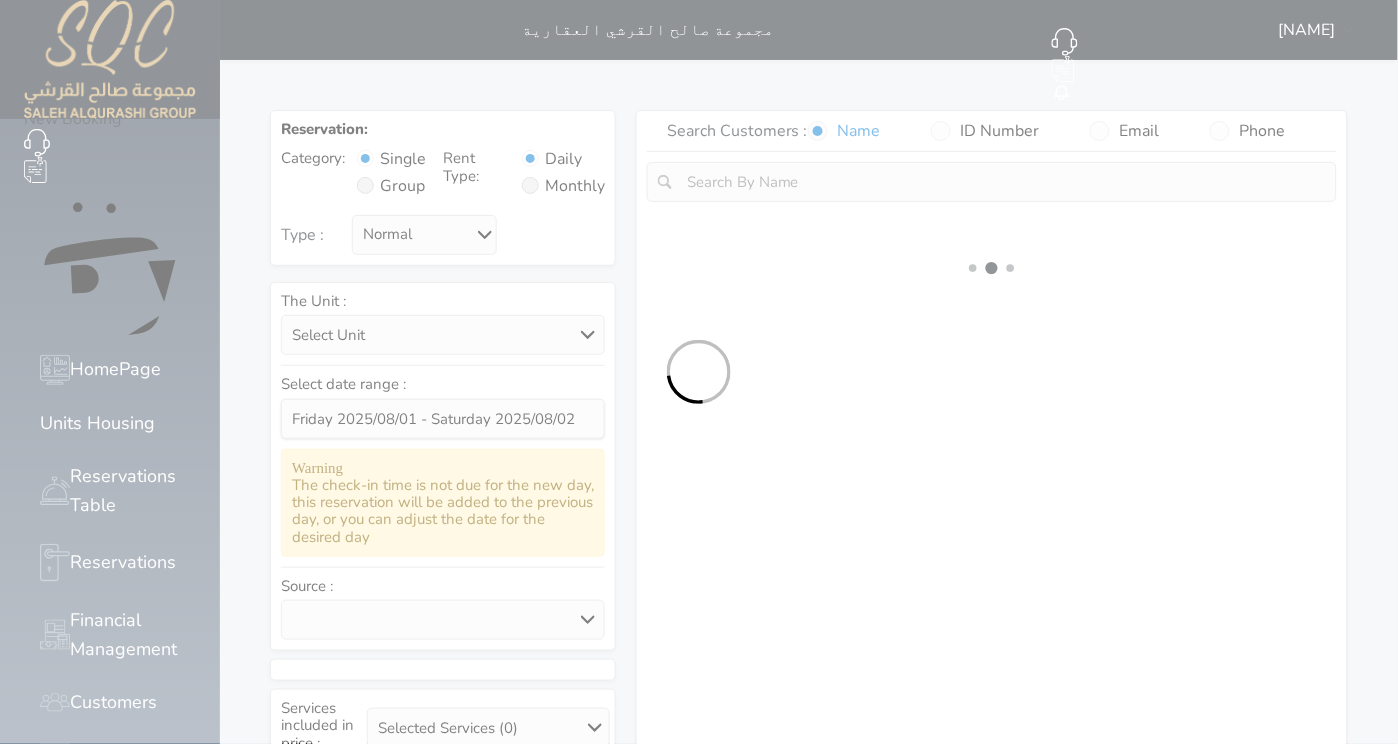select on "113" 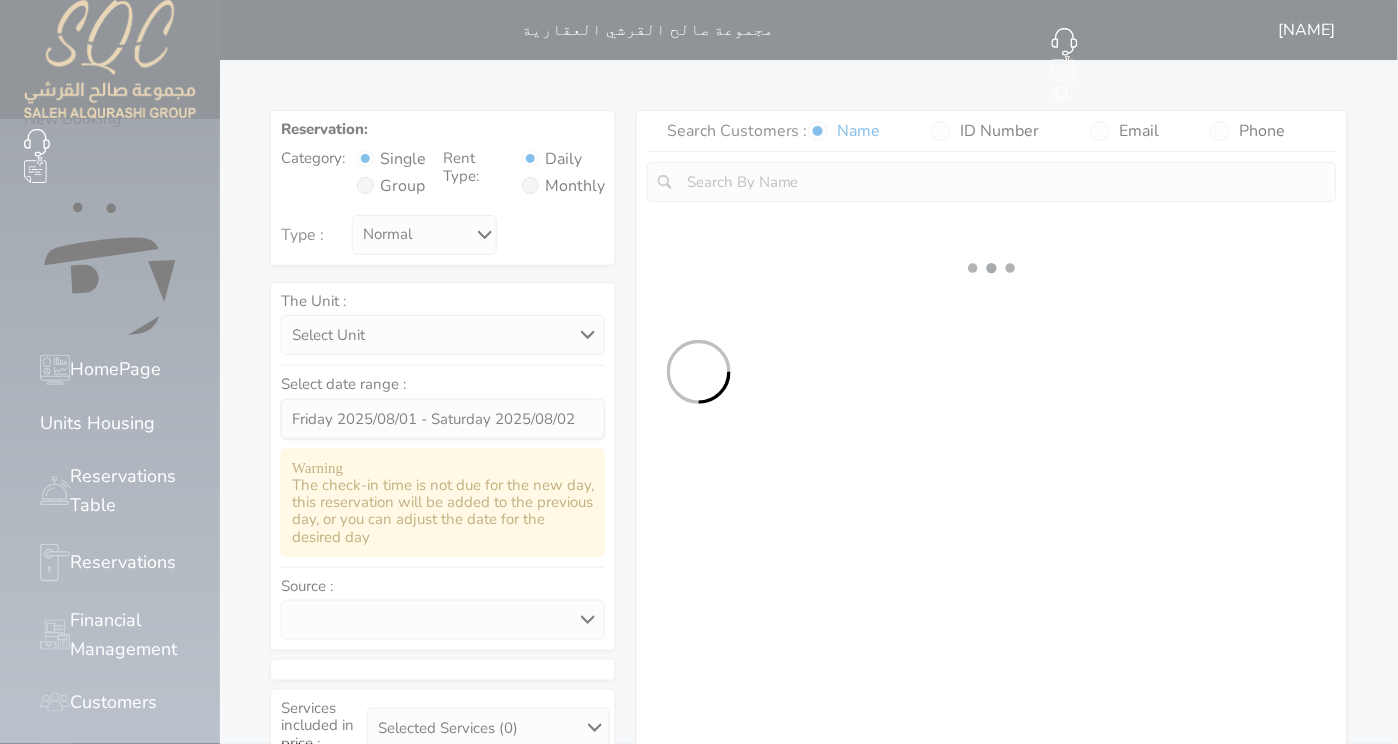 select on "1" 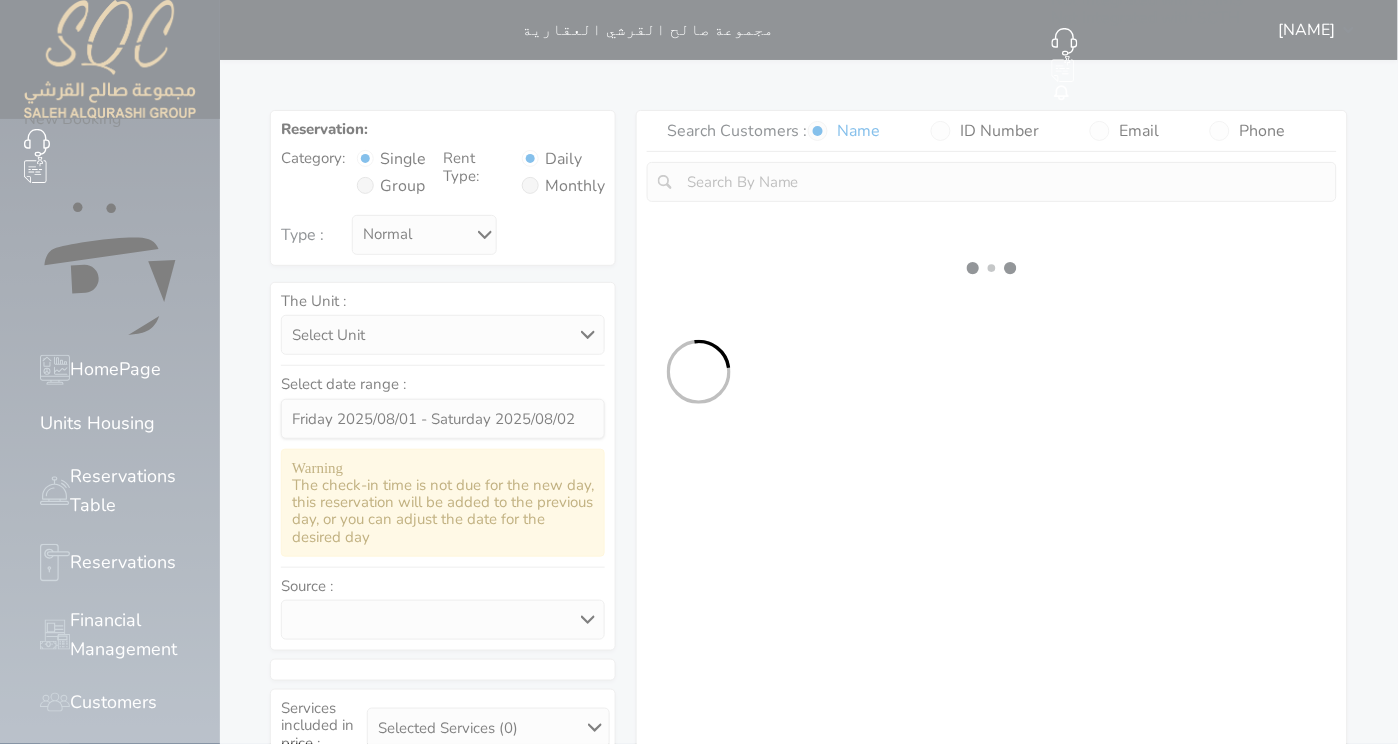 select 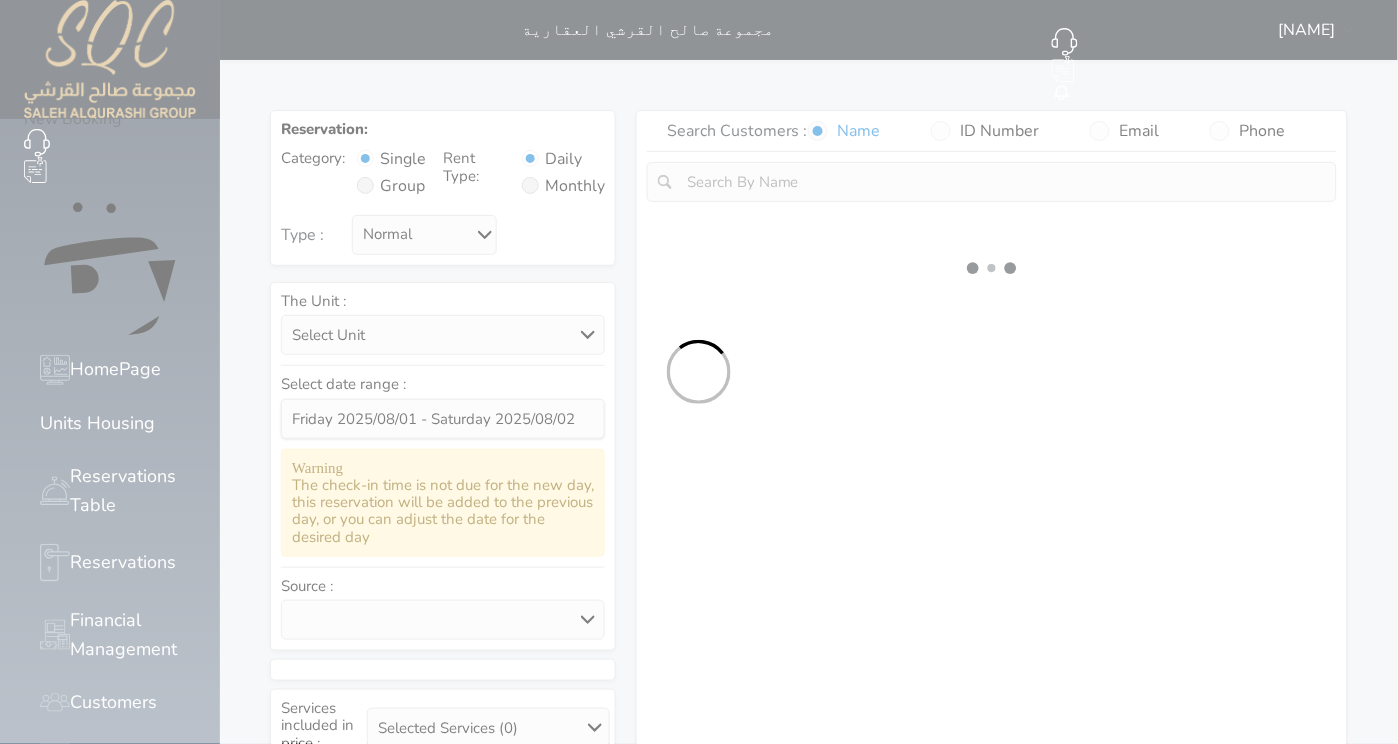 select on "7" 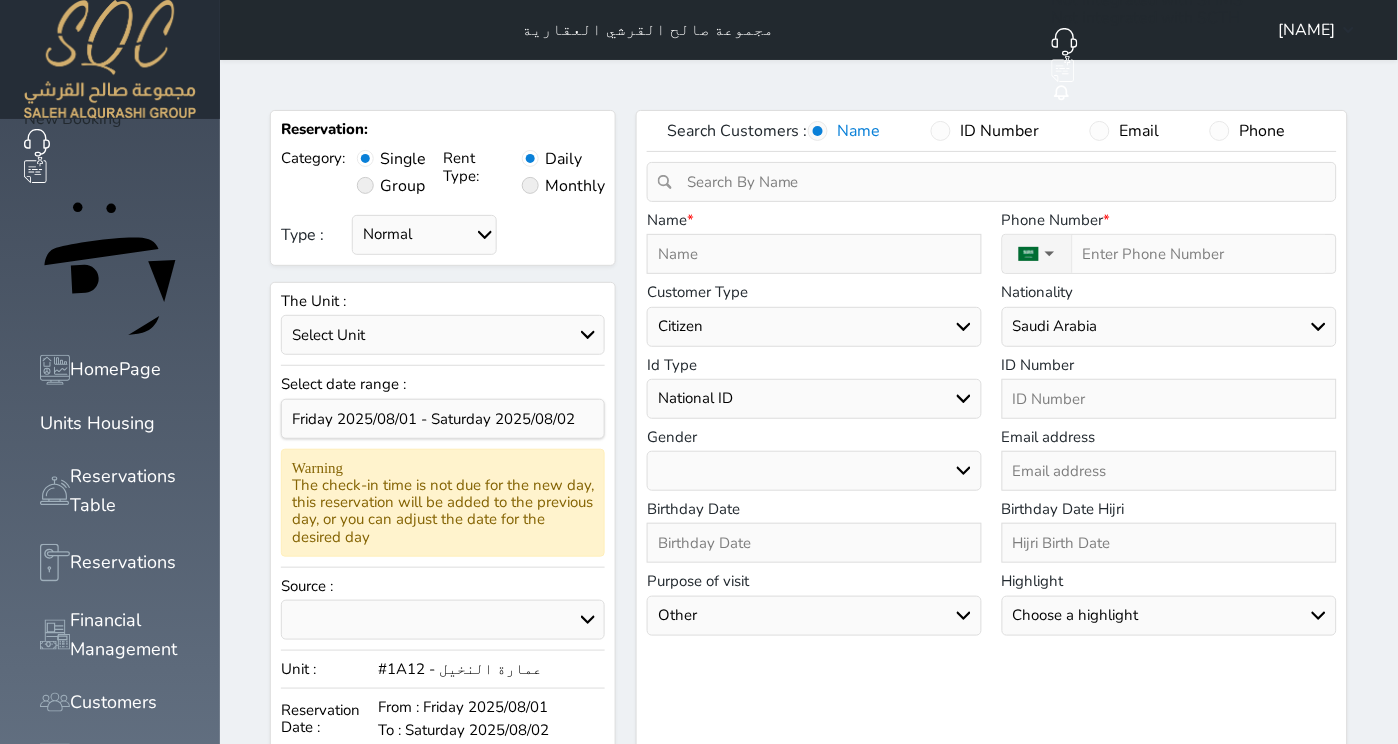 scroll, scrollTop: 40, scrollLeft: 0, axis: vertical 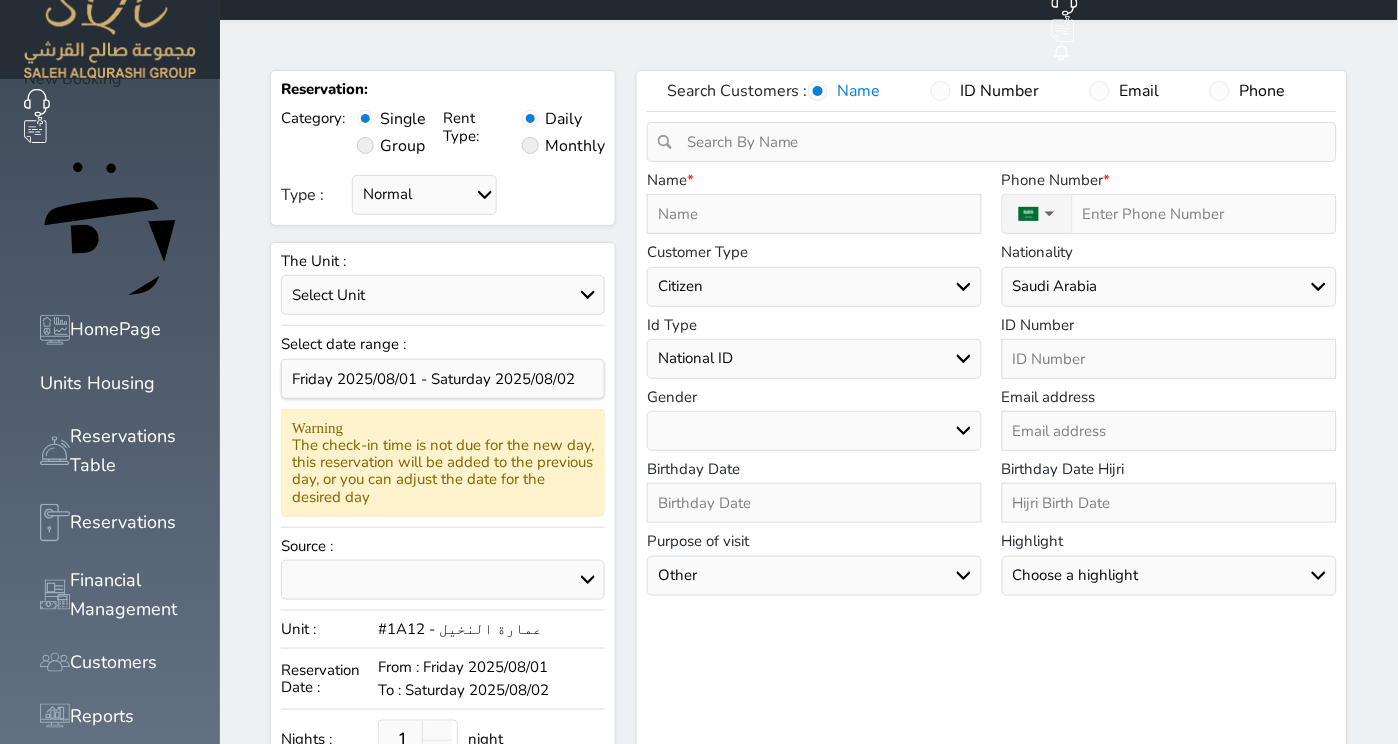 select 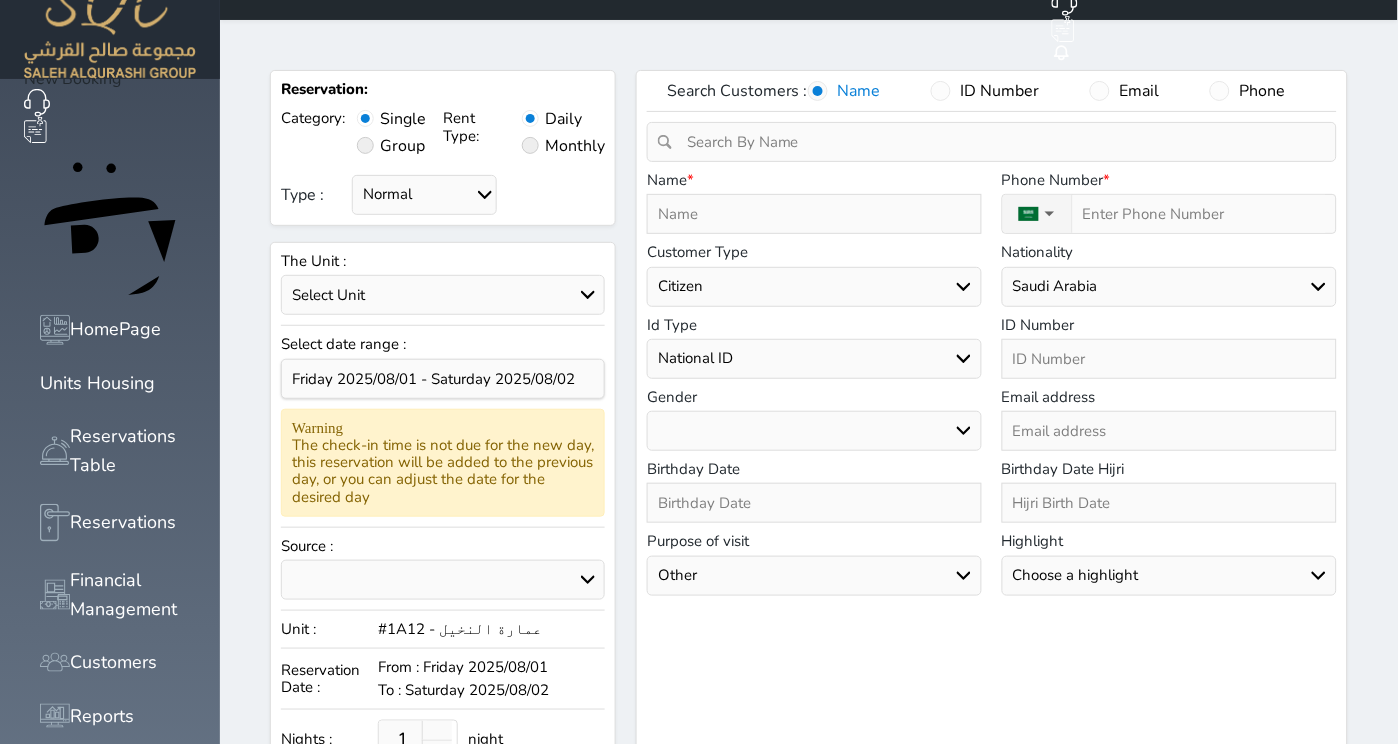 click at bounding box center (814, 214) 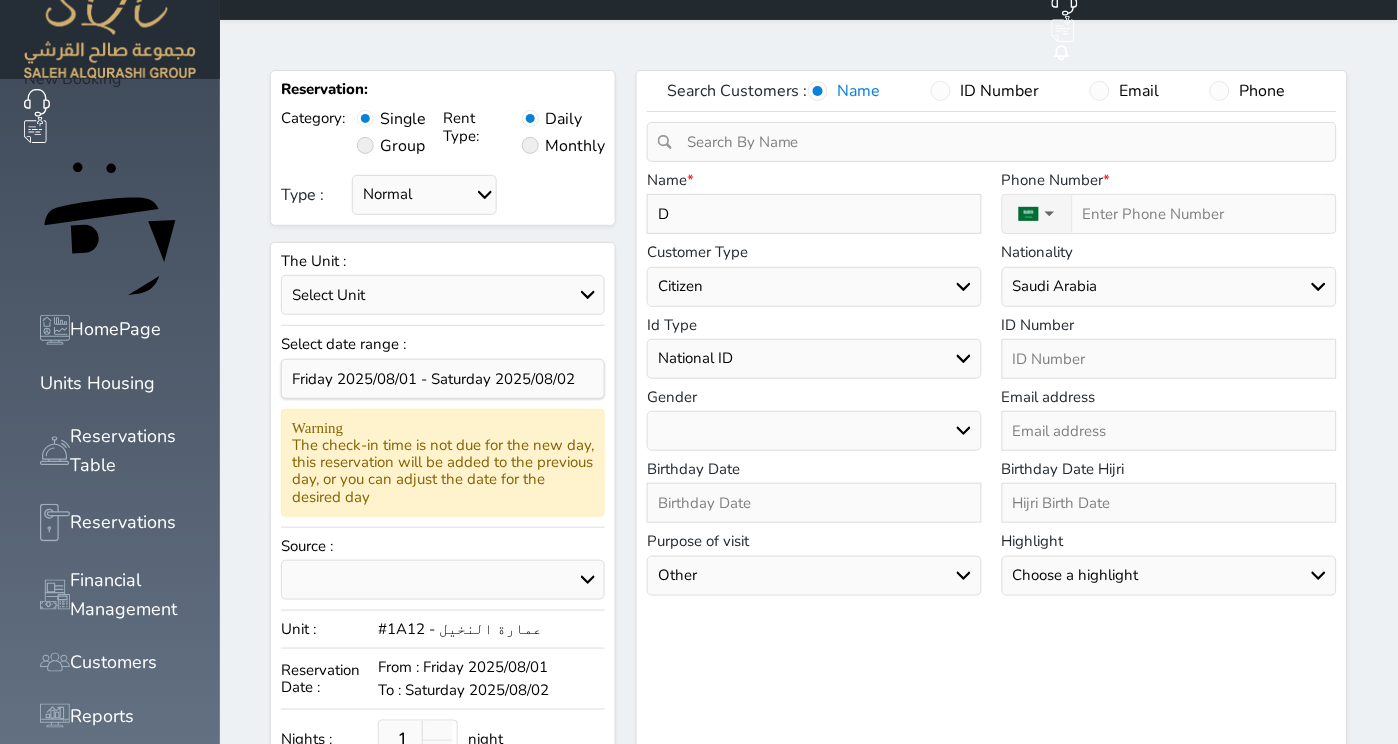 type on "De" 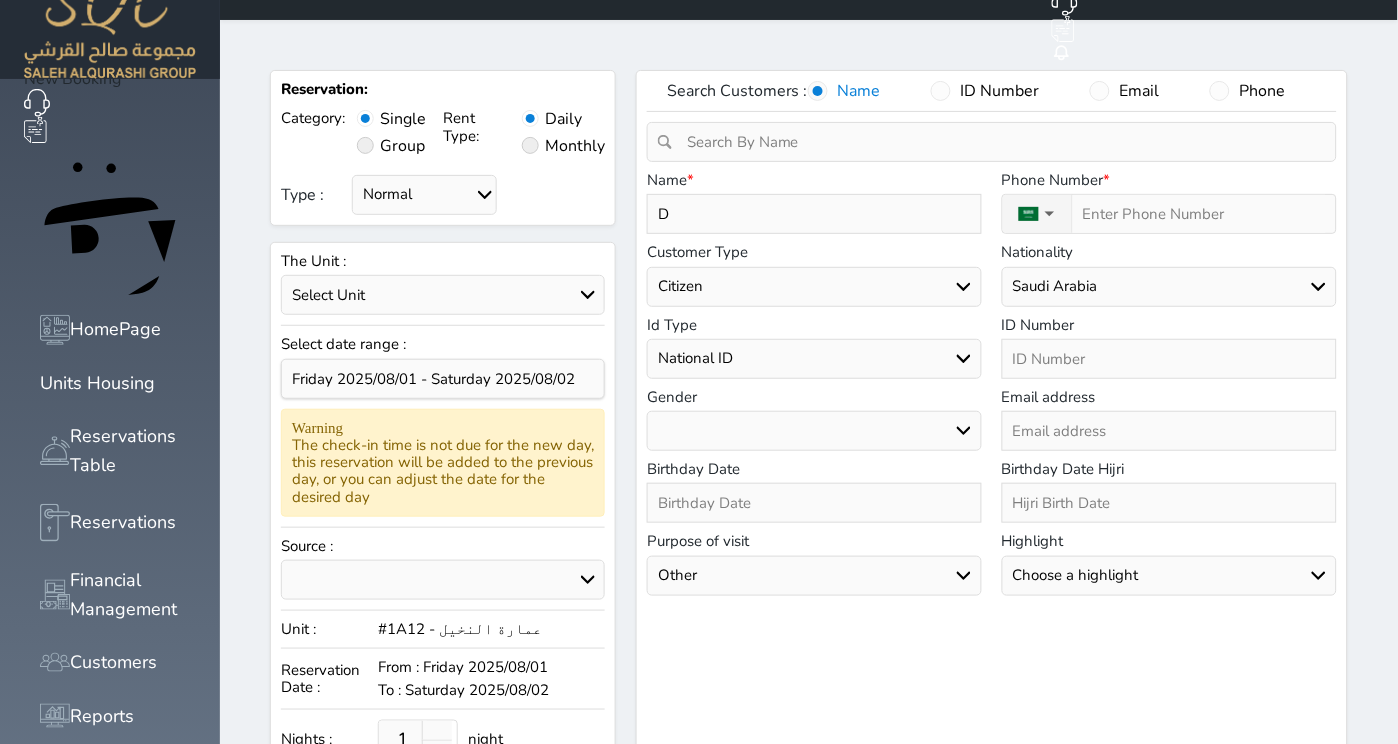 select 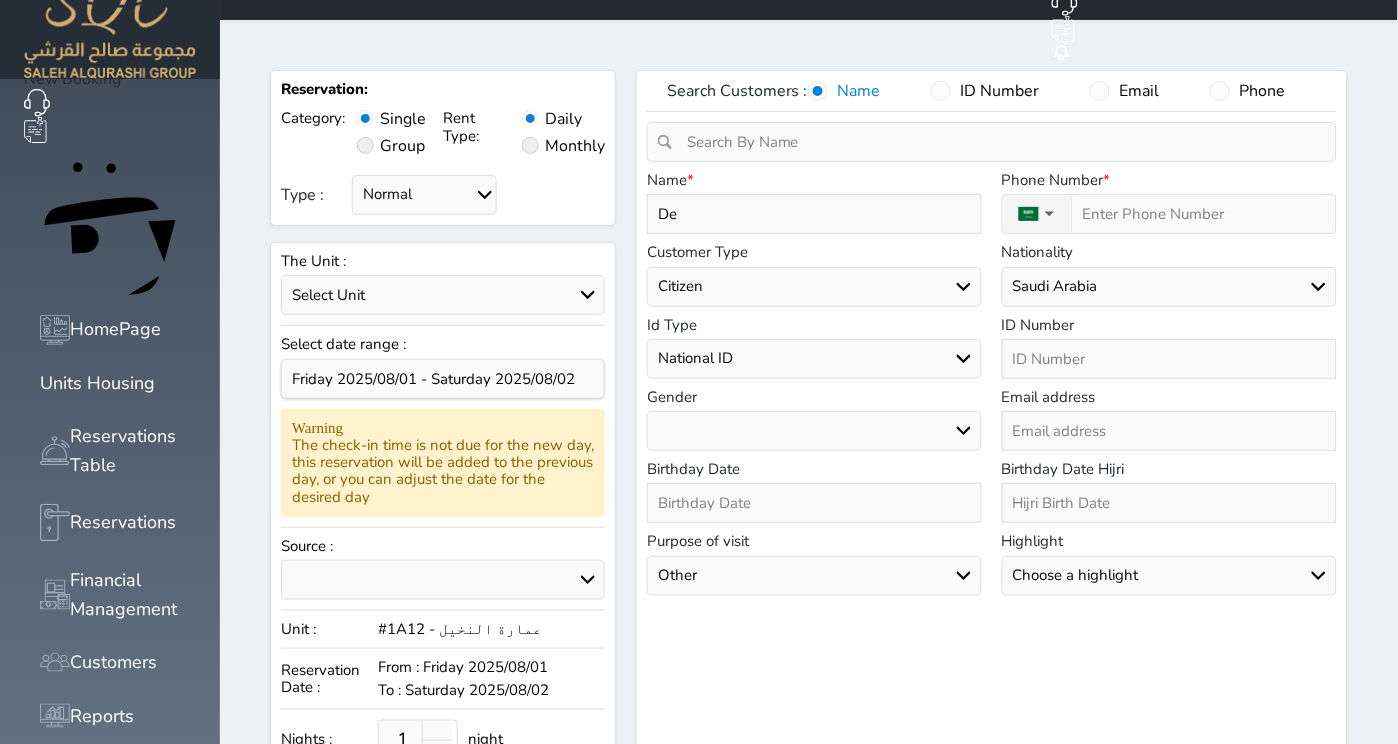 type on "[NAME]" 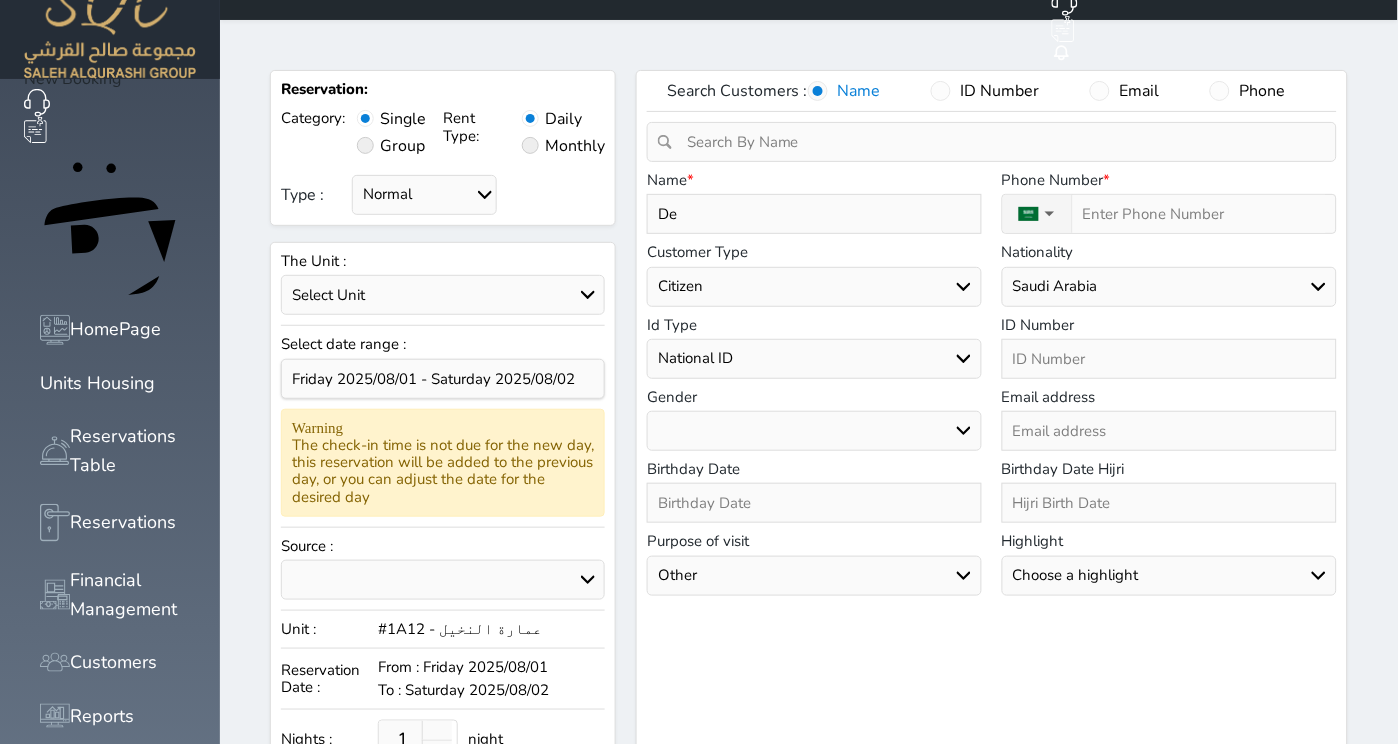 select 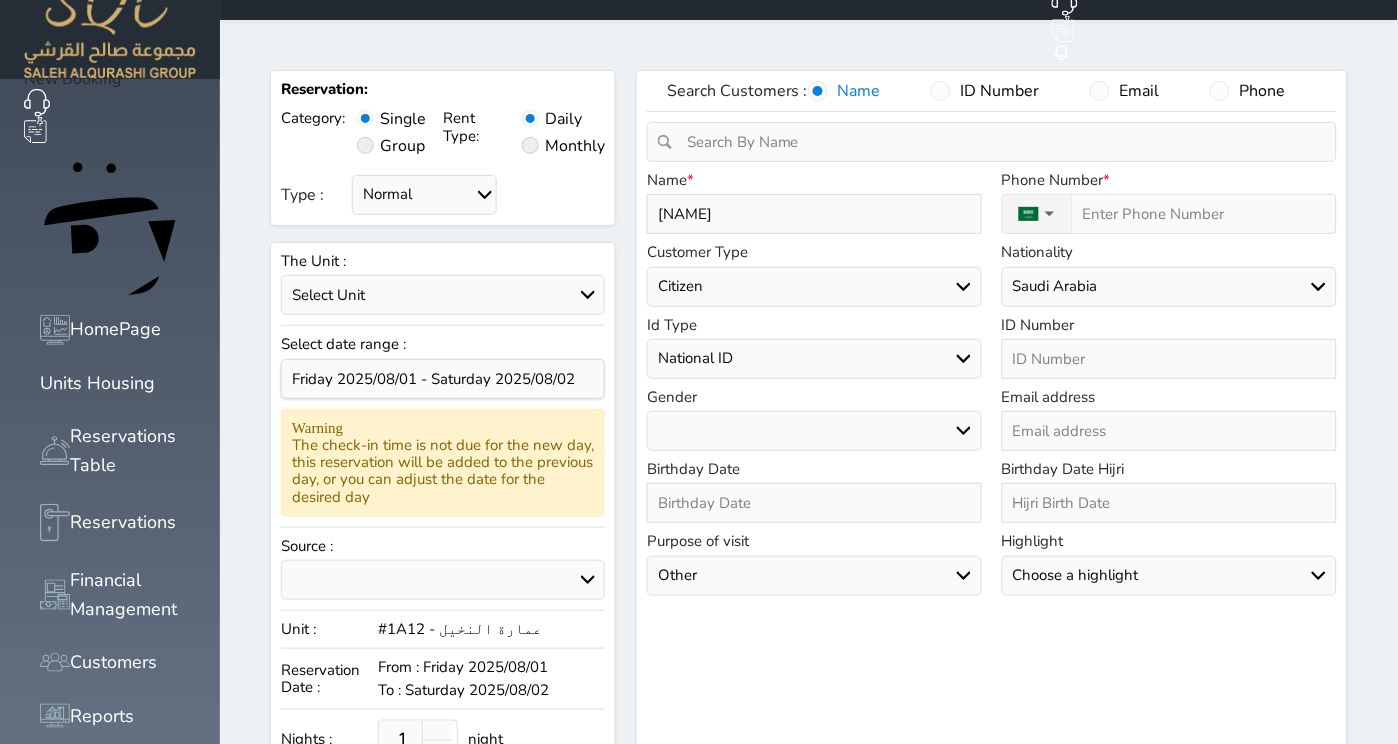 type on "[NAME]" 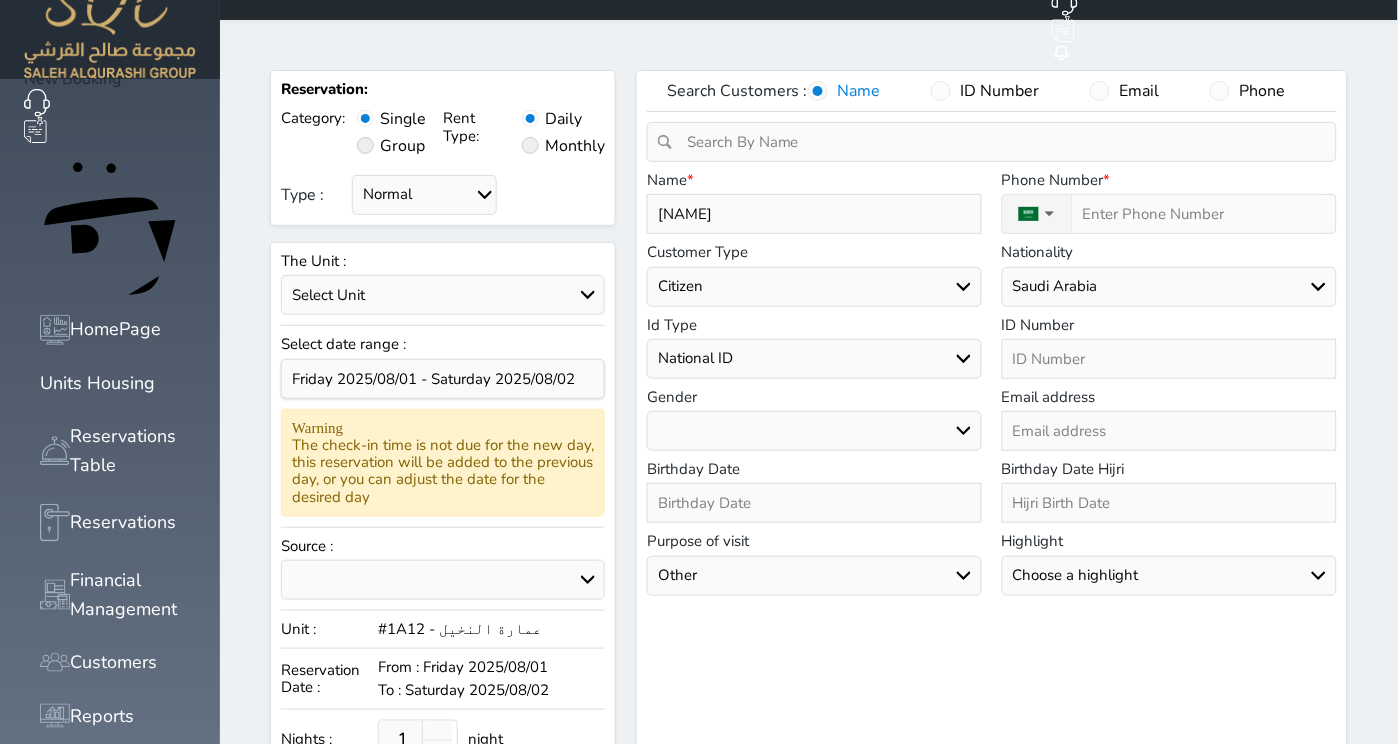 select 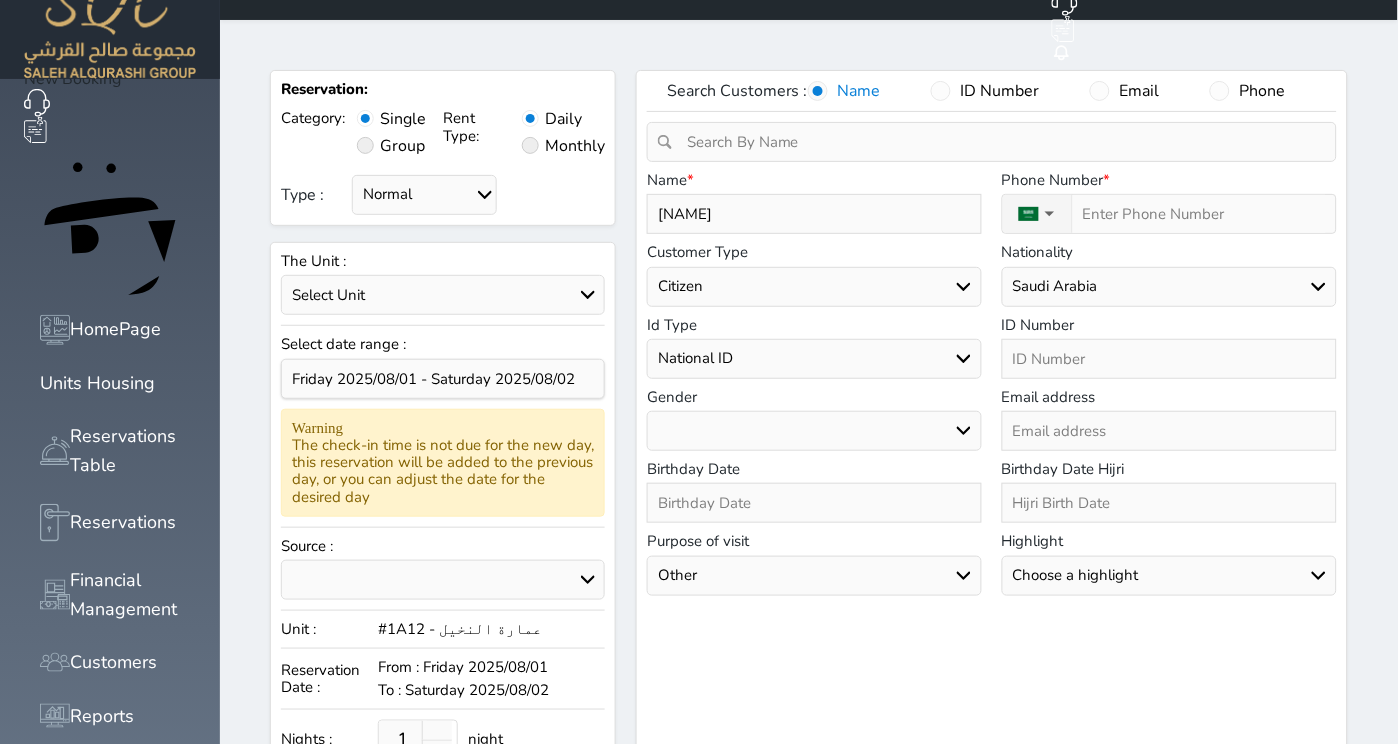 type on "[NAME]" 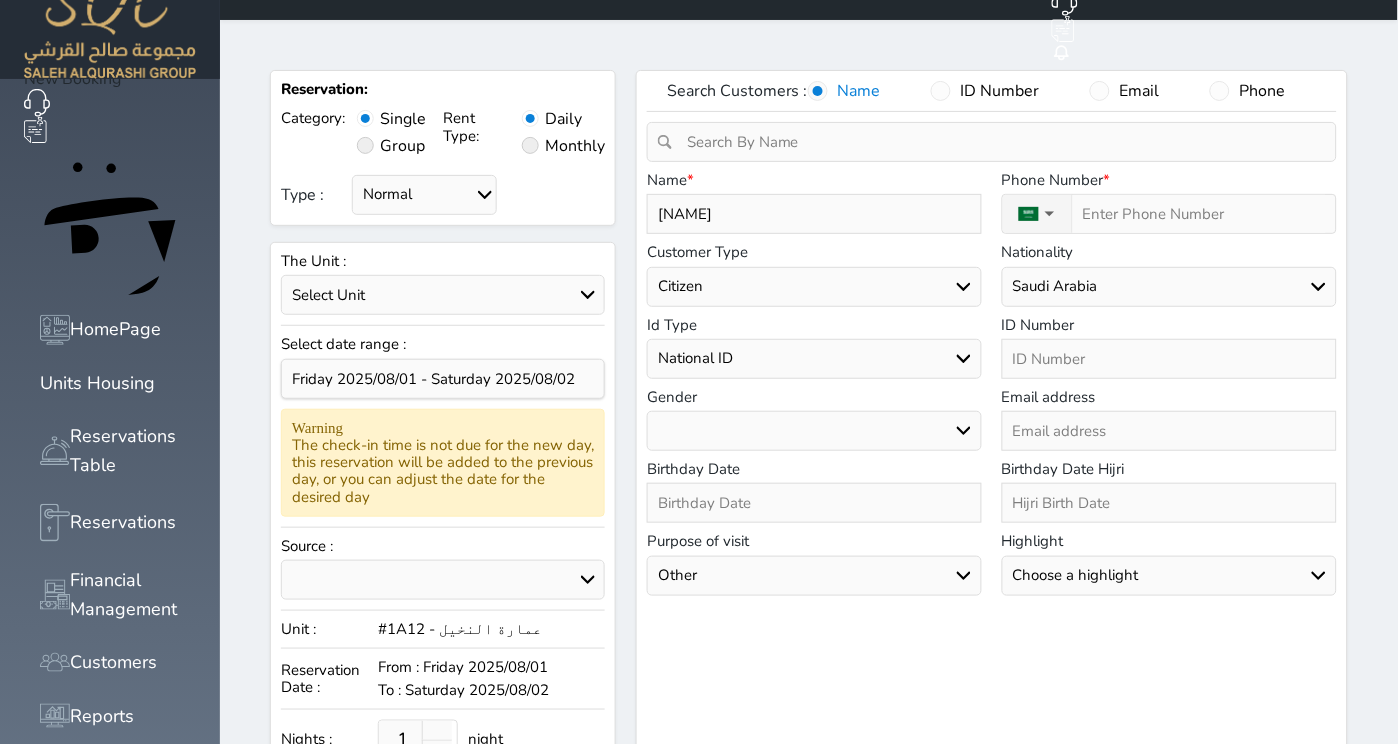 select 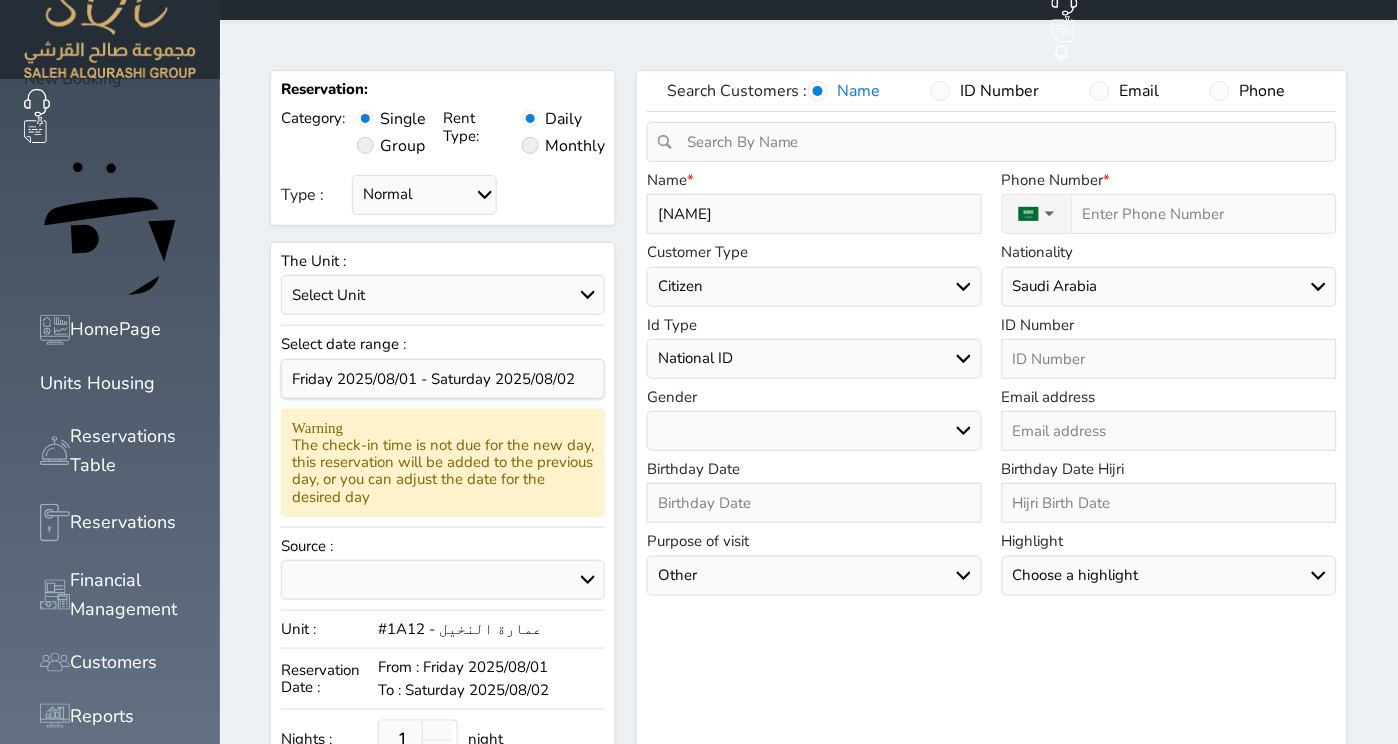 type on "[NAME]" 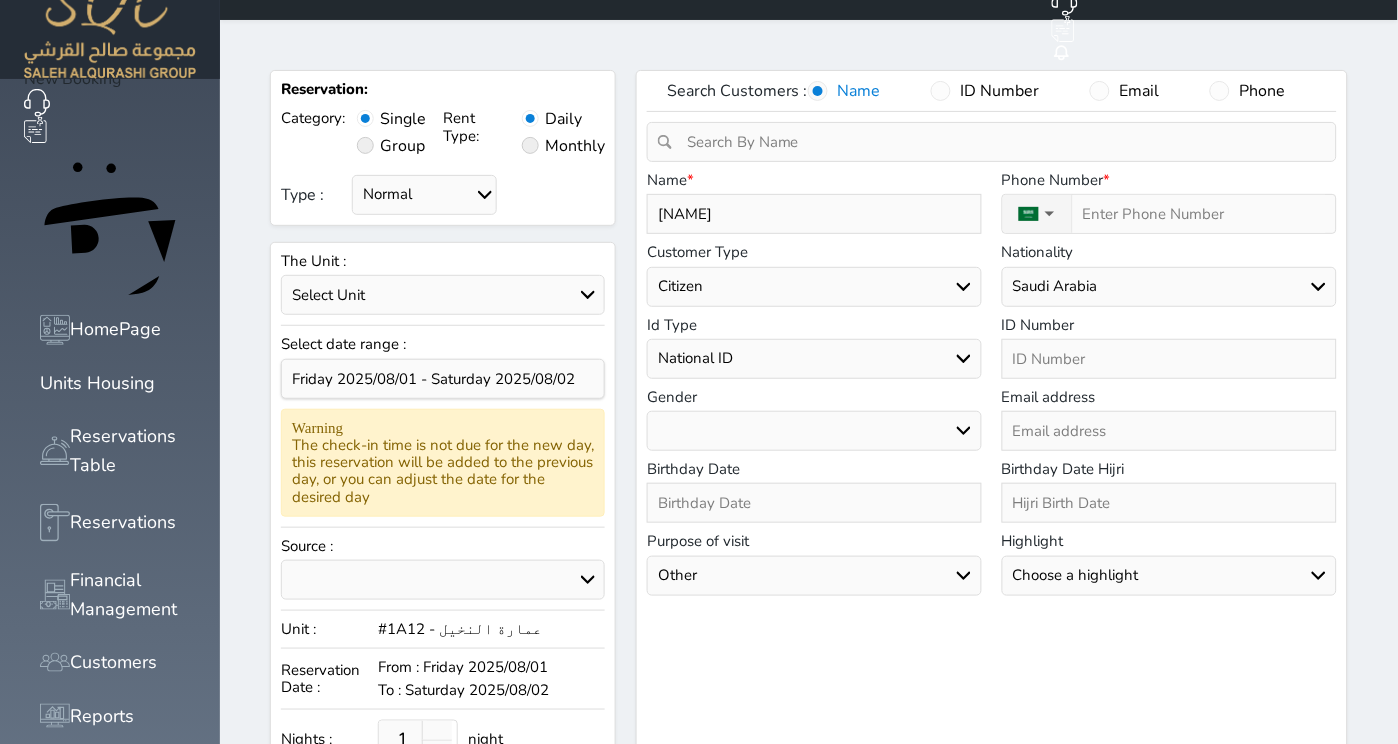 type on "+966 50 900 9449" 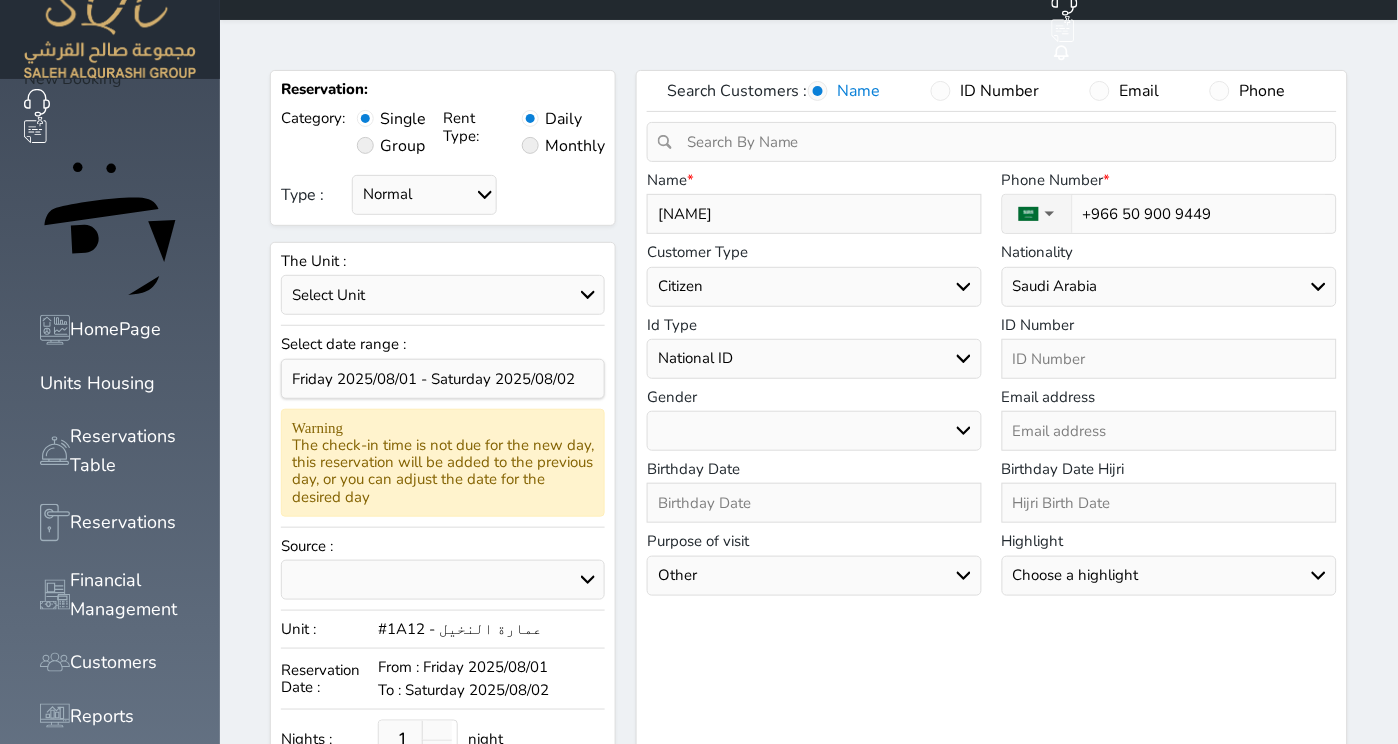 select 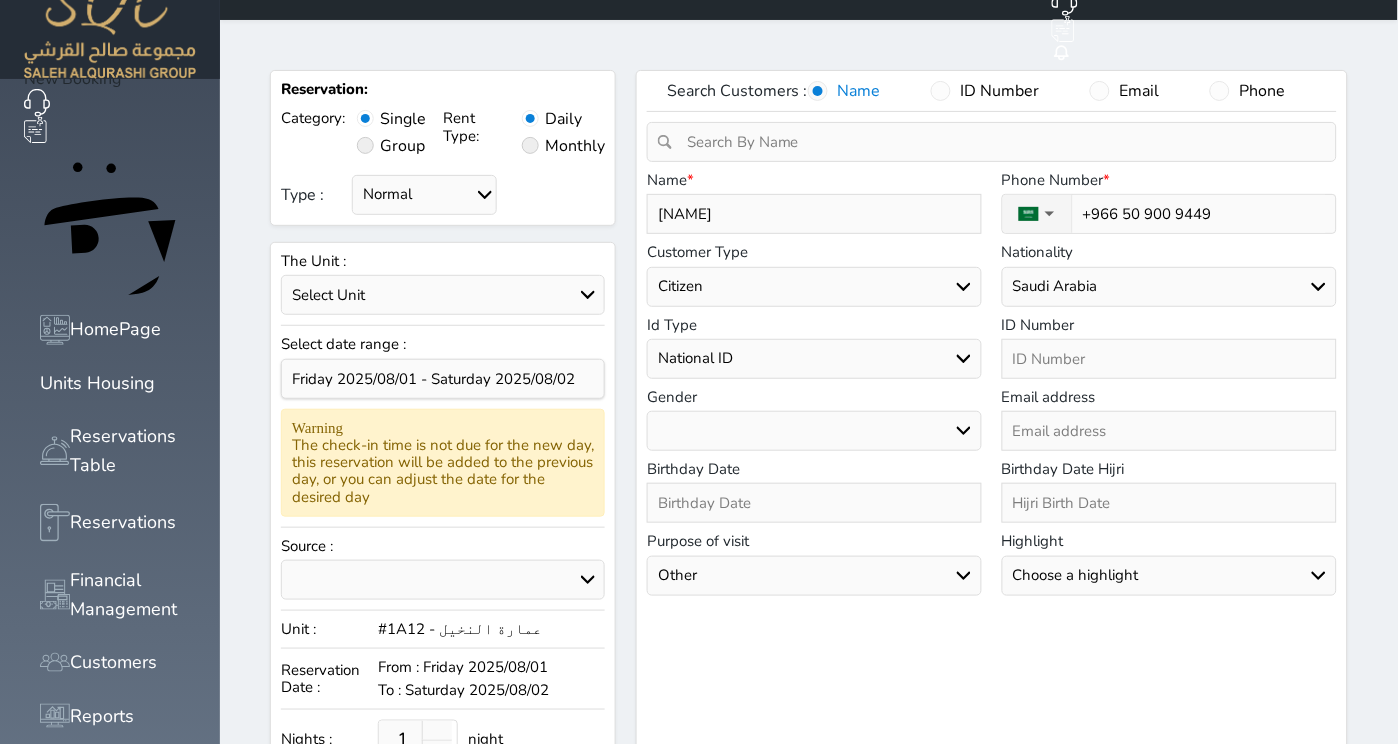 type on "+966 50 900 944" 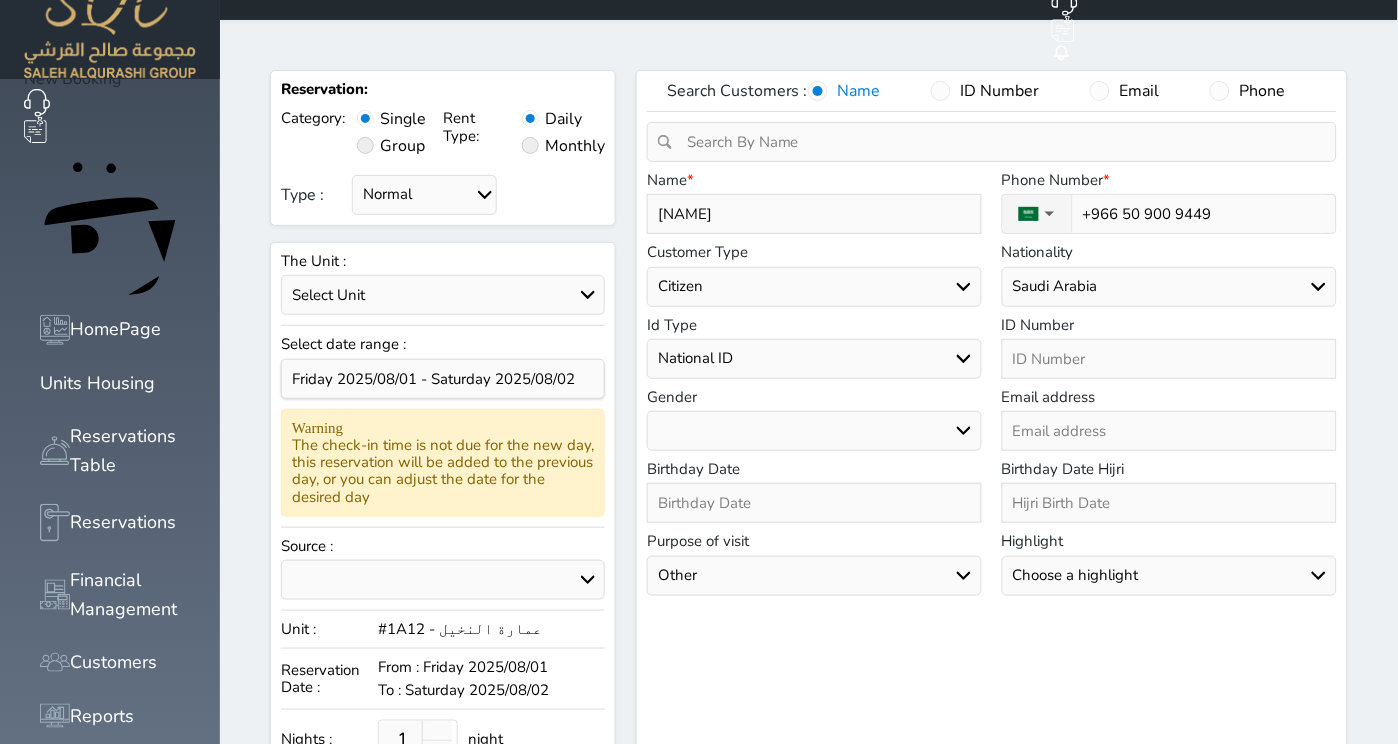 select 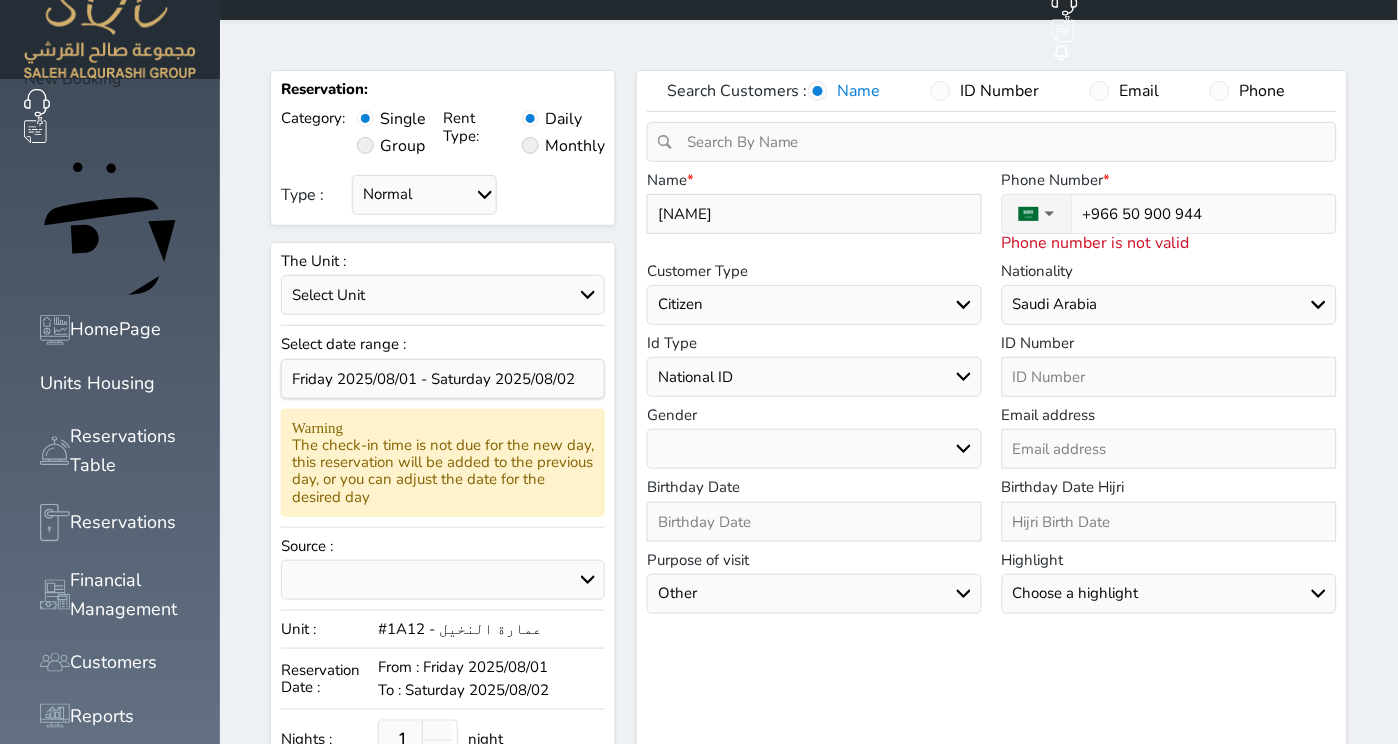 type on "+966 50 900 94" 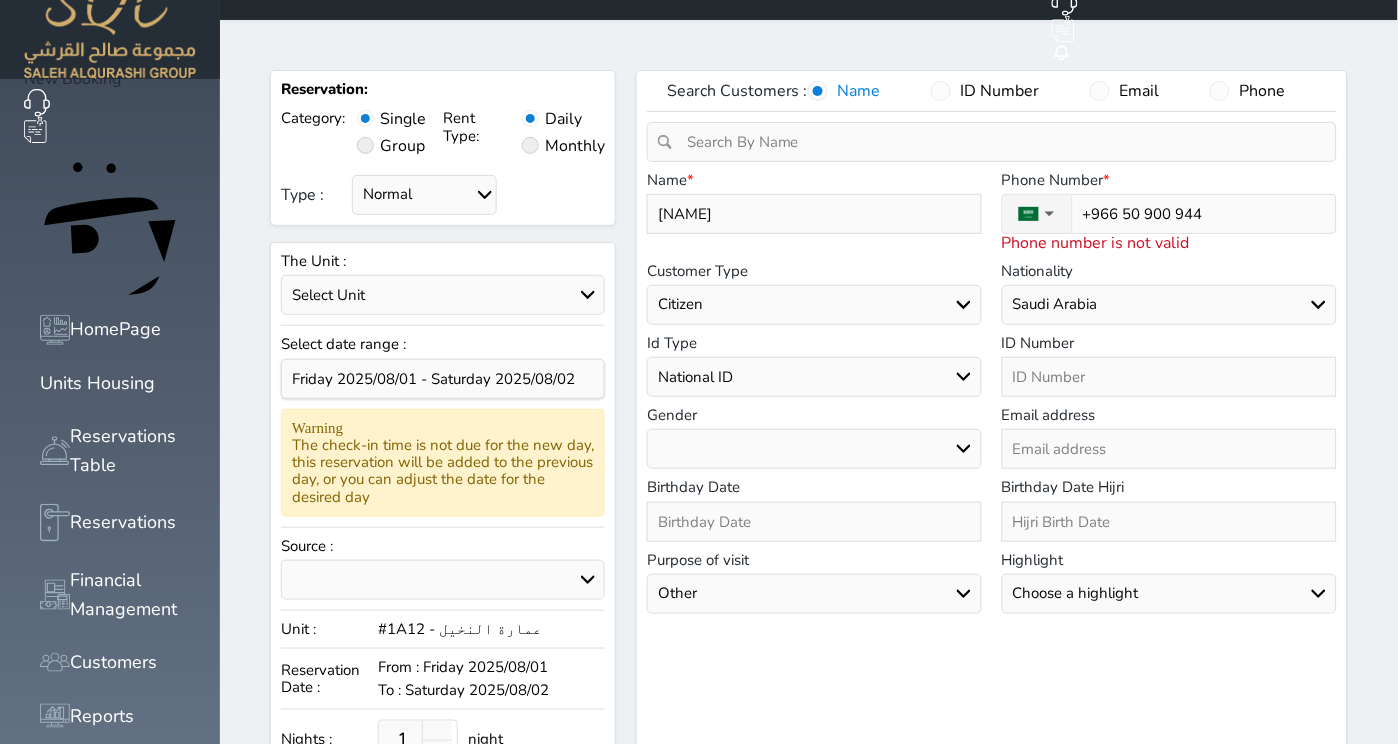 select 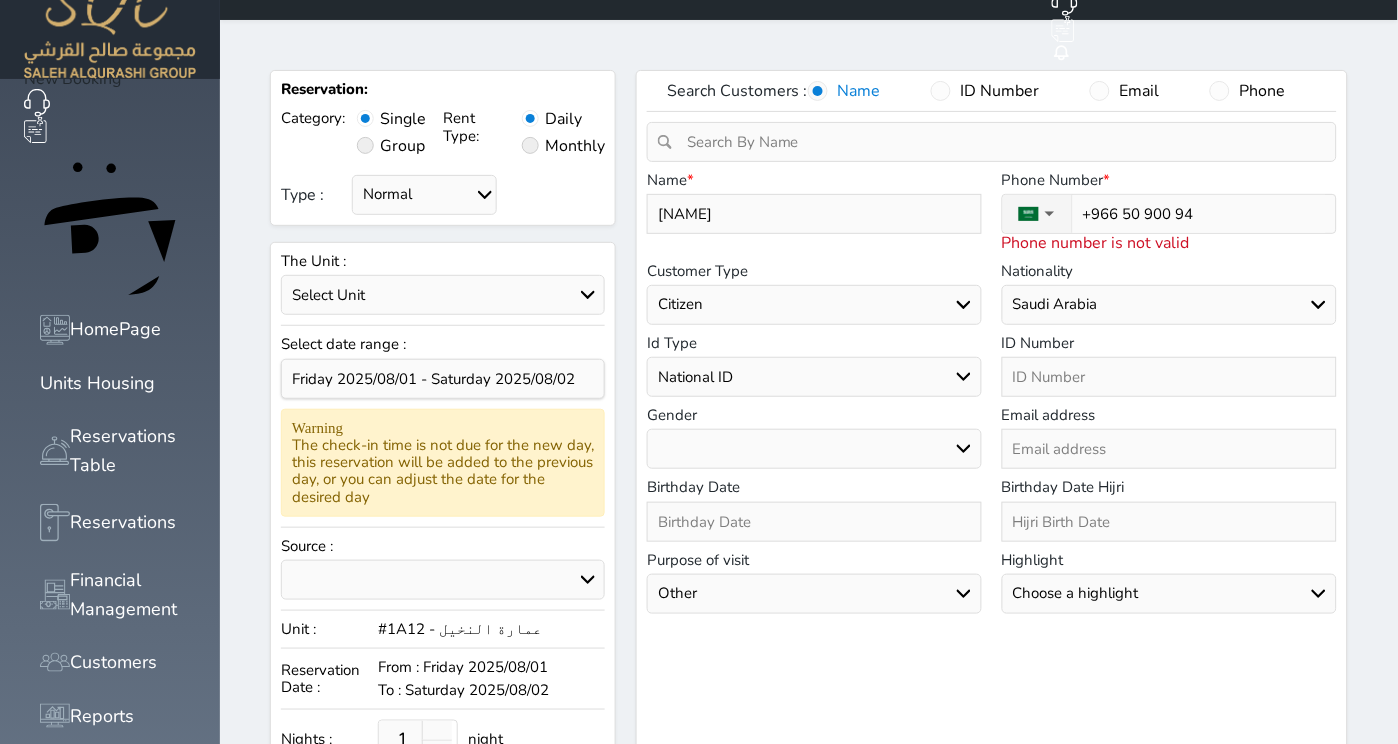 type on "+966 50 900 9" 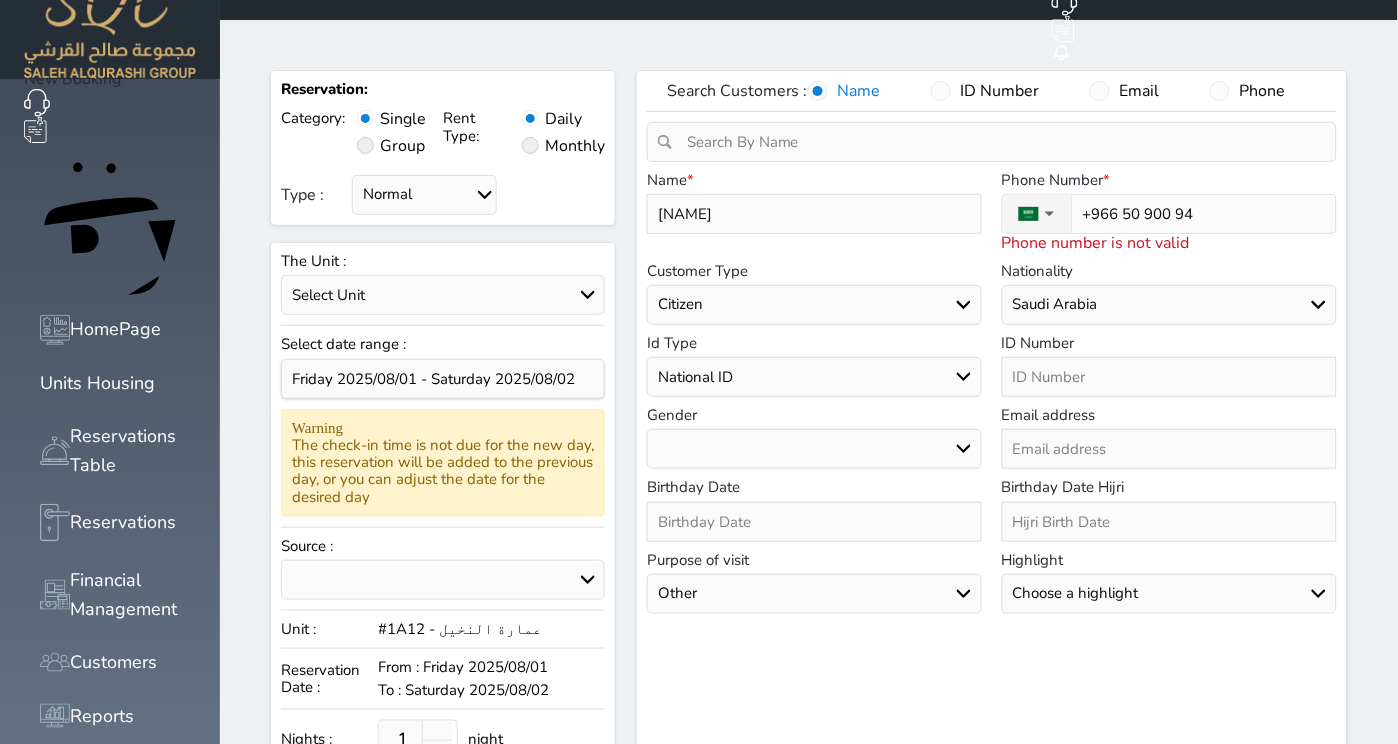 select 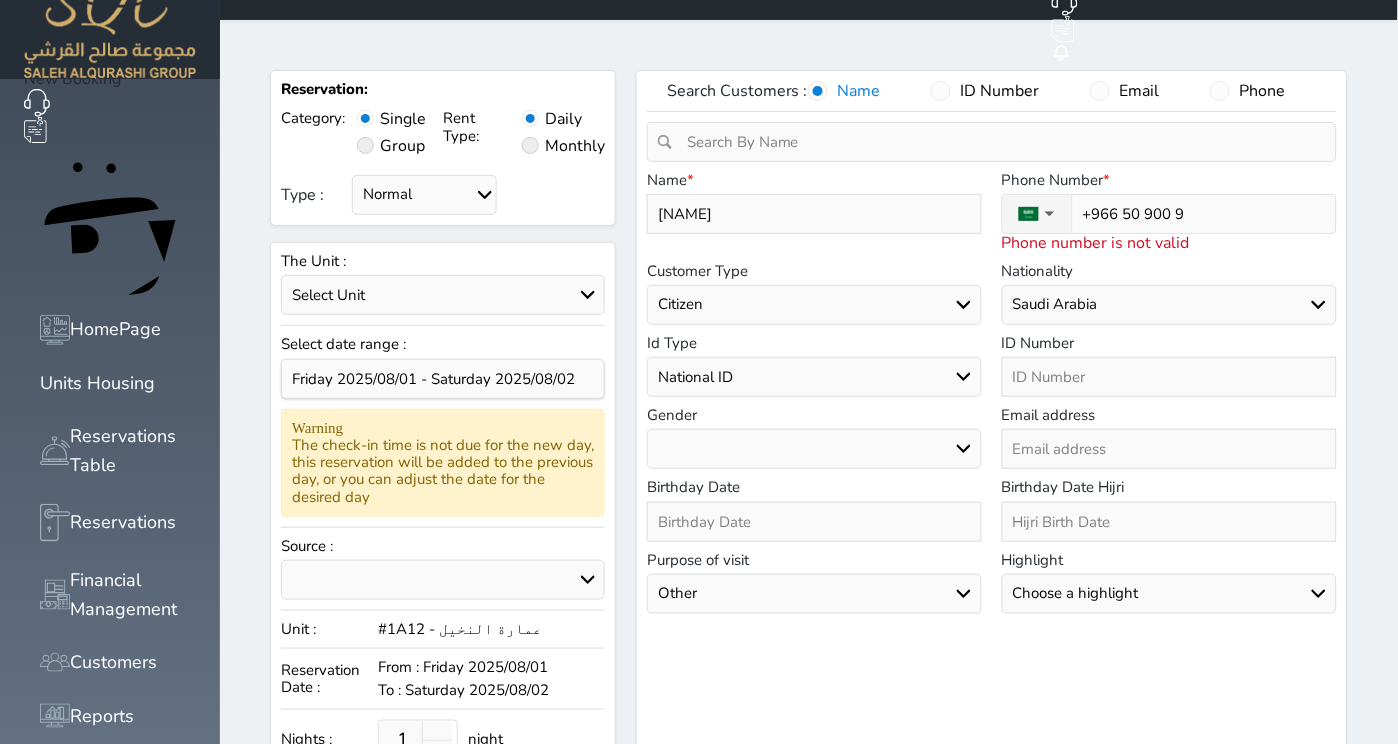 type on "+966 50 900" 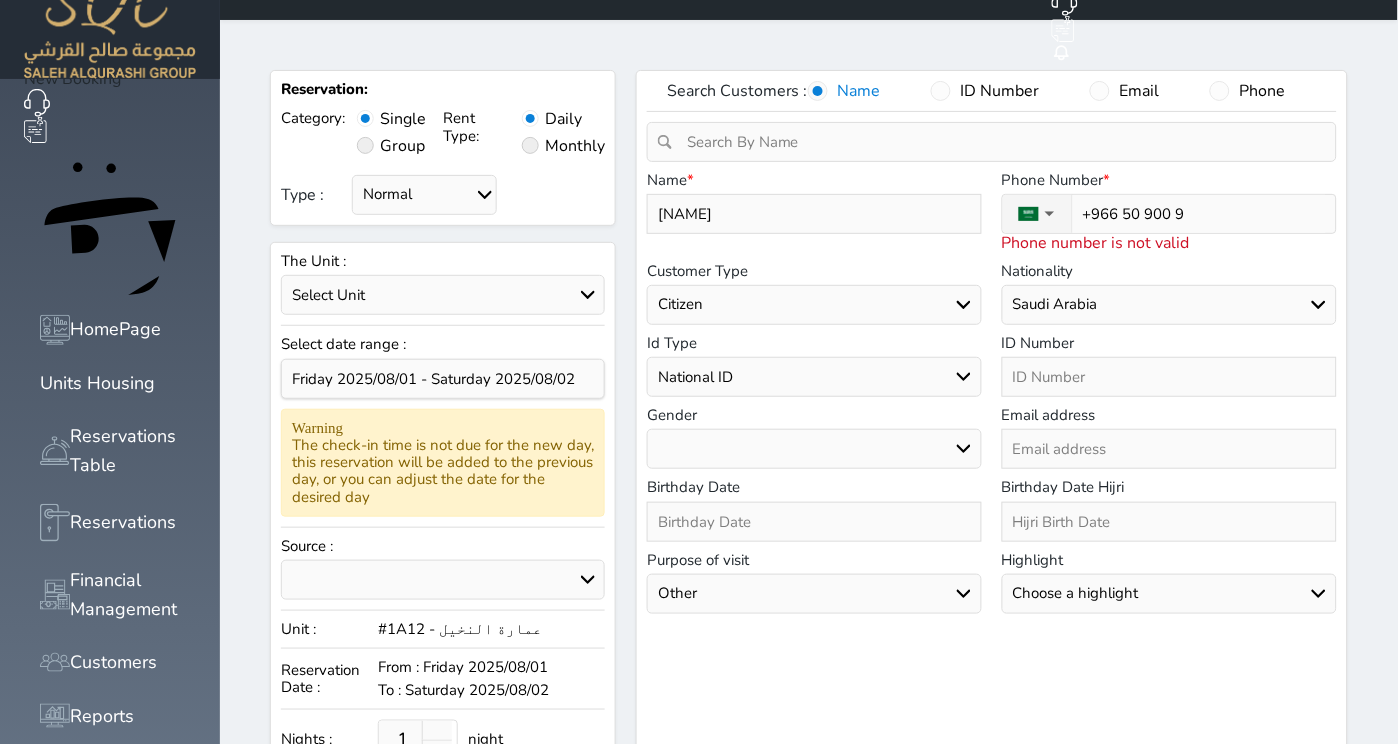 select 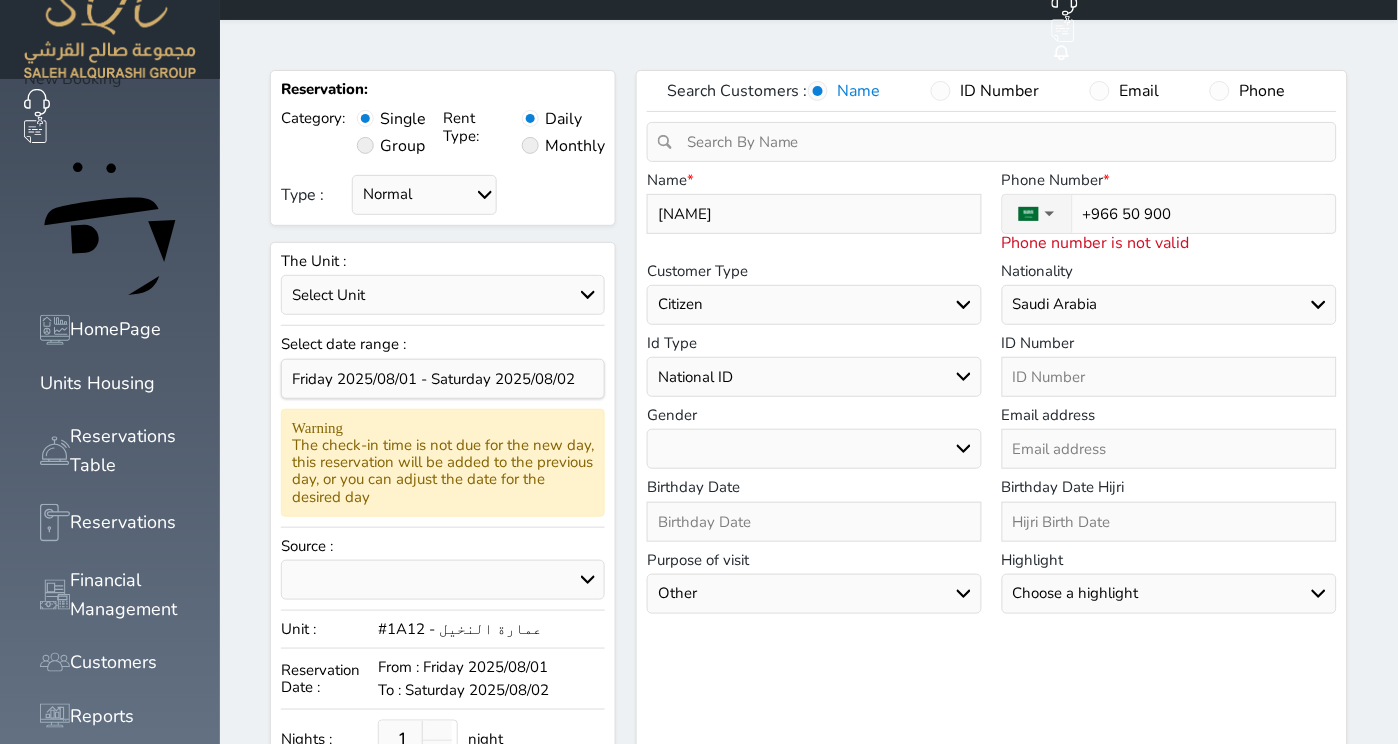 type on "+966 50 900 9" 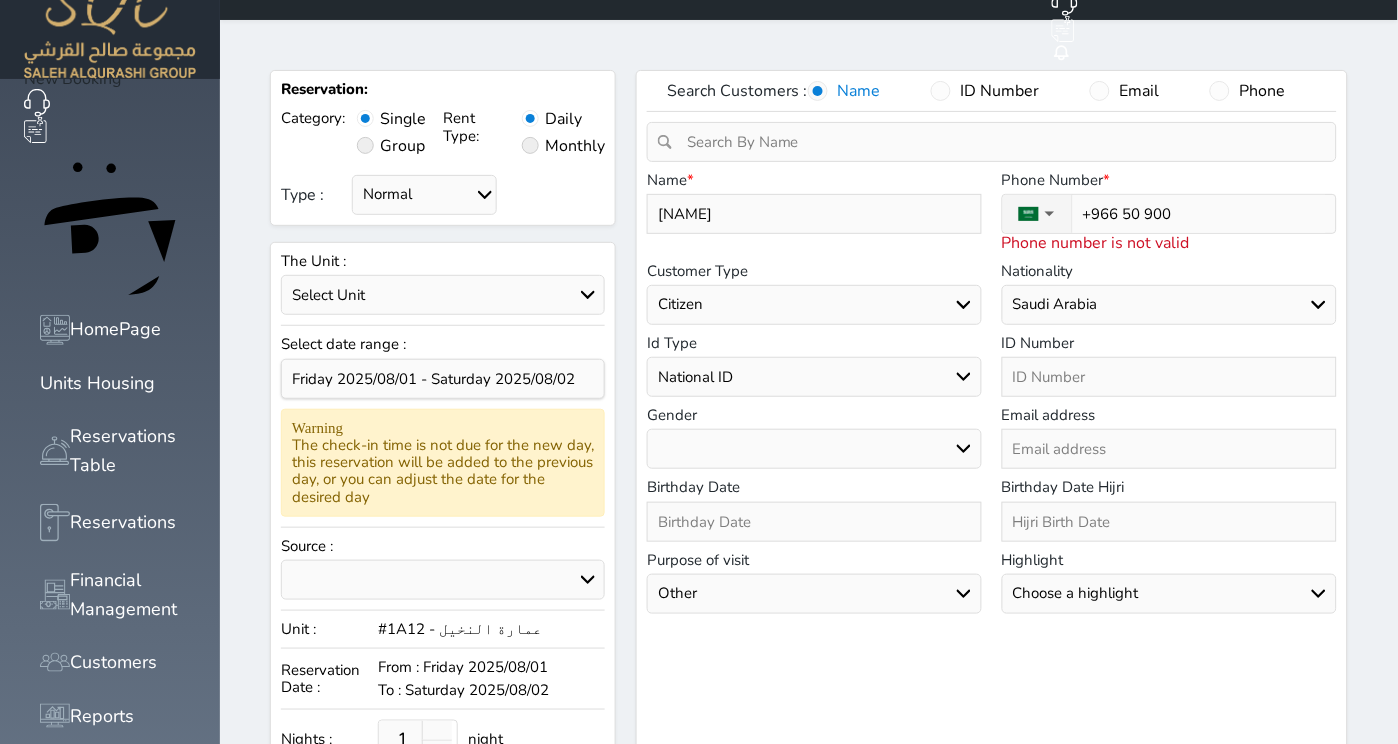 select 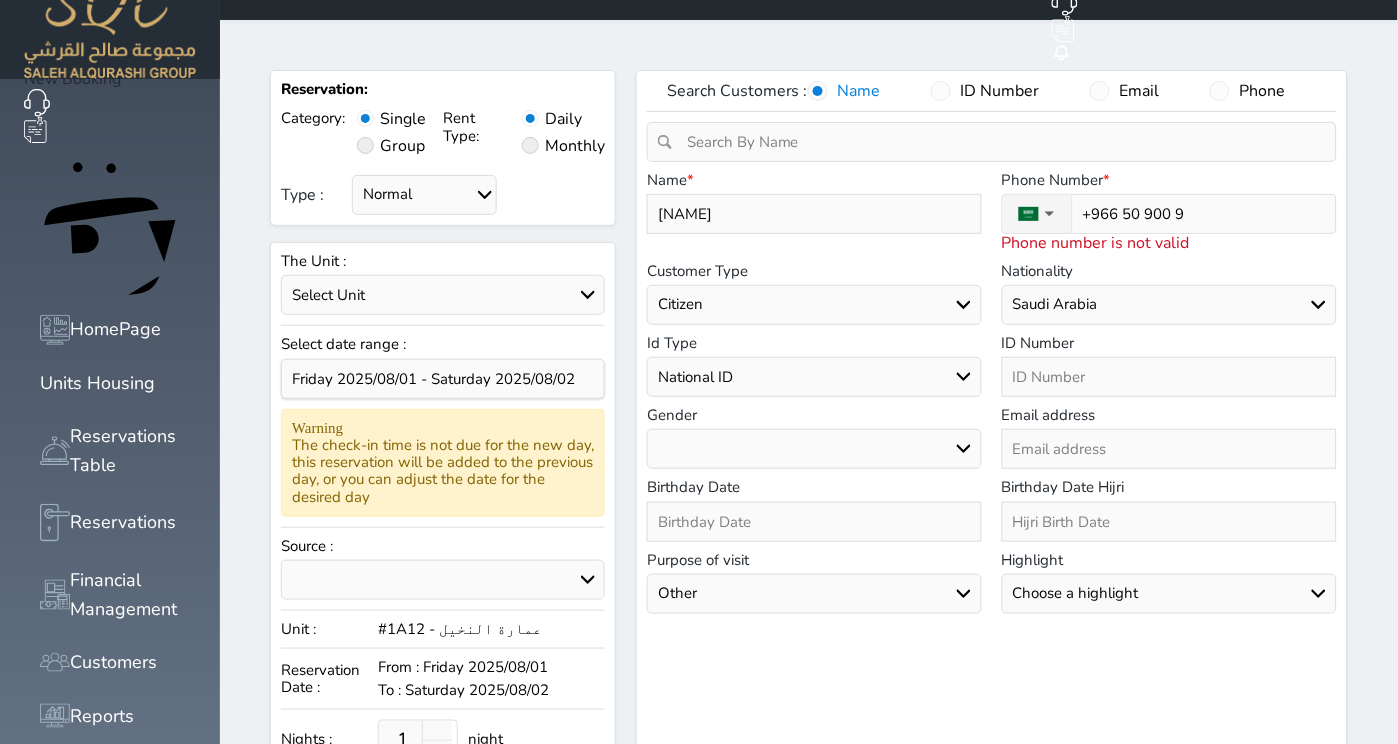 type on "+966 50 900 98" 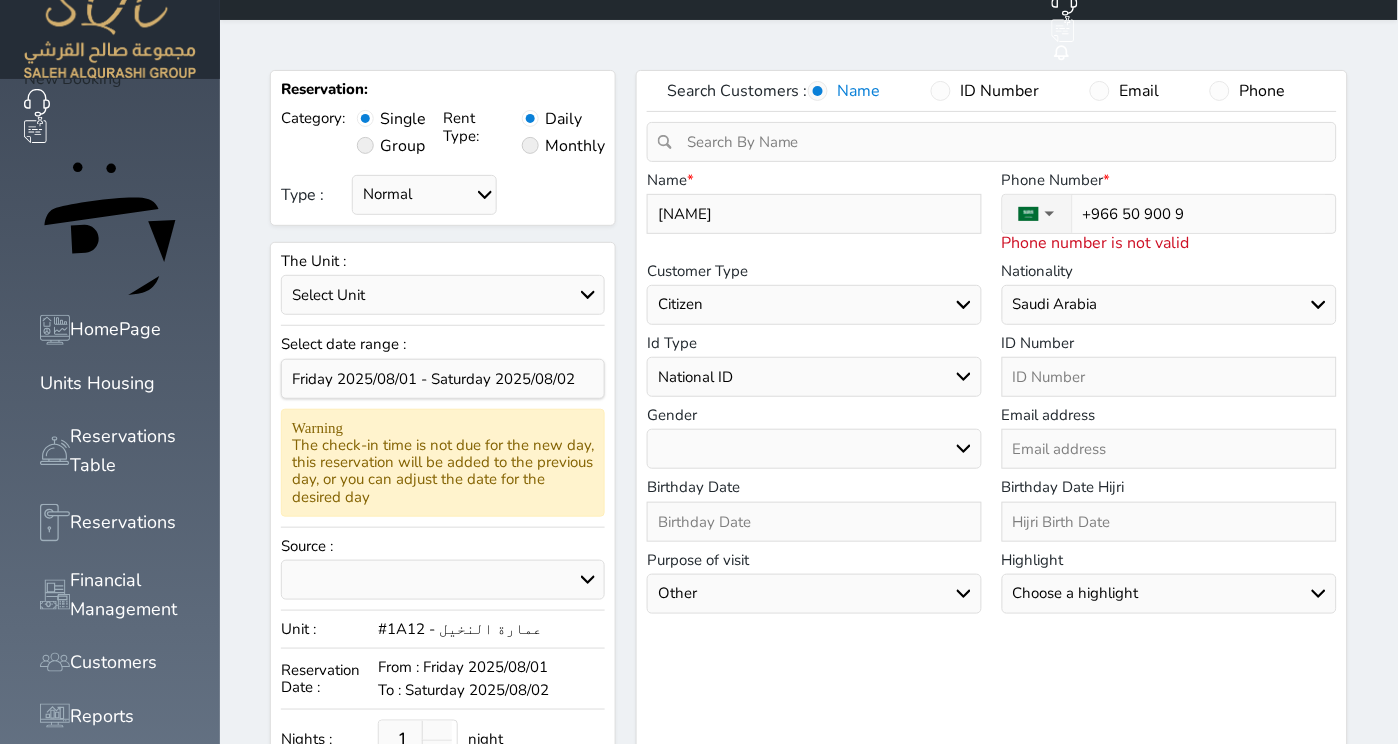 select 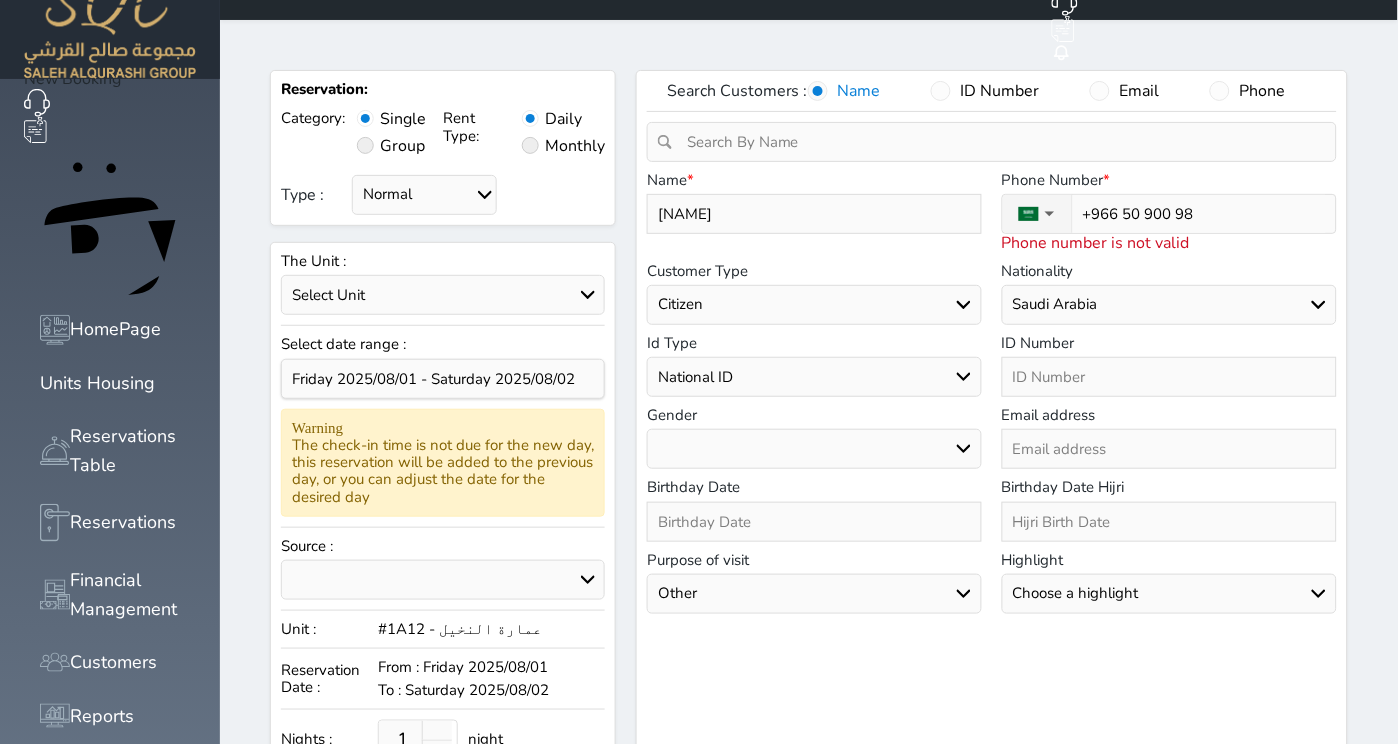 type on "+966 50 900 989" 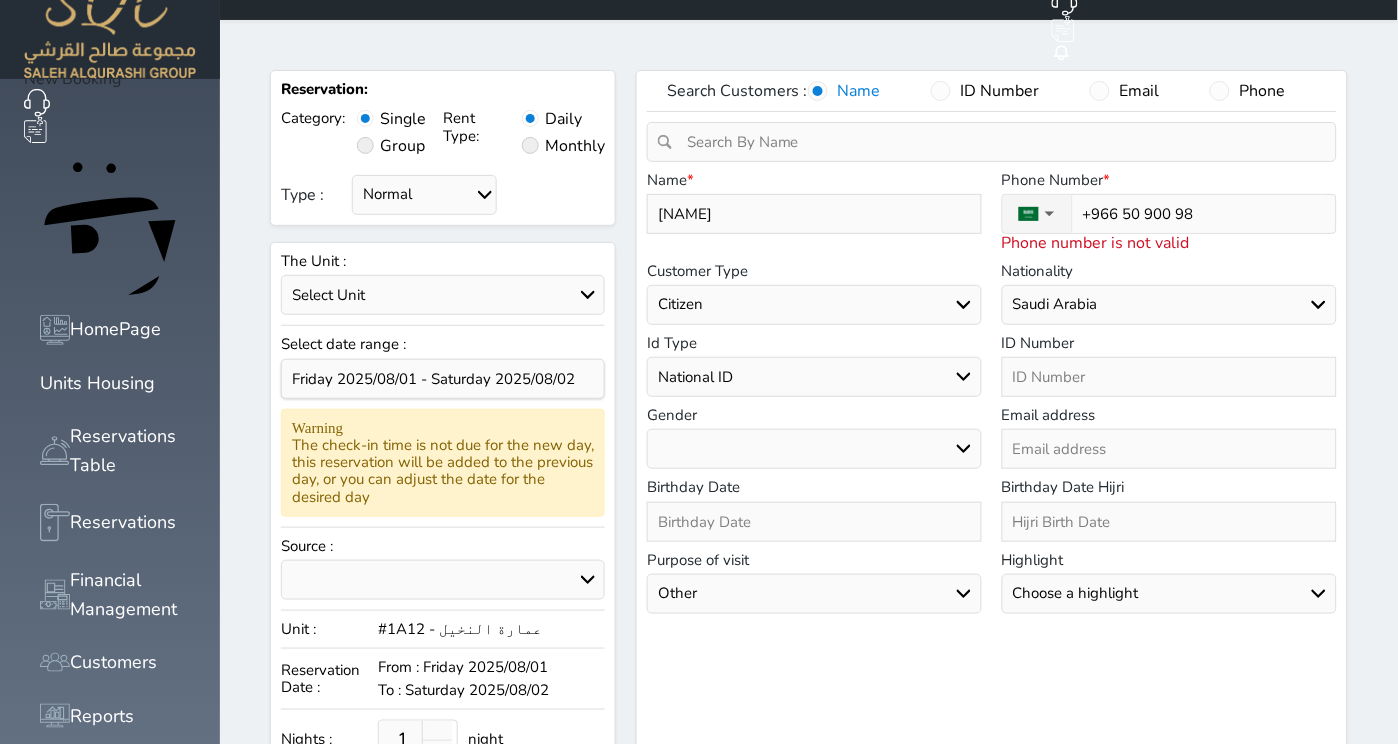 select 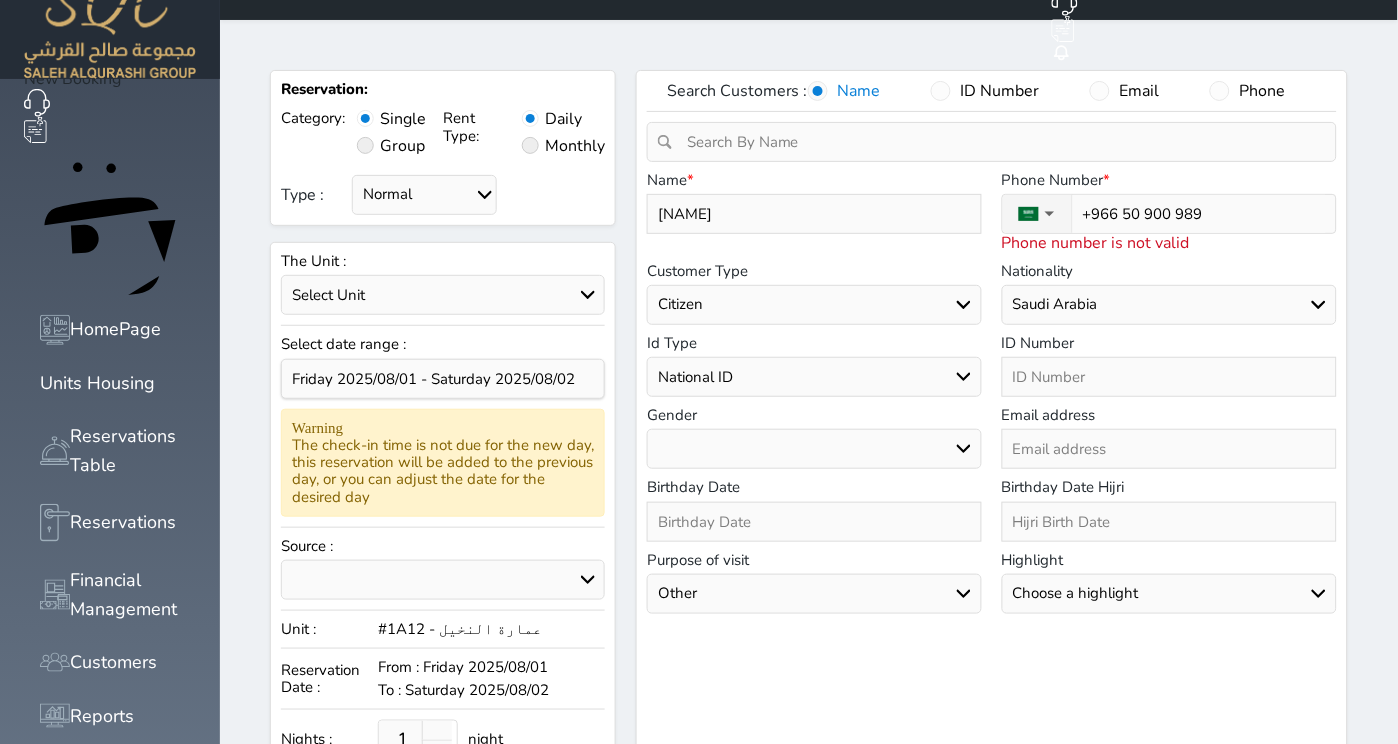 type on "+966 [PHONE]" 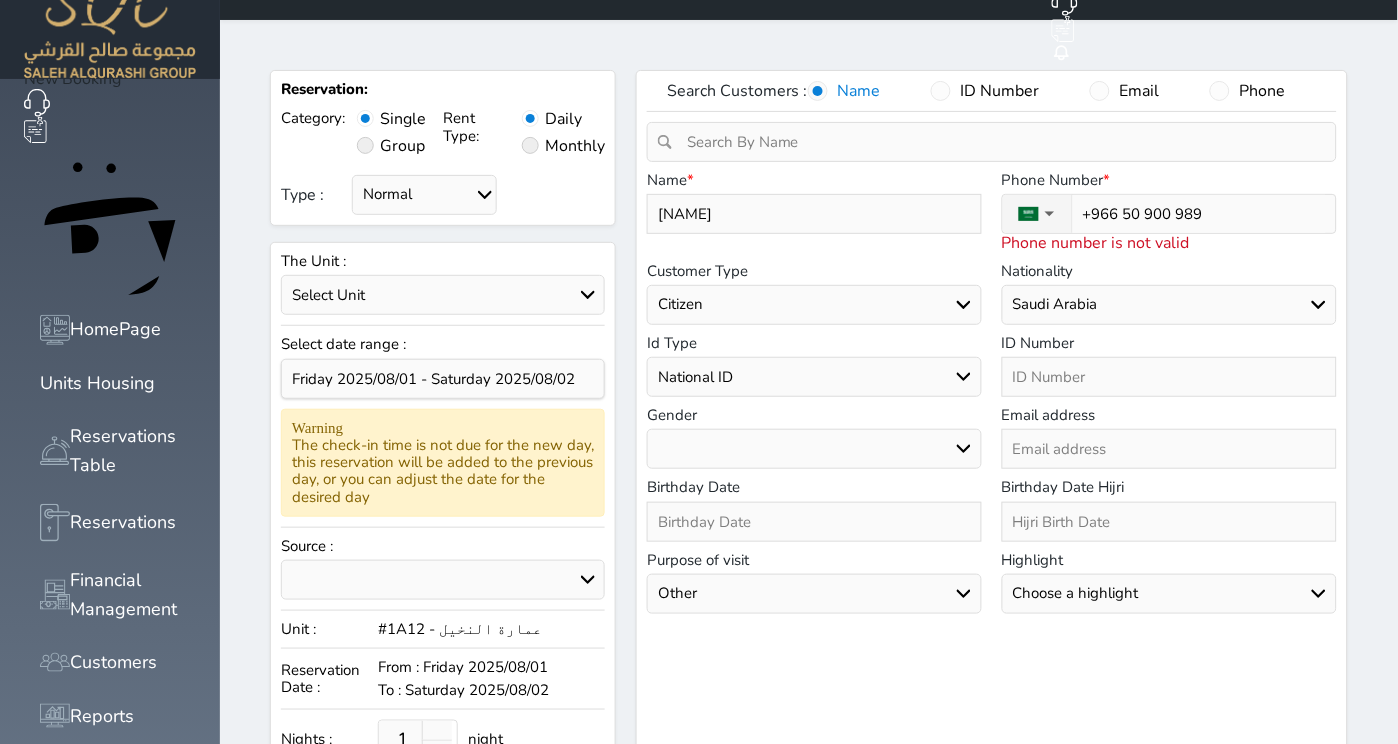 select 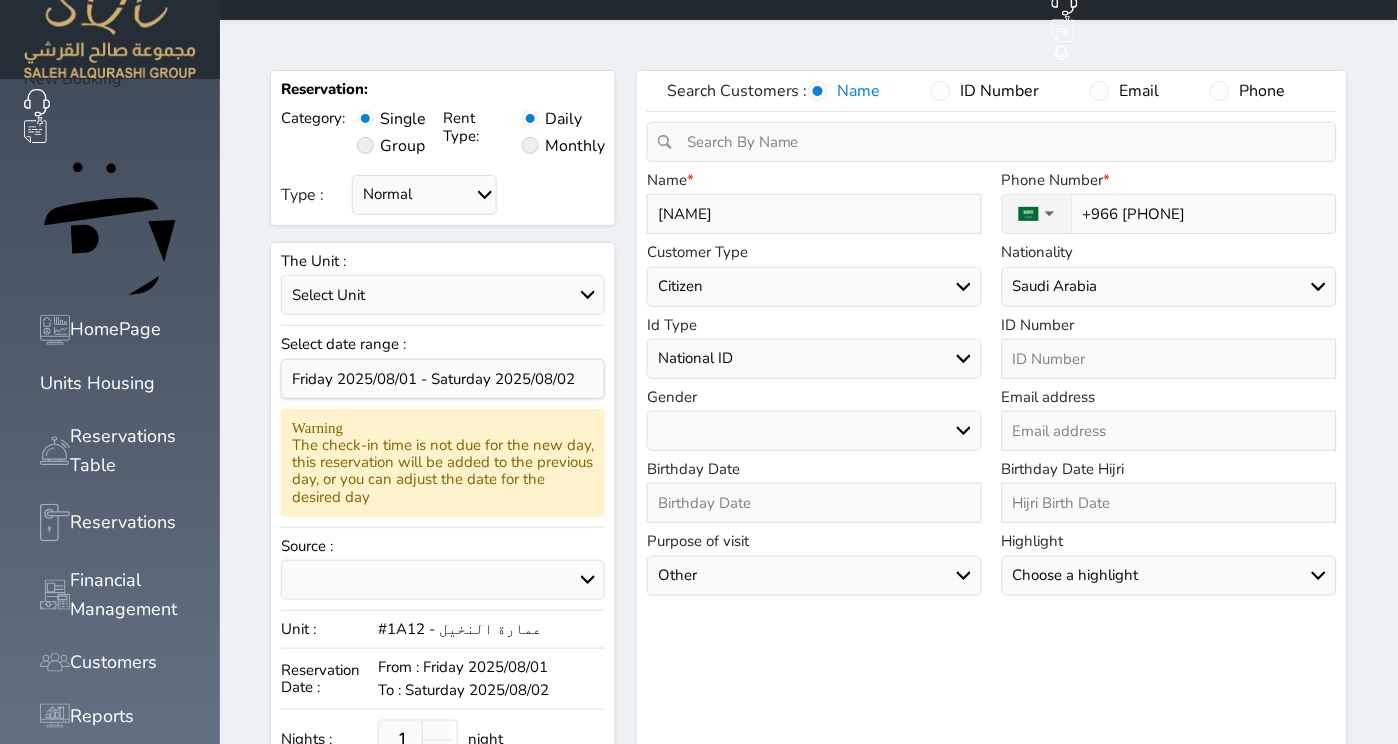 type on "+966 [PHONE]" 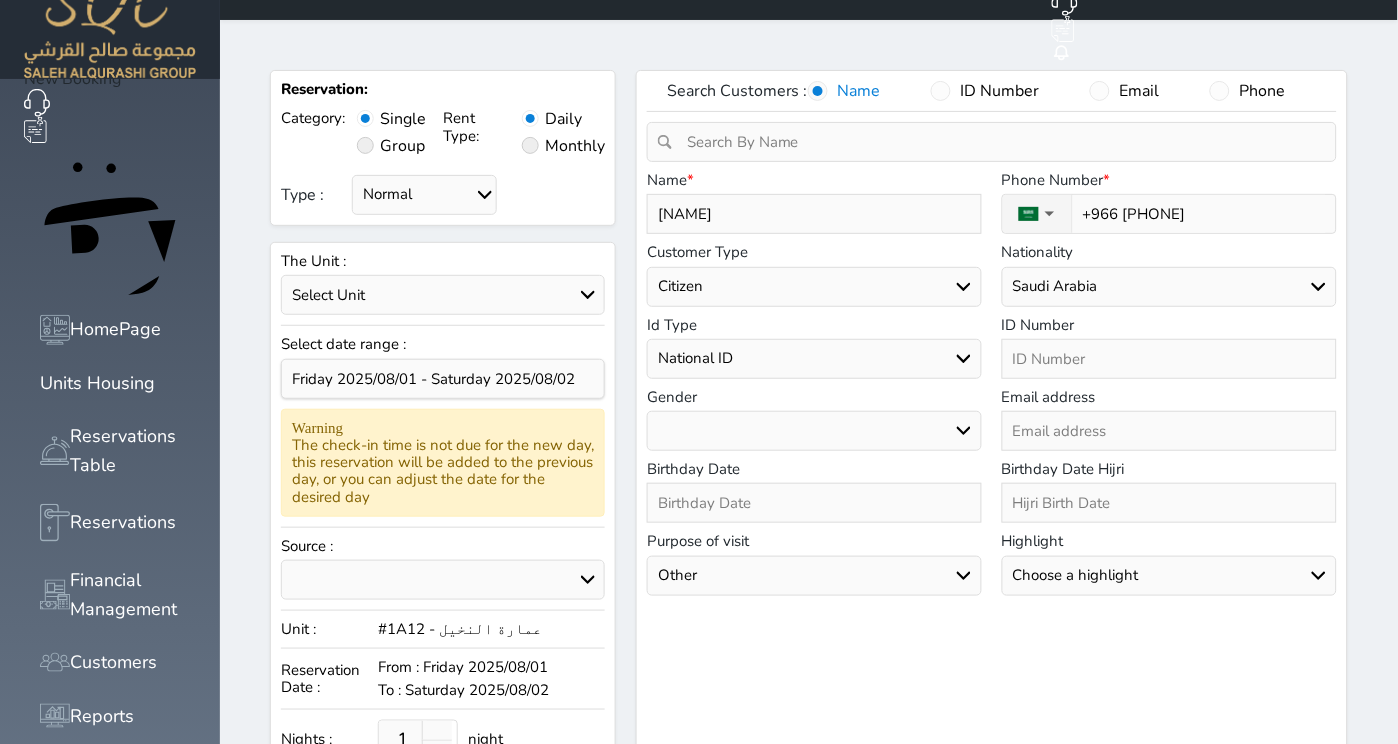 type on "1" 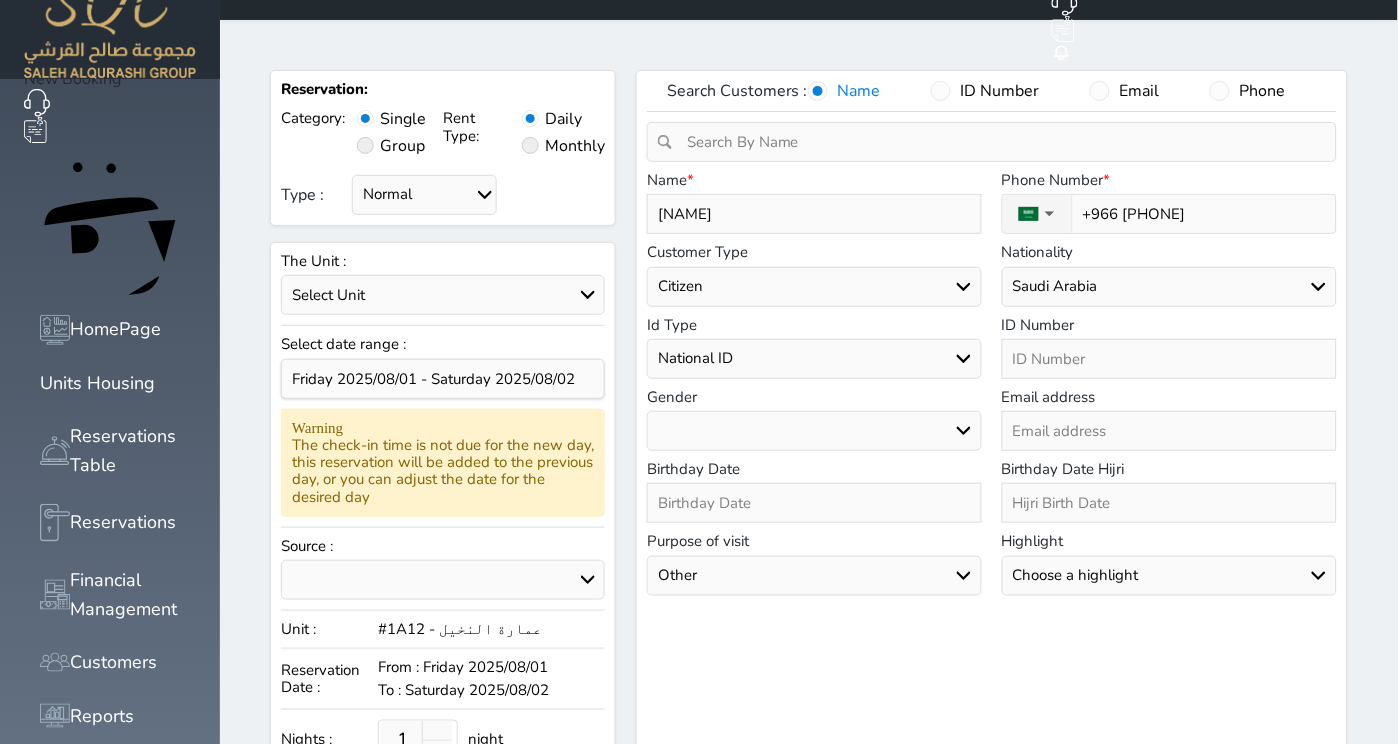 select 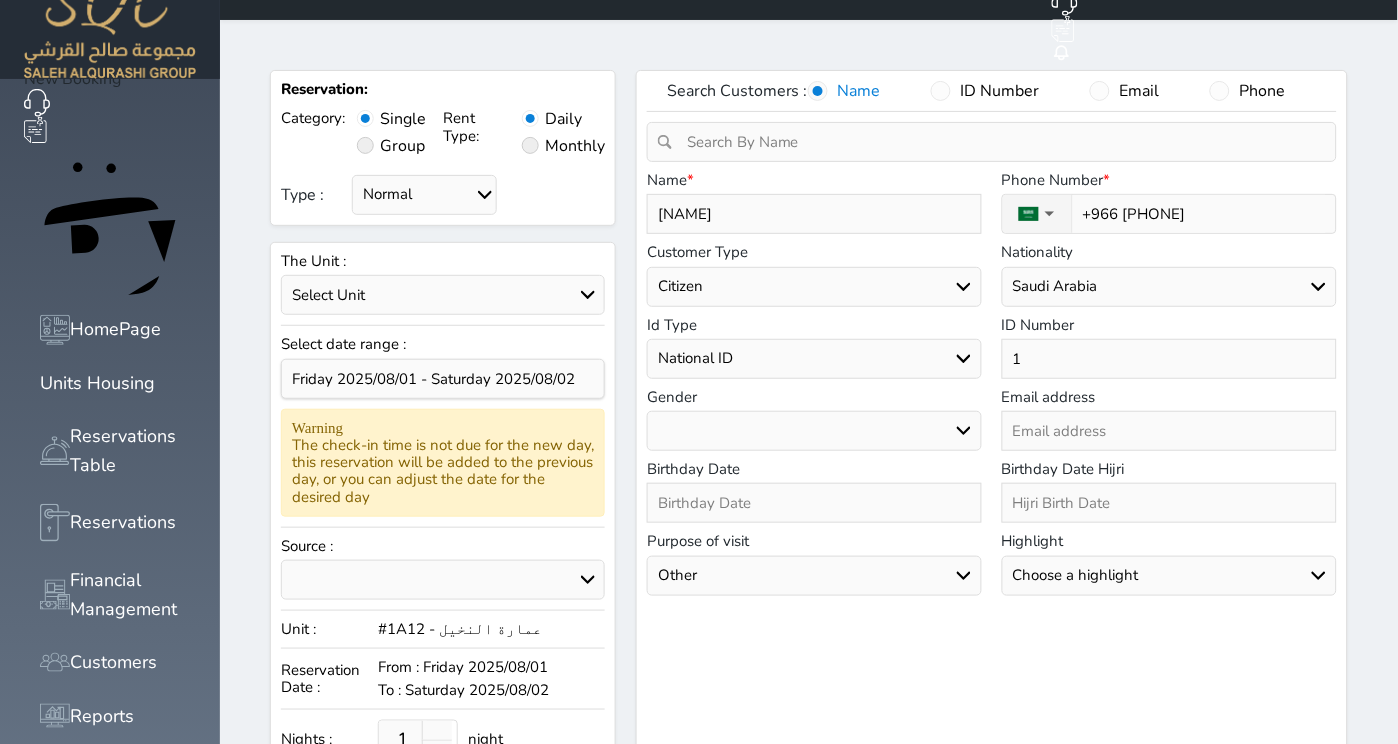 type on "10" 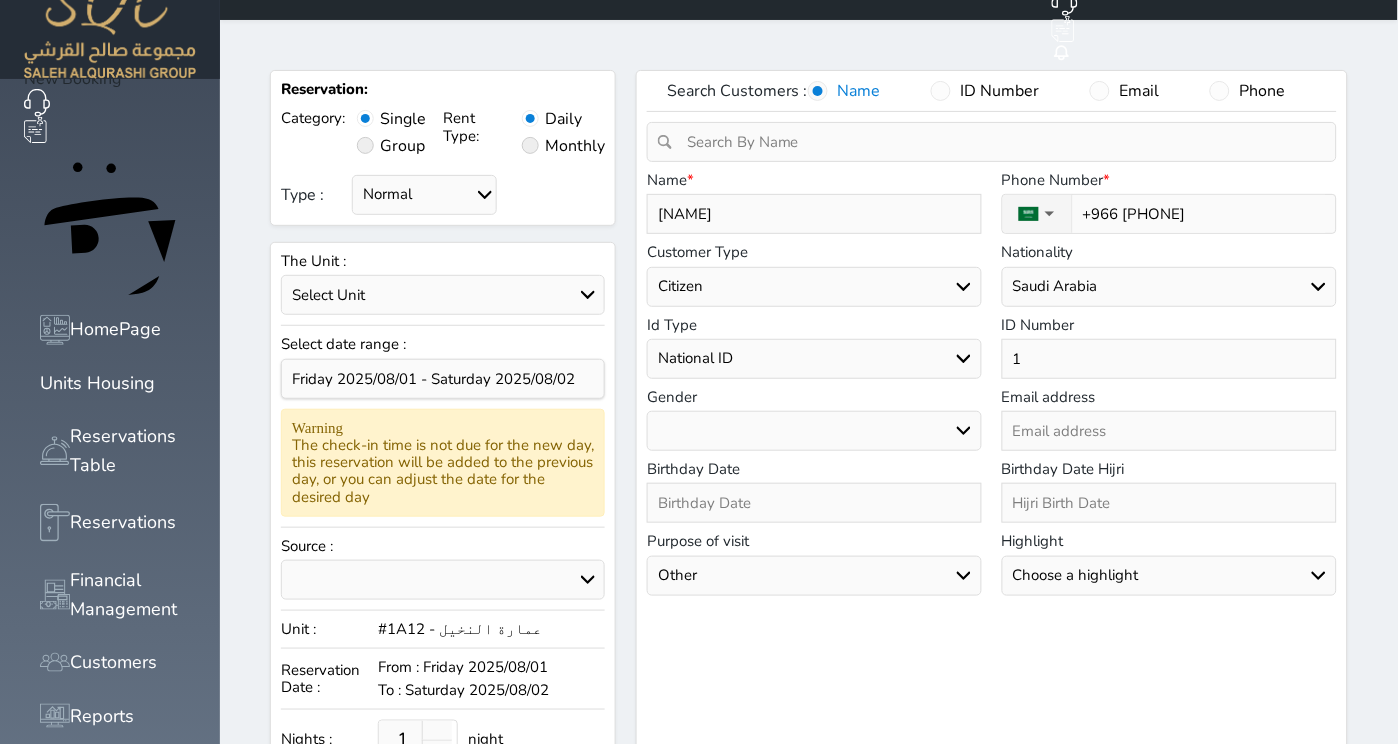 select 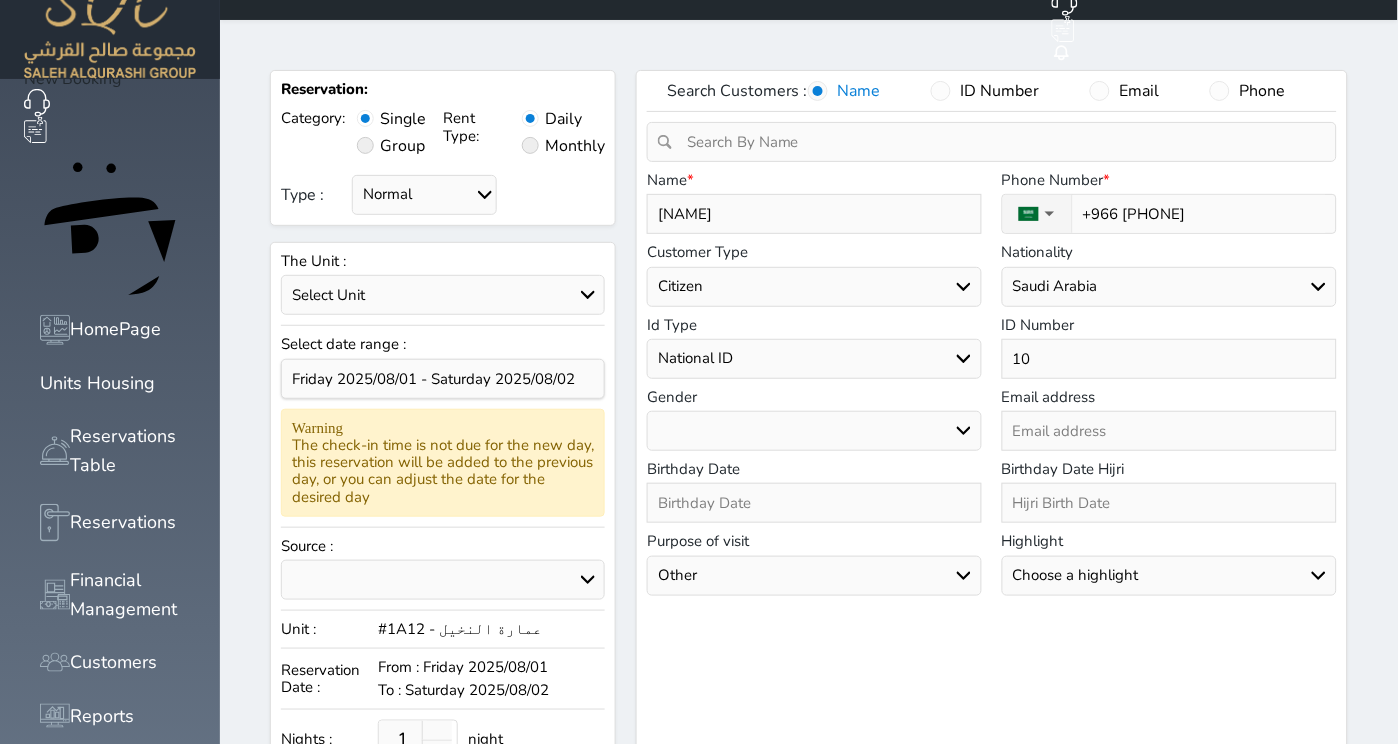 type on "106" 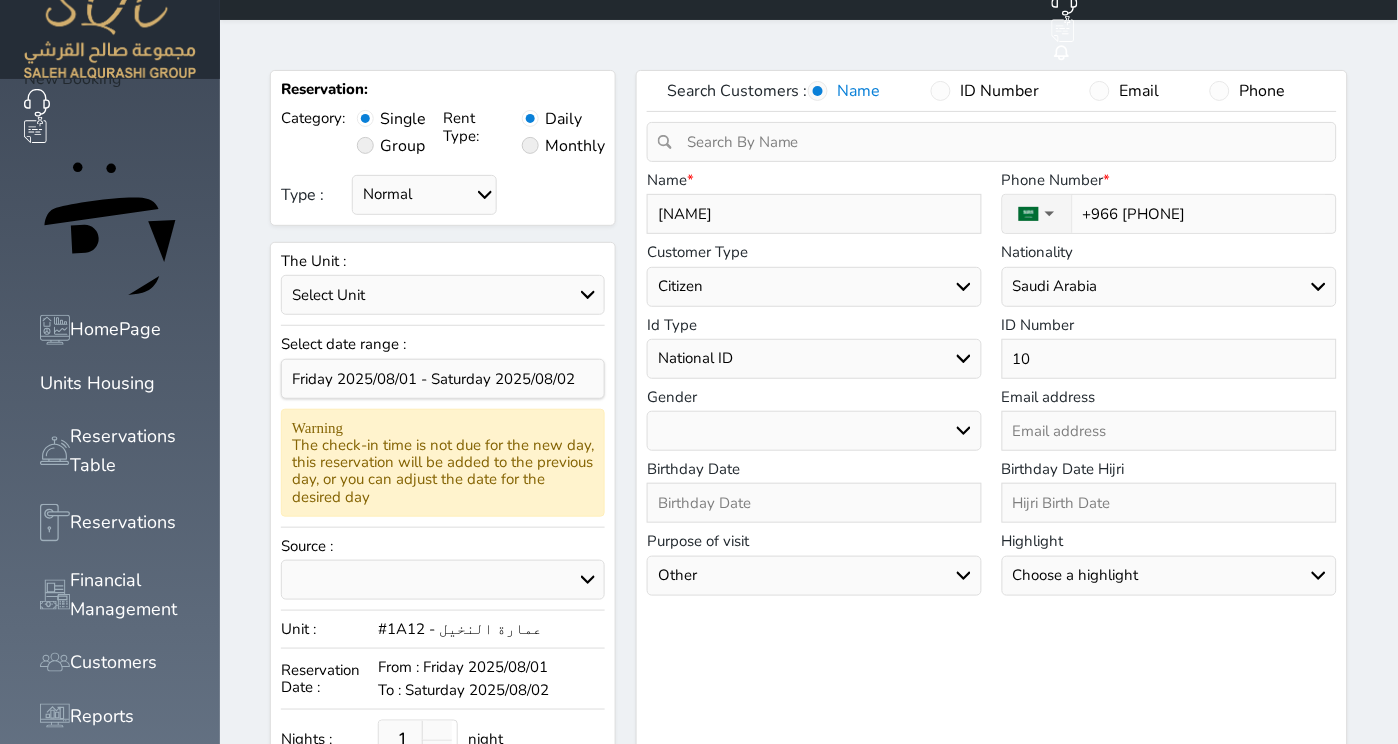 select 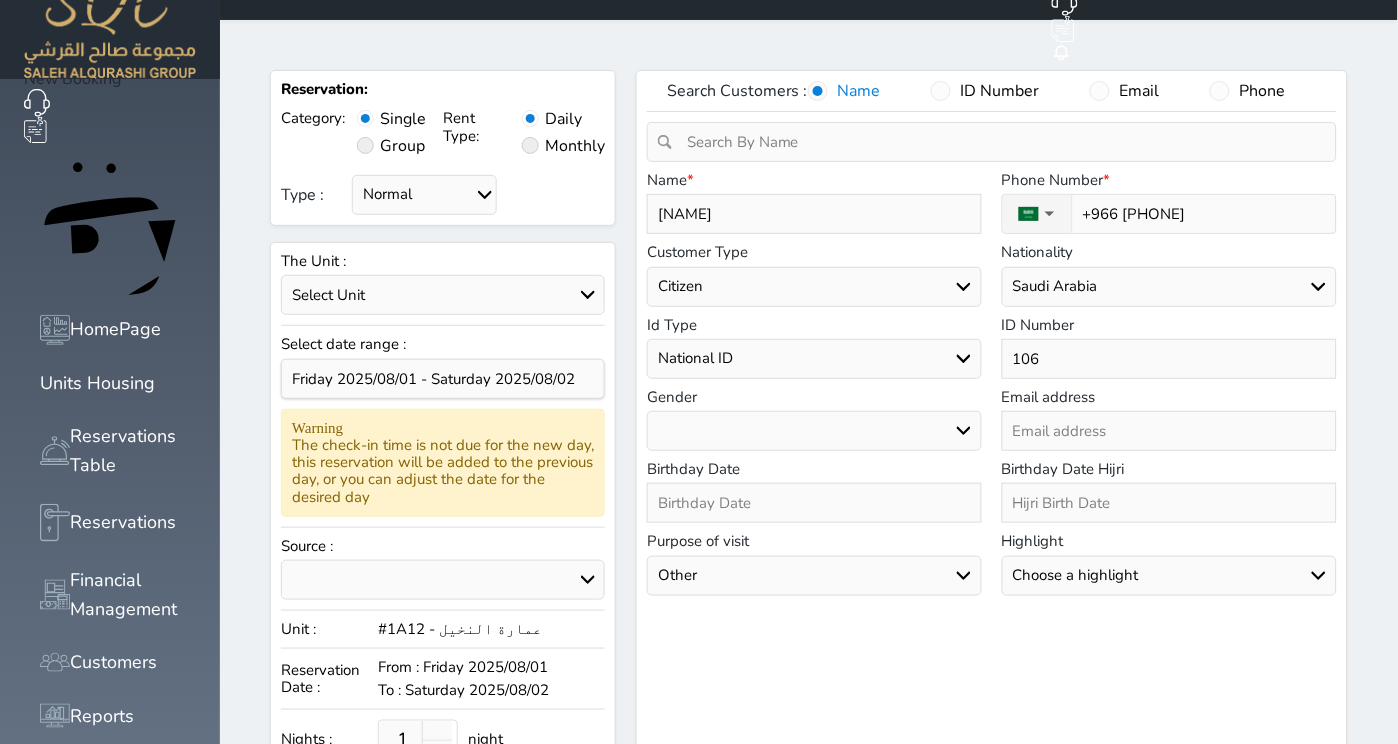 type on "1064" 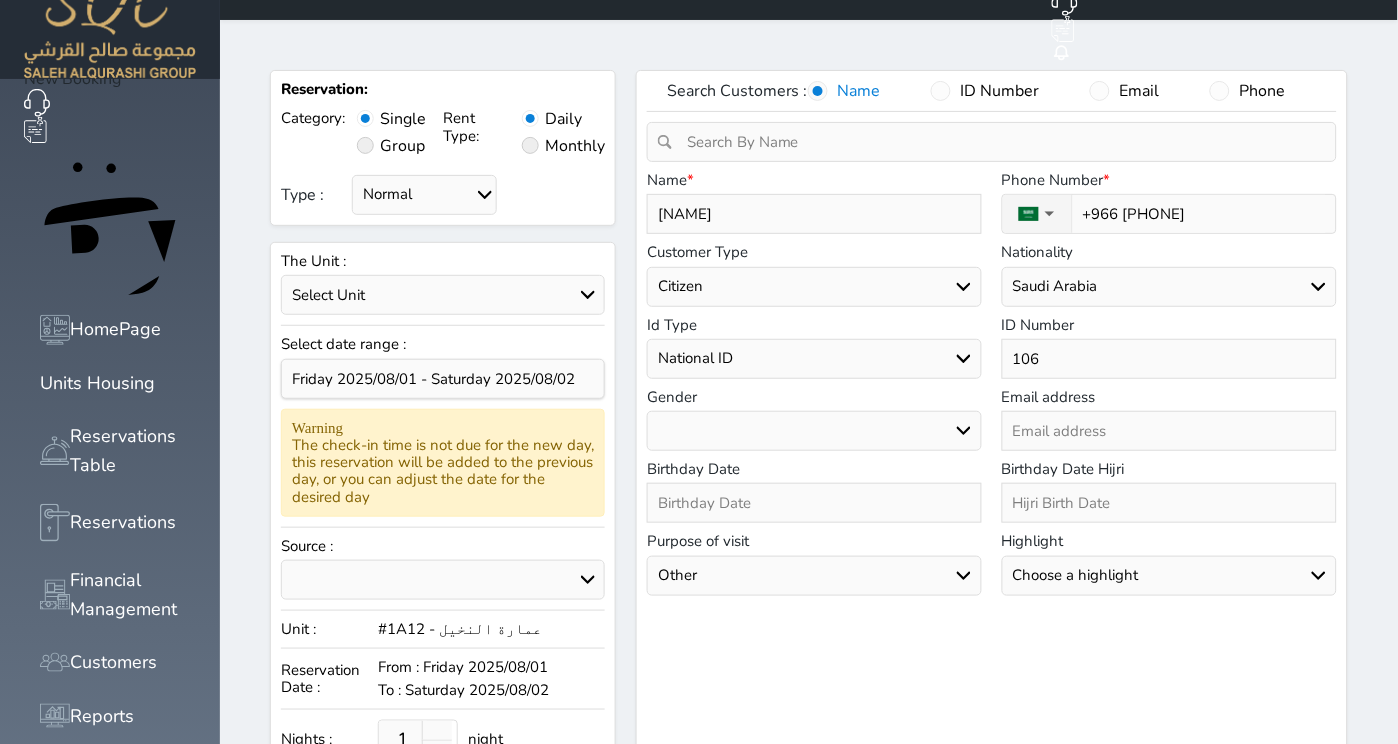 select 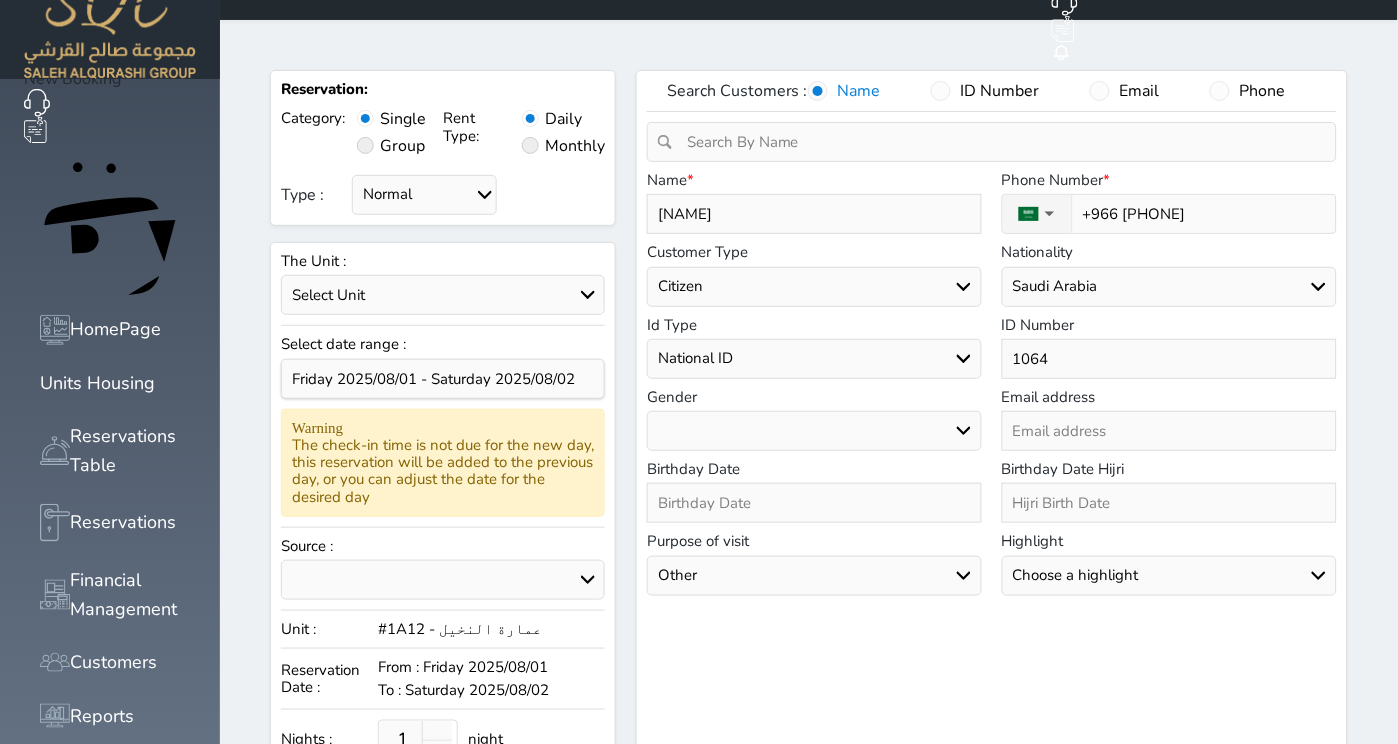 type 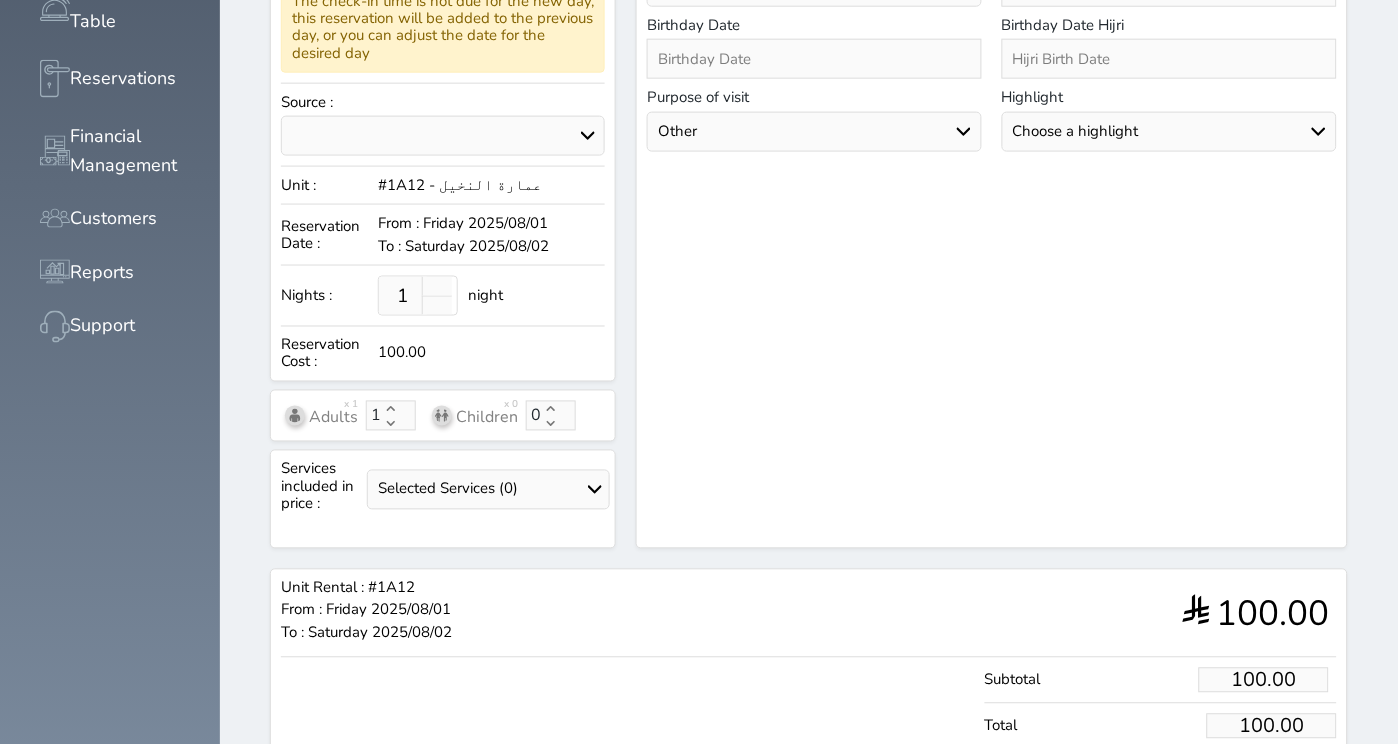 scroll, scrollTop: 497, scrollLeft: 0, axis: vertical 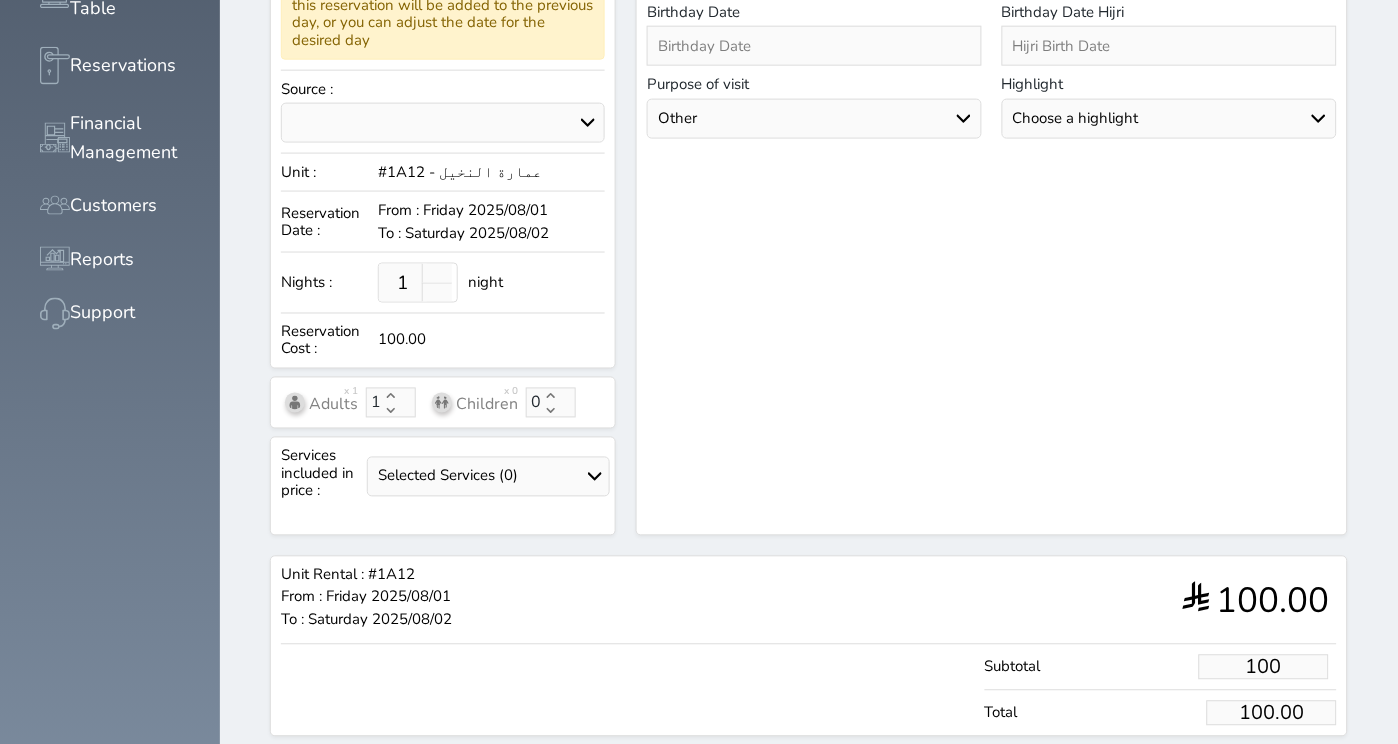 drag, startPoint x: 1340, startPoint y: 601, endPoint x: 1208, endPoint y: 574, distance: 134.73306 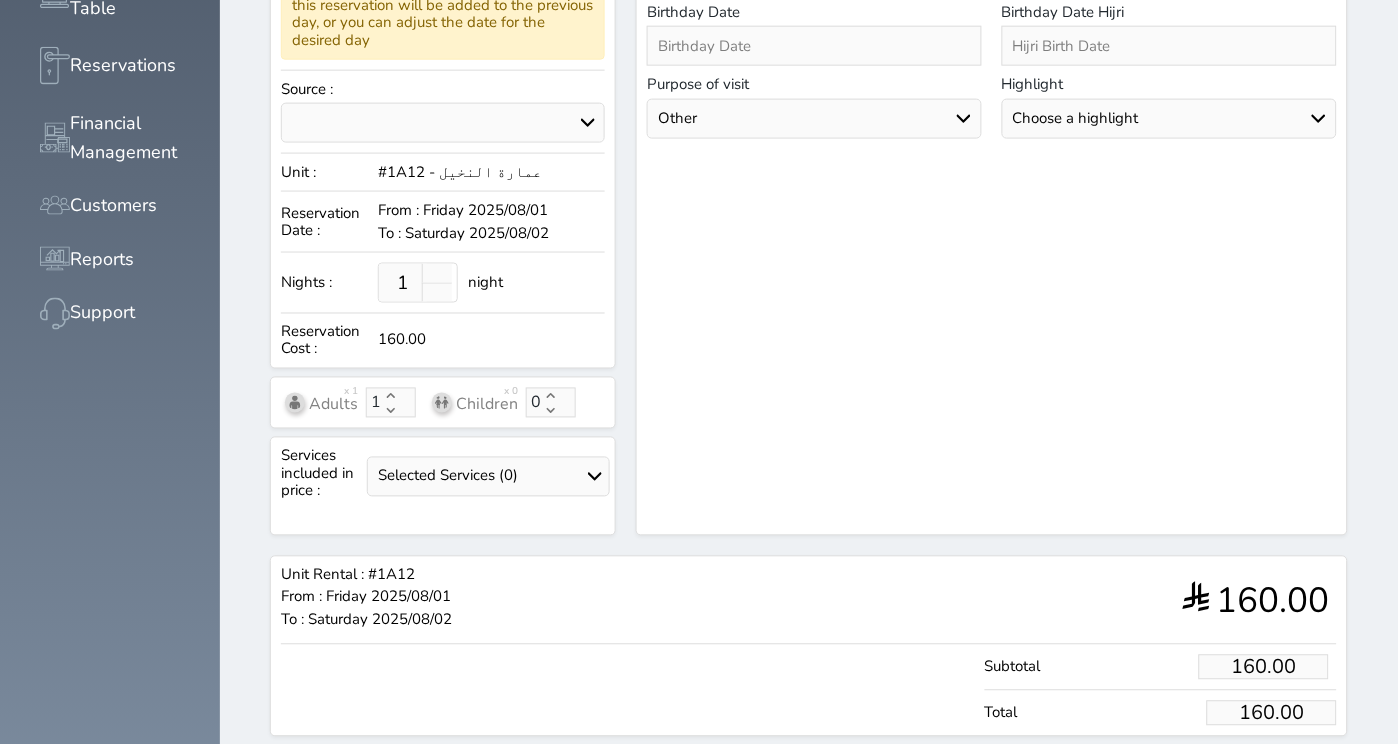 click on "Reserve" at bounding box center (1244, 774) 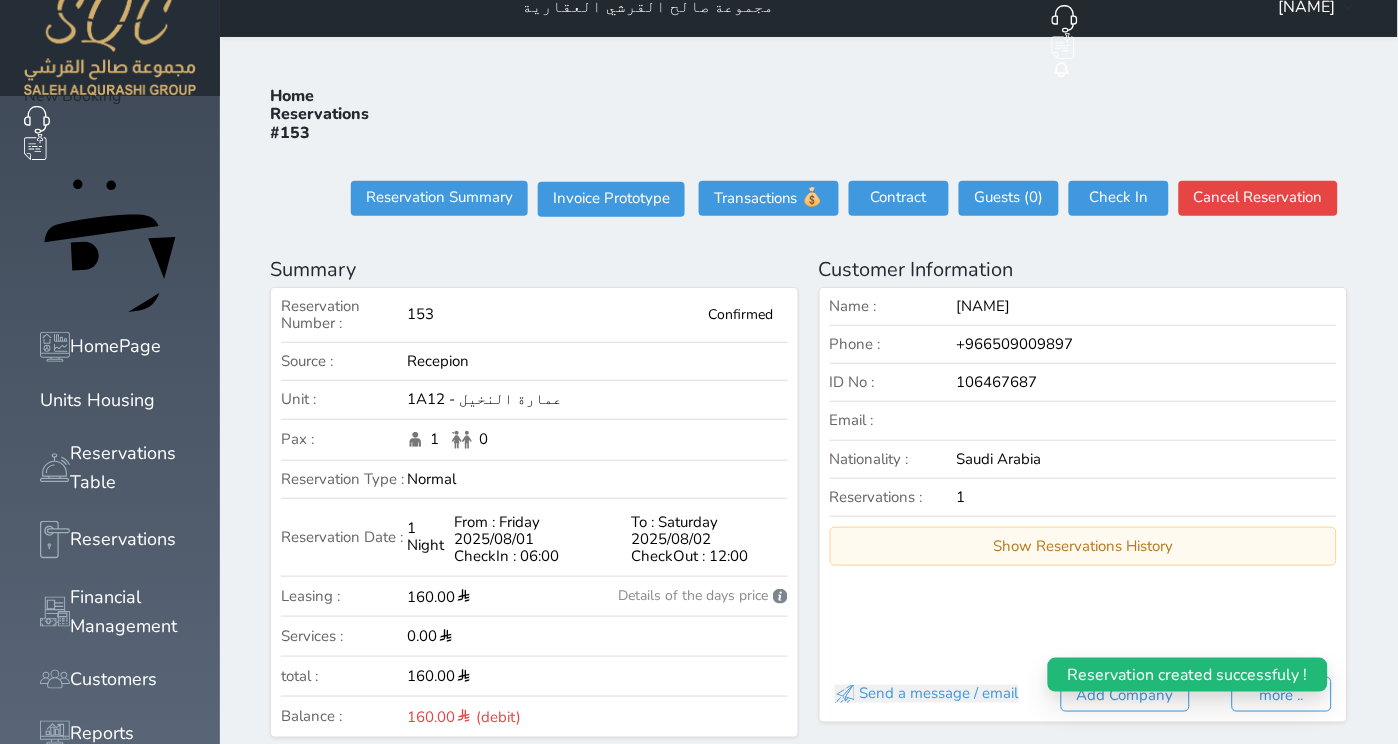 scroll, scrollTop: 28, scrollLeft: 0, axis: vertical 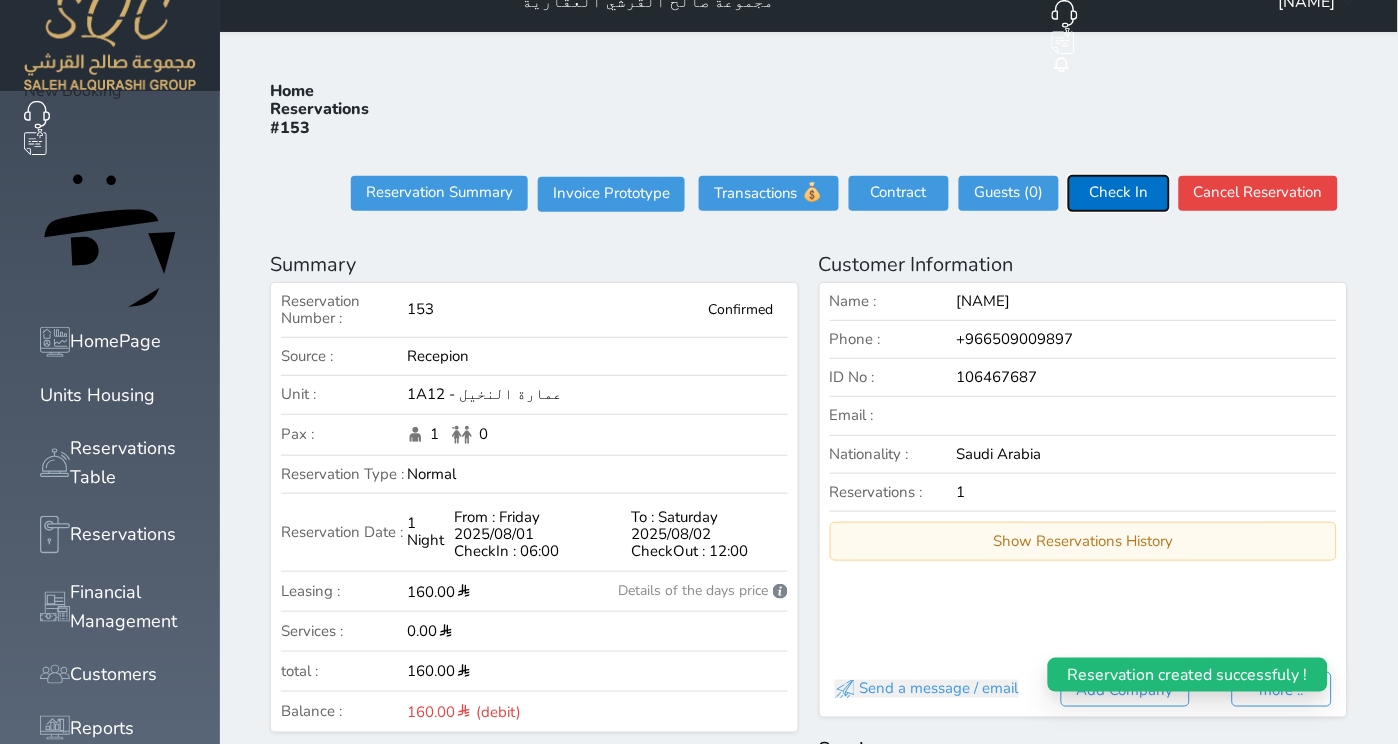 click on "Check In" at bounding box center (1119, 193) 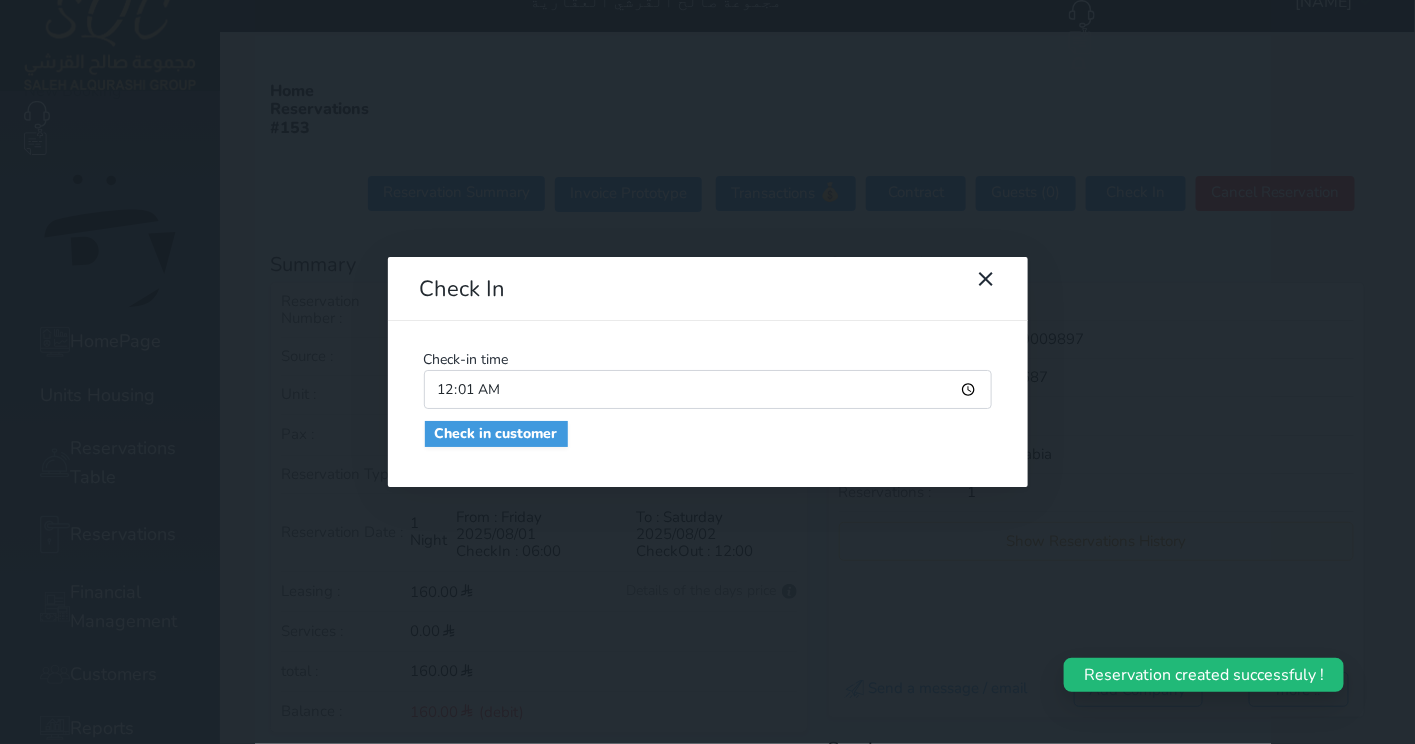 click on "00:01" at bounding box center [708, 389] 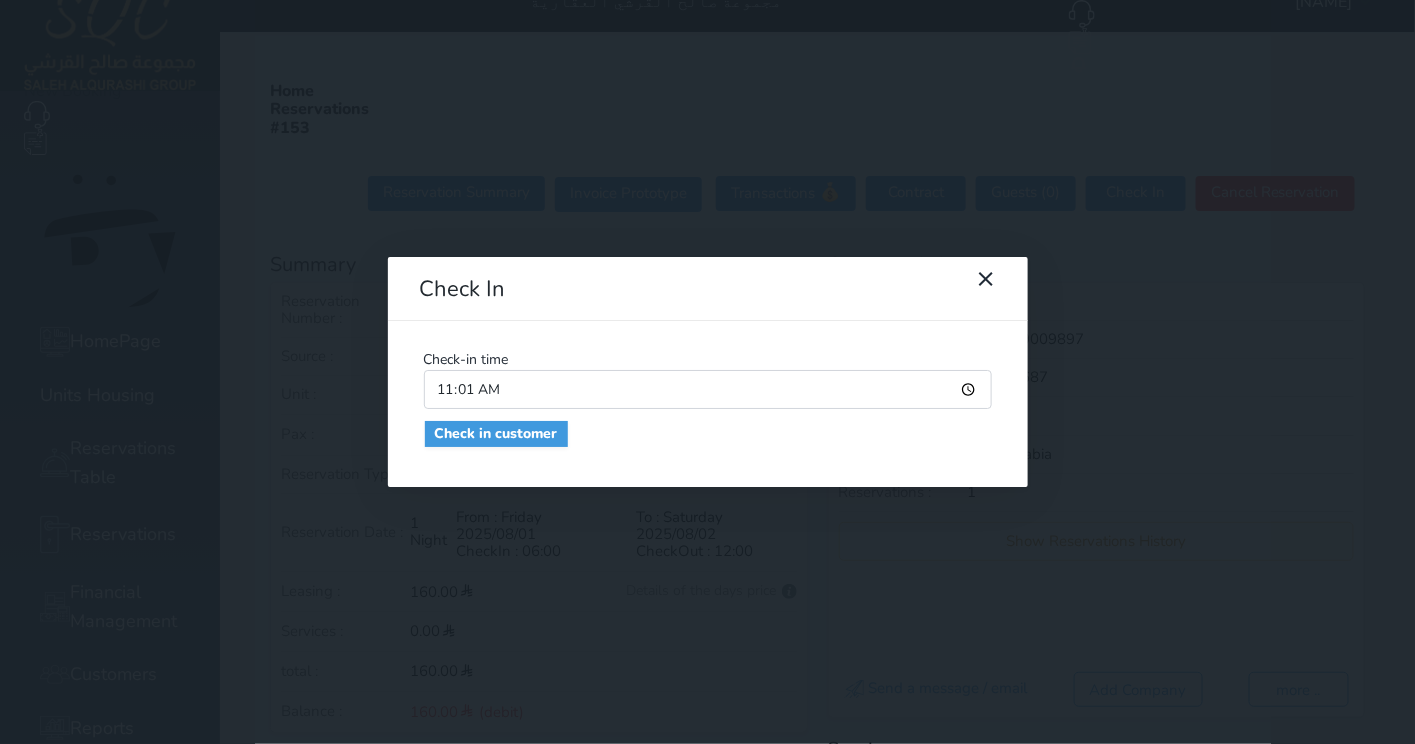 click on "11:01" at bounding box center [708, 389] 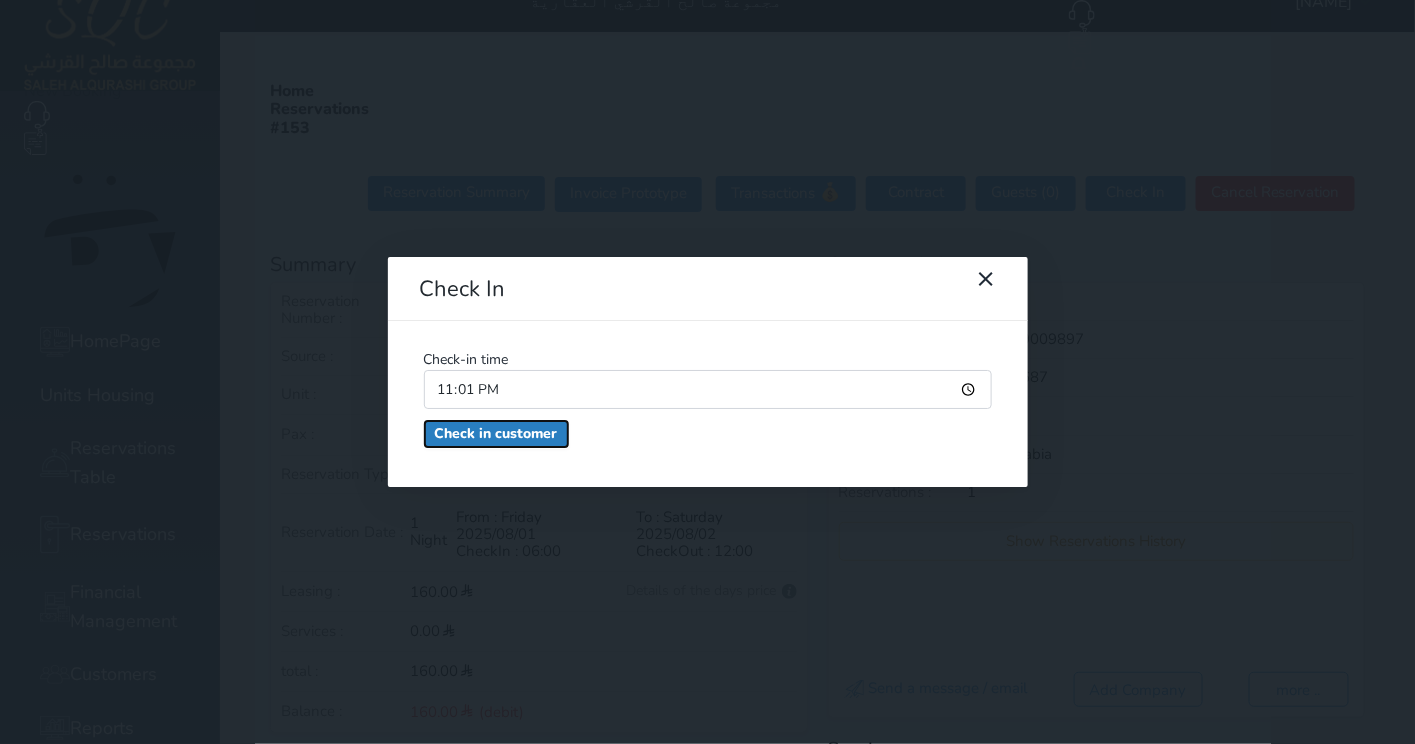click on "Check in customer" at bounding box center [496, 434] 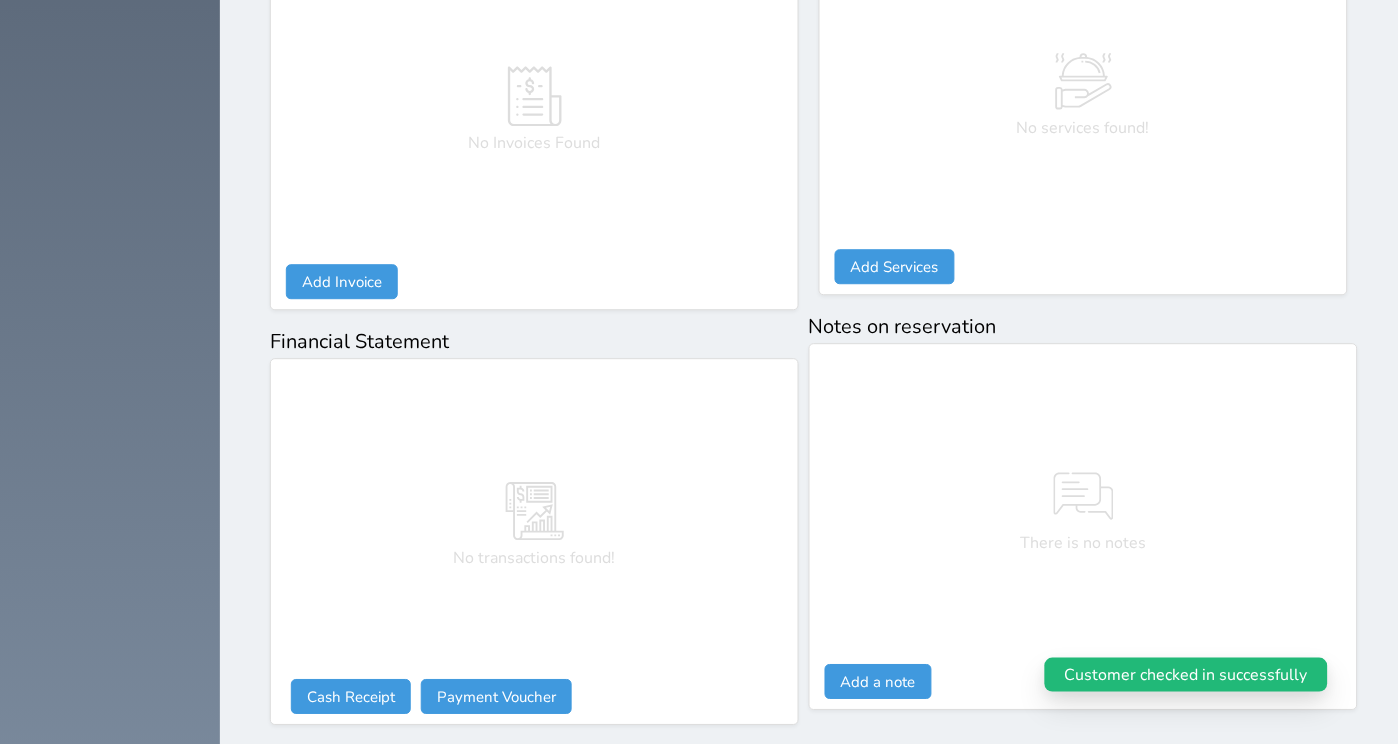 scroll, scrollTop: 982, scrollLeft: 0, axis: vertical 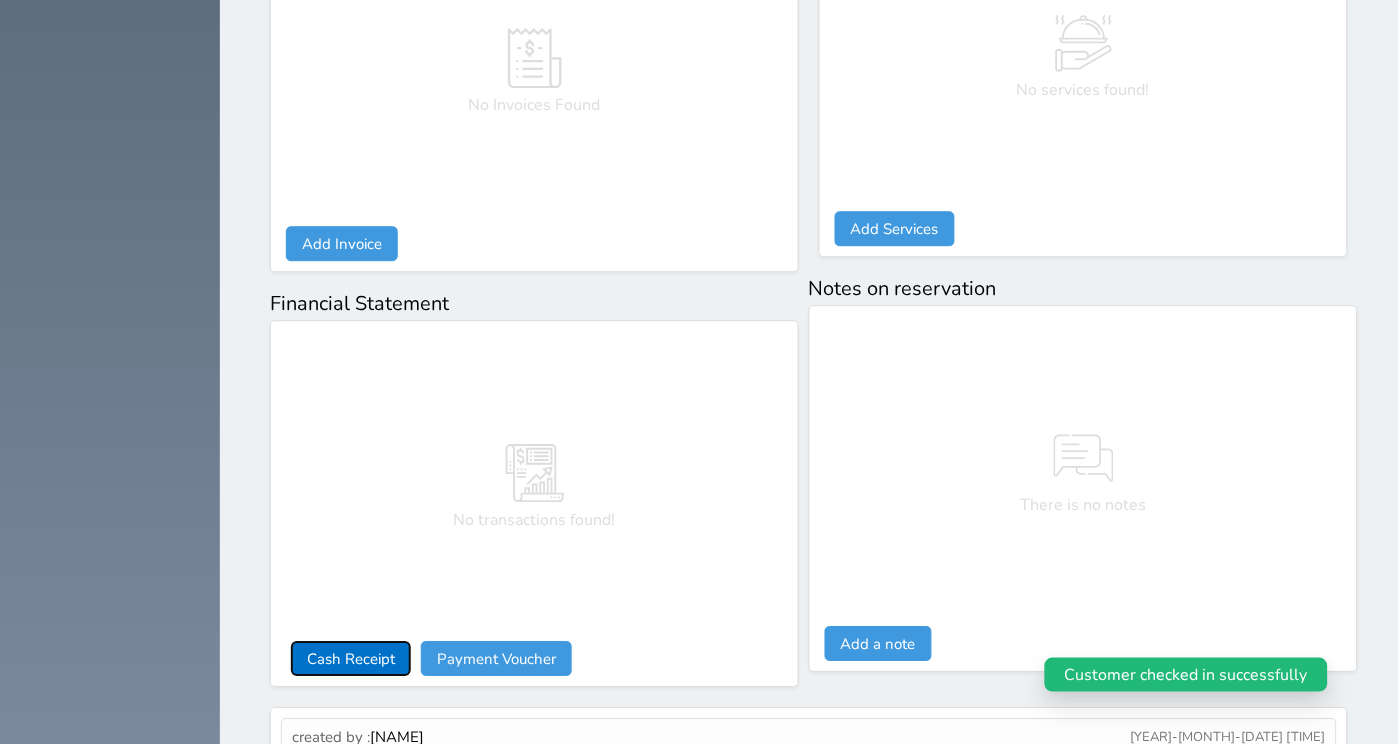 click on "Cash Receipt" at bounding box center (351, 658) 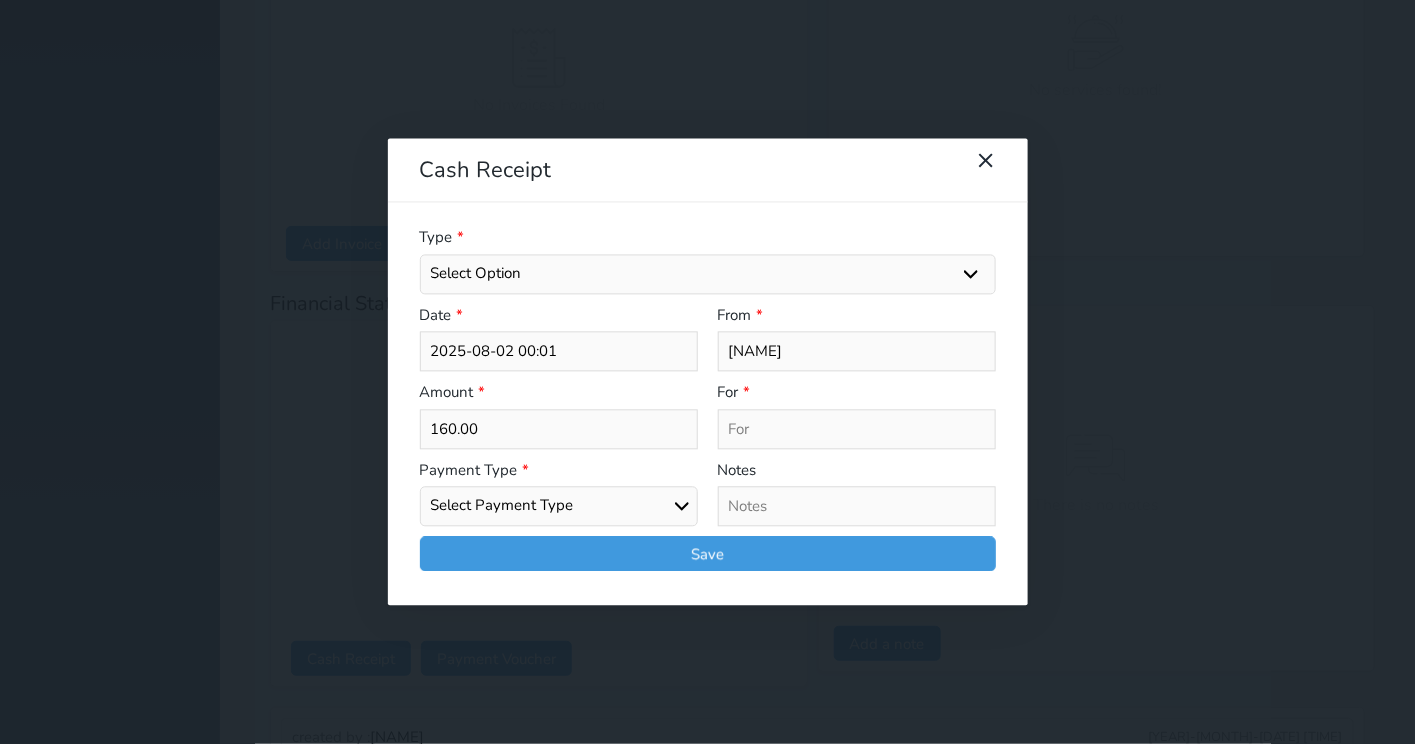 click on "Select Option   General receipts Rent value Bills insurance Retainer Not Applicable Other Laundry Wifi - Internet Car Parking Food Food & Beverages Beverages Cold Drinks Hot Drinks Breakfast Lunch Dinner Bakery & Cakes Swimming pool Gym SPA & Beauty Services Pick & Drop (Transport Services) Minibar Cable - TV Extra Bed Hairdresser Shopping Organized Tours Services Tour Guide Services" at bounding box center [708, 274] 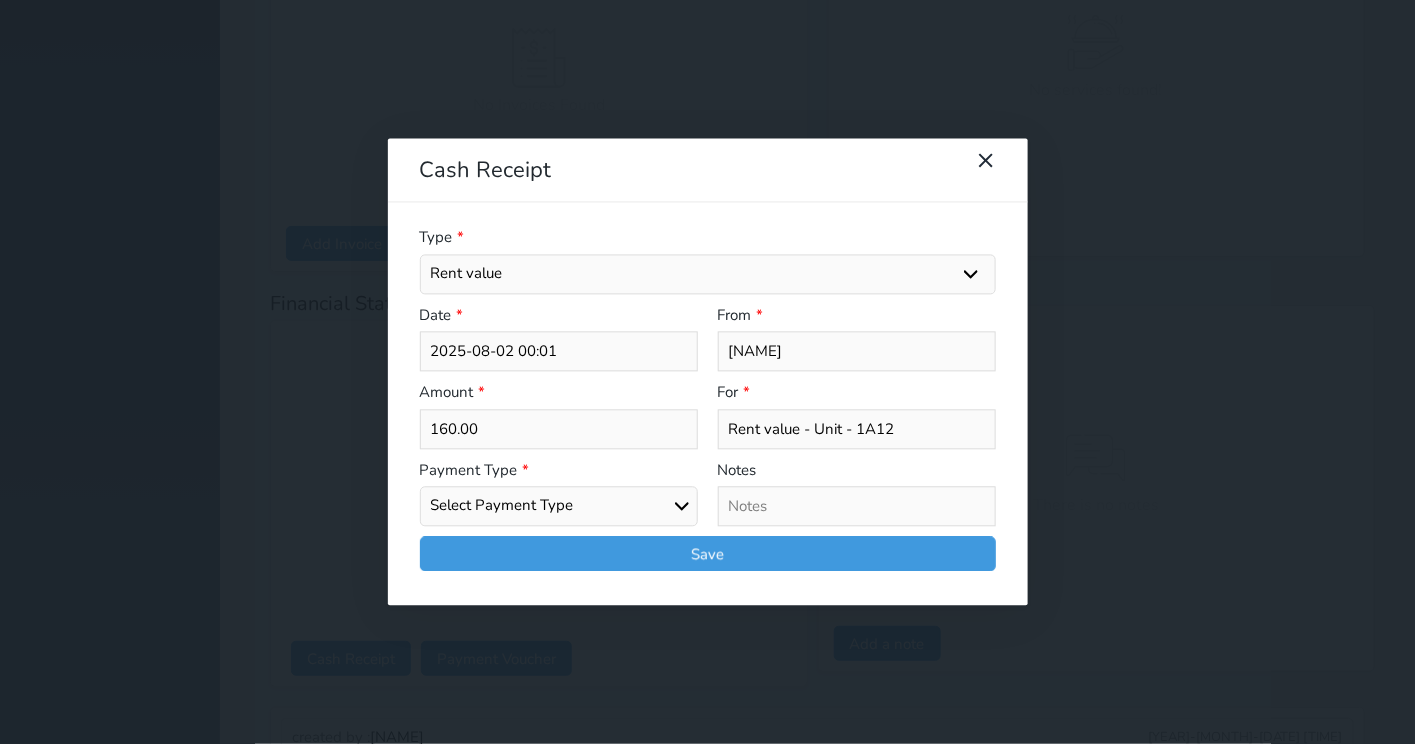 click on "Select Payment Type   Cash   Bank Transfer   Mada   Credit Card   Credit Payment" at bounding box center (559, 507) 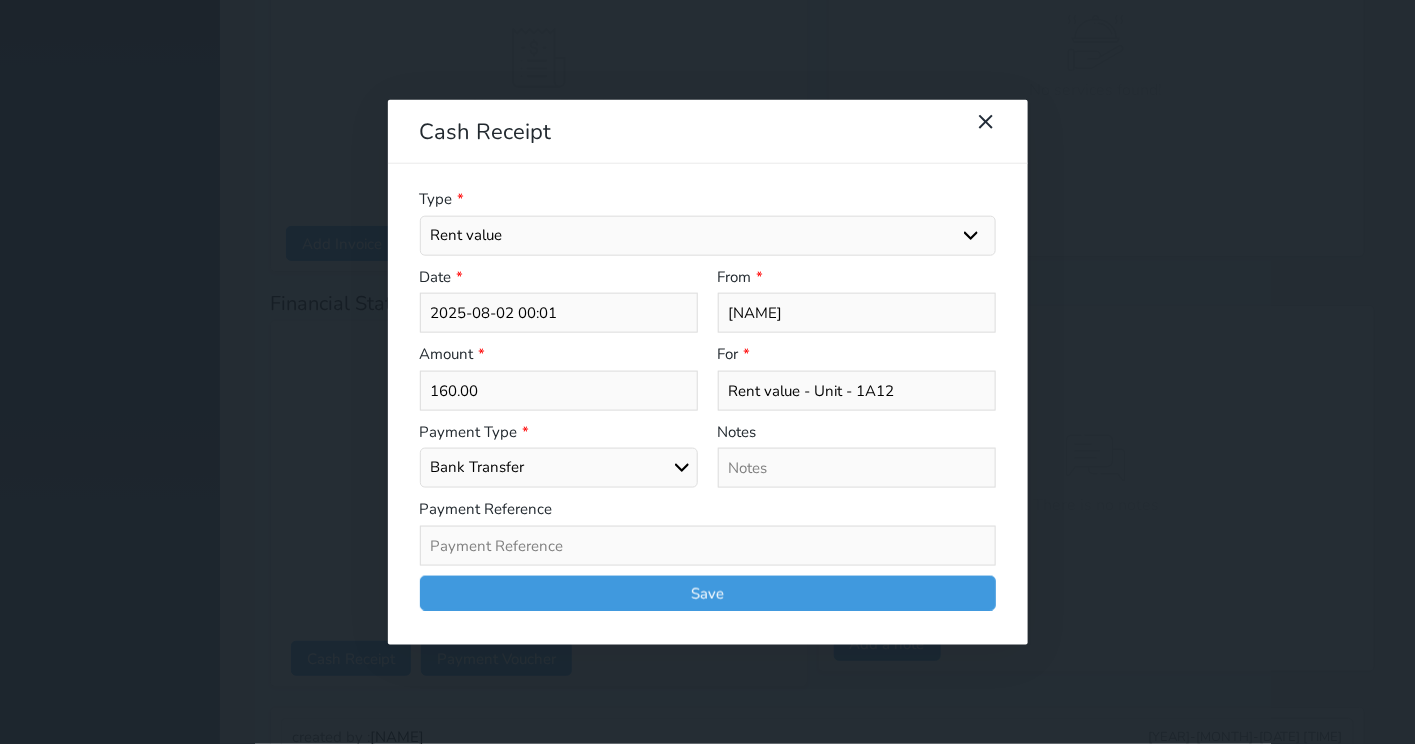 click at bounding box center (708, 545) 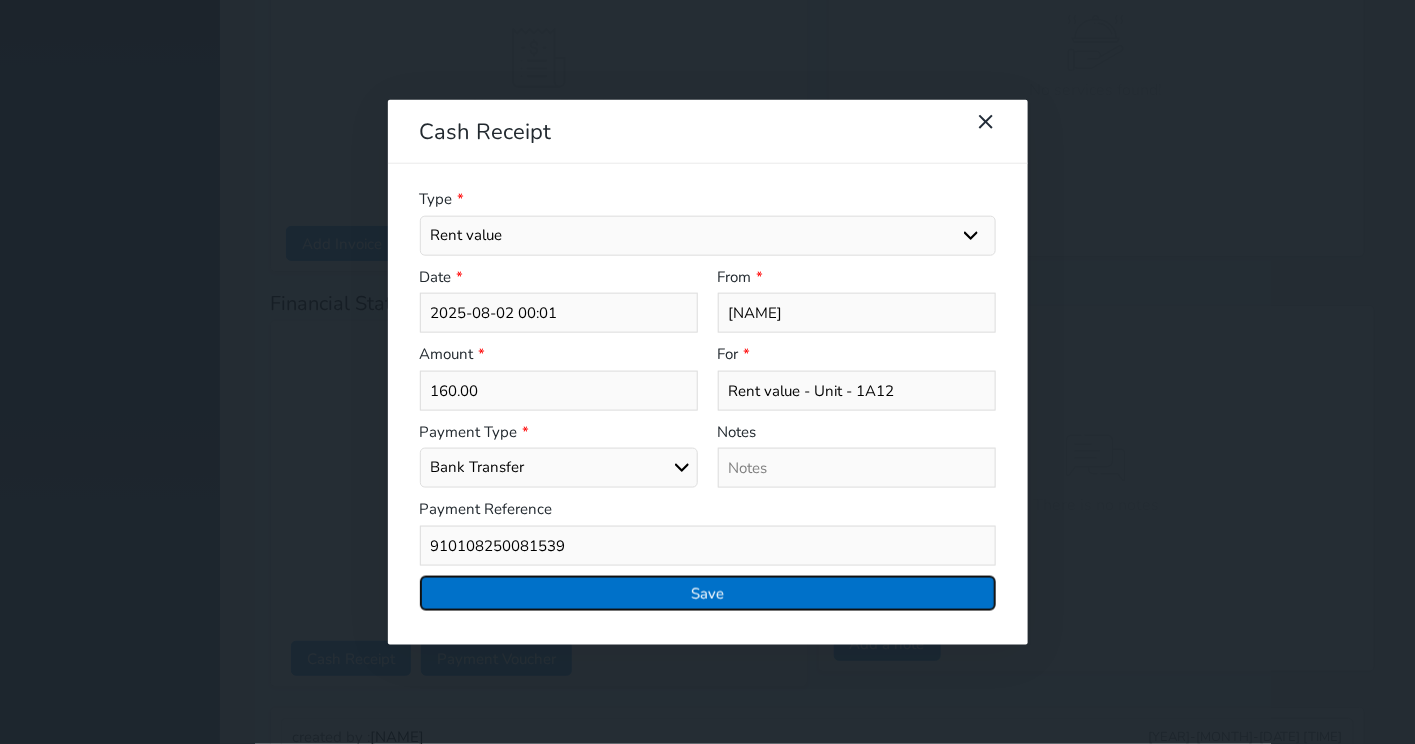 click on "Save" at bounding box center [708, 592] 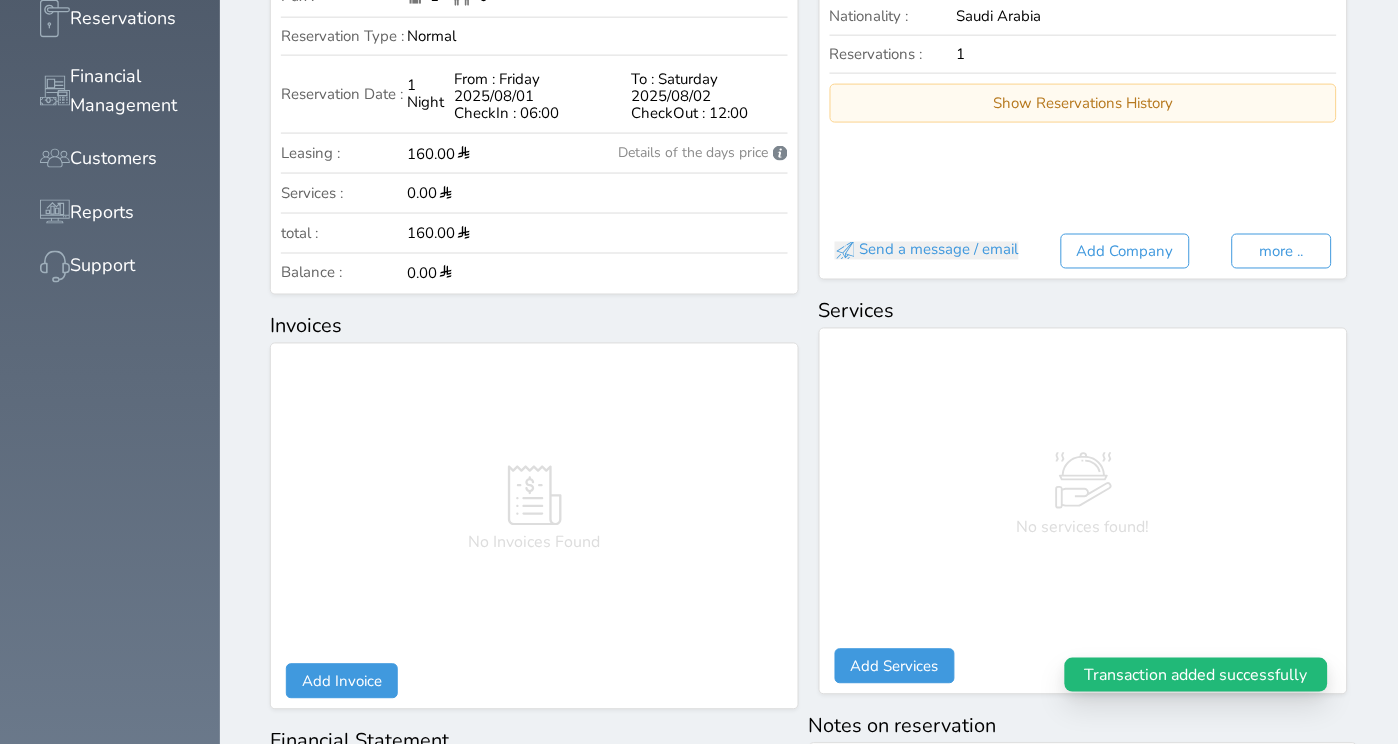 scroll, scrollTop: 0, scrollLeft: 0, axis: both 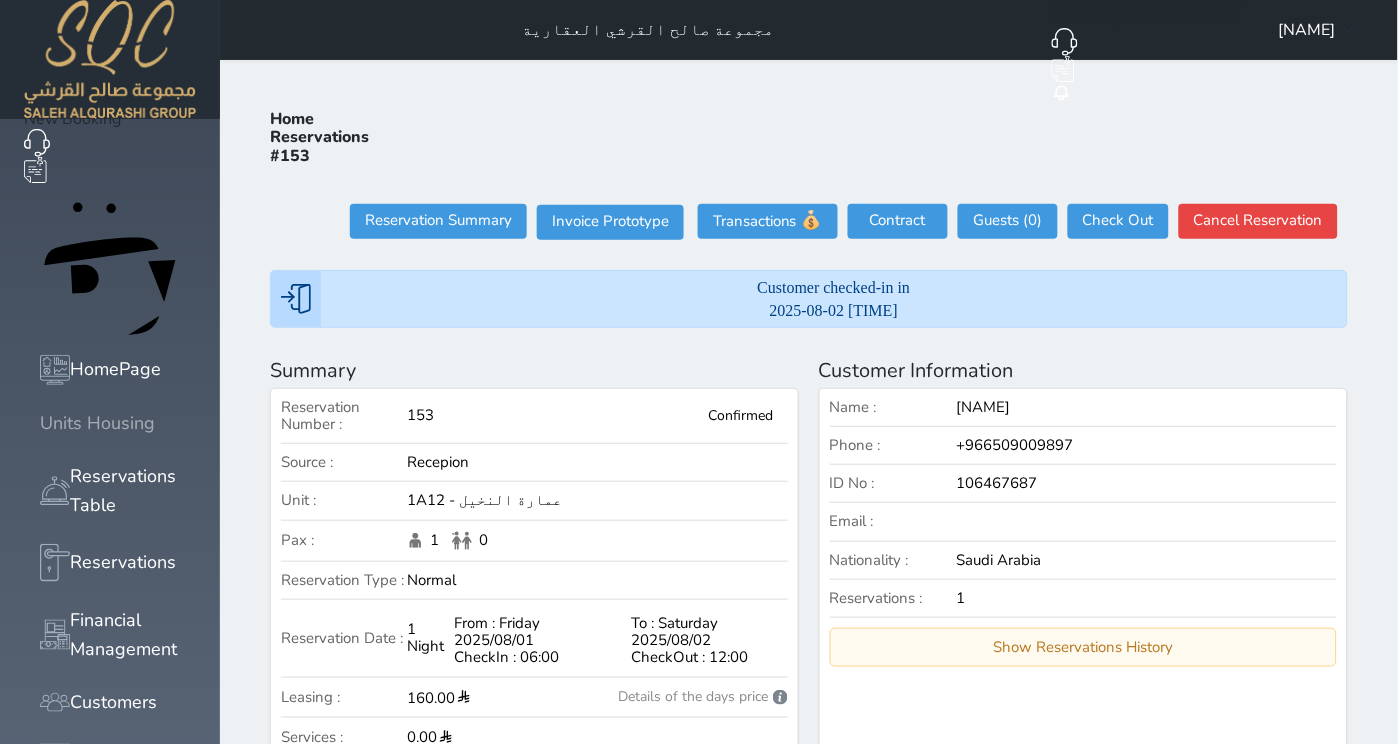 click on "Units Housing" at bounding box center [97, 423] 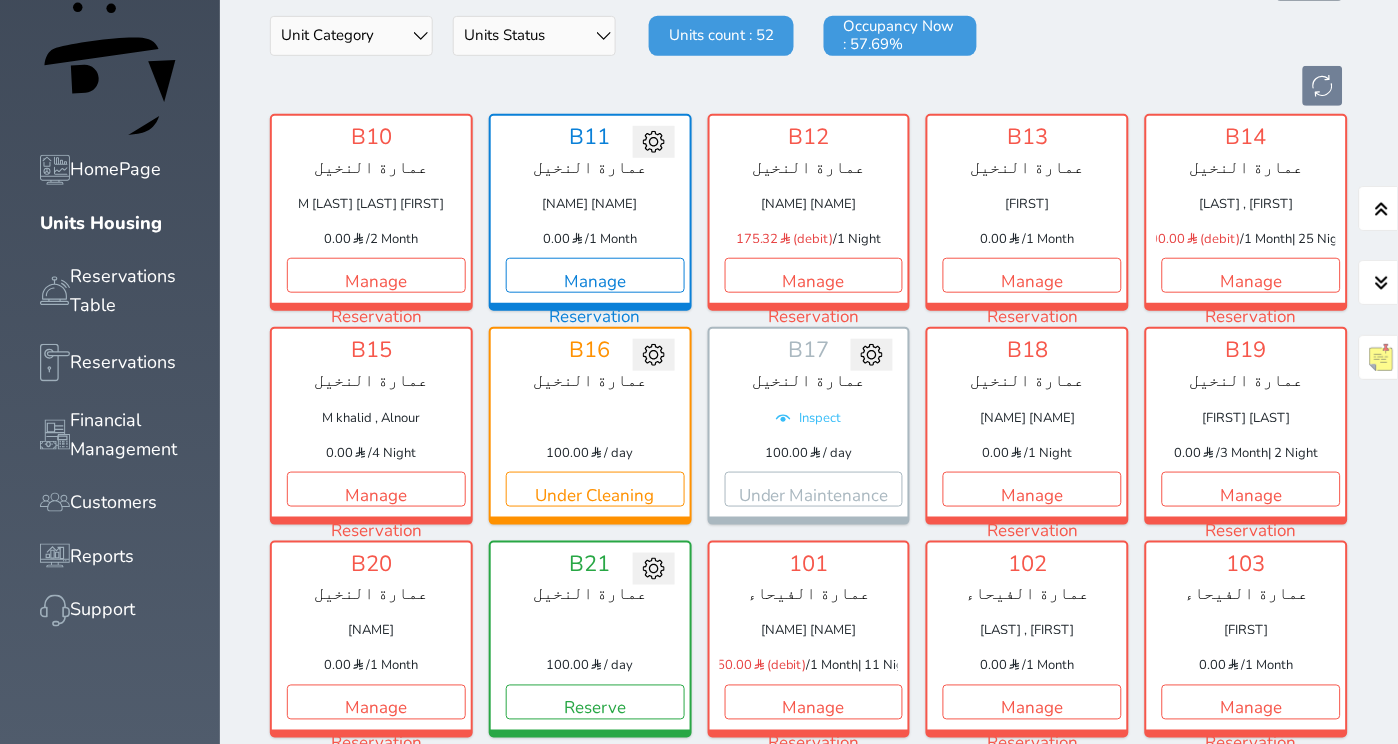scroll, scrollTop: 1621, scrollLeft: 0, axis: vertical 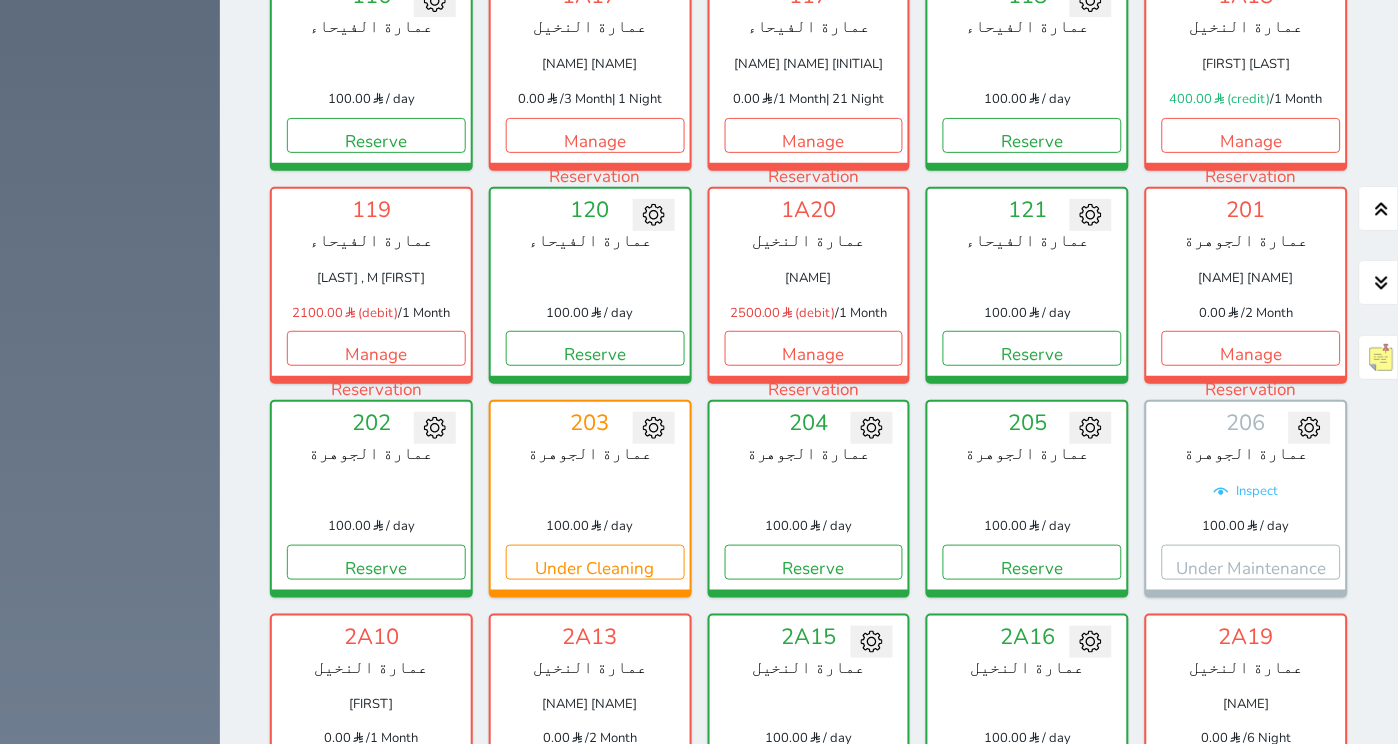 click on "Reserve" at bounding box center (1032, 775) 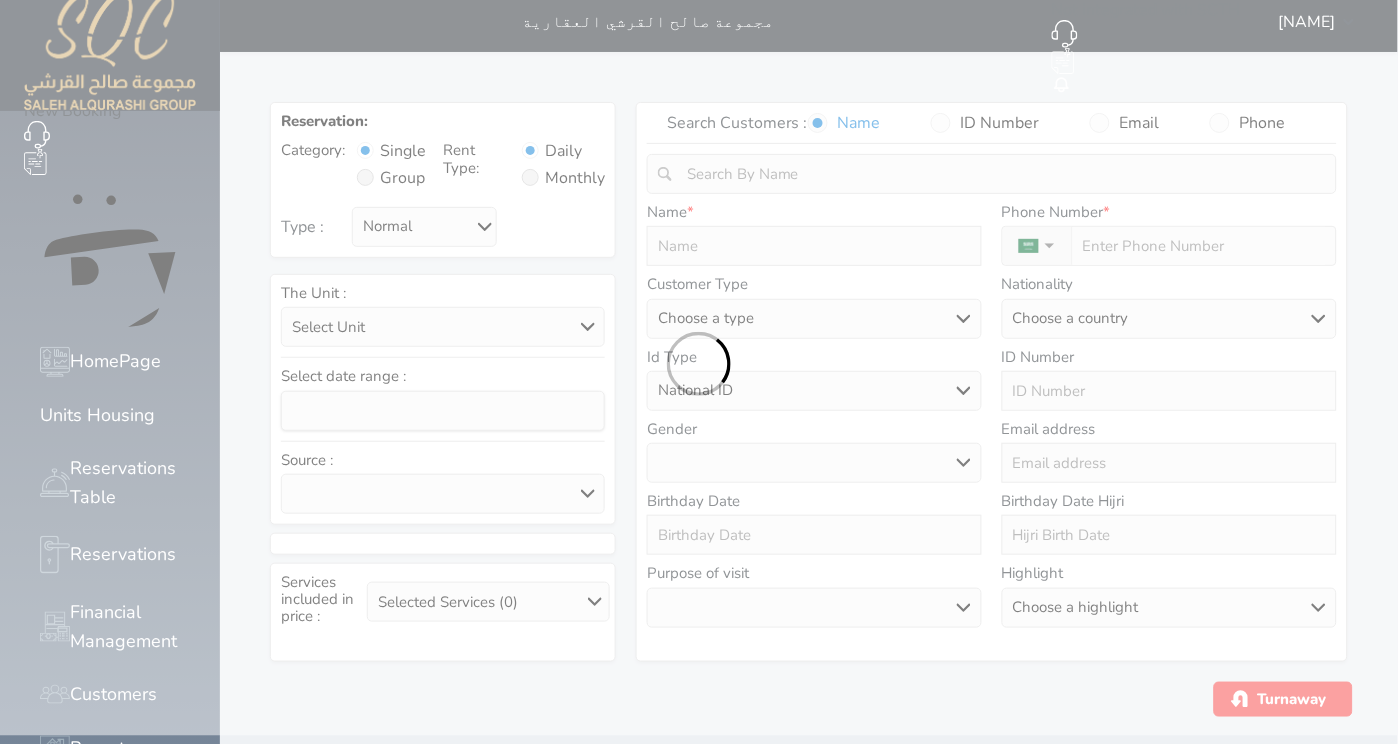 scroll, scrollTop: 0, scrollLeft: 0, axis: both 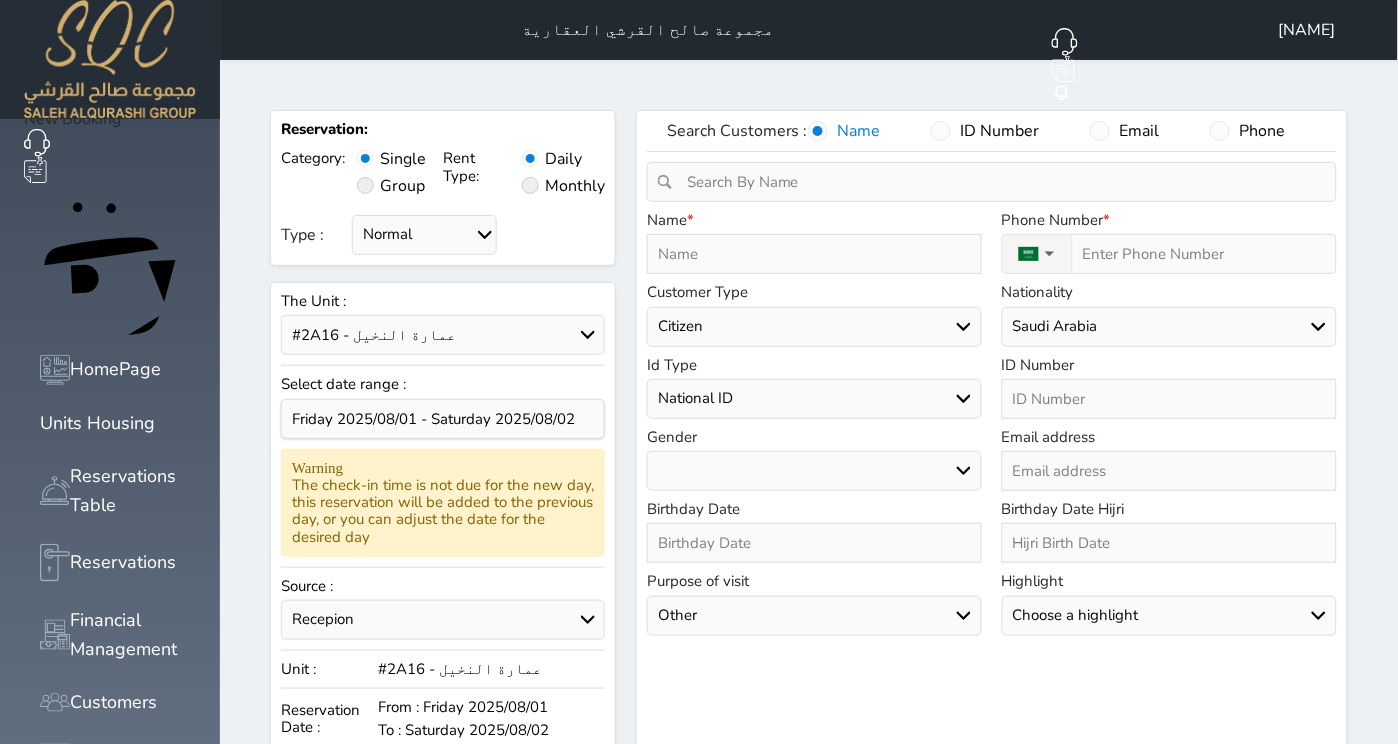 click on "Monthly" at bounding box center (575, 186) 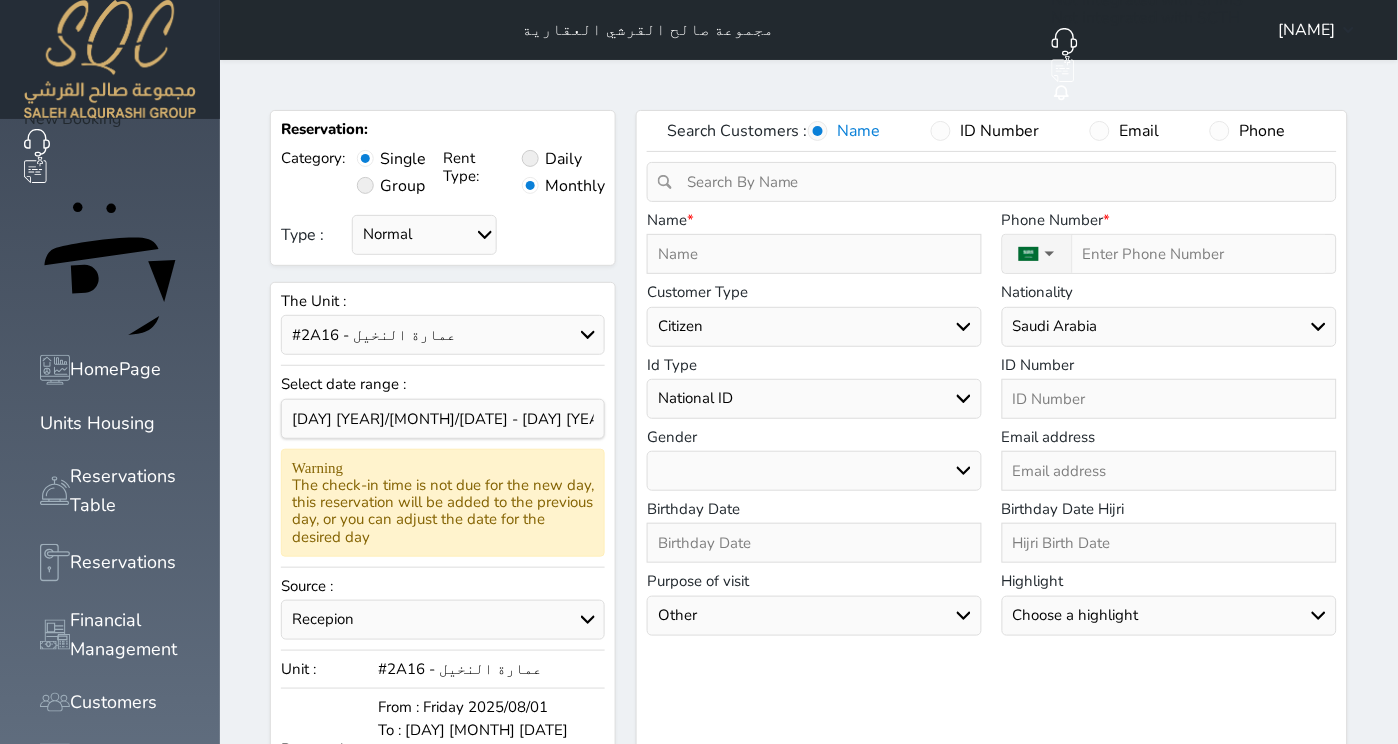 click at bounding box center (814, 254) 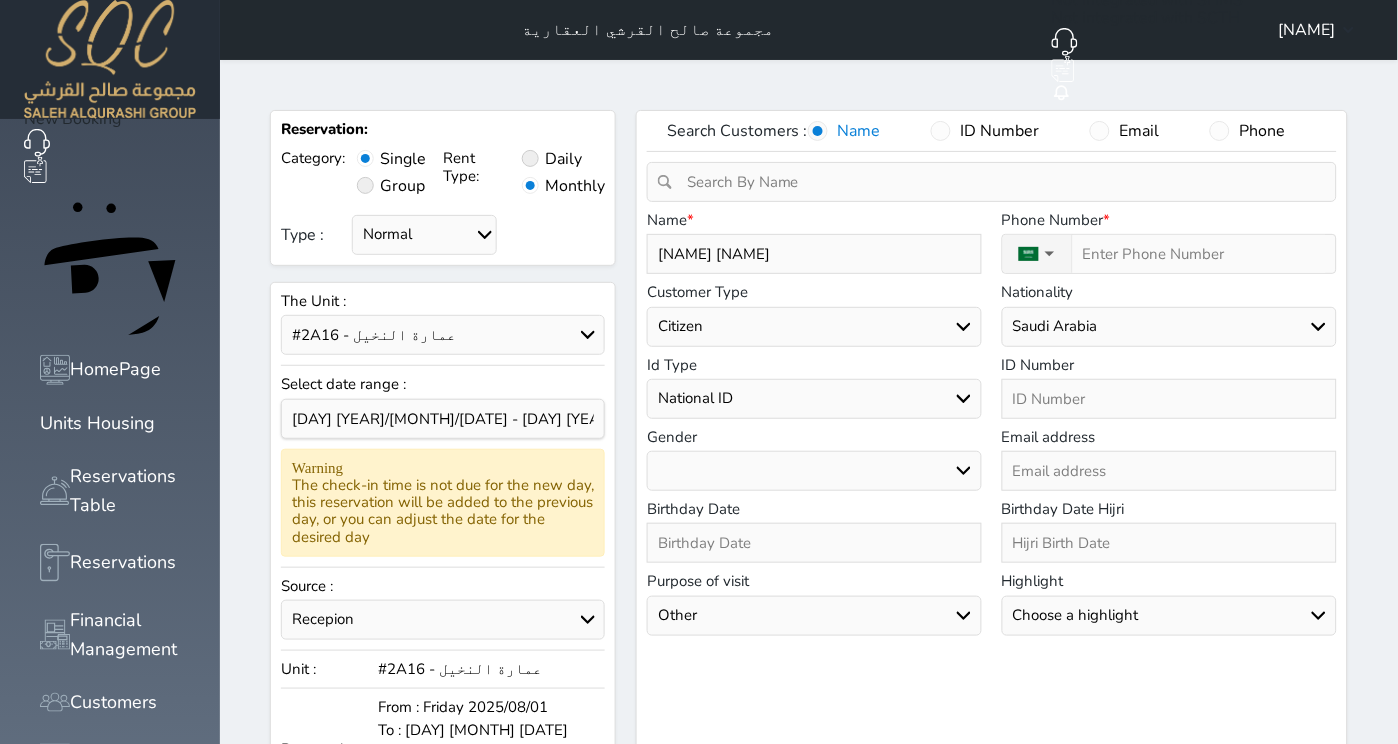 click on "Type :" at bounding box center (1199, 254) 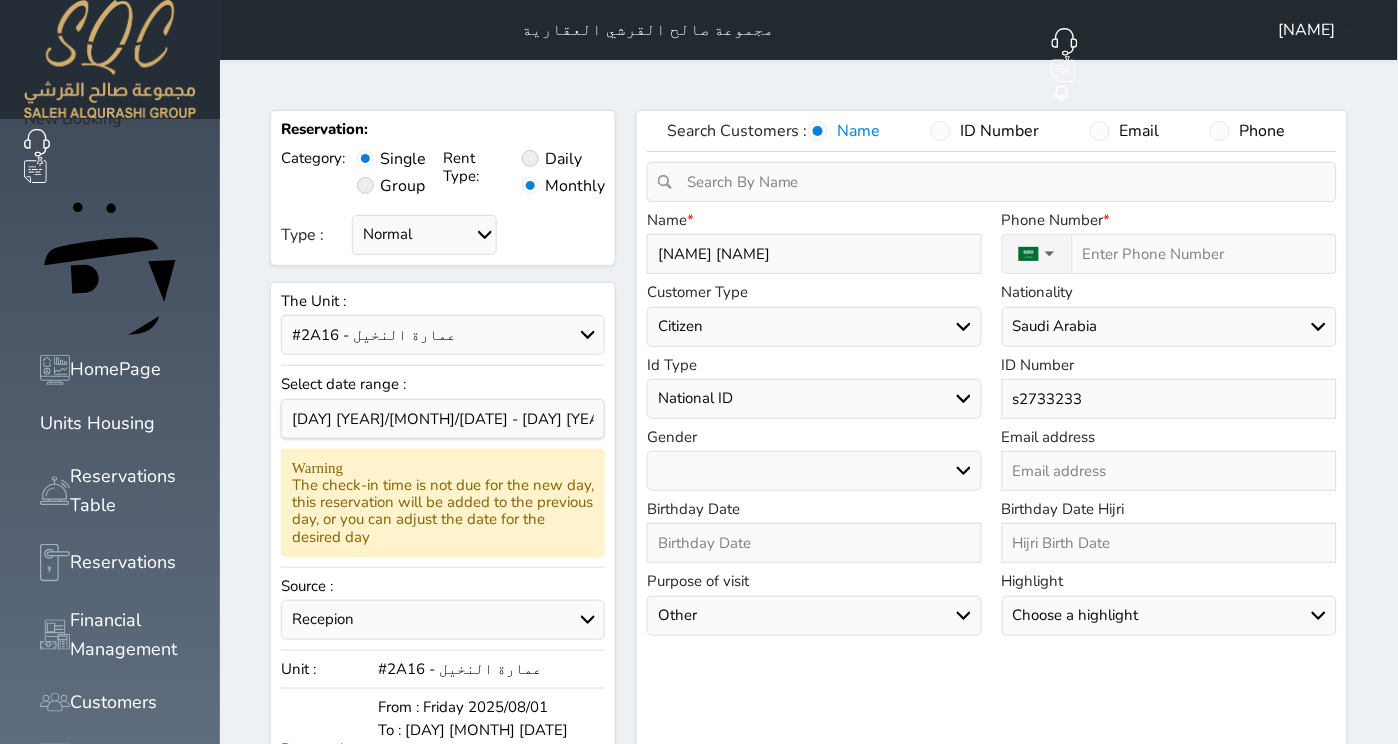 click on "Search Customers :        Name       ID Number       Email       Phone           Change Customer                      Notes                           Customer Reservations History [NAME] [NAME]                   Total Customer Balance : 0 SAR     Reservation Number   The Unit   From   To   Reservation Type   Balance   Actions         Results  : From (  ) - To  (  )   Count  :              Unfulfilled Promissories Log On Customer [NAME] [NAME]                 Reservation Number   Amount Total    Amount Fulfilled    Remaining Amount    Due Date         Results  : From (  ) - To  (  )   Count  :      Name *   [NAME] [NAME]   Phone Number *       ▼     Afghanistan (‫افغانستان‬‎)   +93   Albania (Shqipëri)   +355   Algeria (‫الجزائر‬‎)   +213   American Samoa   +1684   Andorra   +376   Angola   +244   Anguilla   +1264   Antigua and Barbuda   +1268   Argentina   +54   Armenia (Հայաստան)   +374   Aruba   +297   Australia   +61   Austria (Österreich)   +43     +994   Bahamas" at bounding box center [992, 602] 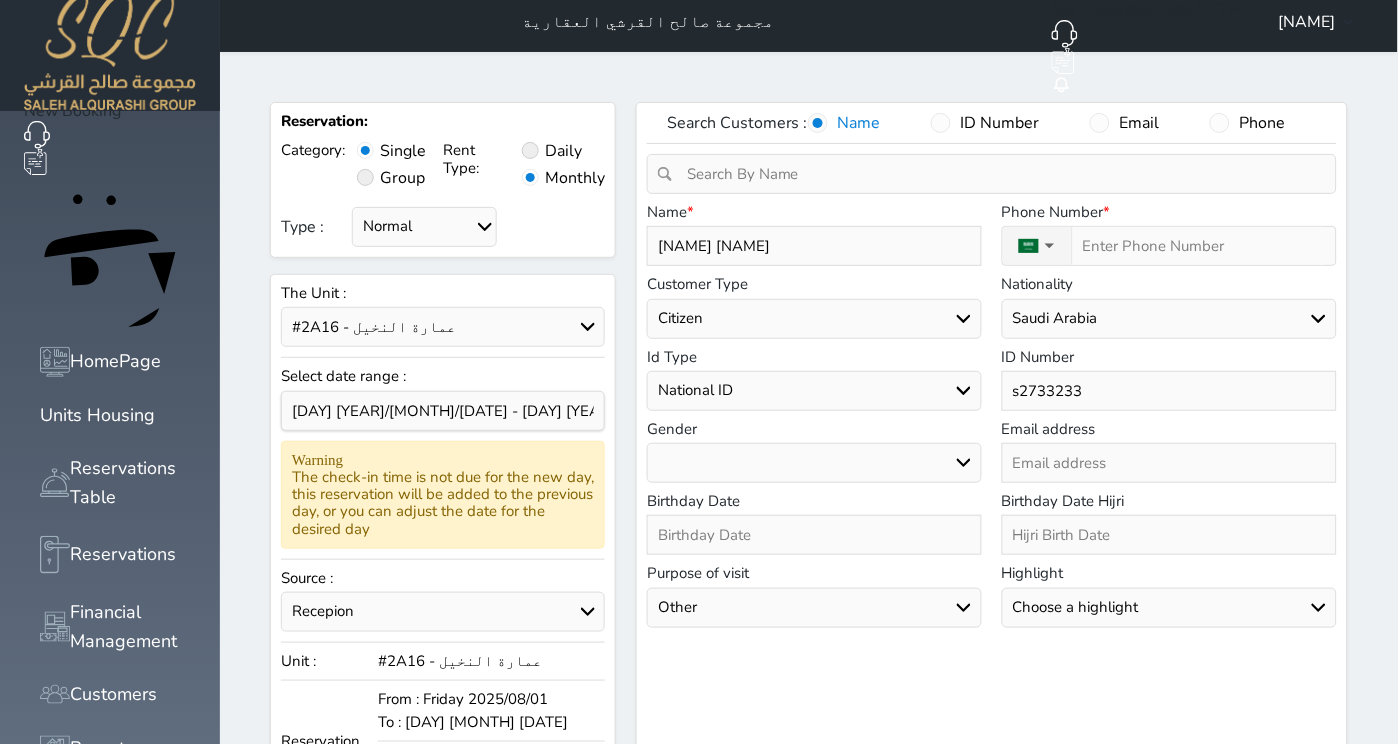 scroll, scrollTop: 13, scrollLeft: 0, axis: vertical 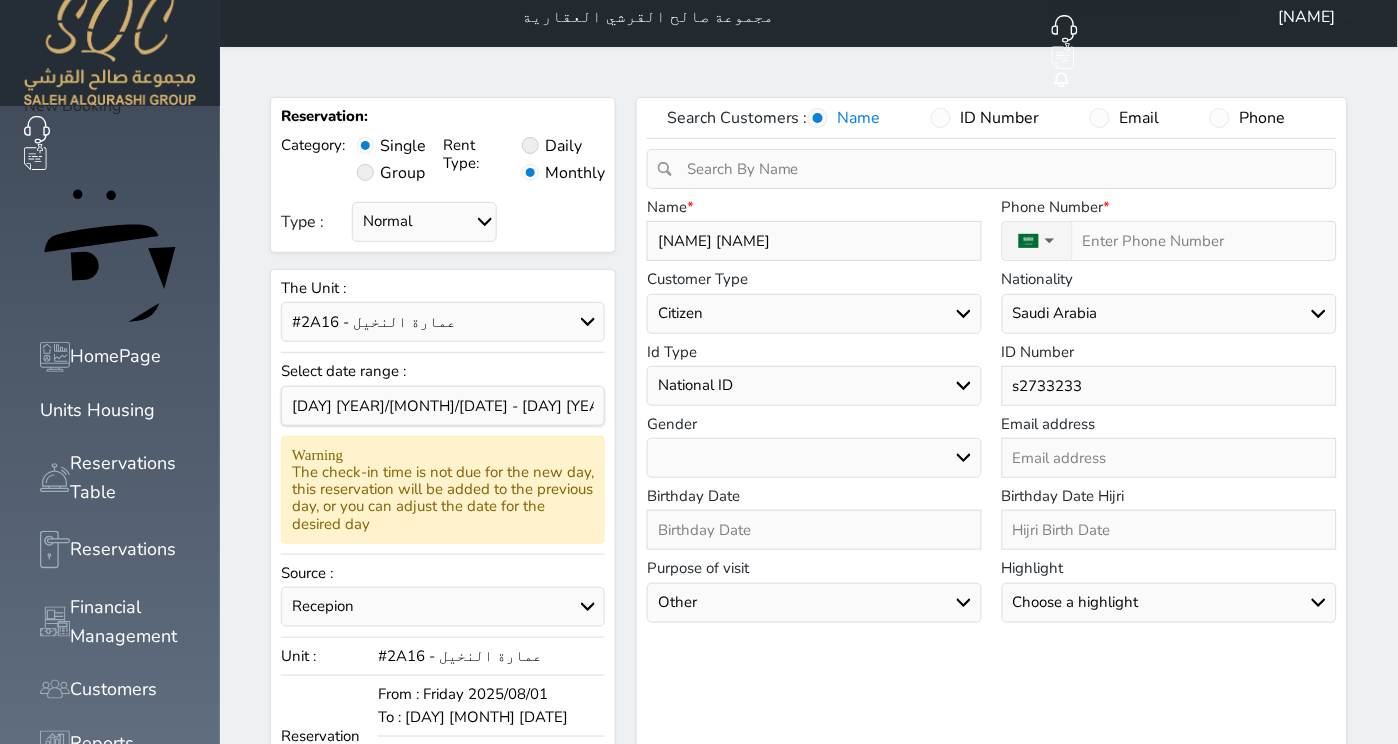 click on "Type :" at bounding box center (1199, 241) 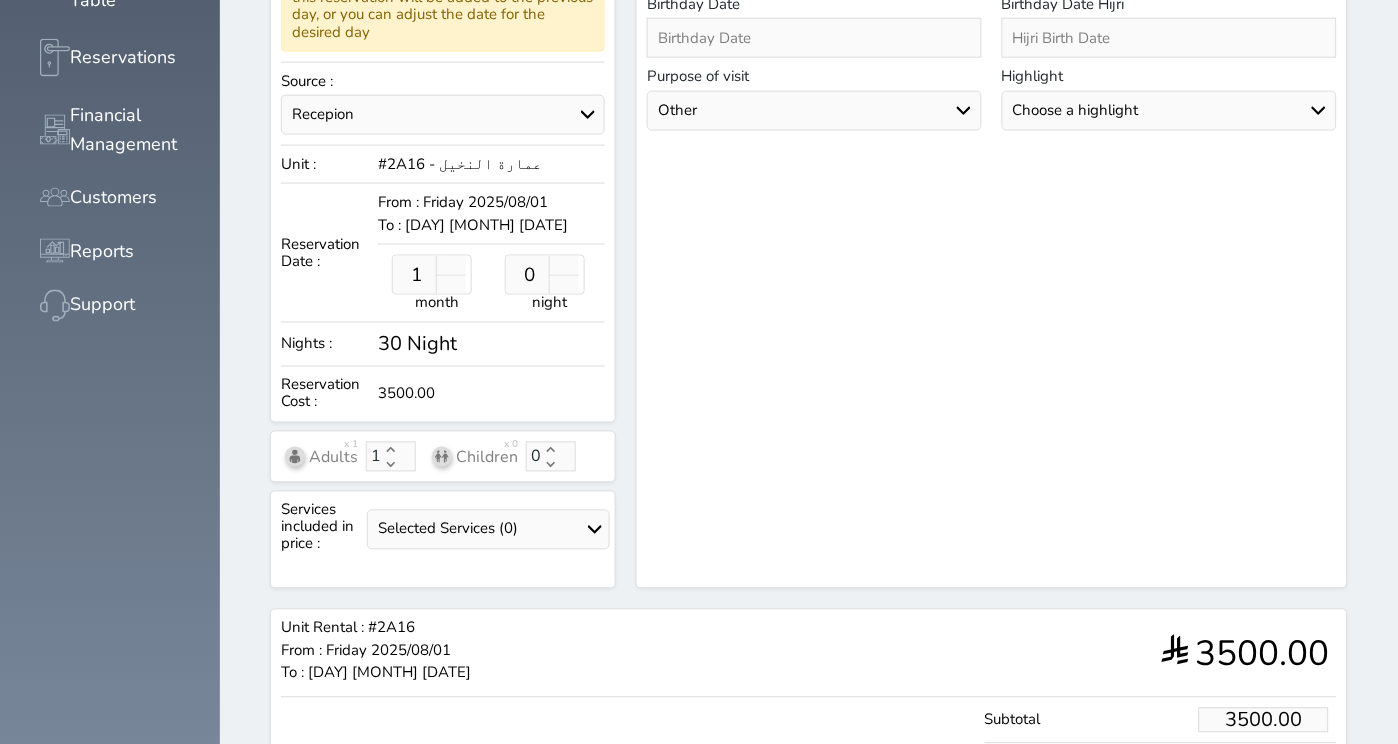 scroll, scrollTop: 542, scrollLeft: 0, axis: vertical 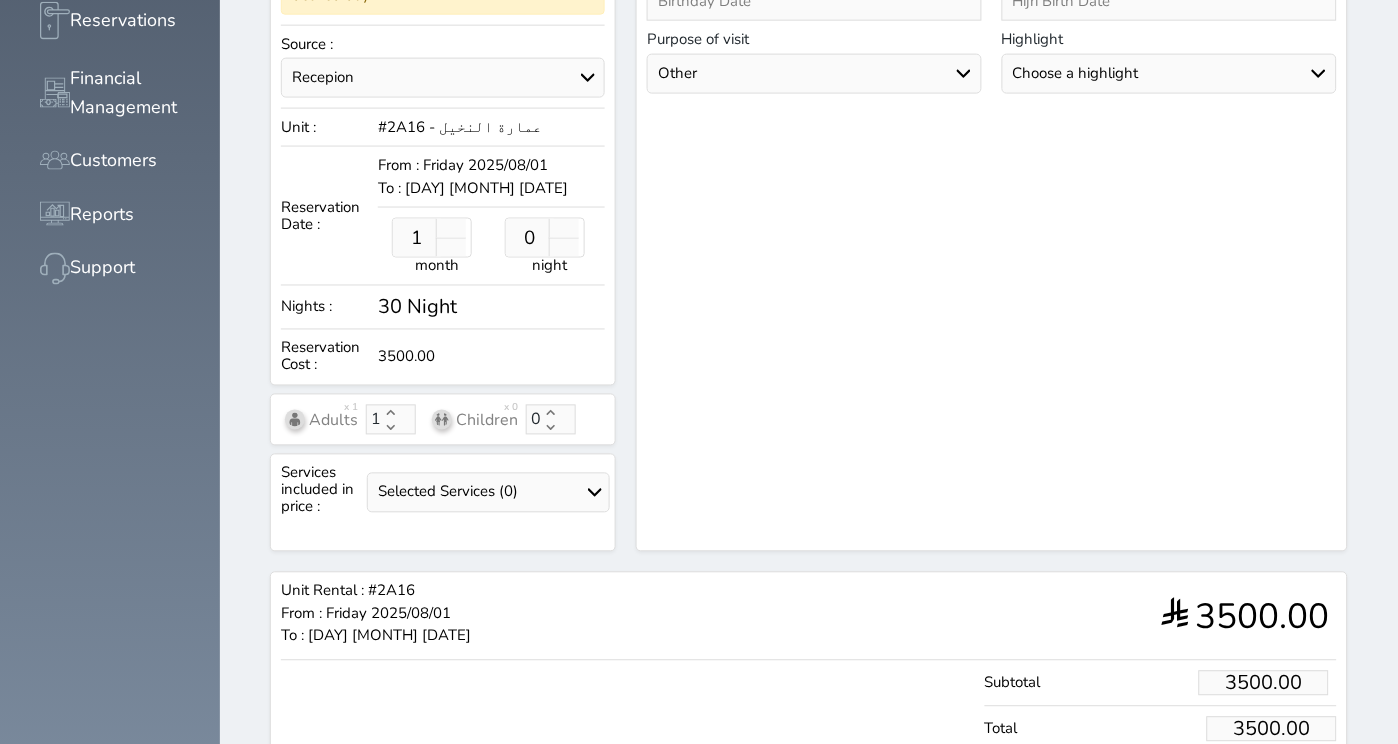 click on "Reserve" at bounding box center [1244, 790] 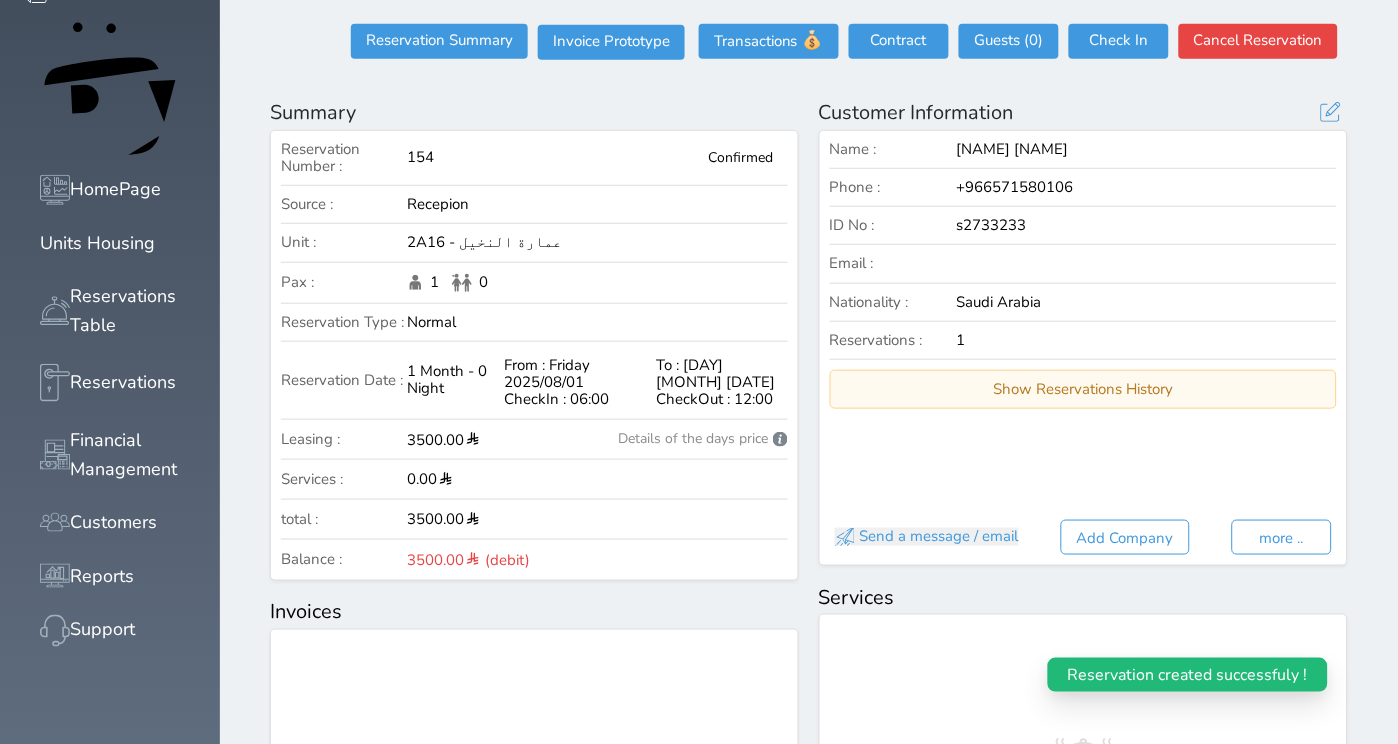scroll, scrollTop: 0, scrollLeft: 0, axis: both 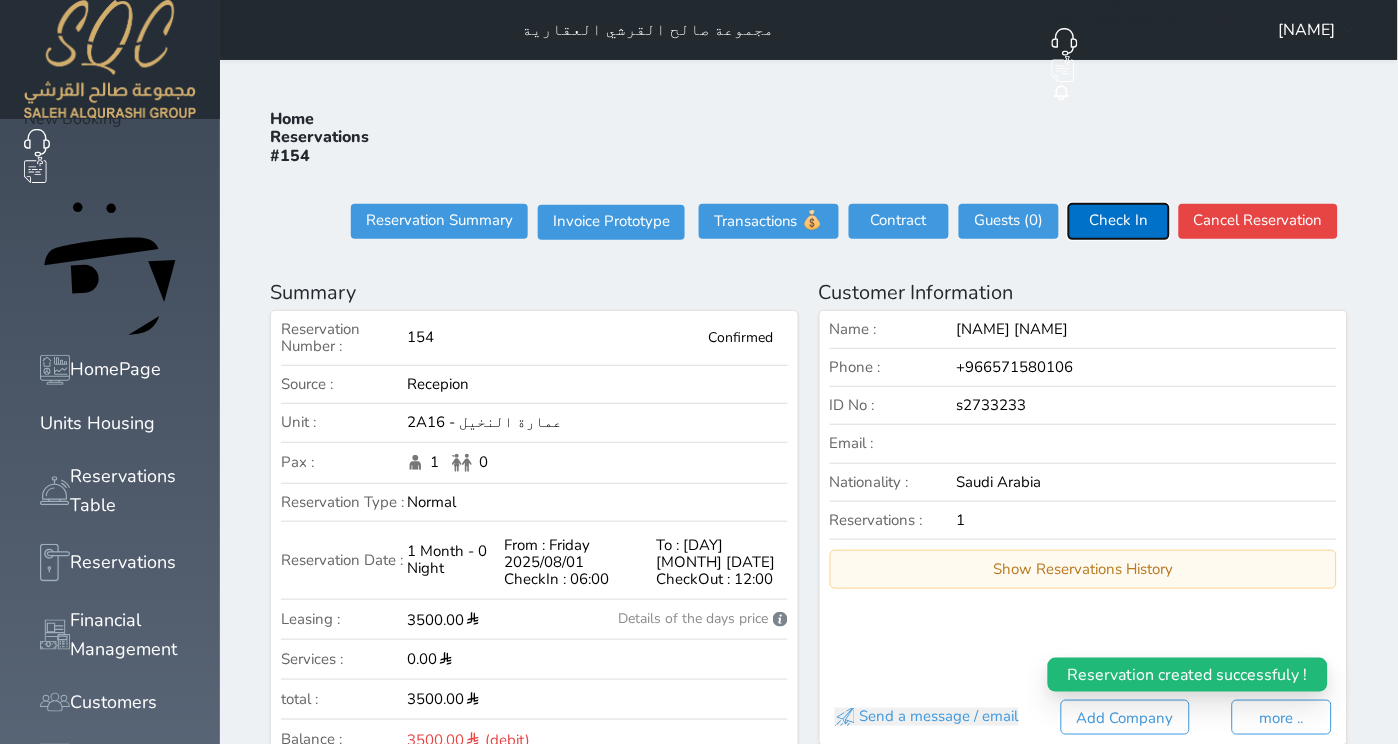 click on "Check In" at bounding box center (1119, 221) 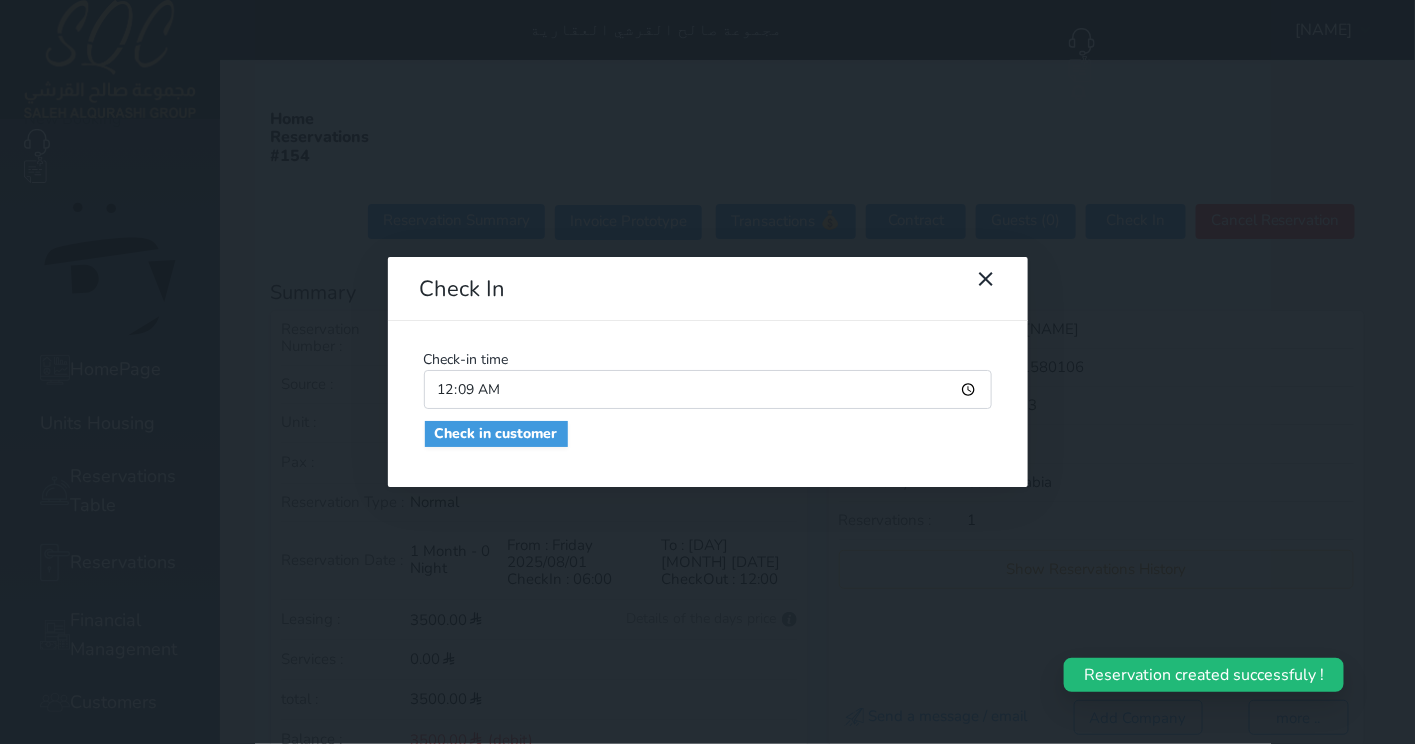 click on "00:09" at bounding box center [708, 389] 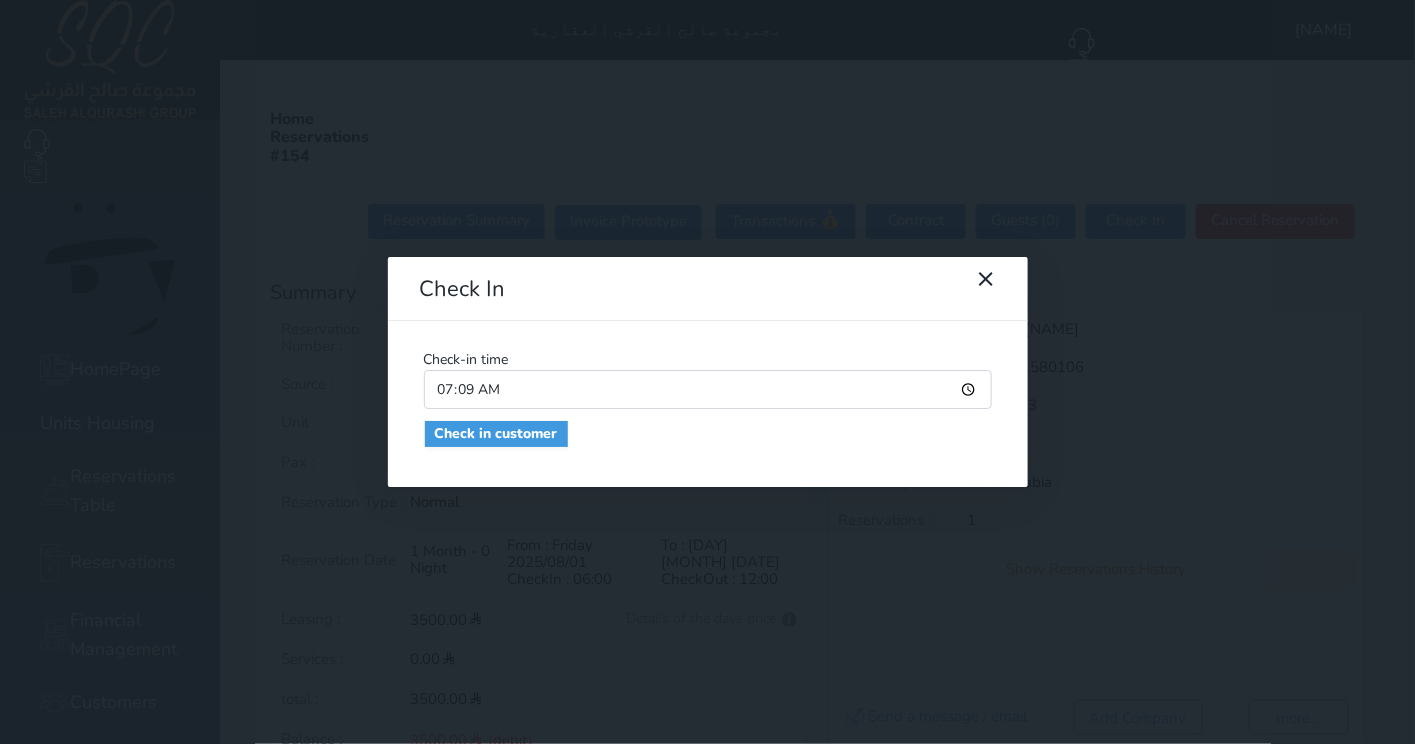 click on "07:09" at bounding box center (708, 389) 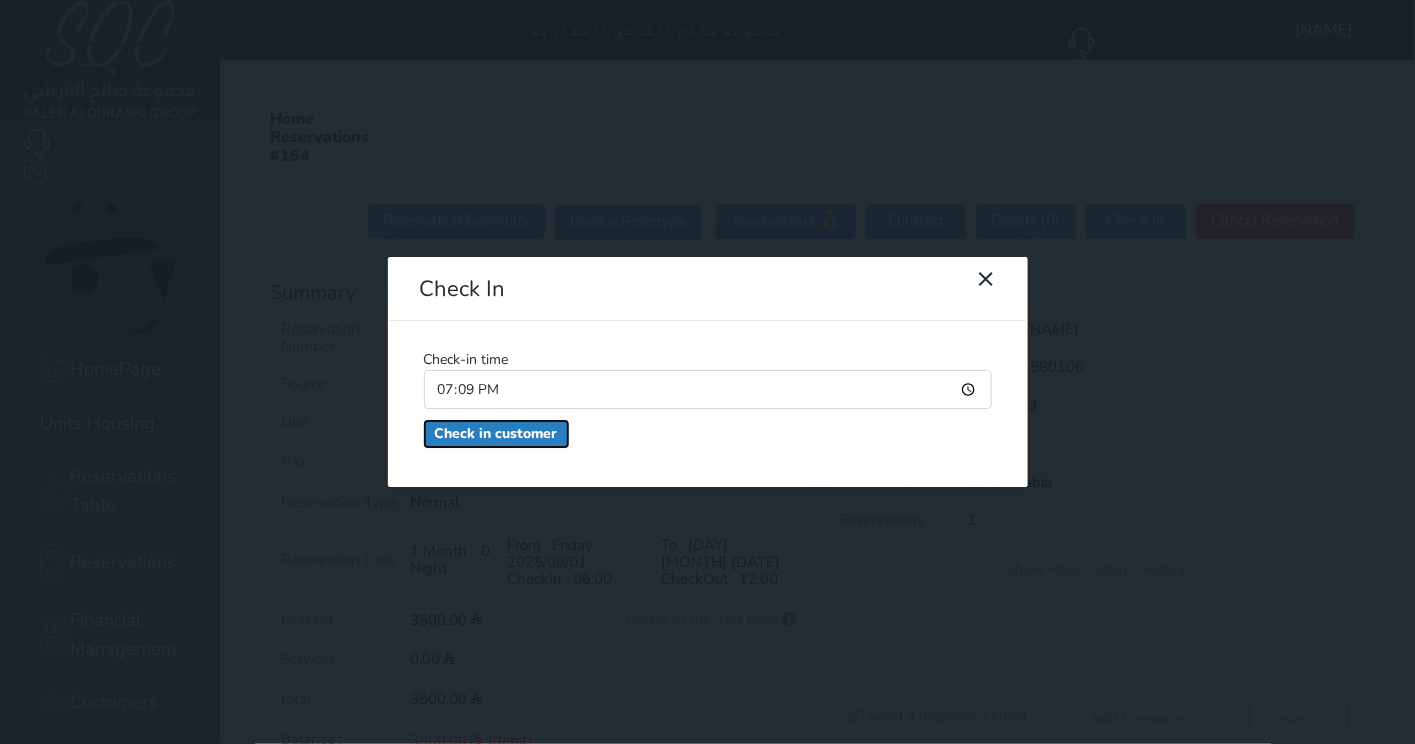 click on "Check in customer" at bounding box center (496, 434) 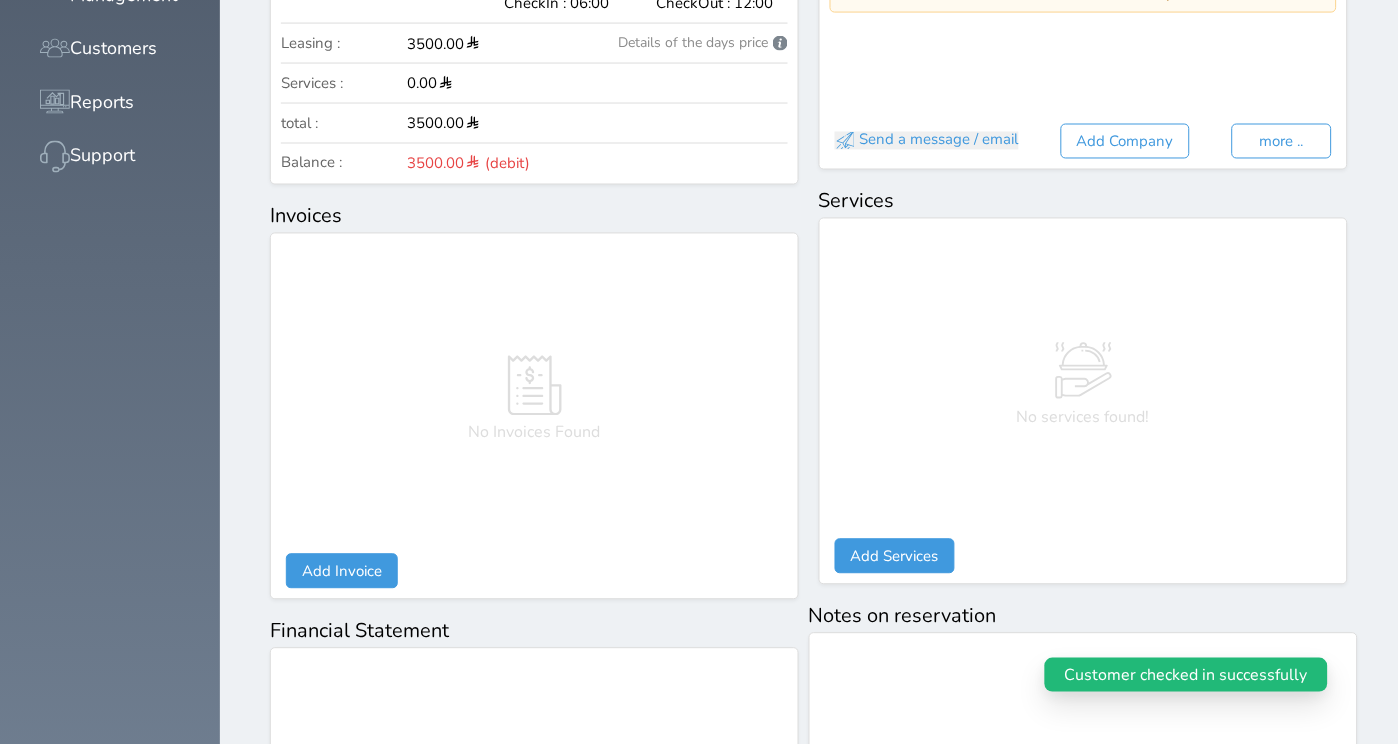 scroll, scrollTop: 983, scrollLeft: 0, axis: vertical 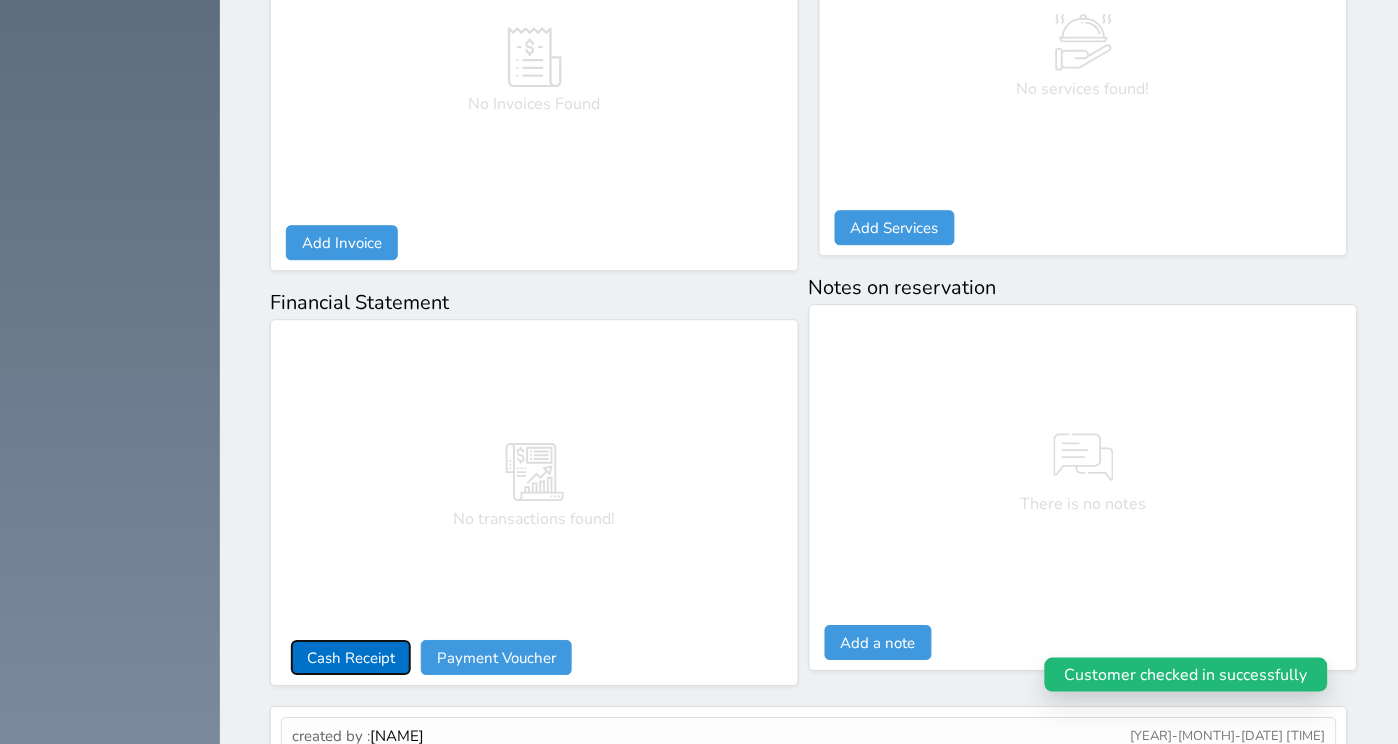 click on "Cash Receipt" at bounding box center [351, 657] 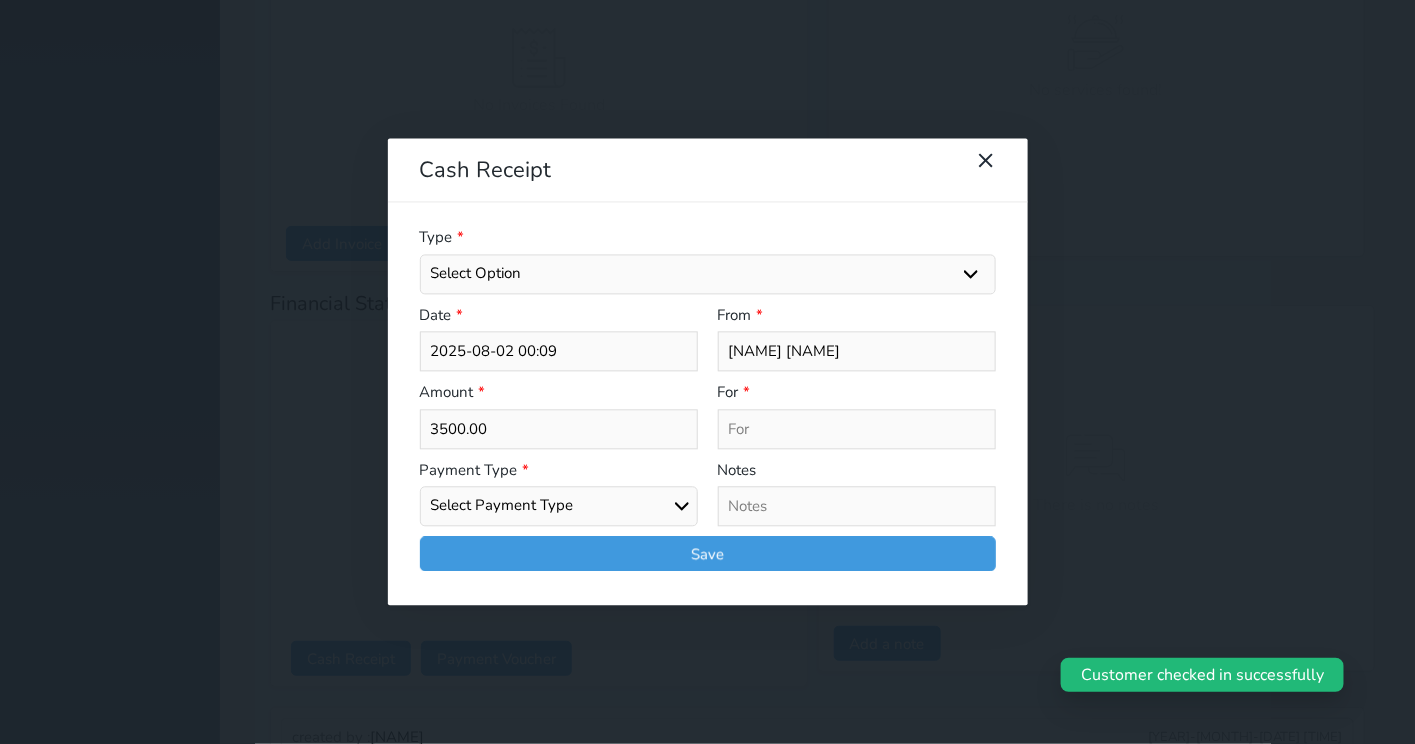 click on "Select Option   General receipts Rent value Bills insurance Retainer Not Applicable Other Laundry Wifi - Internet Car Parking Food Food & Beverages Beverages Cold Drinks Hot Drinks Breakfast Lunch Dinner Bakery & Cakes Swimming pool Gym SPA & Beauty Services Pick & Drop (Transport Services) Minibar Cable - TV Extra Bed Hairdresser Shopping Organized Tours Services Tour Guide Services" at bounding box center [708, 274] 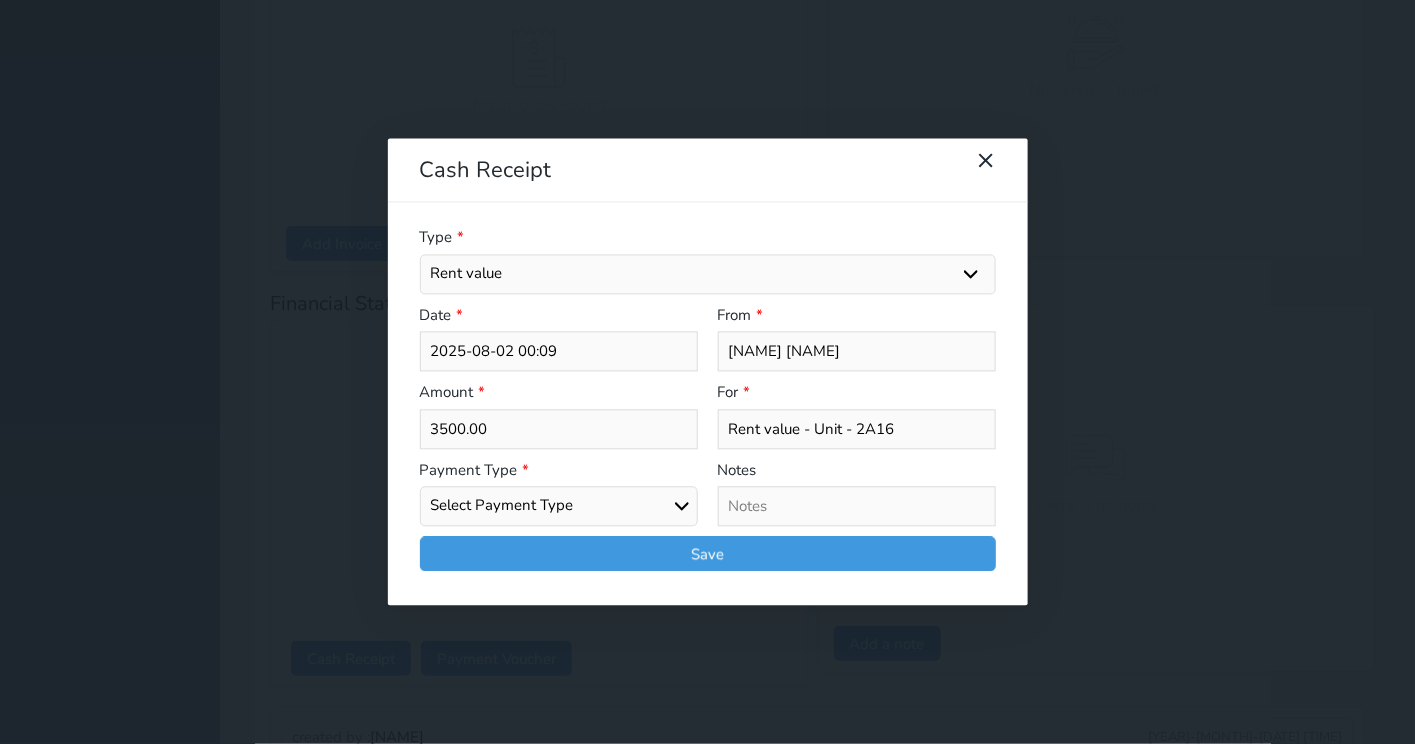 click on "Select Payment Type   Cash   Bank Transfer   Mada   Credit Card   Credit Payment" at bounding box center (559, 507) 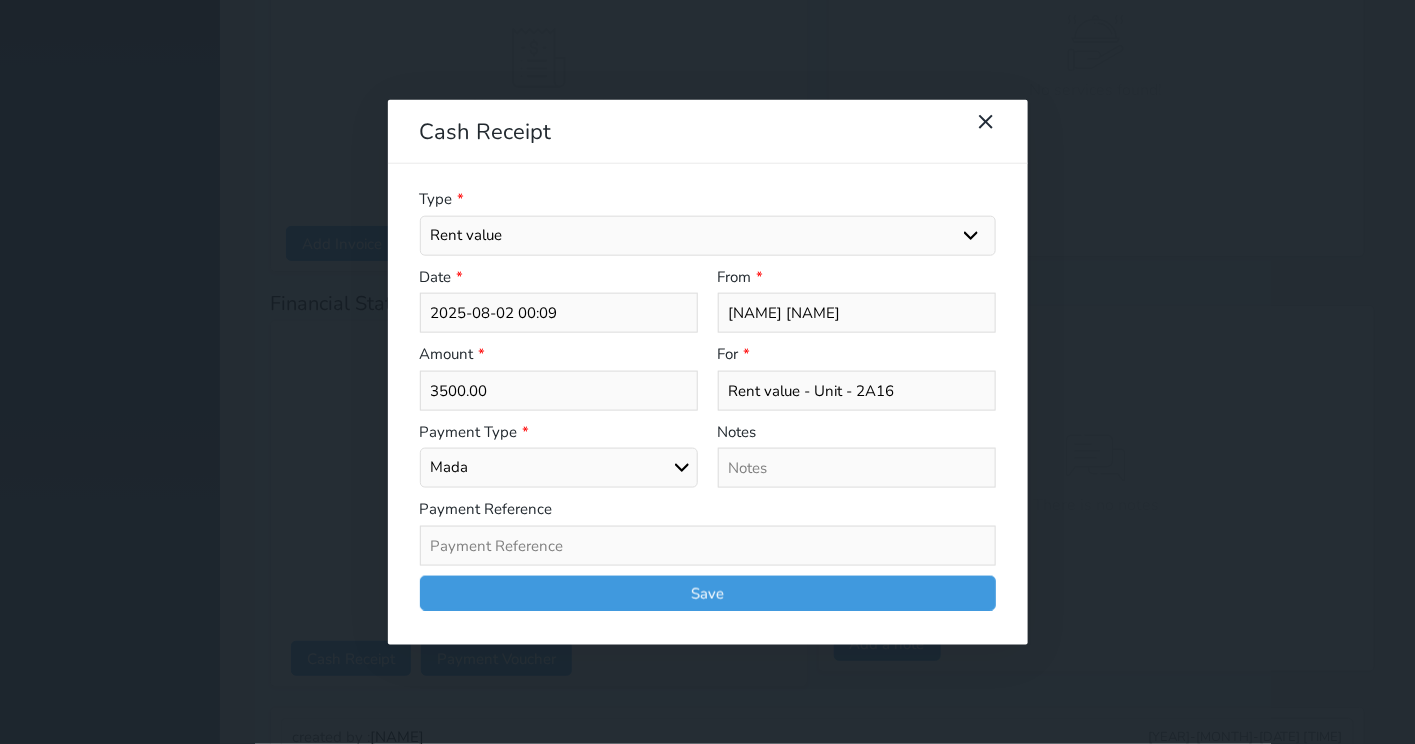 click at bounding box center [708, 545] 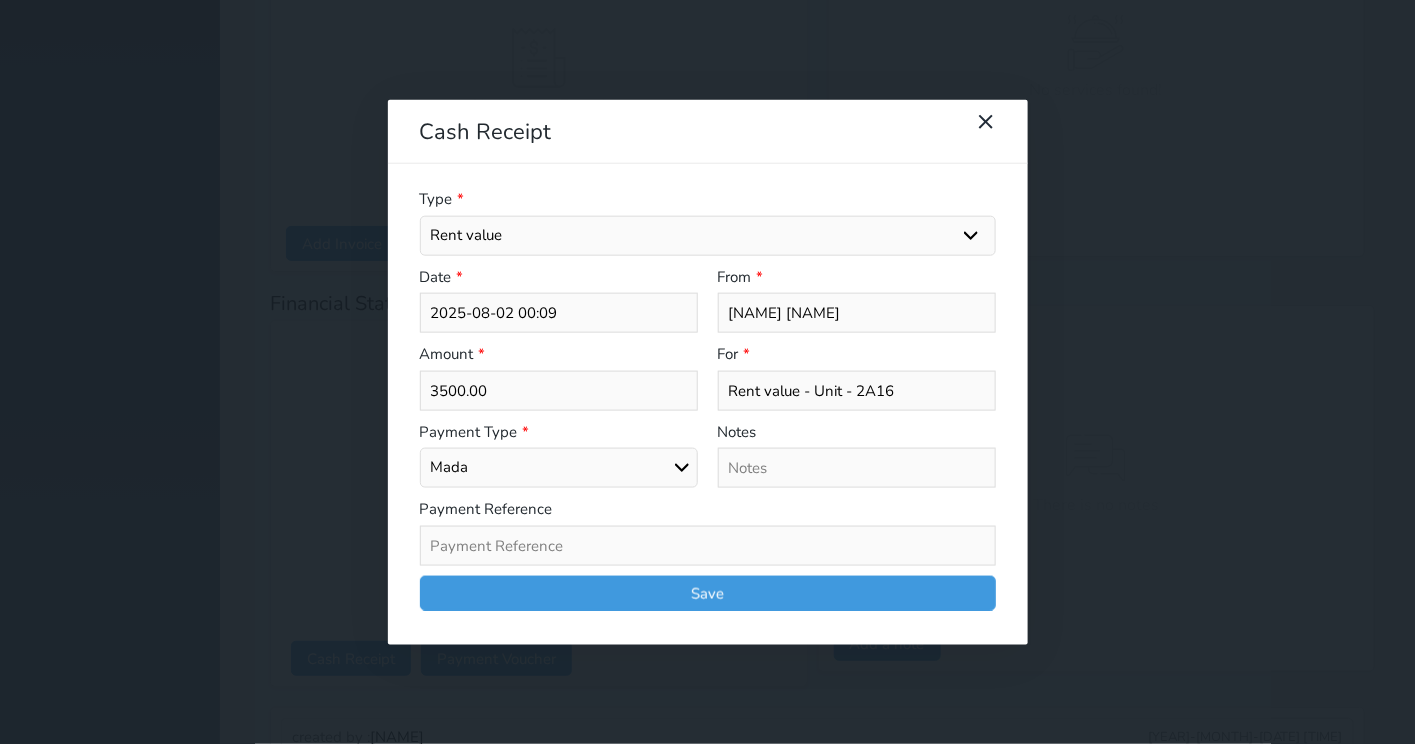click on "3500.00" at bounding box center [559, 390] 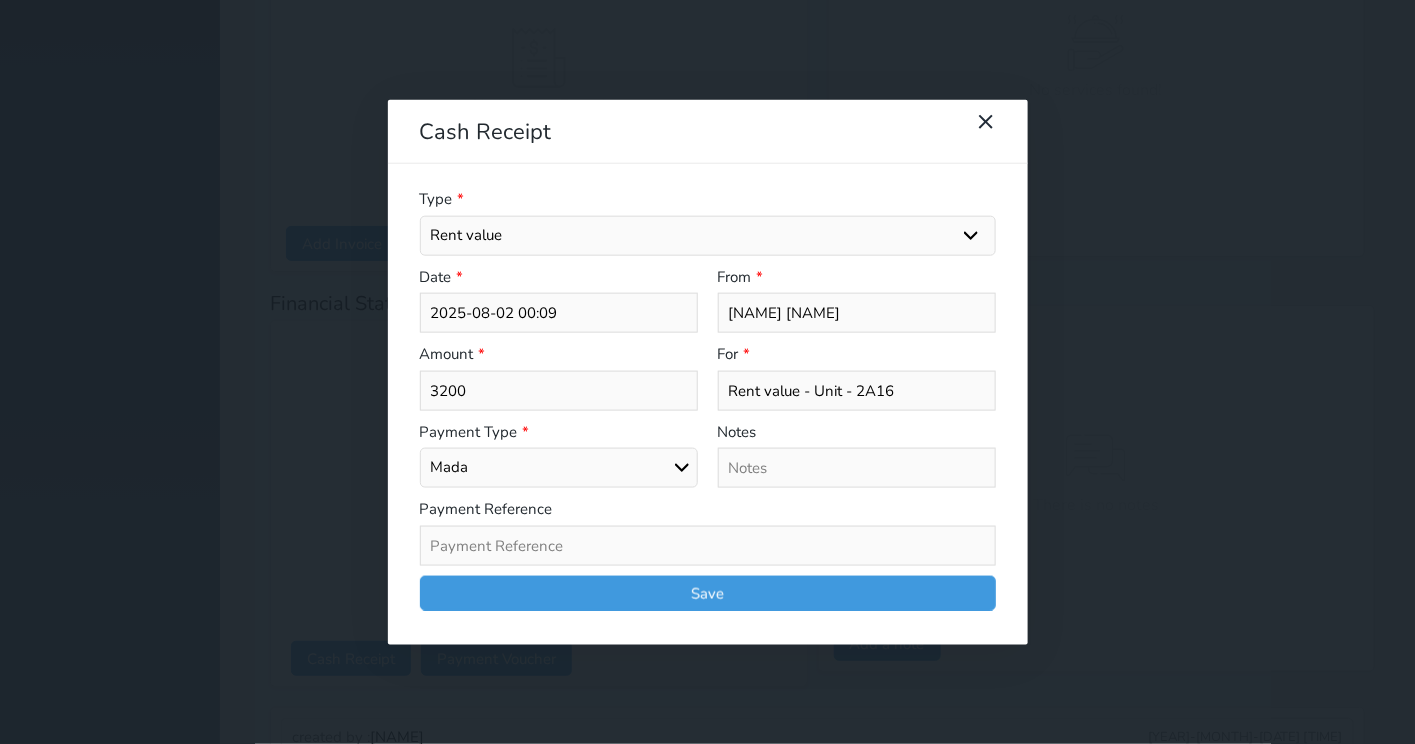 click at bounding box center [708, 545] 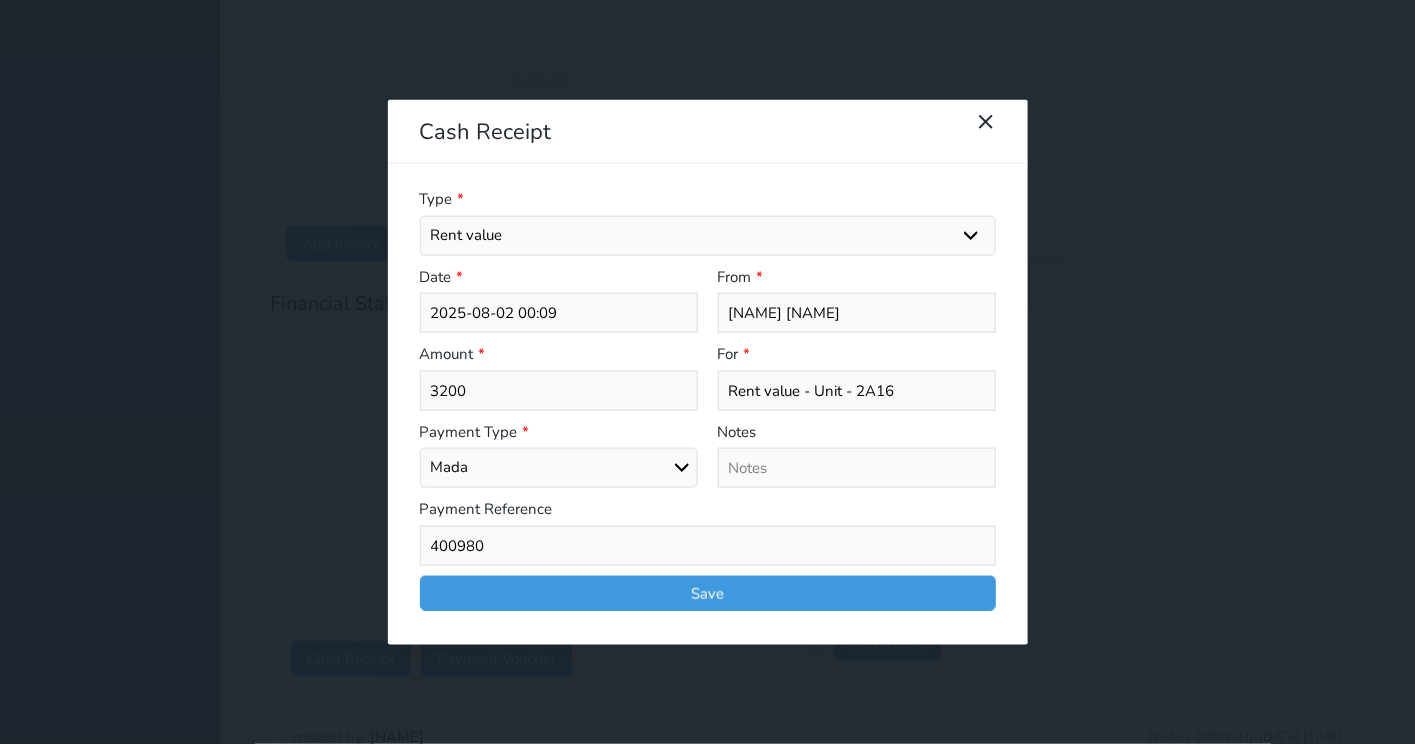 click at bounding box center (857, 468) 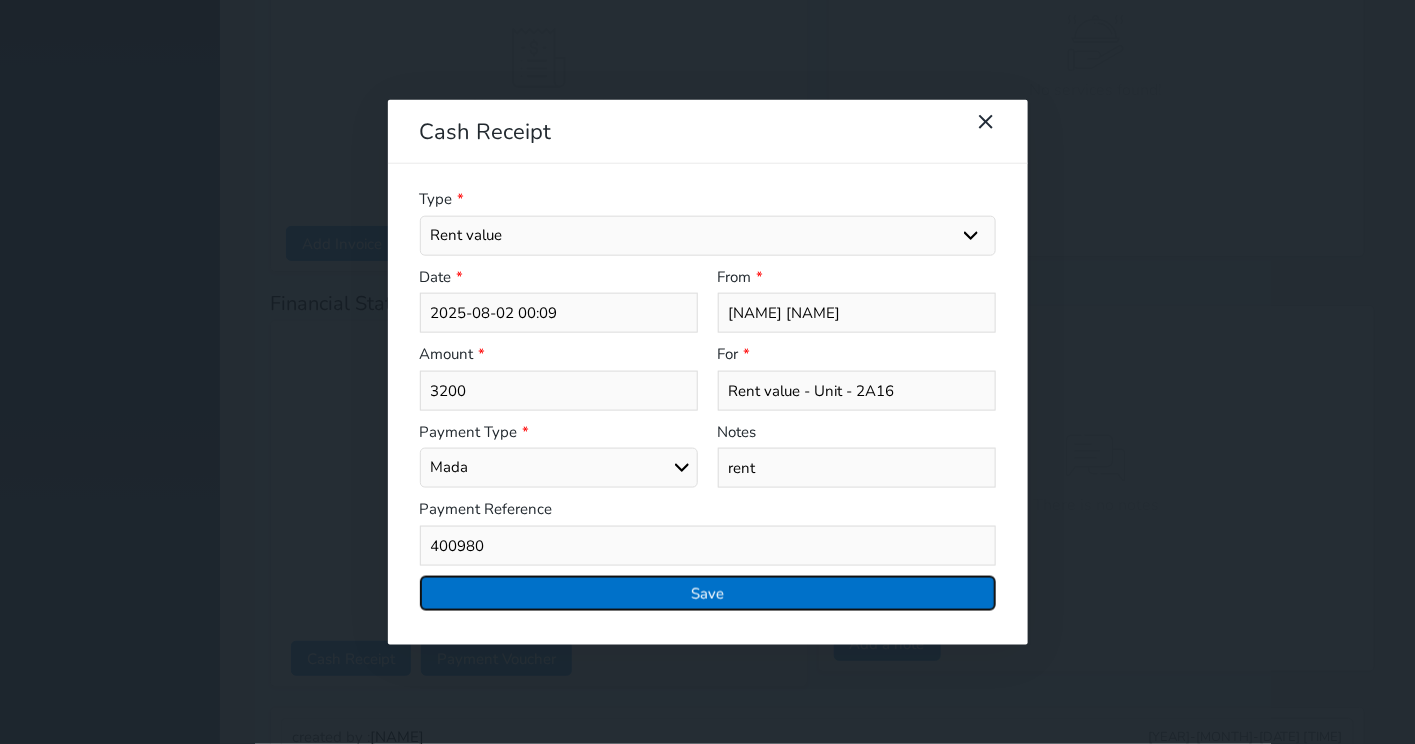 click on "Save" at bounding box center (708, 592) 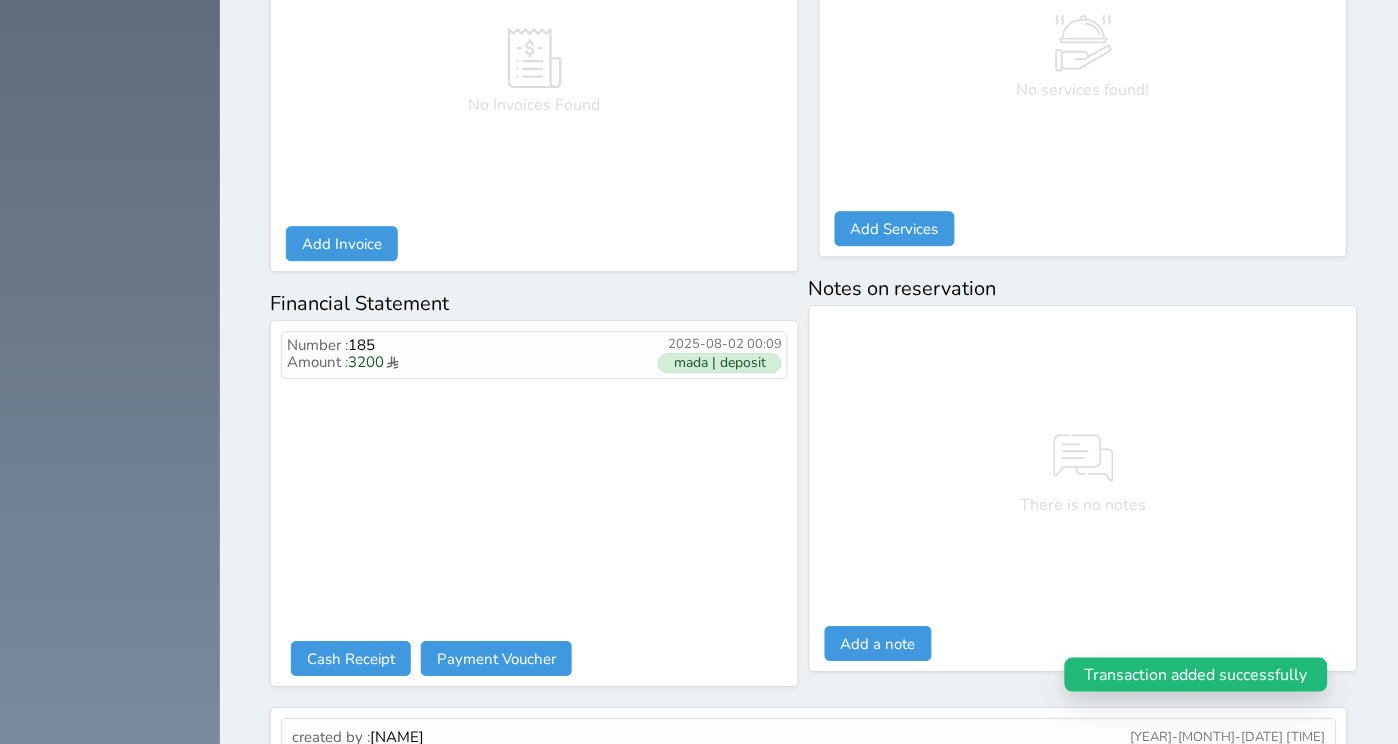 scroll, scrollTop: 983, scrollLeft: 0, axis: vertical 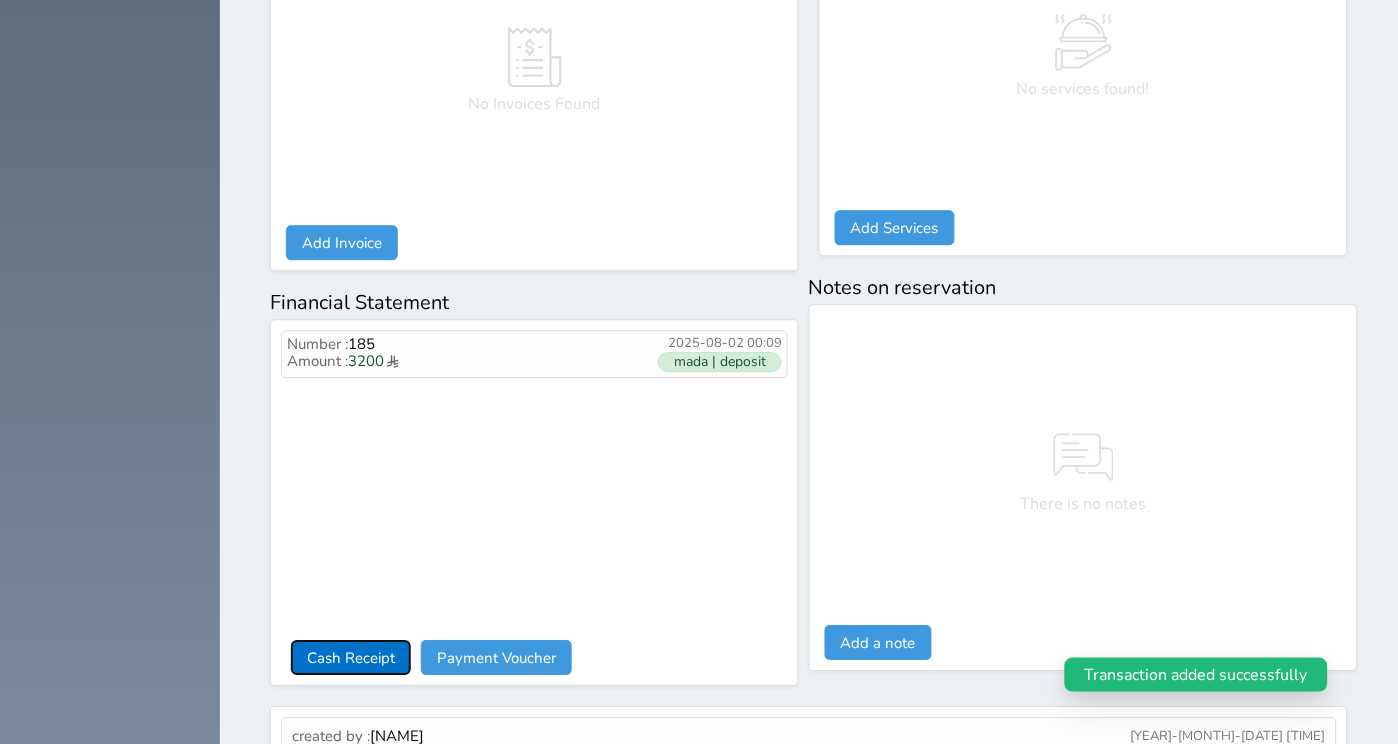 click on "Cash Receipt" at bounding box center [351, 657] 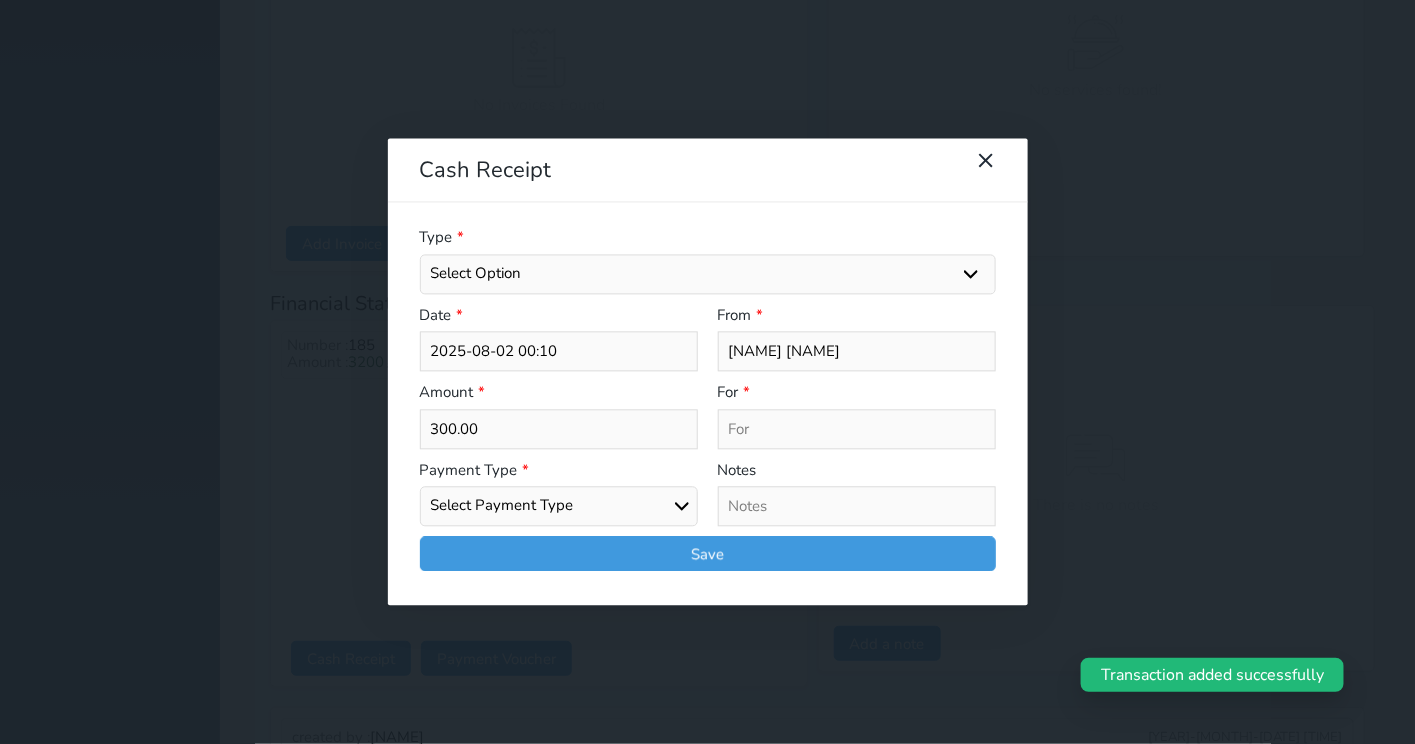 click on "Select Option   General receipts Rent value Bills insurance Retainer Not Applicable Other Laundry Wifi - Internet Car Parking Food Food & Beverages Beverages Cold Drinks Hot Drinks Breakfast Lunch Dinner Bakery & Cakes Swimming pool Gym SPA & Beauty Services Pick & Drop (Transport Services) Minibar Cable - TV Extra Bed Hairdresser Shopping Organized Tours Services Tour Guide Services" at bounding box center (708, 274) 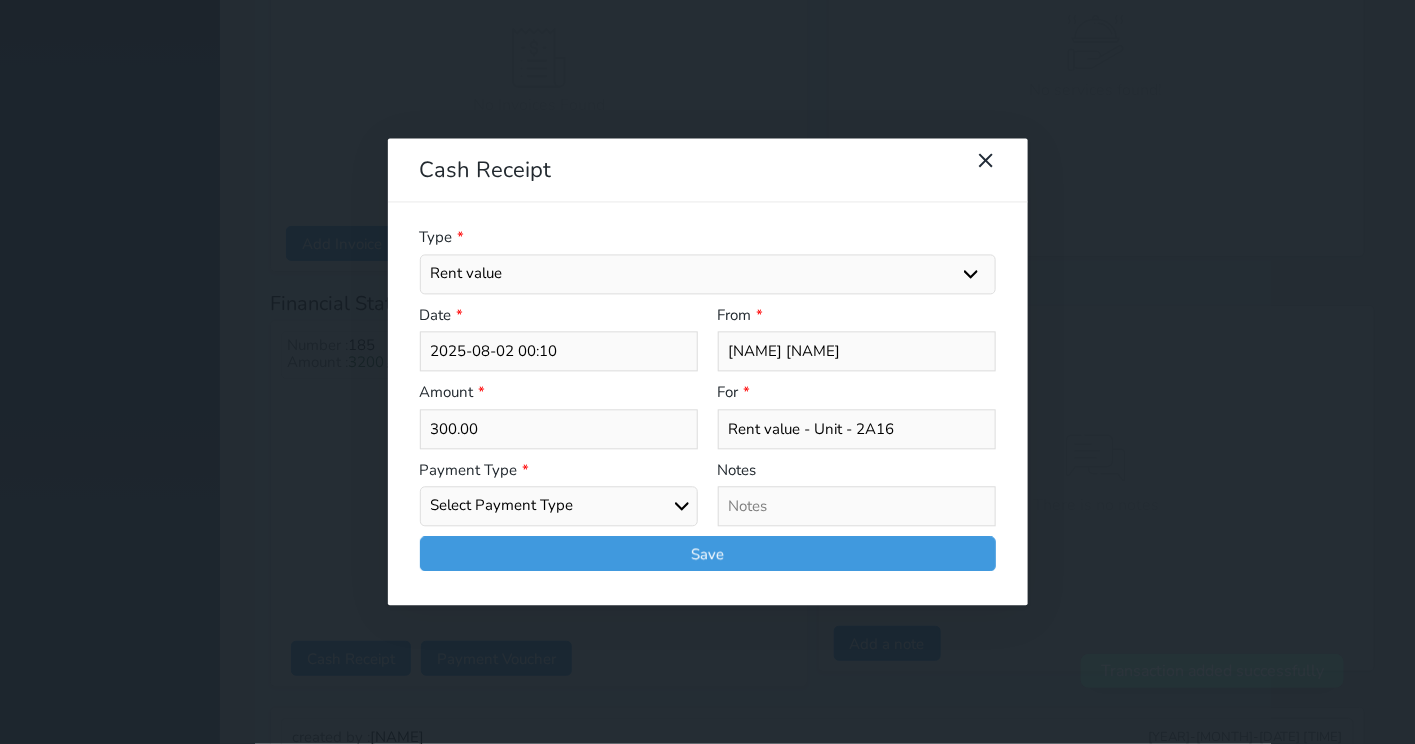click on "Select Payment Type   Cash   Bank Transfer   Mada   Credit Card   Credit Payment" at bounding box center [559, 507] 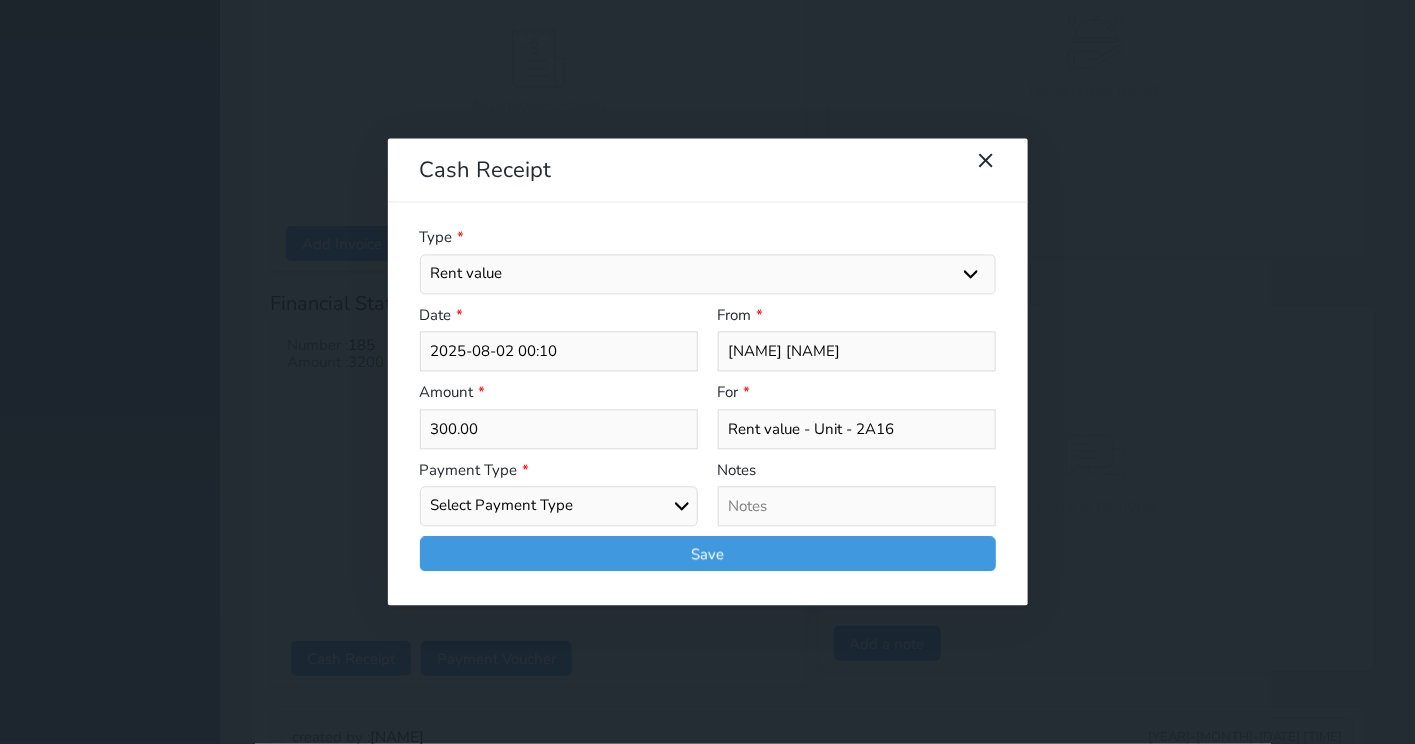 click on "Select Option   General receipts Rent value Bills insurance Retainer Not Applicable Other Laundry Wifi - Internet Car Parking Food Food & Beverages Beverages Cold Drinks Hot Drinks Breakfast Lunch Dinner Bakery & Cakes Swimming pool Gym SPA & Beauty Services Pick & Drop (Transport Services) Minibar Cable - TV Extra Bed Hairdresser Shopping Organized Tours Services Tour Guide Services" at bounding box center (708, 274) 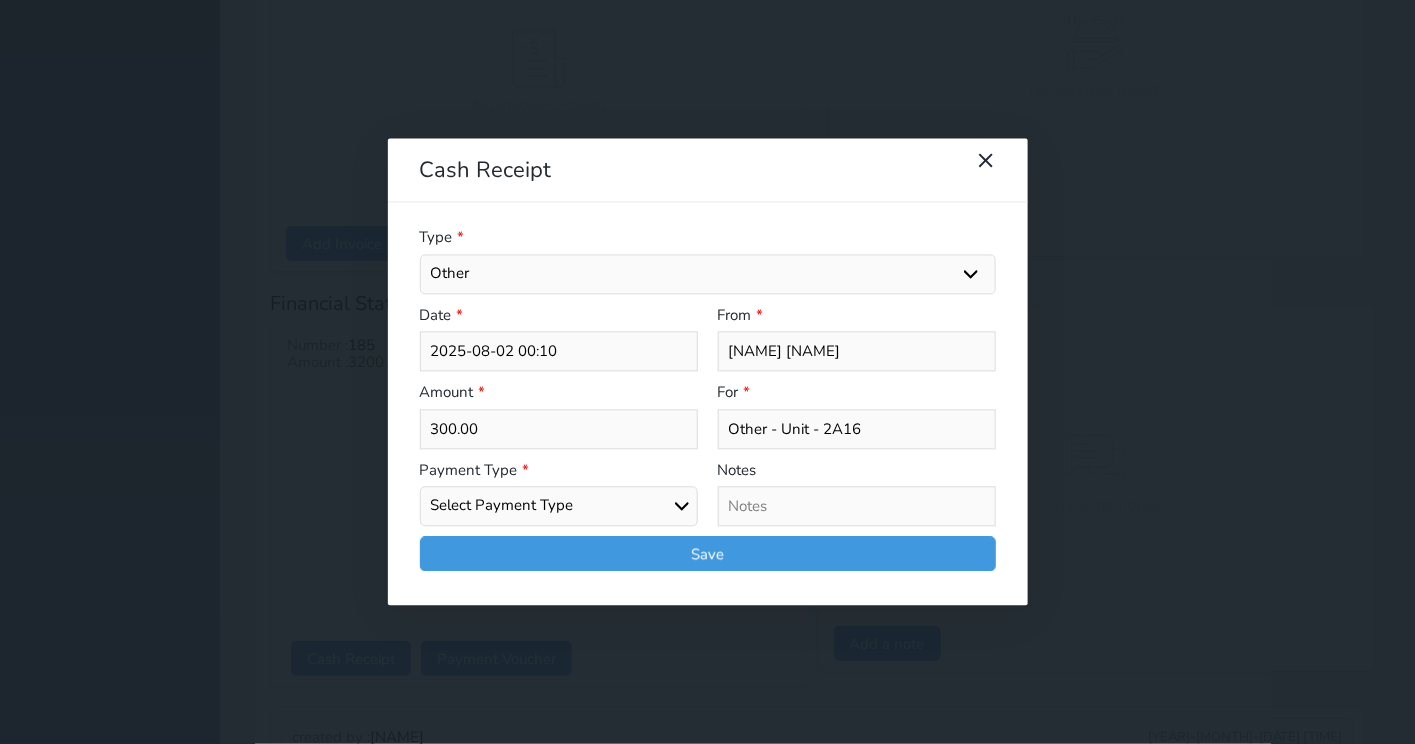 click on "Select Payment Type   Cash   Bank Transfer   Mada   Credit Card   Credit Payment" at bounding box center (559, 507) 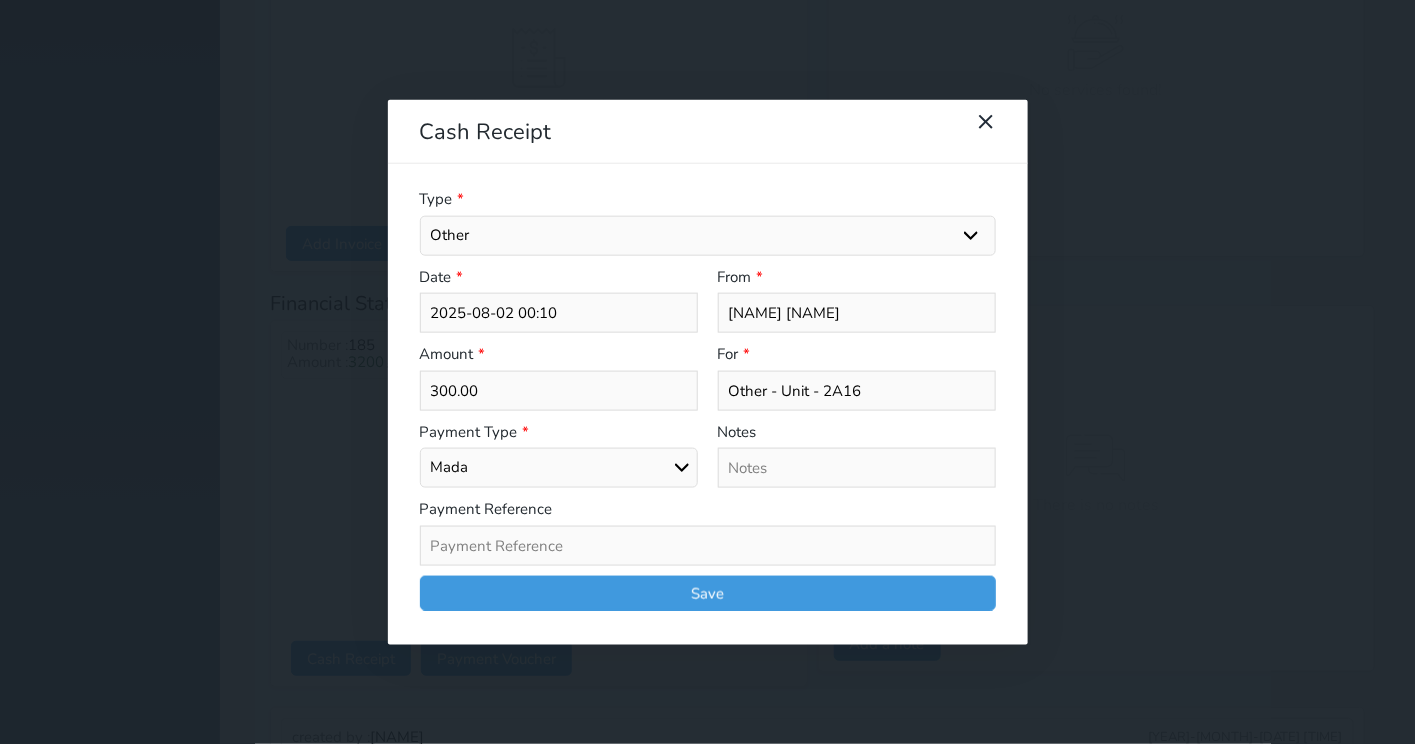 click at bounding box center (708, 545) 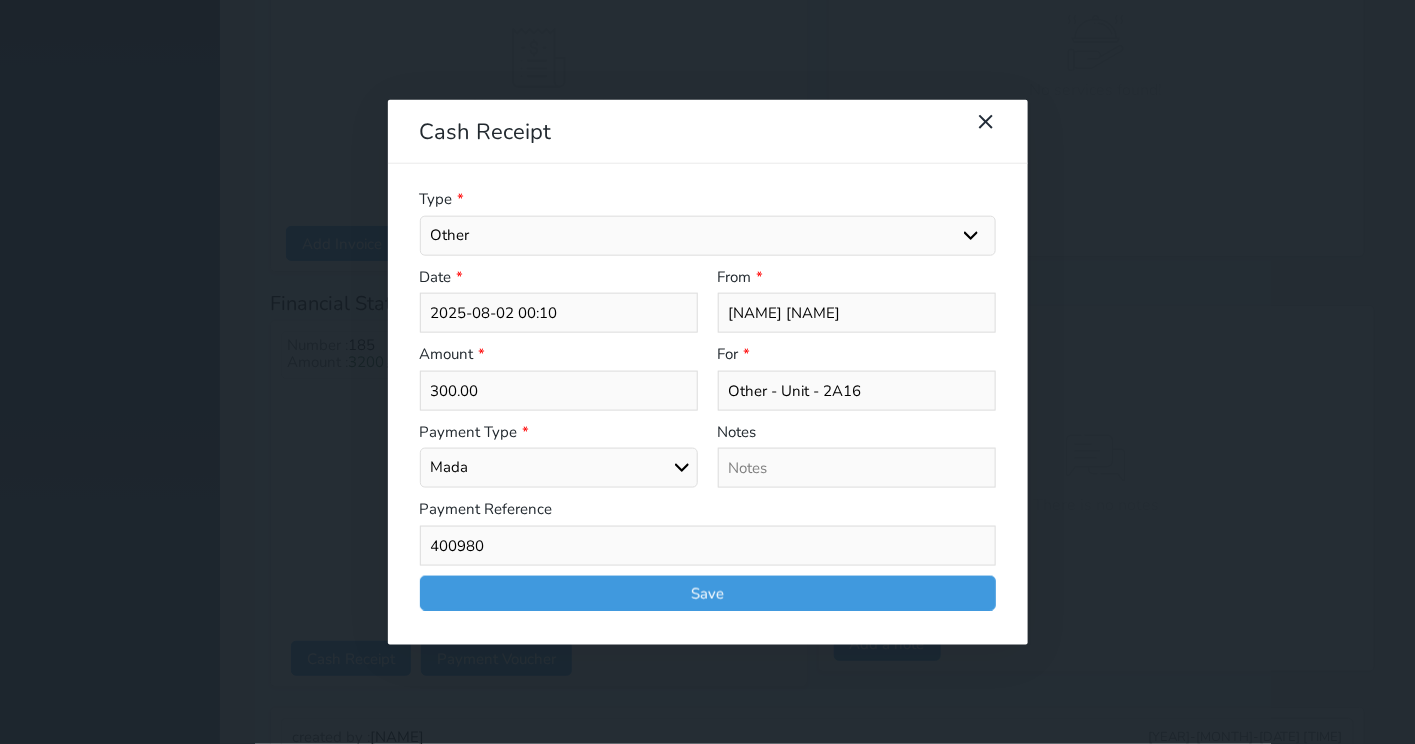 click at bounding box center [857, 468] 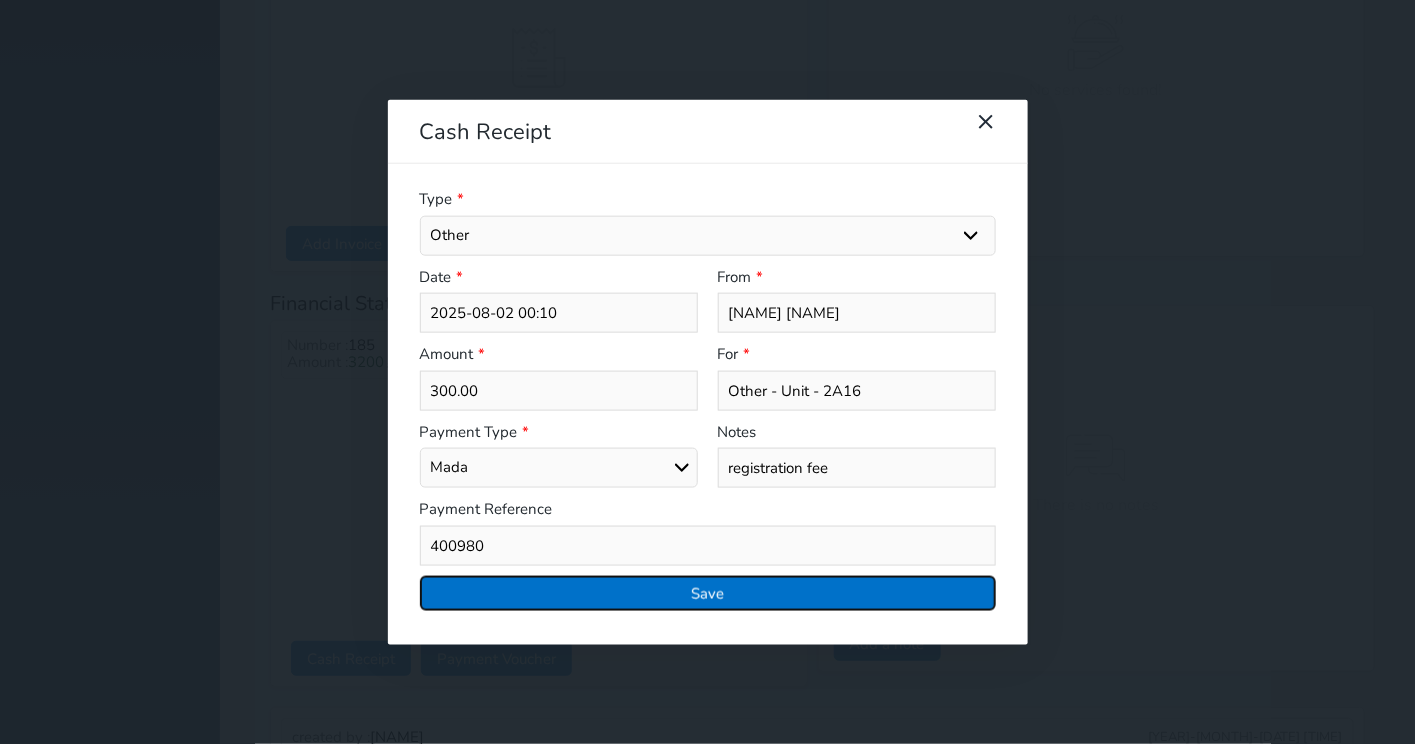 click on "Save" at bounding box center (708, 592) 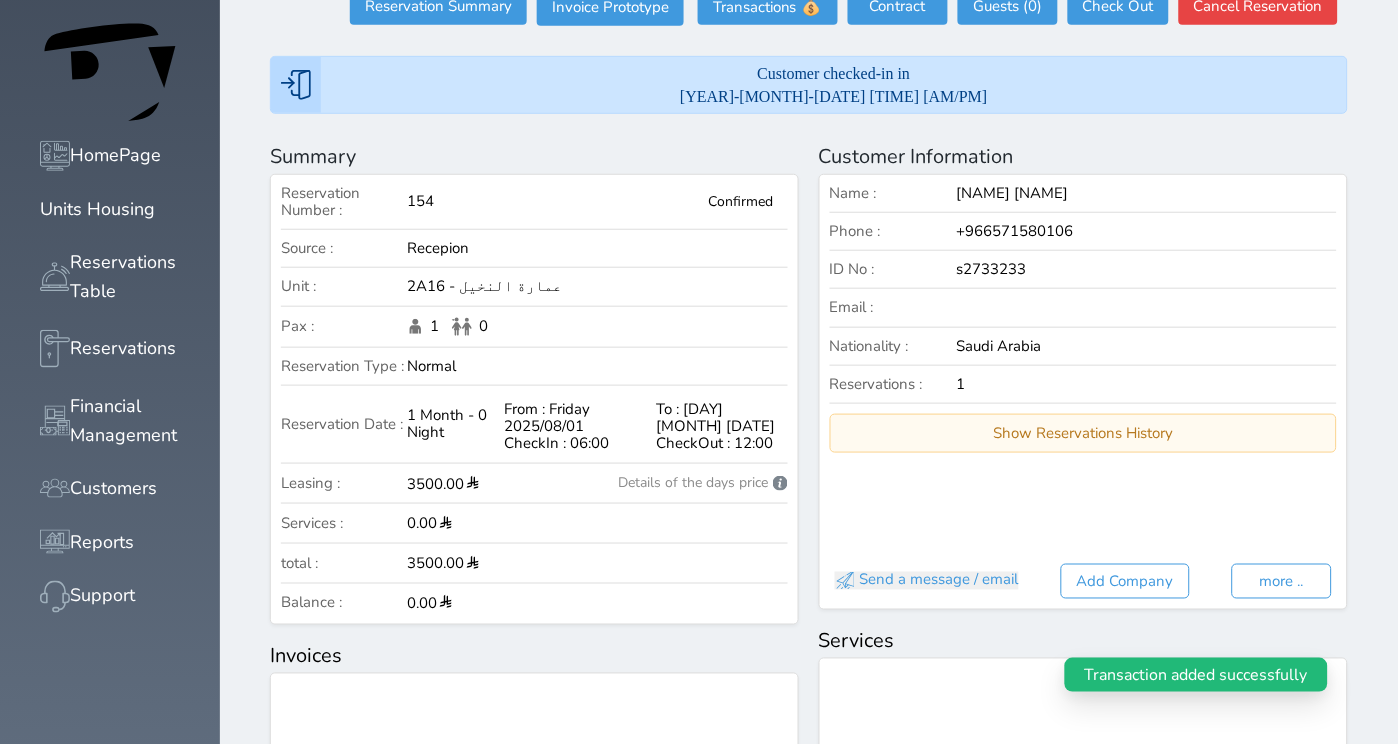 scroll, scrollTop: 0, scrollLeft: 0, axis: both 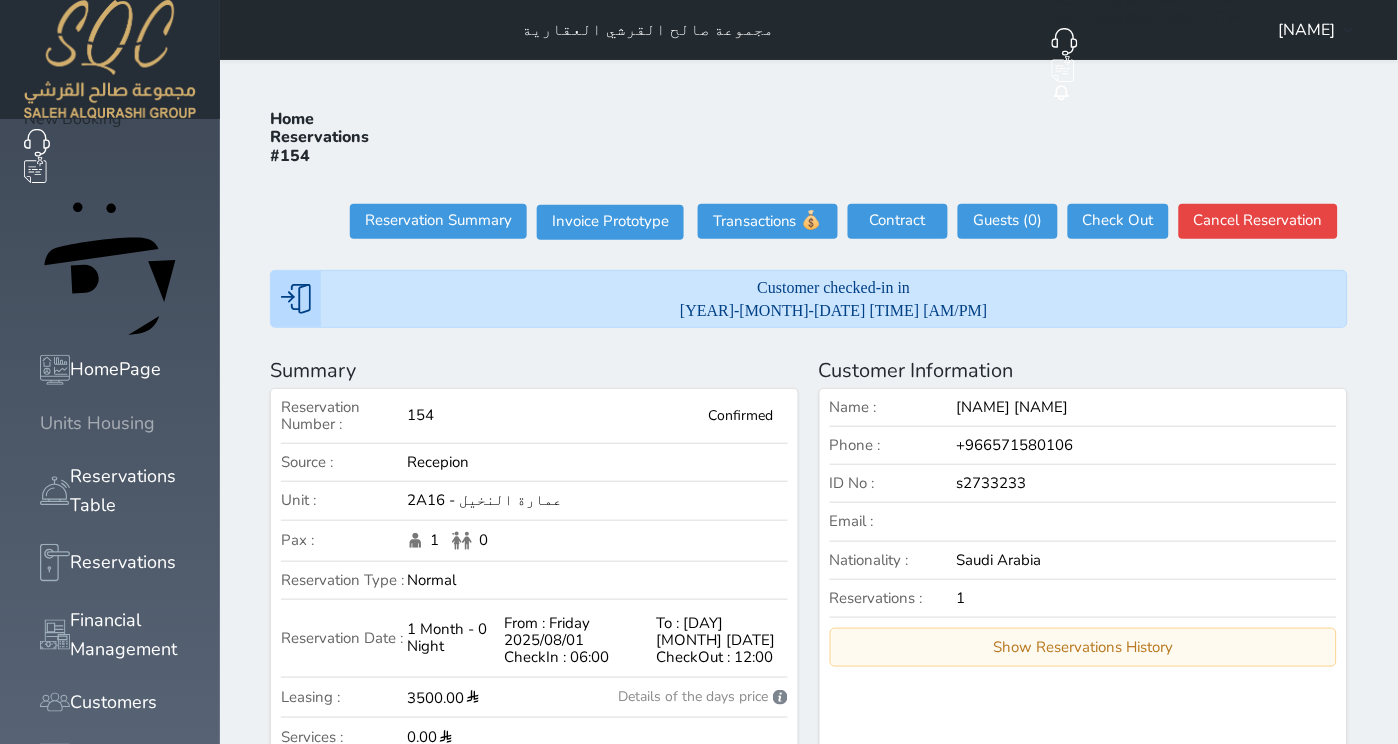 click on "Units Housing" at bounding box center [110, 423] 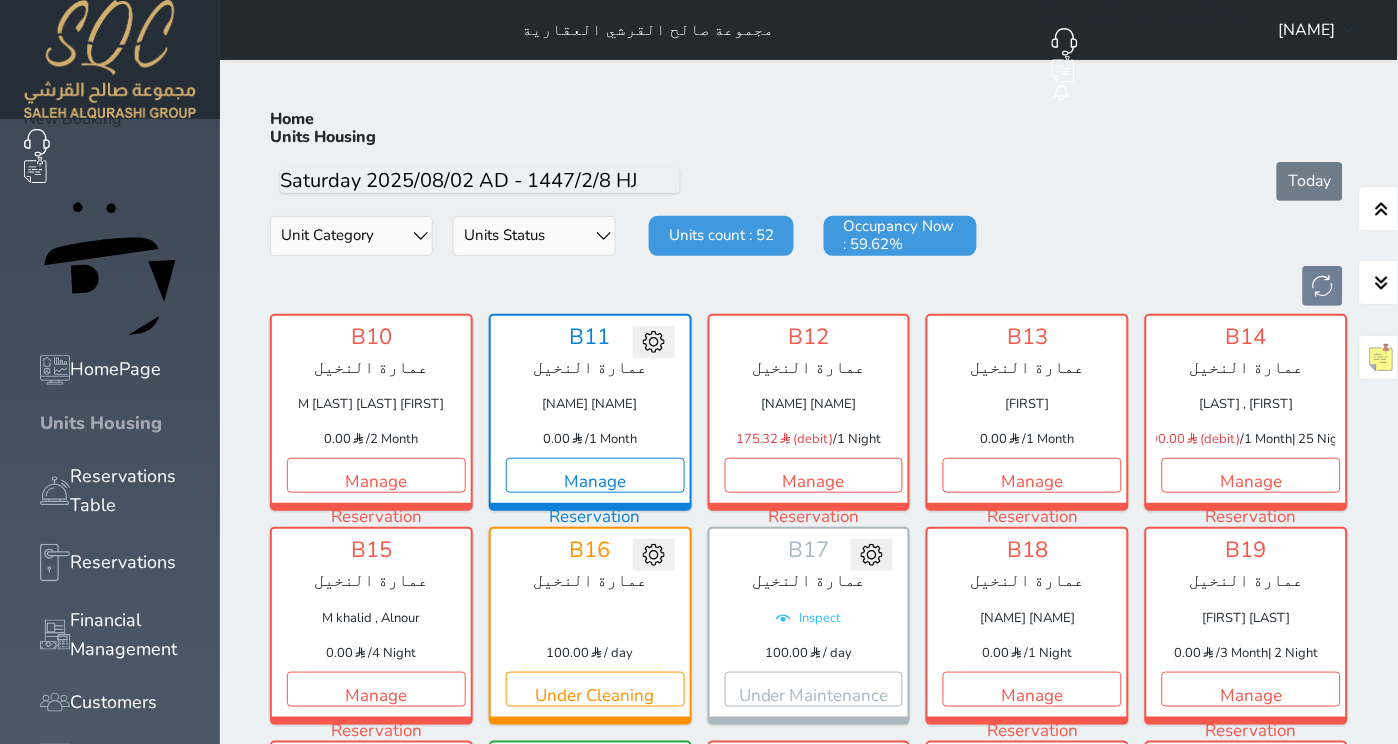 scroll, scrollTop: 64, scrollLeft: 0, axis: vertical 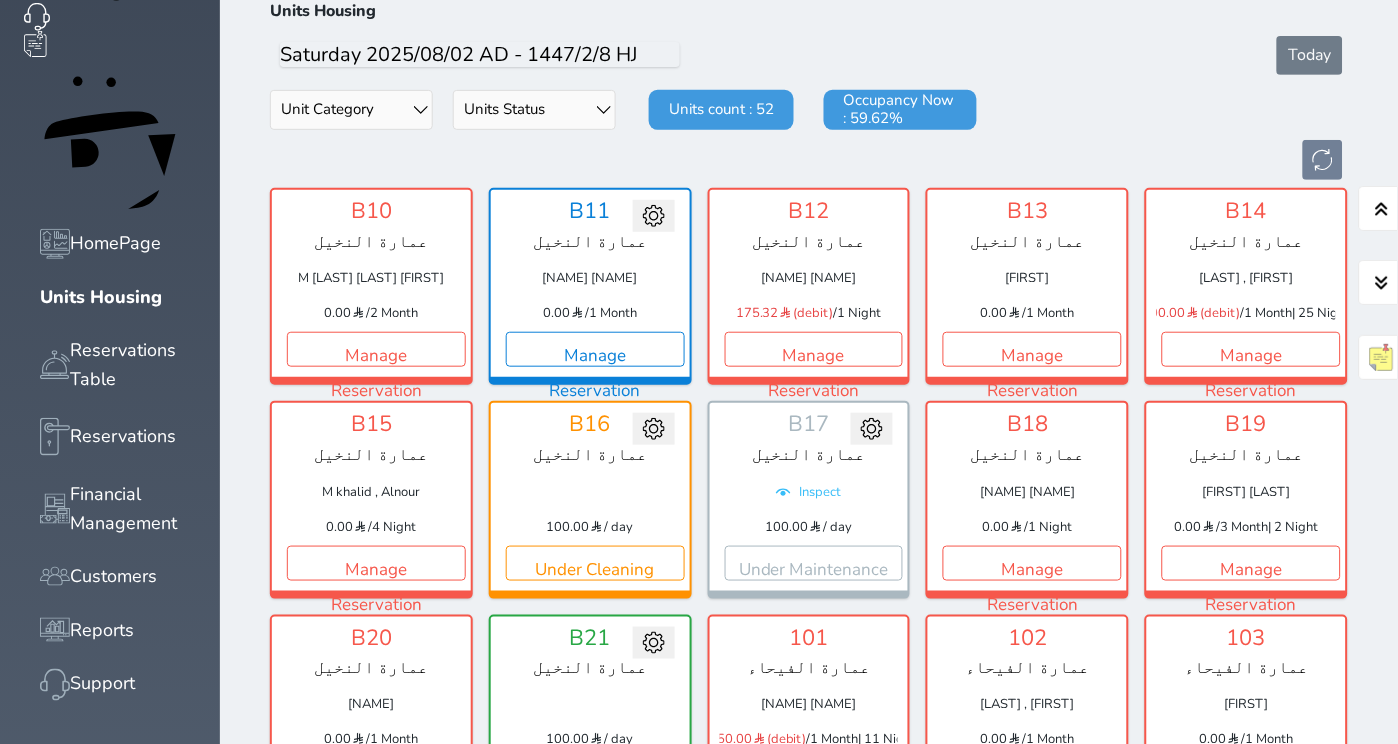 click on "B13   عمارة النخيل
[NAME]
0.00
/
1 Month
Manage Reservation               Change maintenance status                   Expected date time       Save" at bounding box center [1027, 286] 